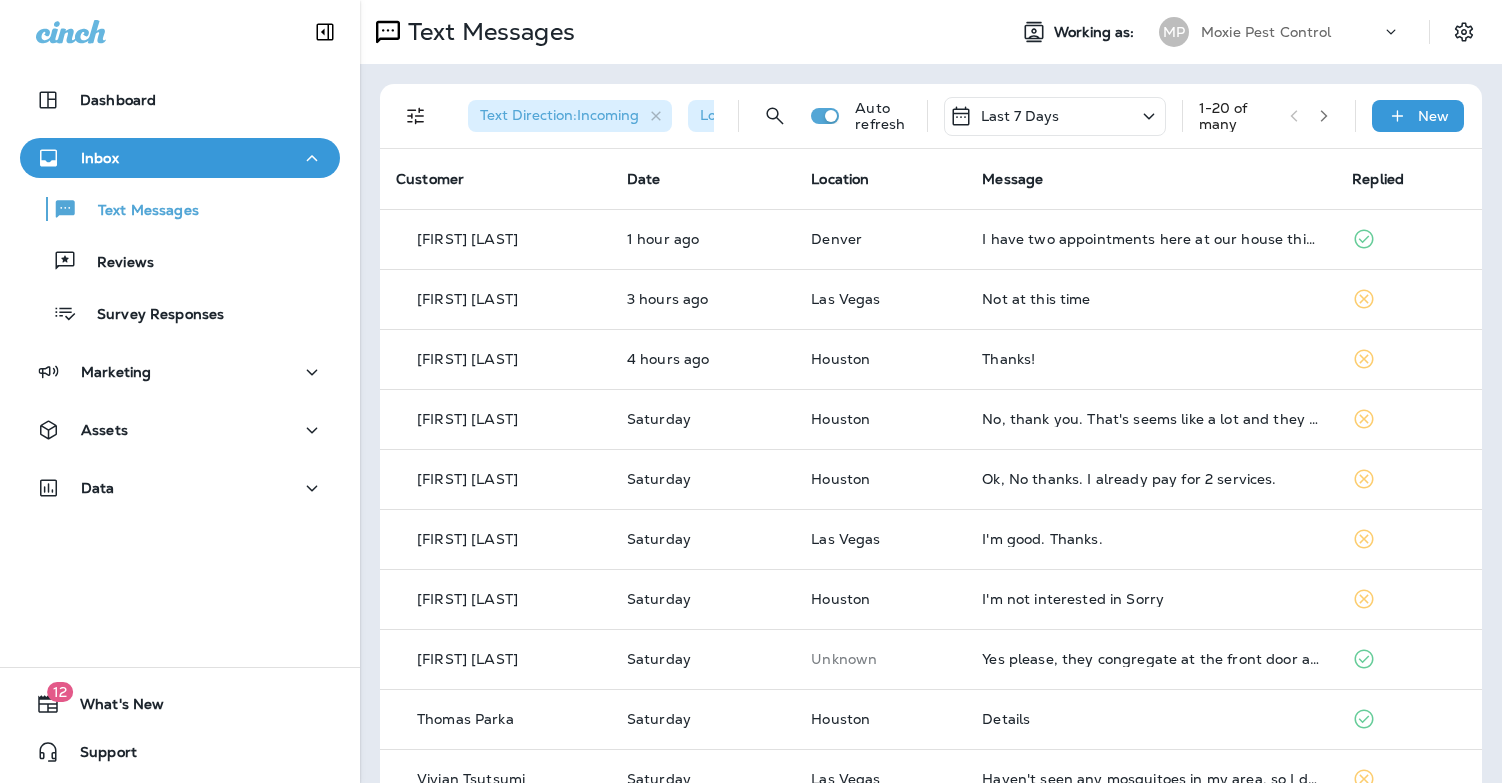 scroll, scrollTop: 0, scrollLeft: 0, axis: both 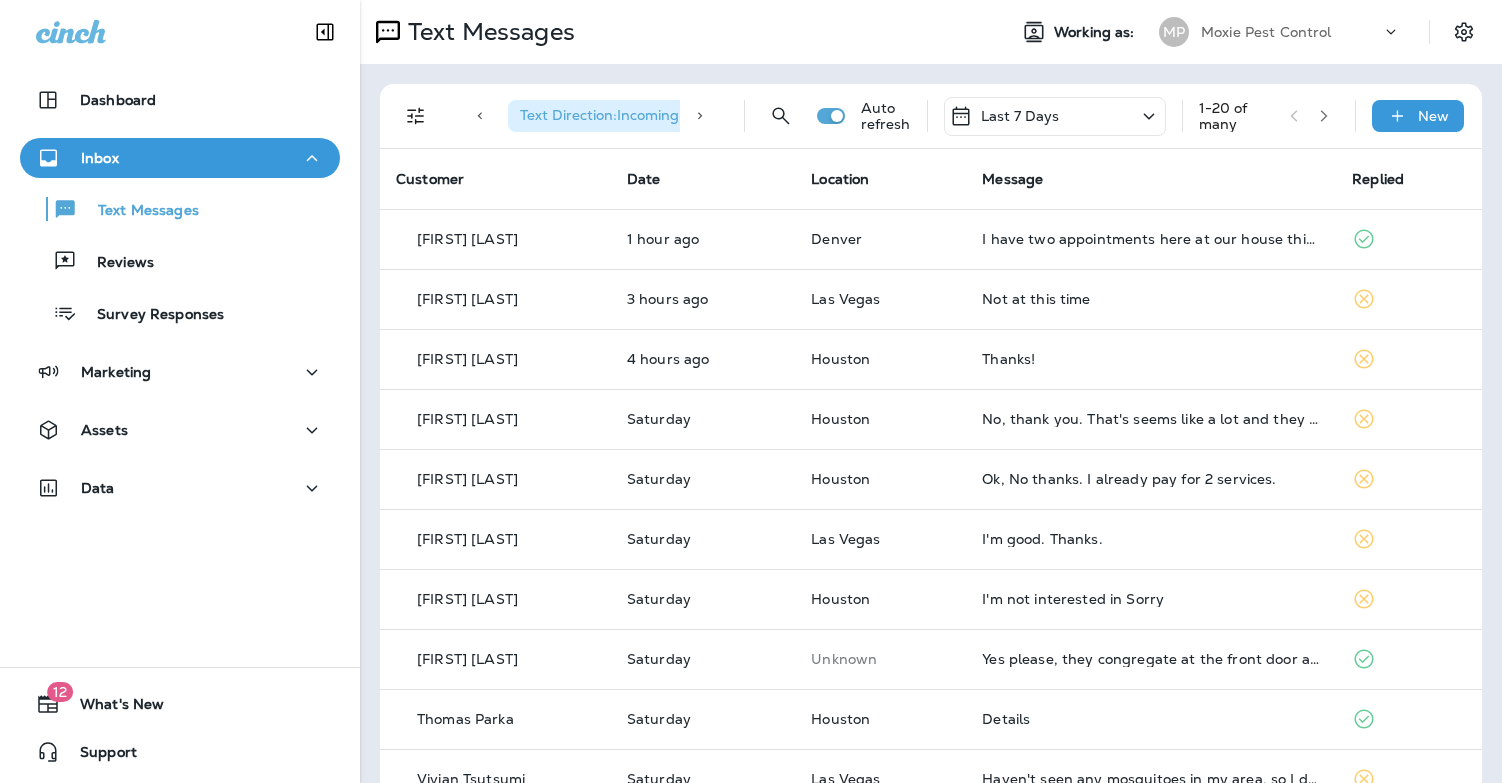click on "Message" at bounding box center [1151, 179] 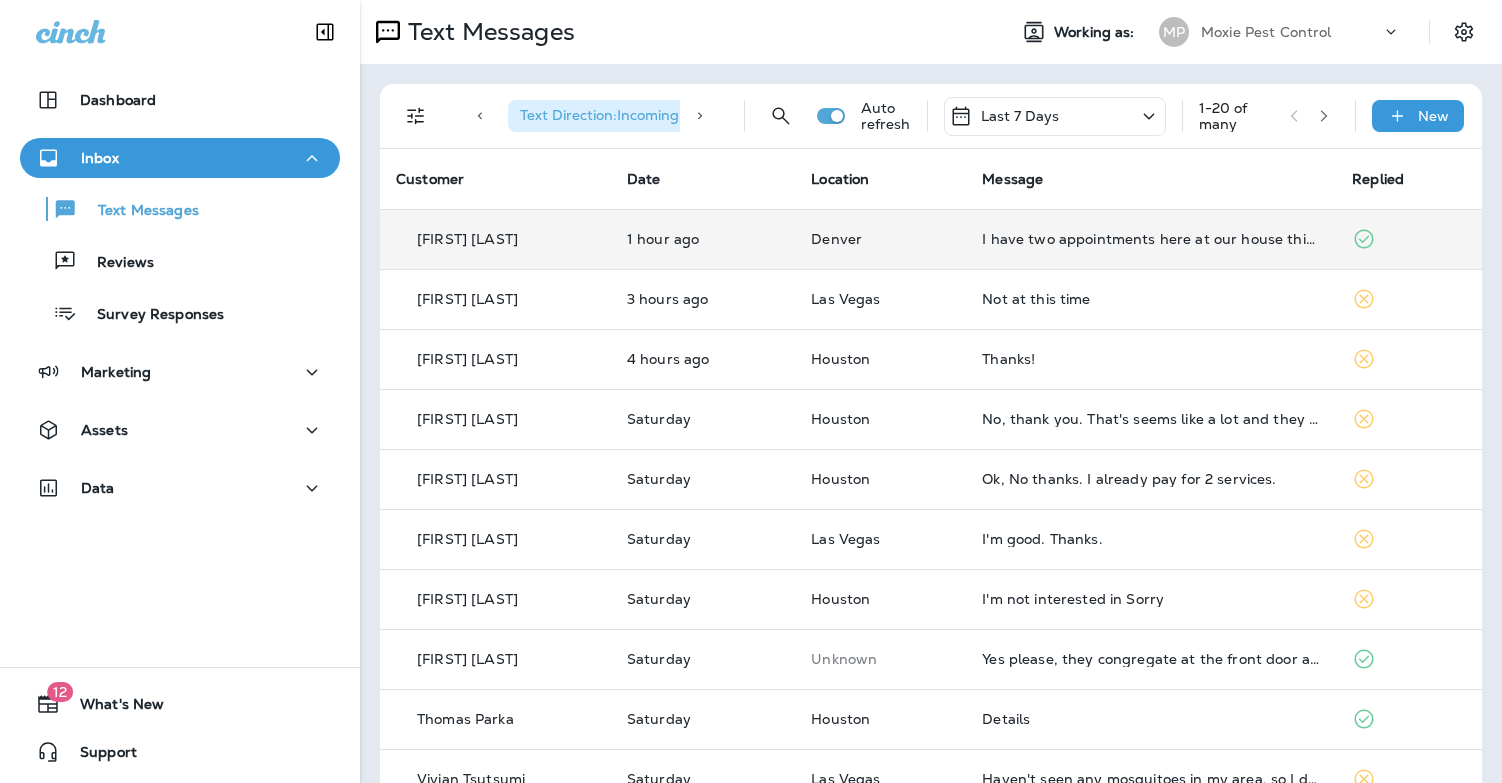 click on "I have two appointments here at our house this afternoon already so I need another day to schedule this" at bounding box center (1151, 239) 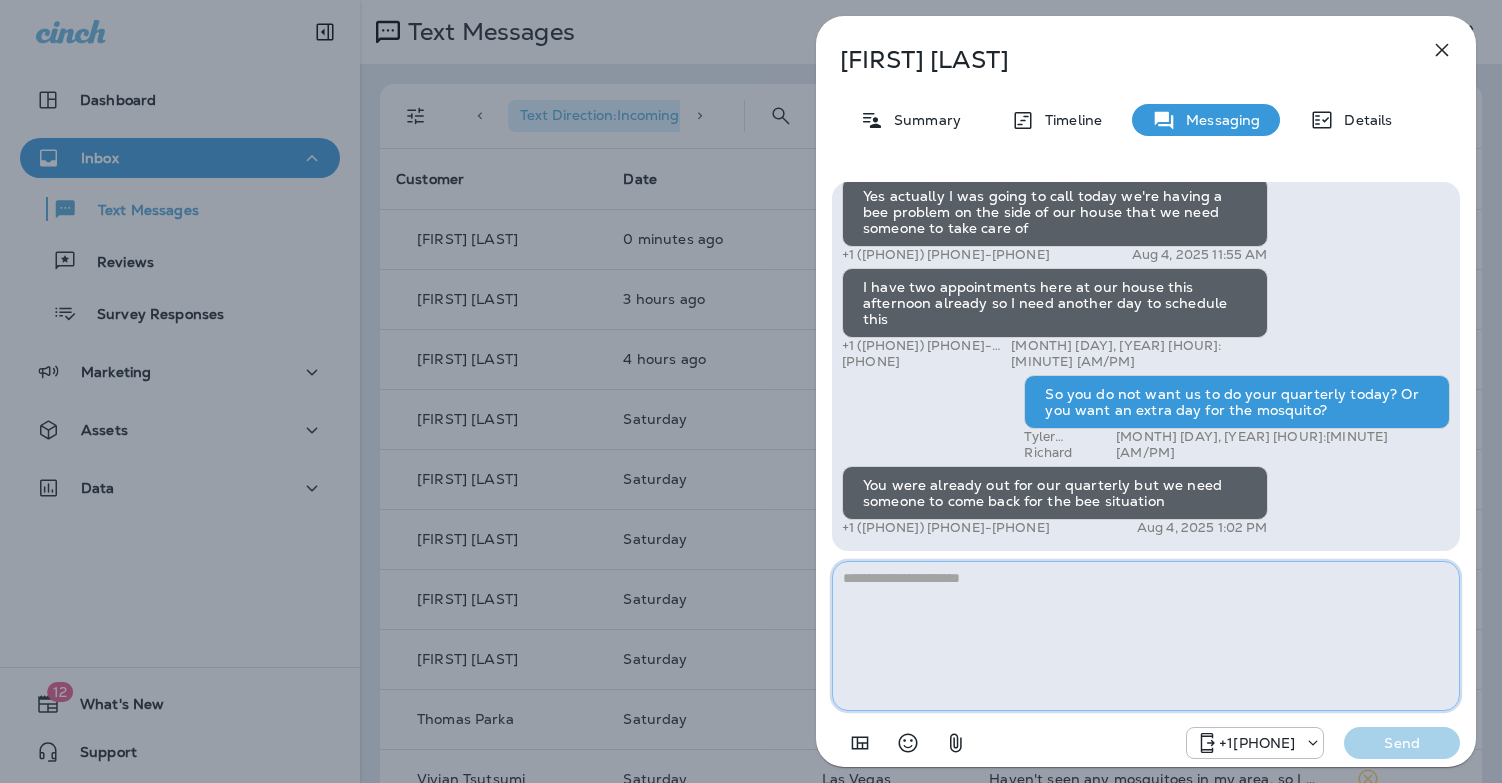 click at bounding box center [1146, 636] 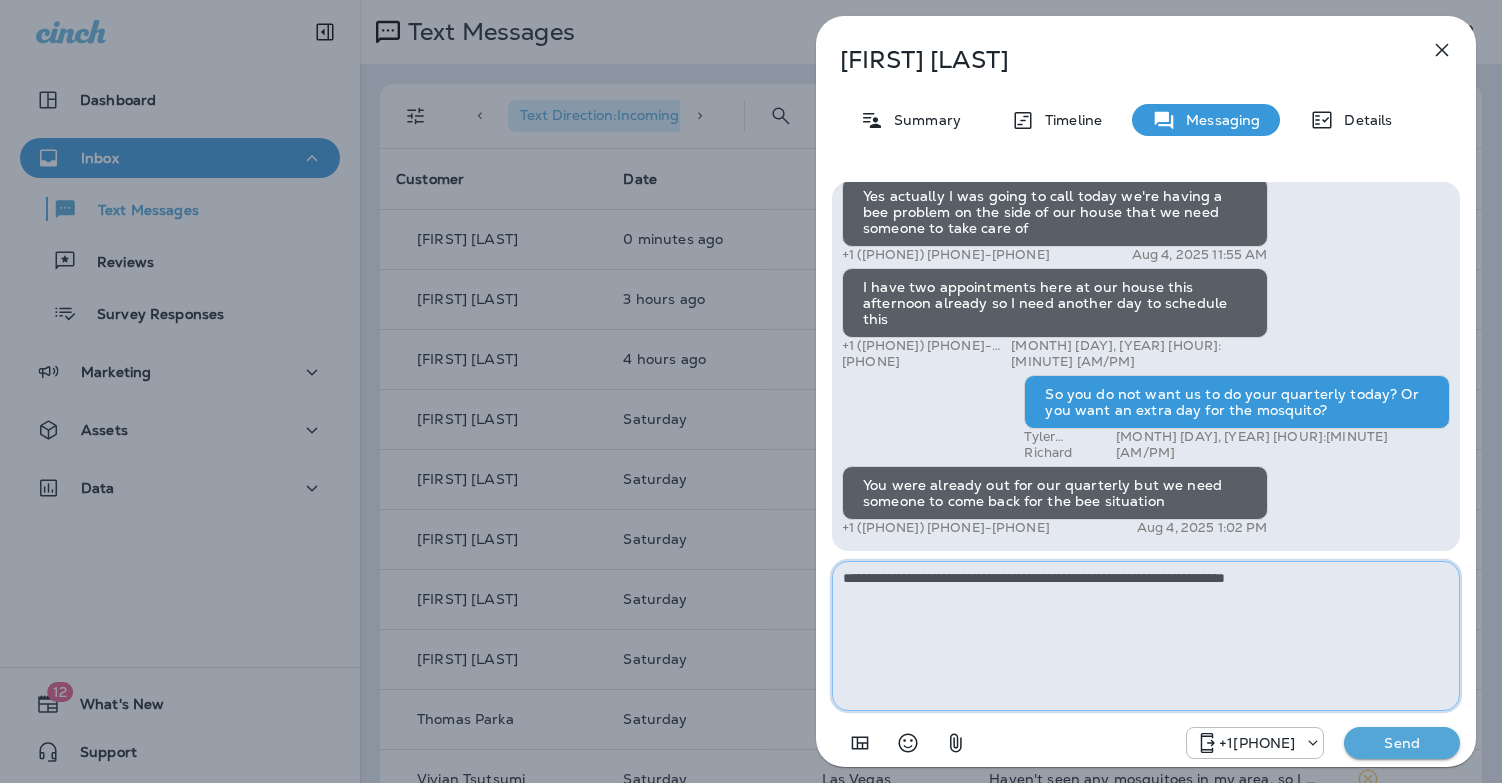 type on "**********" 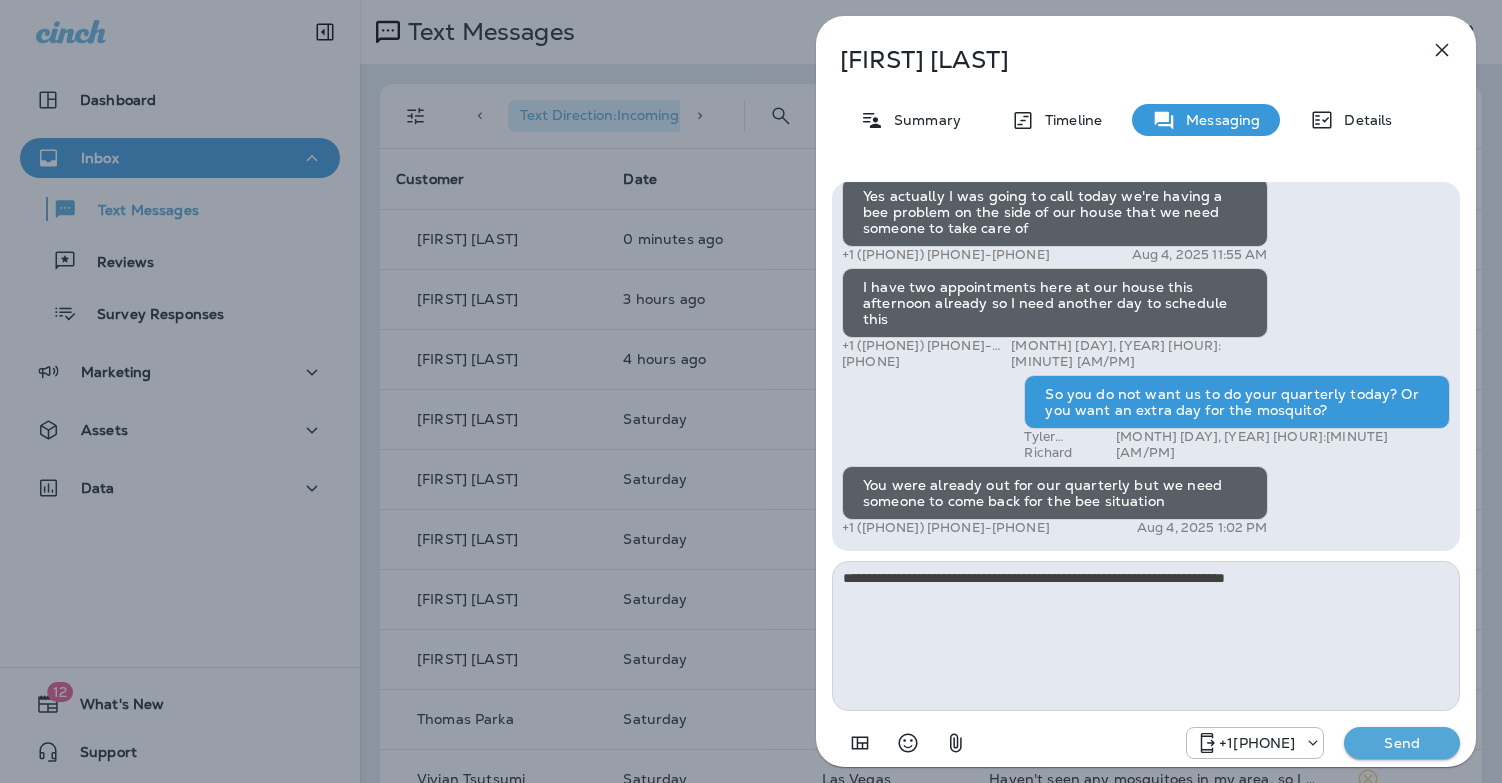 type 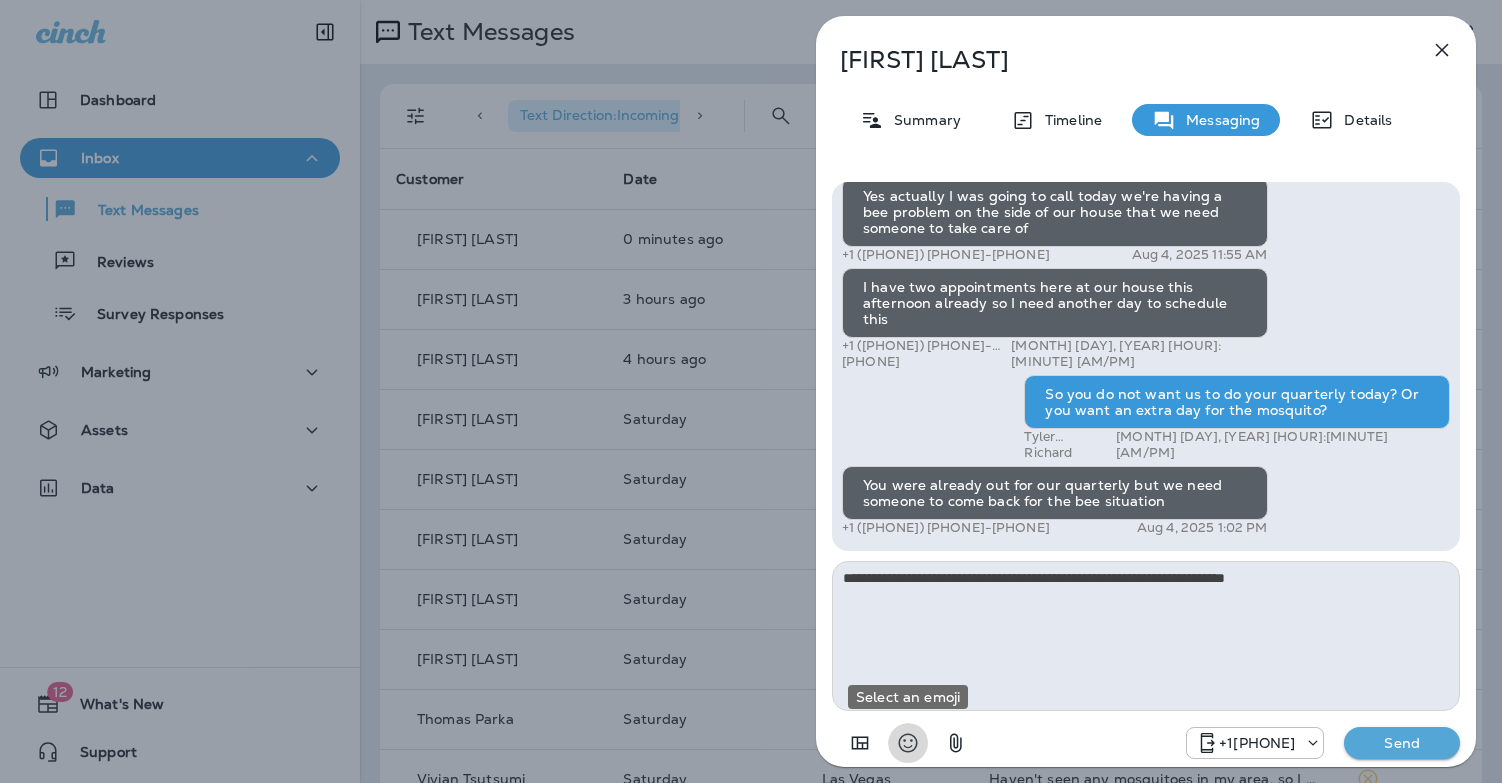 type 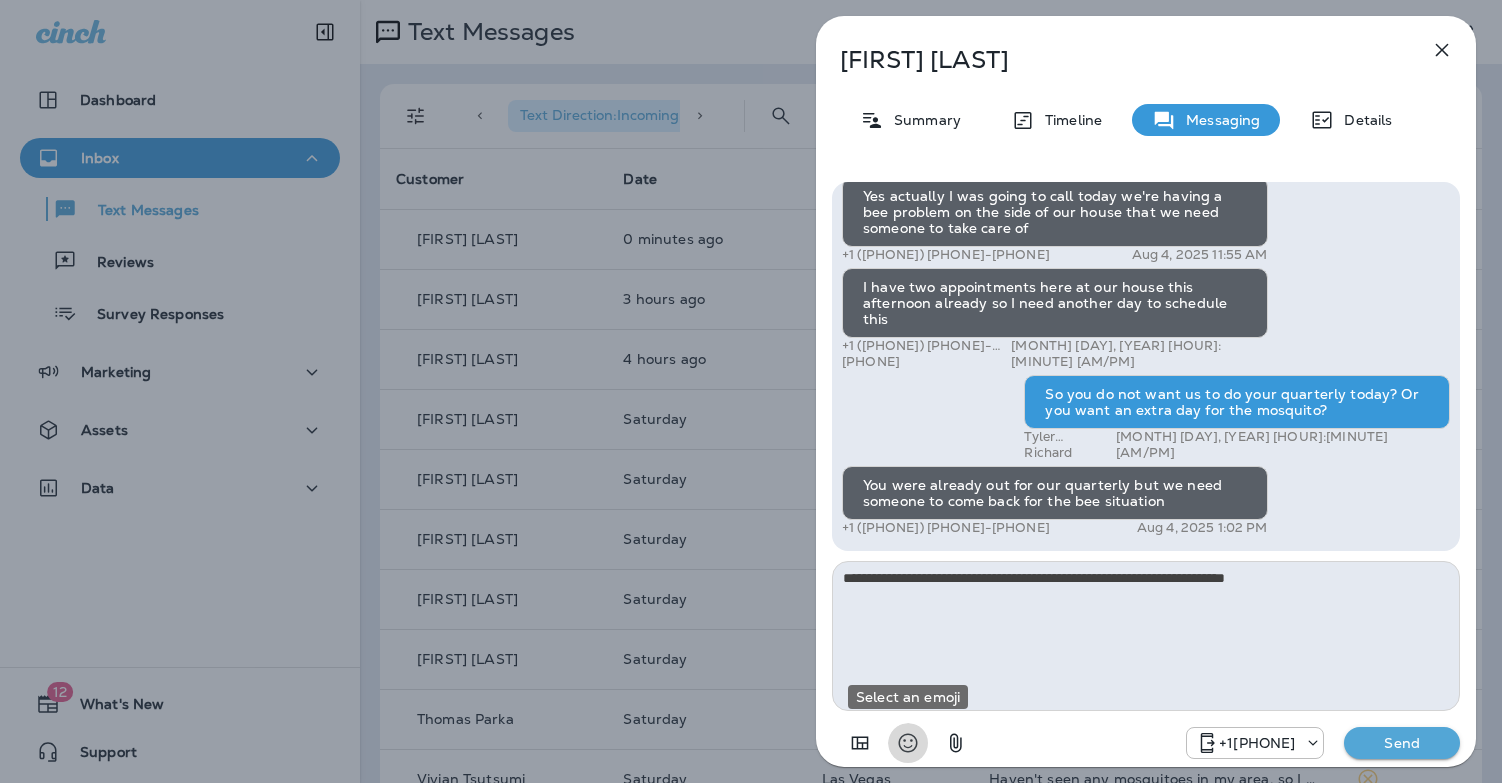 type 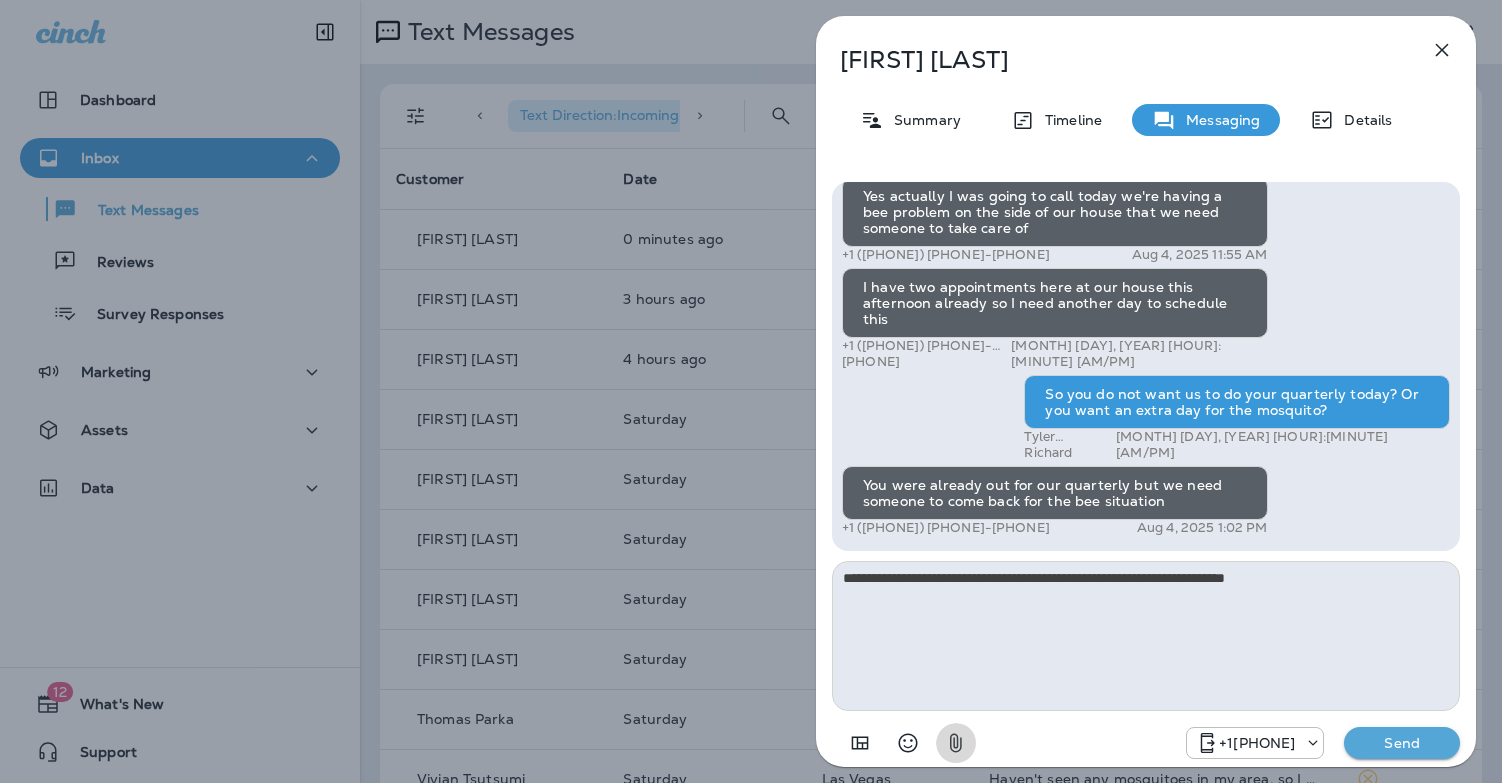type 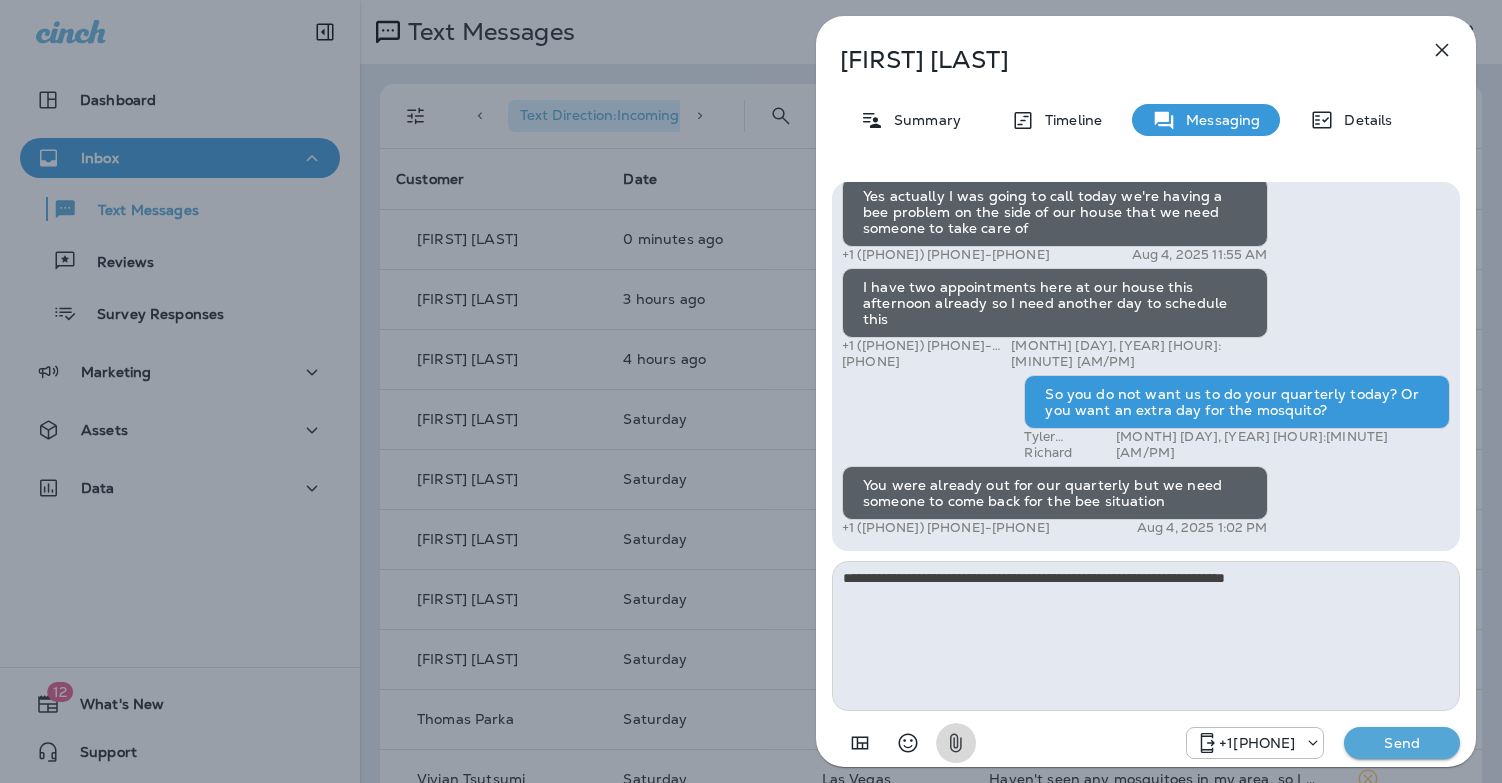 click on "Send" at bounding box center (1402, 743) 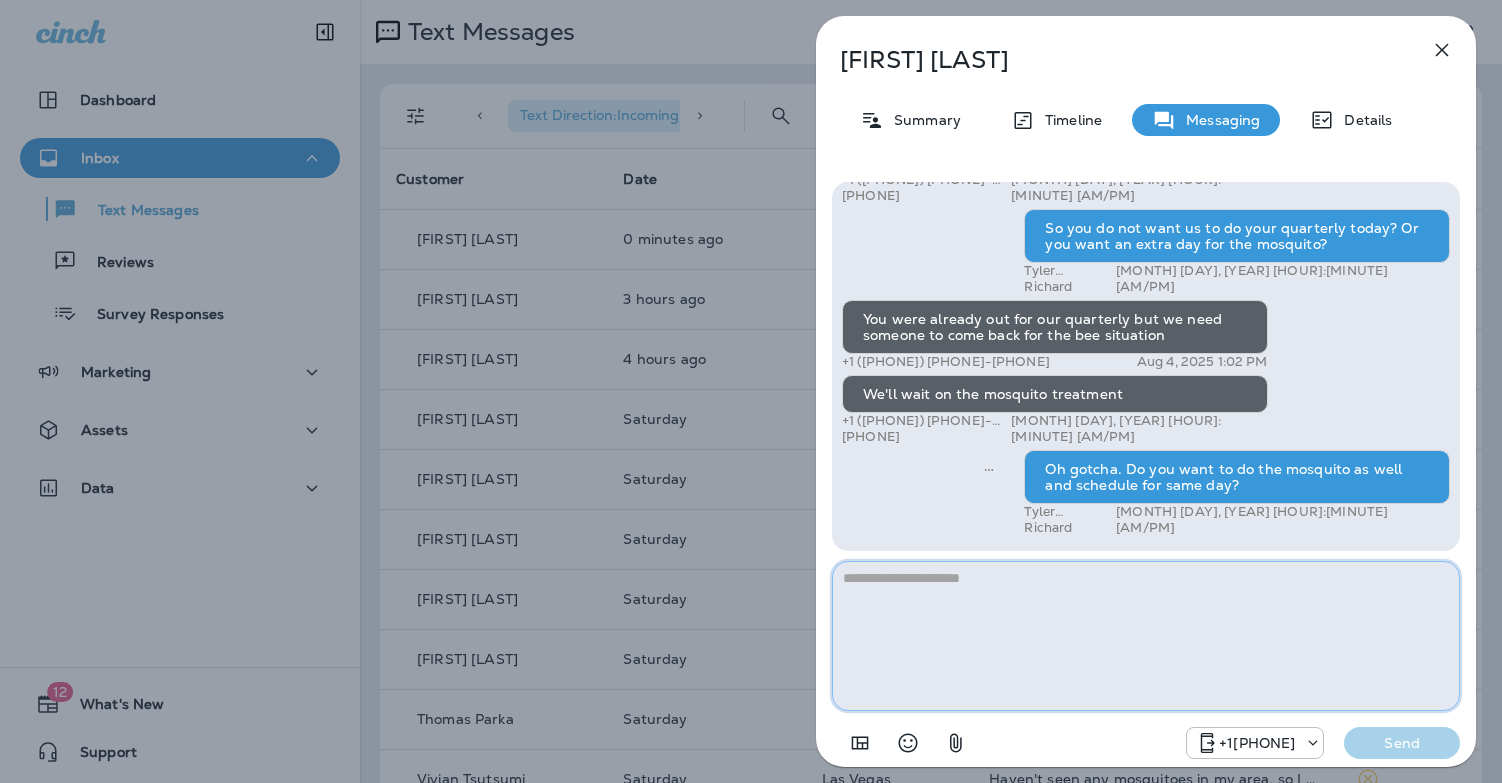 click at bounding box center (1146, 636) 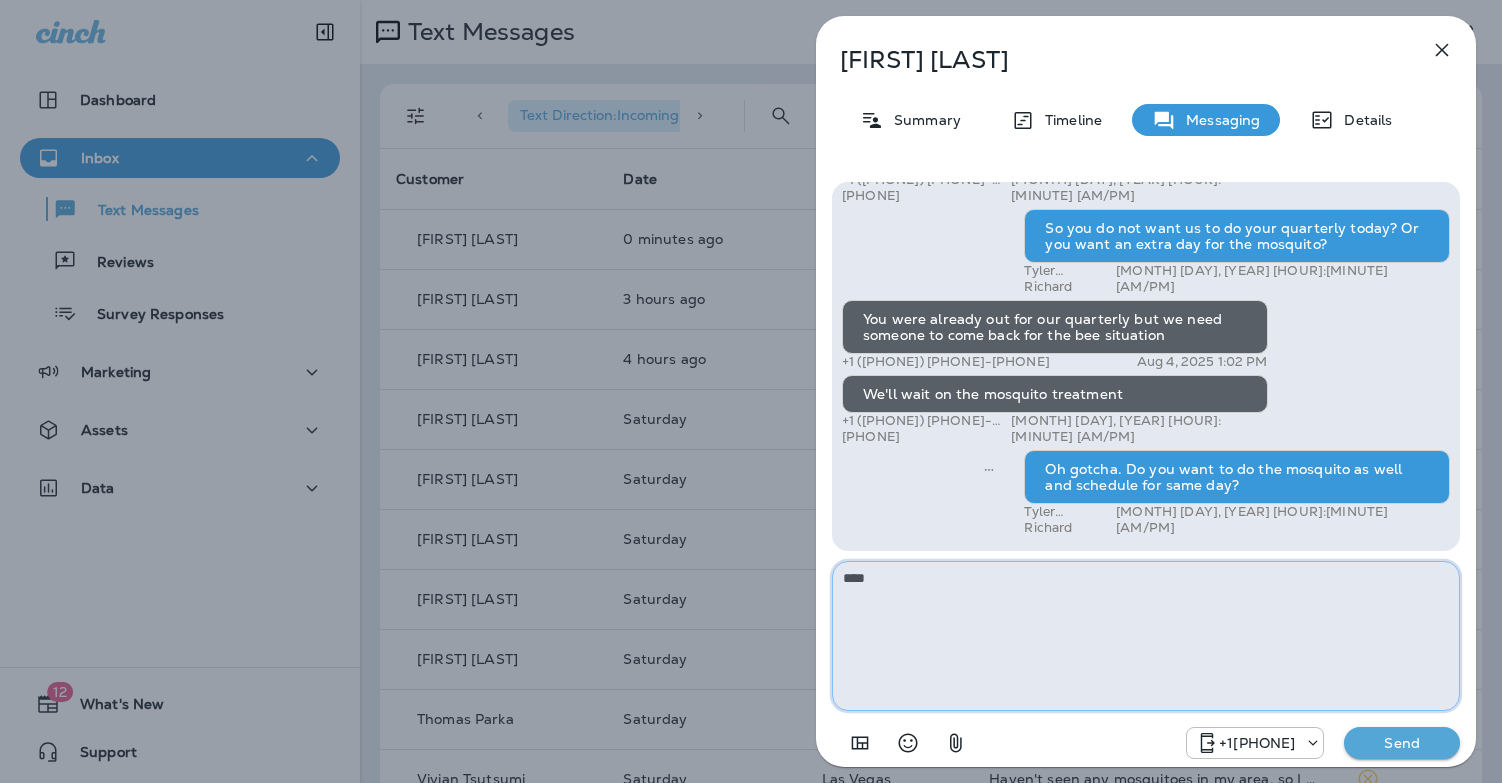 type on "****" 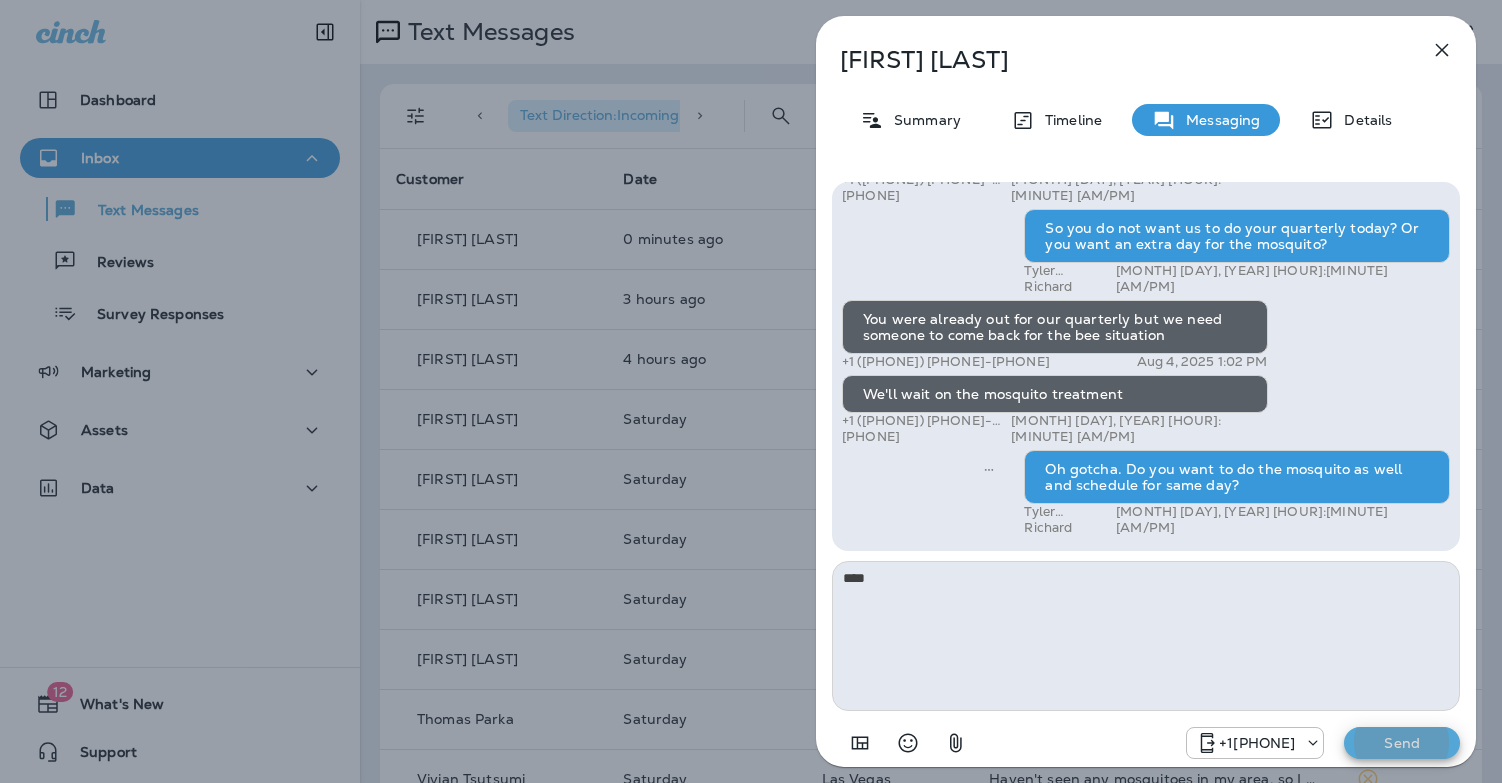 click on "Send" at bounding box center [1402, 743] 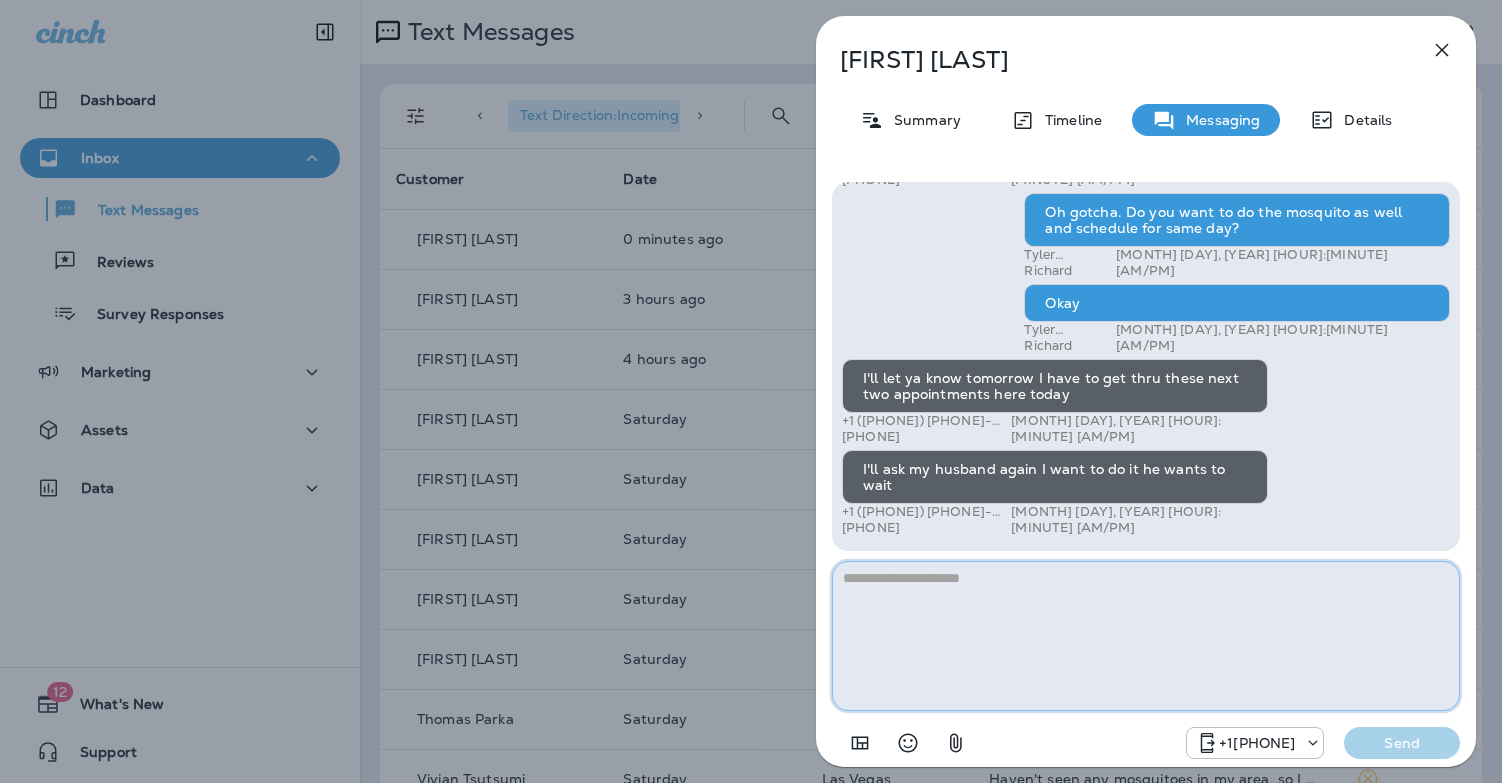 click at bounding box center (1146, 636) 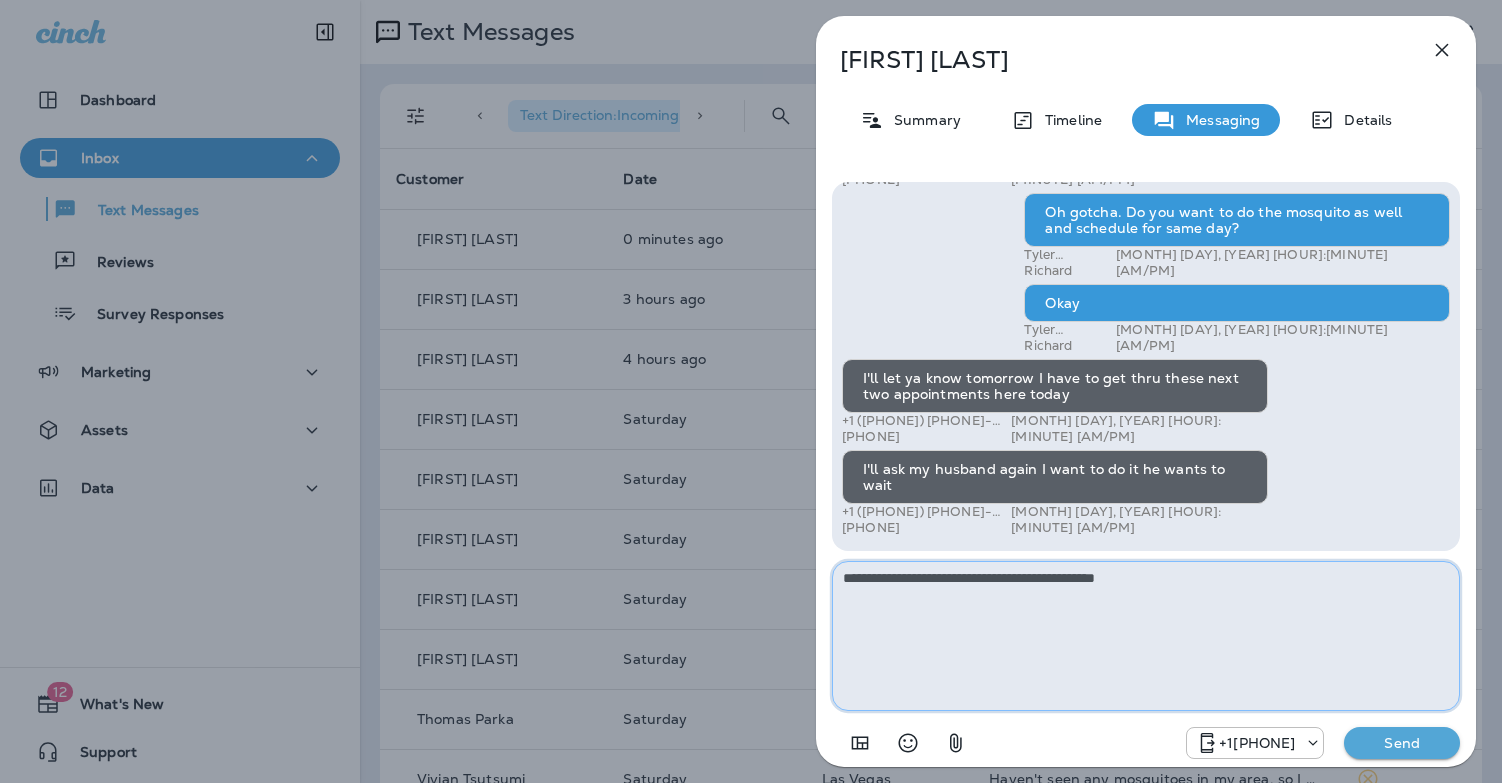 type on "**********" 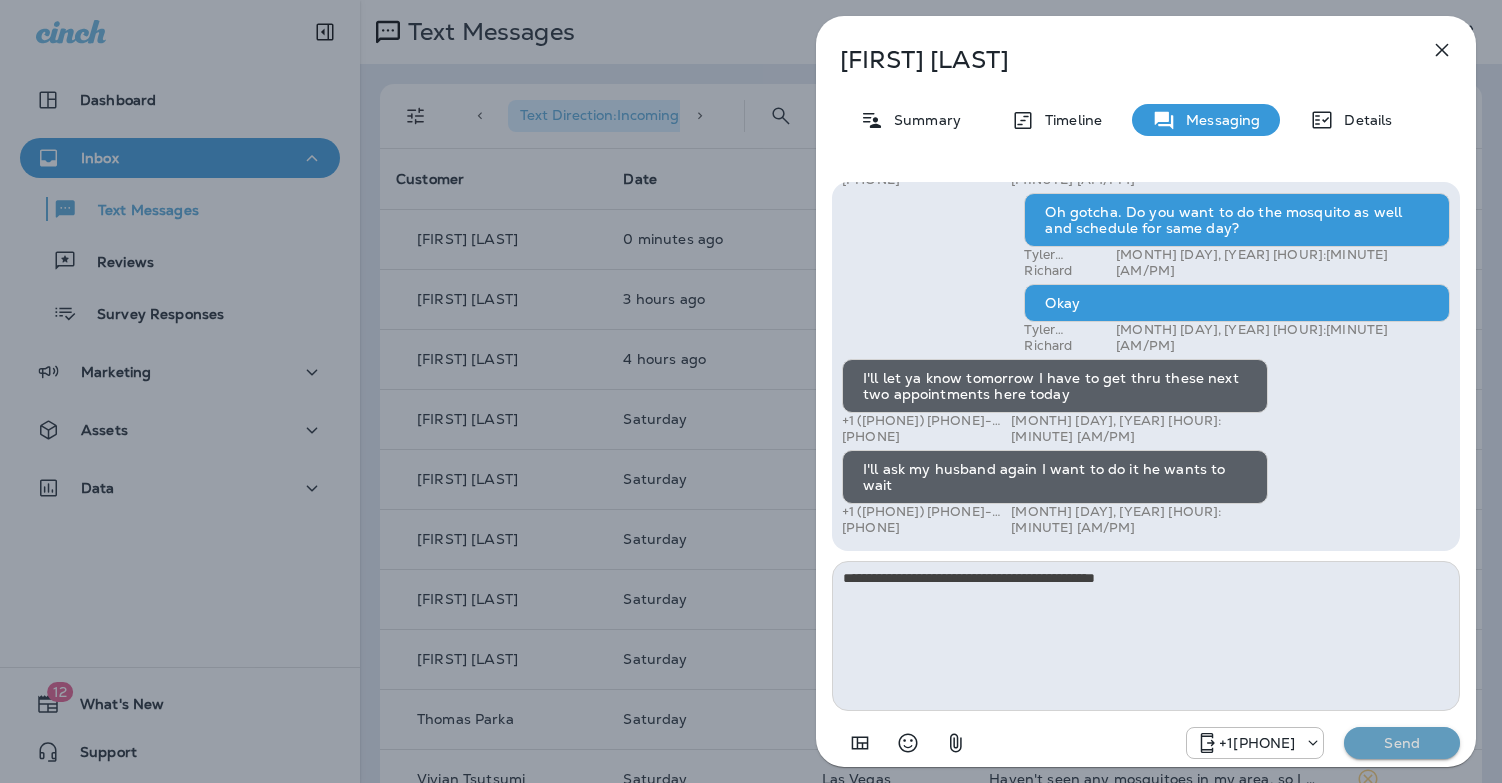 click on "Send" at bounding box center (1402, 743) 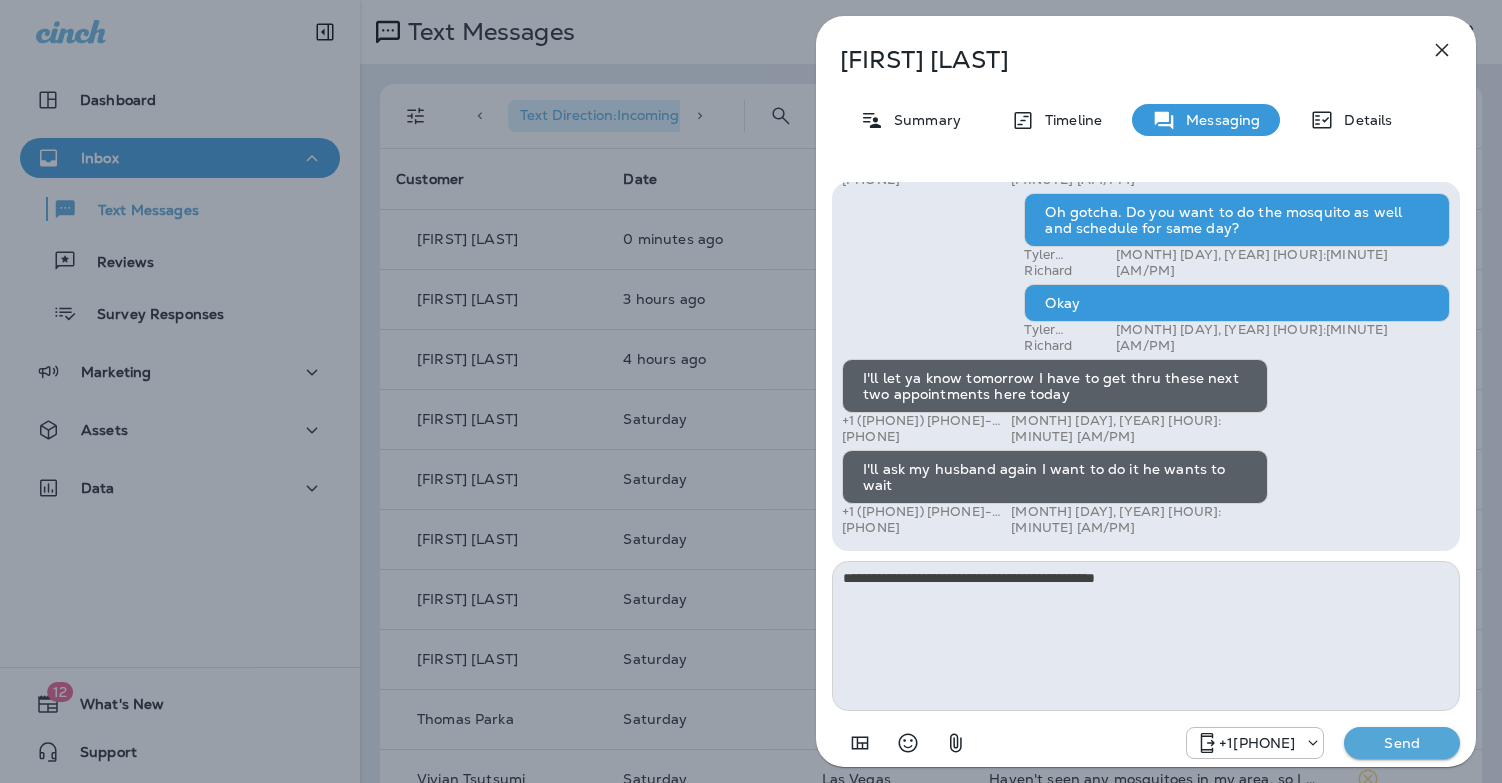 type 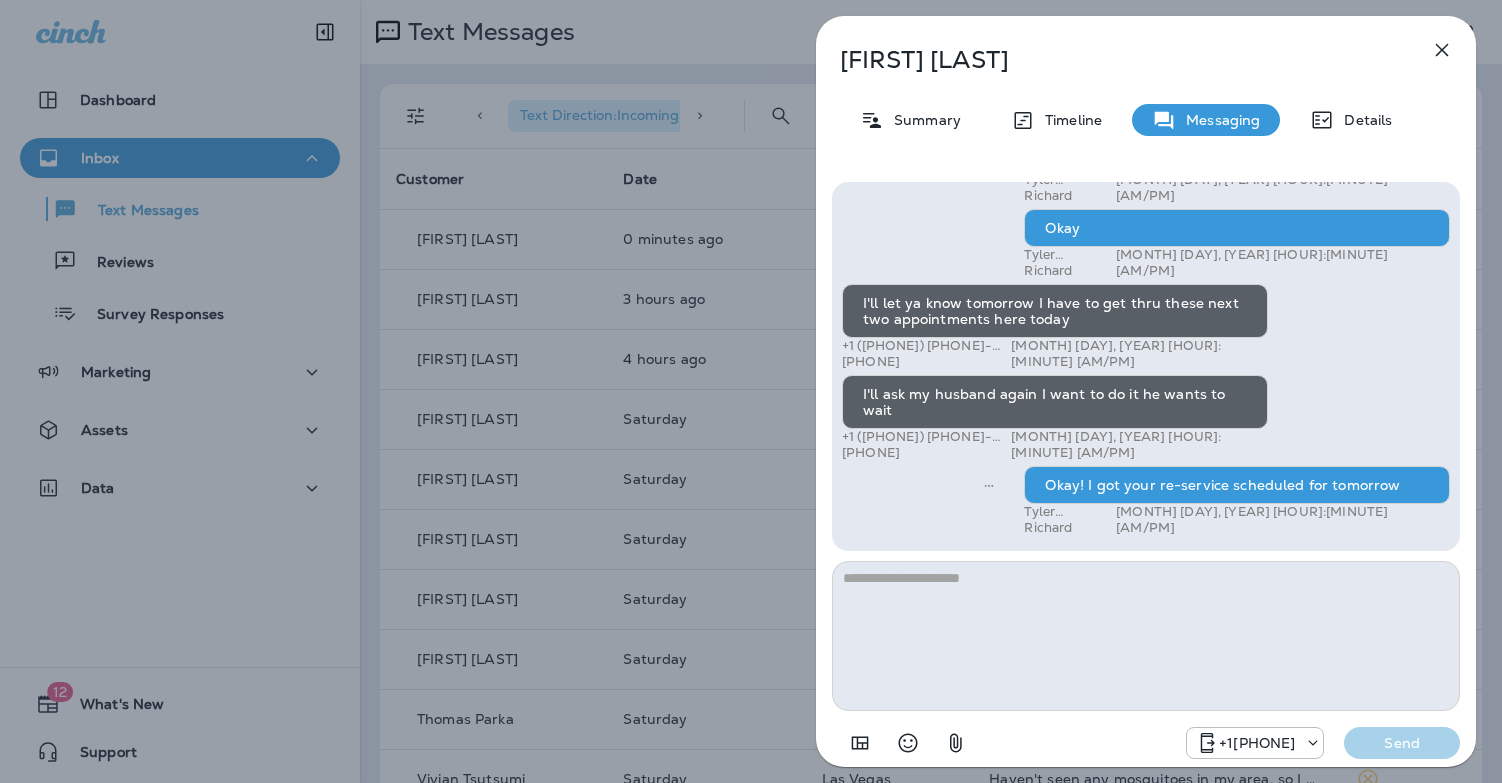 click on "Craig   Miller Summary   Timeline   Messaging   Details   Hi,  Craig , this is Cameron with Moxie Pest Control. We know Summer brings out the mosquitoes—and with the Summer season here, I’d love to get you on our schedule to come help take care of that. Just reply here if you're interested, and I'll let you know the details!
Reply STOP to optout +18174823792 Jul 29, 2025 10:24 AM Is there an extra charge for this? +1 (719) 684-4961 Jul 29, 2025 5:31 PM Tyler Richard Jul 30, 2025 8:13 AM Do you want to try it once and see how it goes? Tyler Richard Jul 30, 2025 10:22 AM I'll talk it over with my husband & let you know!  :)  +1 (719) 684-4961 Jul 30, 2025 10:38 AM Sounds good! Tyler Richard Jul 30, 2025 11:16 AM Good morning! Did you guys talk over the mosquito service? Tyler Richard Aug 4, 2025 11:40 AM Yes actually I was going to call today we're having a bee problem on the side of our house that we need someone to take care of +1 (719) 684-4961 Aug 4, 2025 11:55 AM +1 (719) 684-4961 Aug 4, 2025 11:56 AM" at bounding box center (751, 391) 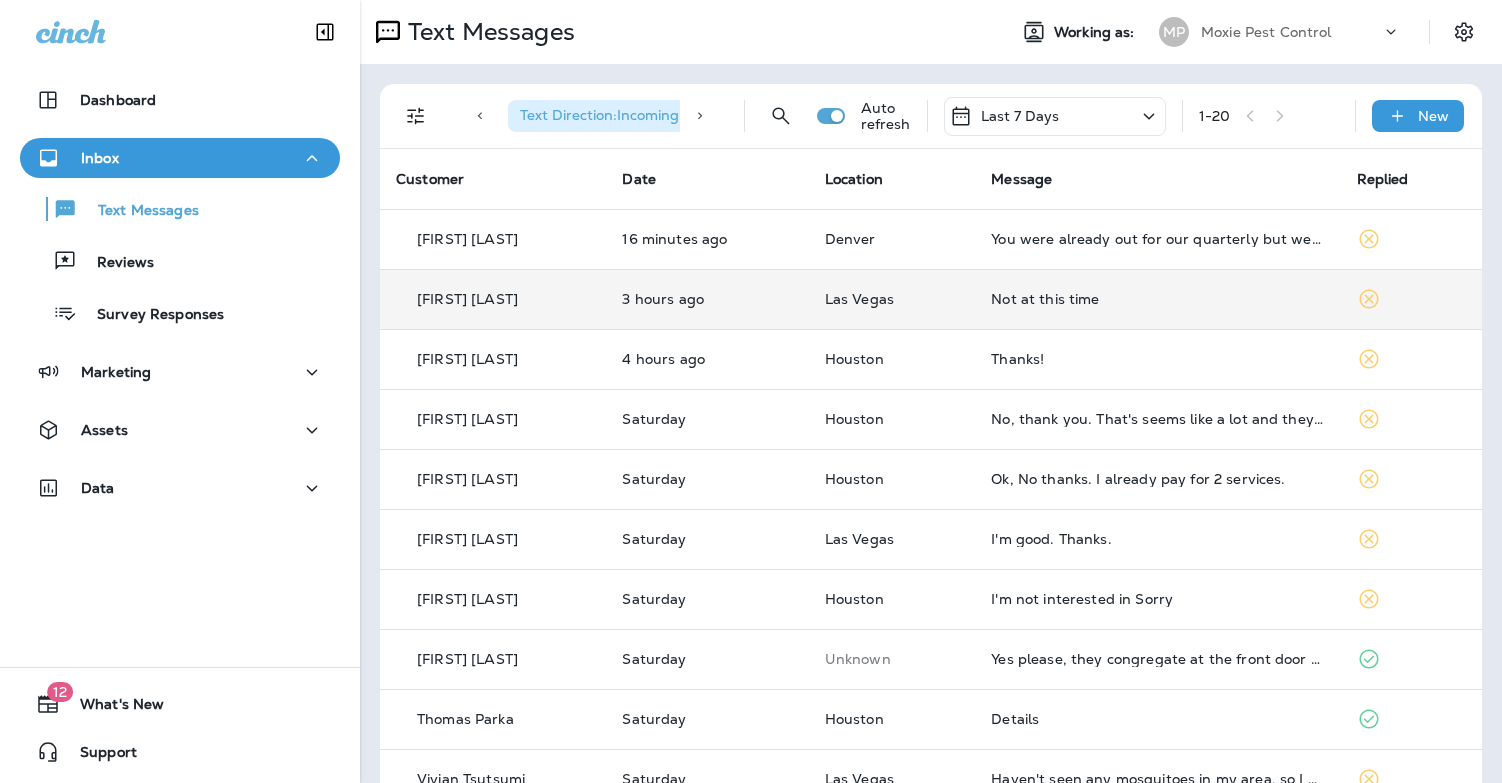 click on "Not at this time" at bounding box center [1157, 299] 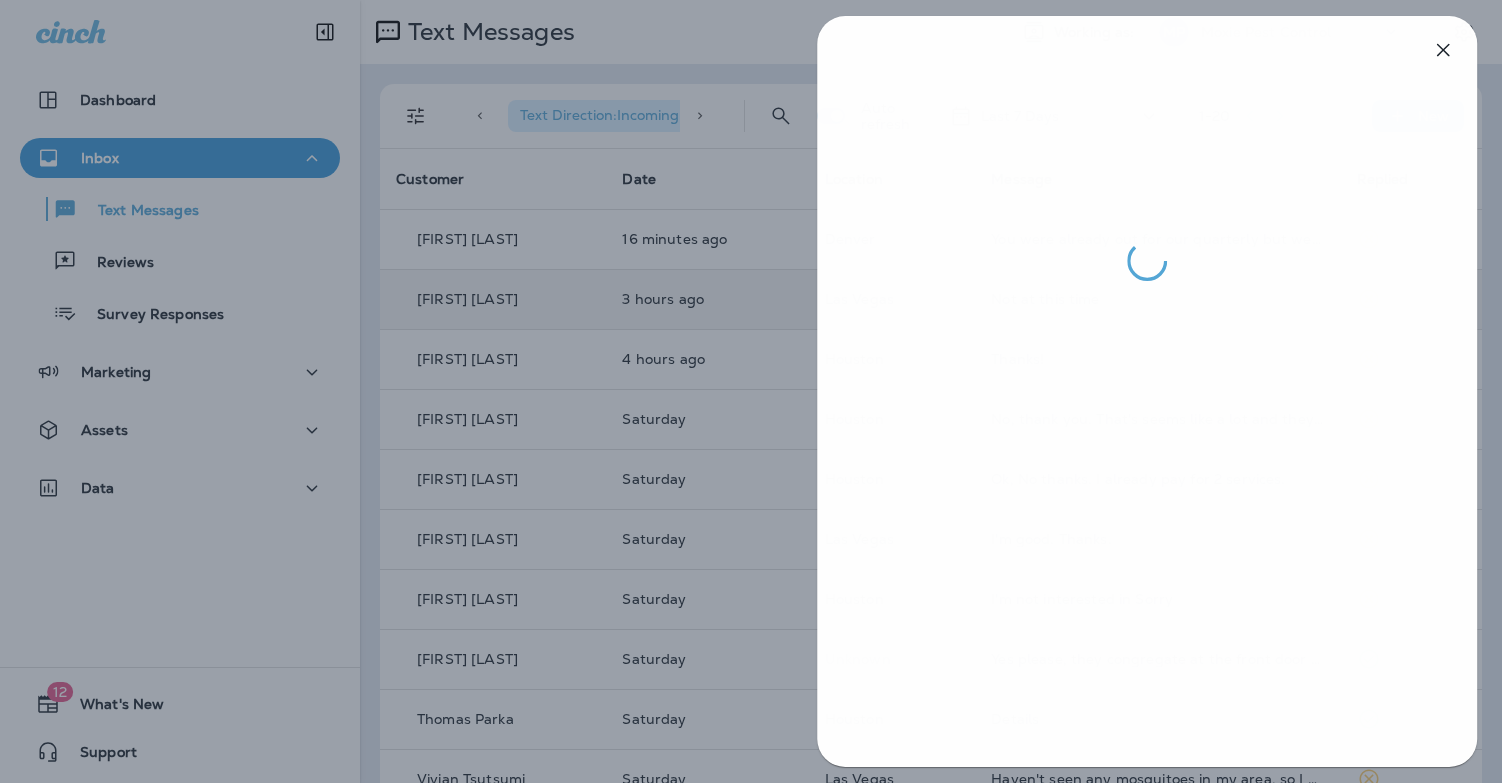 click at bounding box center (752, 391) 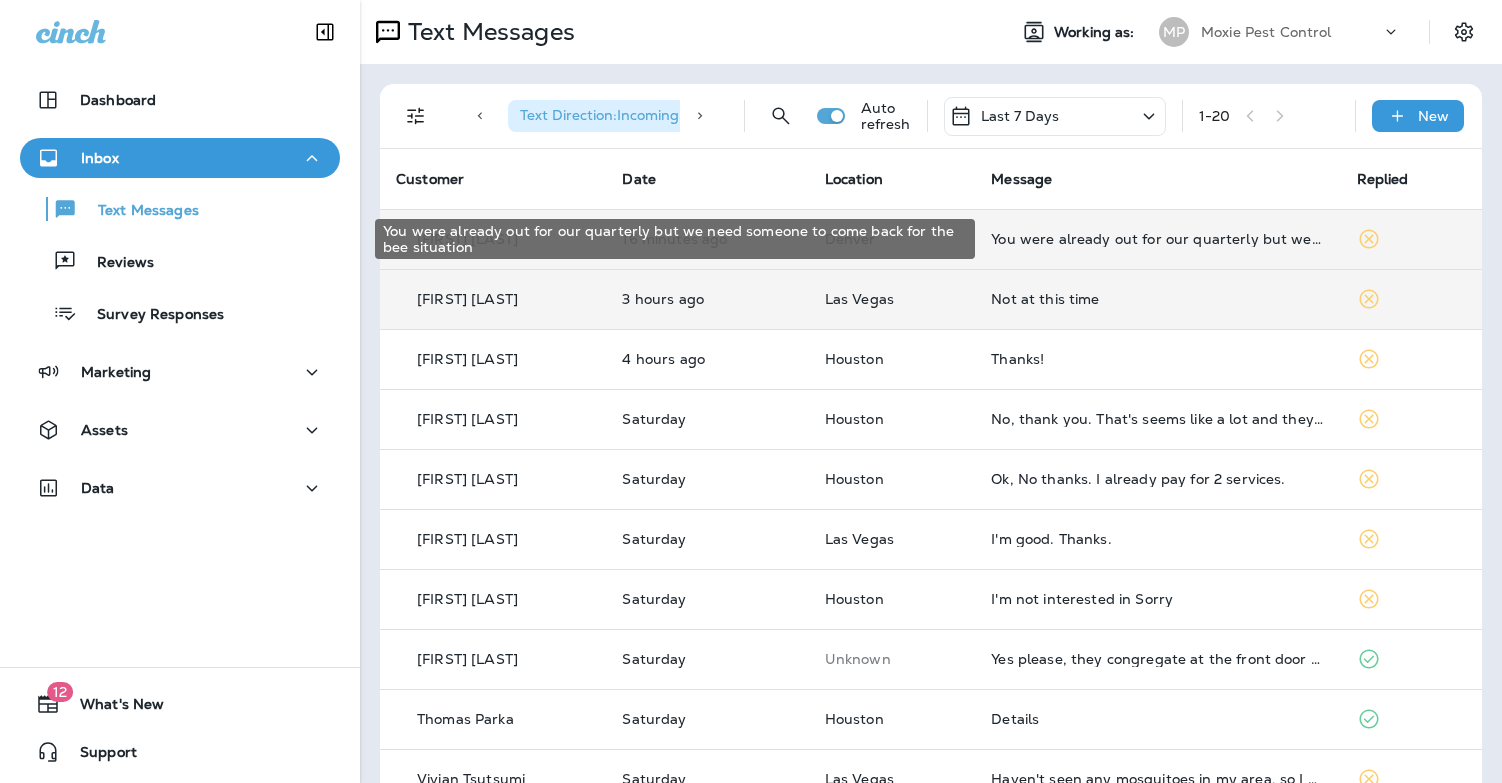 click on "You were already out for our quarterly but we need someone to come back for the bee situation" at bounding box center (1157, 239) 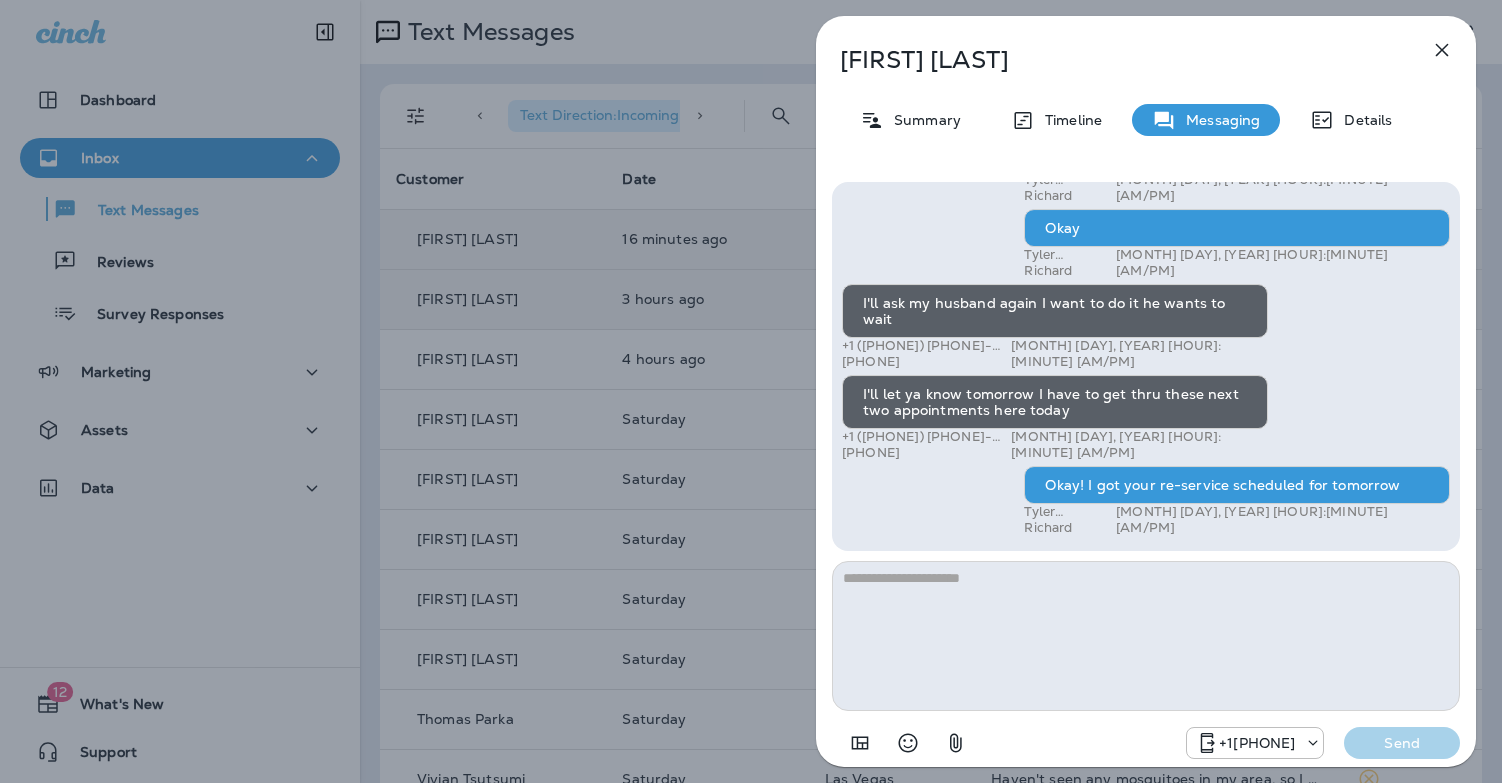 click on "Craig   Miller Summary   Timeline   Messaging   Details   Hi,  Craig , this is Cameron with Moxie Pest Control. We know Summer brings out the mosquitoes—and with the Summer season here, I’d love to get you on our schedule to come help take care of that. Just reply here if you're interested, and I'll let you know the details!
Reply STOP to optout +18174823792 Jul 29, 2025 10:24 AM Is there an extra charge for this? +1 (719) 684-4961 Jul 29, 2025 5:31 PM Tyler Richard Jul 30, 2025 8:13 AM Do you want to try it once and see how it goes? Tyler Richard Jul 30, 2025 10:22 AM I'll talk it over with my husband & let you know!  :)  +1 (719) 684-4961 Jul 30, 2025 10:38 AM Sounds good! Tyler Richard Jul 30, 2025 11:16 AM Good morning! Did you guys talk over the mosquito service? Tyler Richard Aug 4, 2025 11:40 AM Yes actually I was going to call today we're having a bee problem on the side of our house that we need someone to take care of +1 (719) 684-4961 Aug 4, 2025 11:55 AM +1 (719) 684-4961 Aug 4, 2025 11:56 AM" at bounding box center [751, 391] 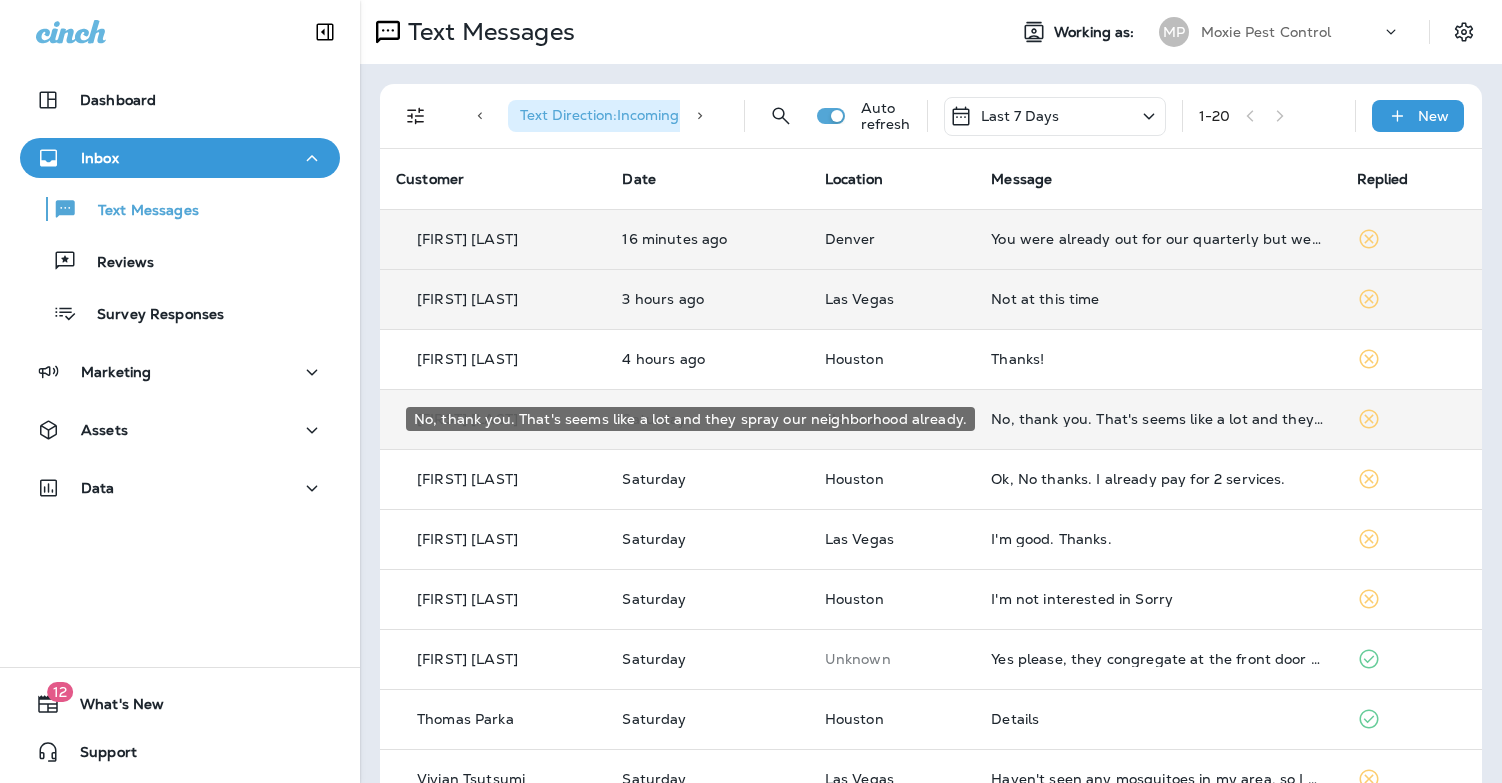 click on "No, thank you. That's seems like a lot and they spray our neighborhood already." at bounding box center (1157, 419) 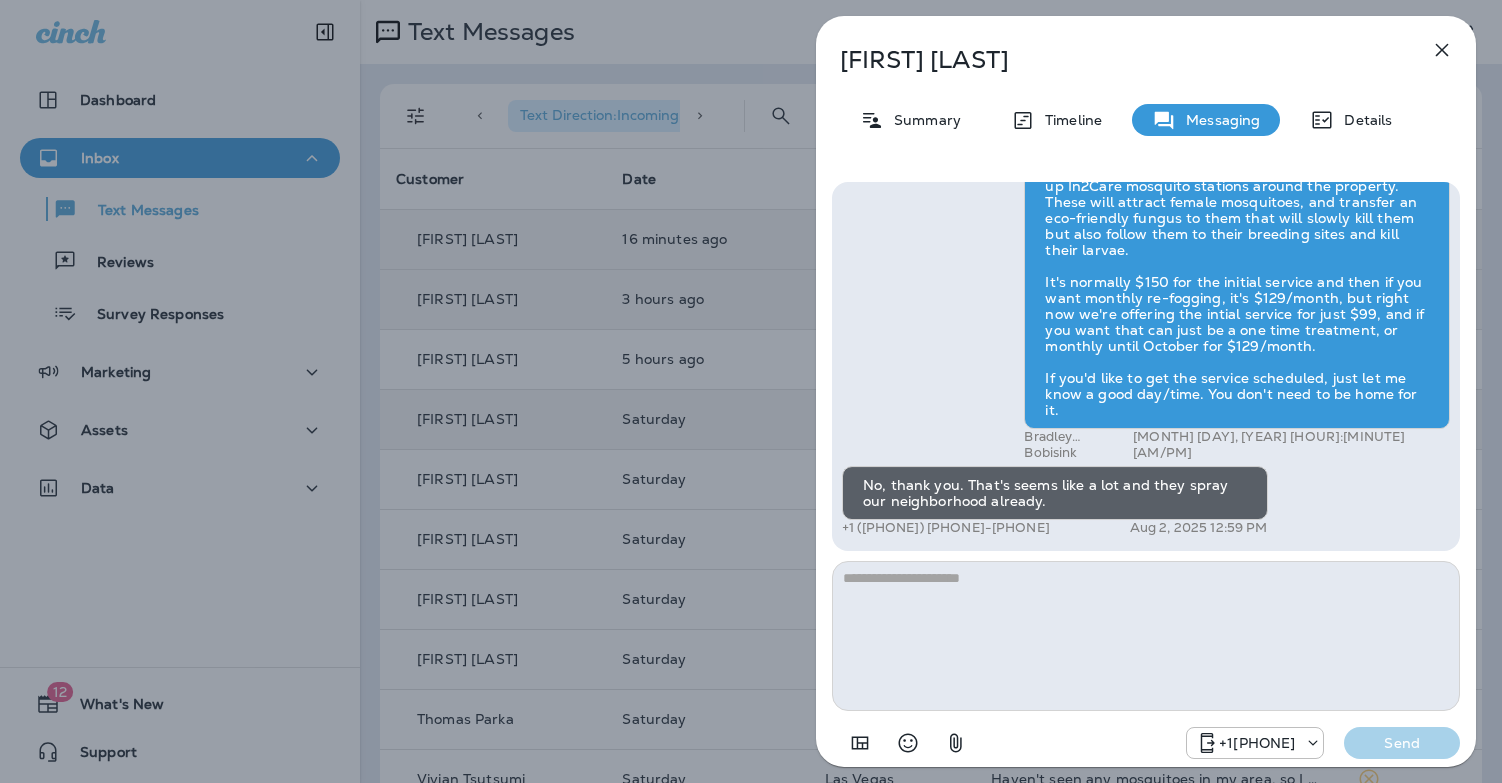 click on "Jennifer   Mahon Summary   Timeline   Messaging   Details   Hi Jennifer , this is Steven with Moxie Pest Control. We know Summer brings out the mosquitoes—and with the Summer season here, I’d love to get you on our schedule to come help take care of that. Just reply here if you're interested, and I'll let you know the details!
Reply STOP to optout +18174823792 Aug 2, 2025 12:51 PM Yes please  +1 (832) 693-5659 Aug 2, 2025 12:55 PM Bradley Bobisink Aug 2, 2025 12:56 PM No, thank you. That's seems like a lot and they spray our neighborhood already.  +1 (832) 693-5659 Aug 2, 2025 12:59 PM +18174823792 Send" at bounding box center (751, 391) 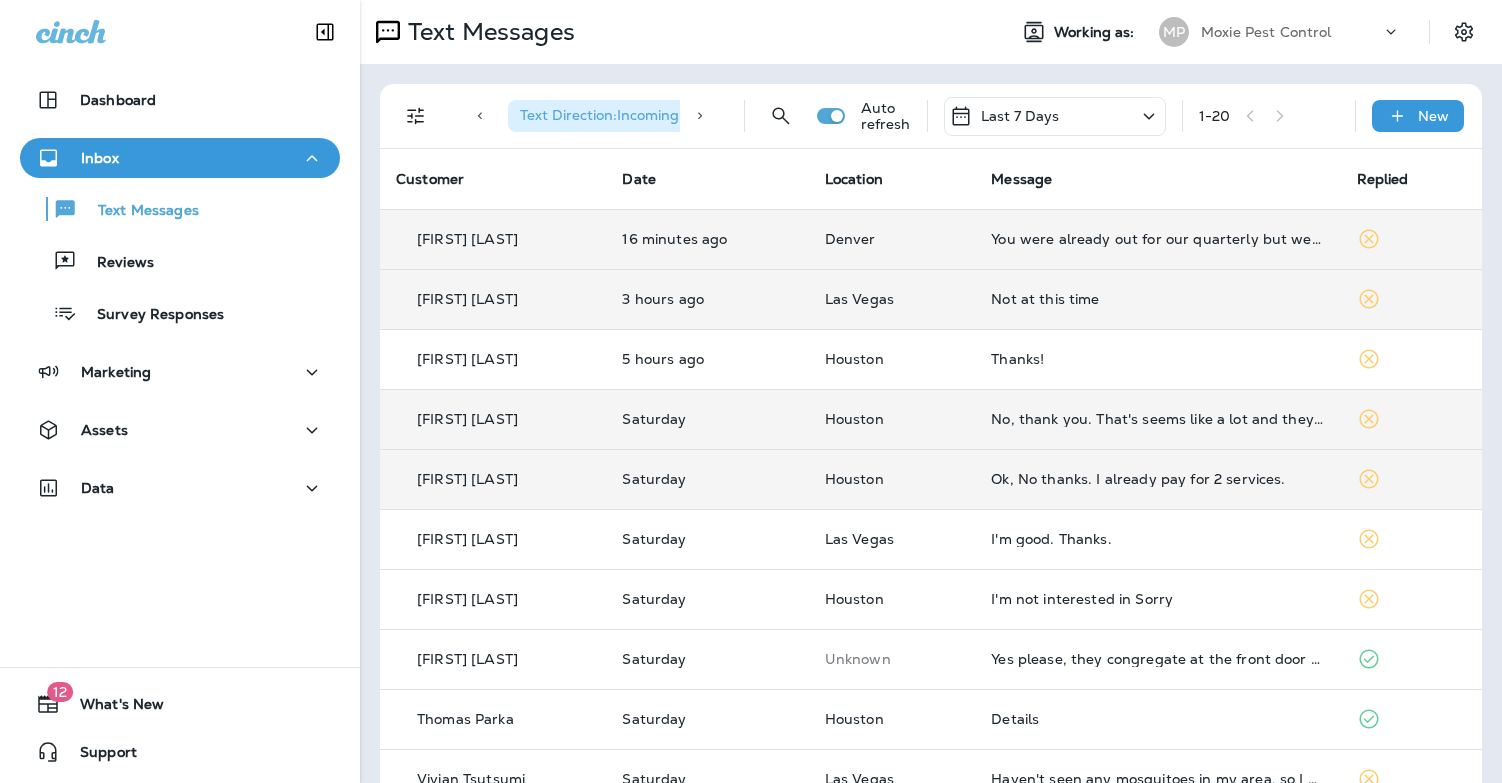 click on "Ok, No thanks. I already pay for 2 services." at bounding box center [1157, 479] 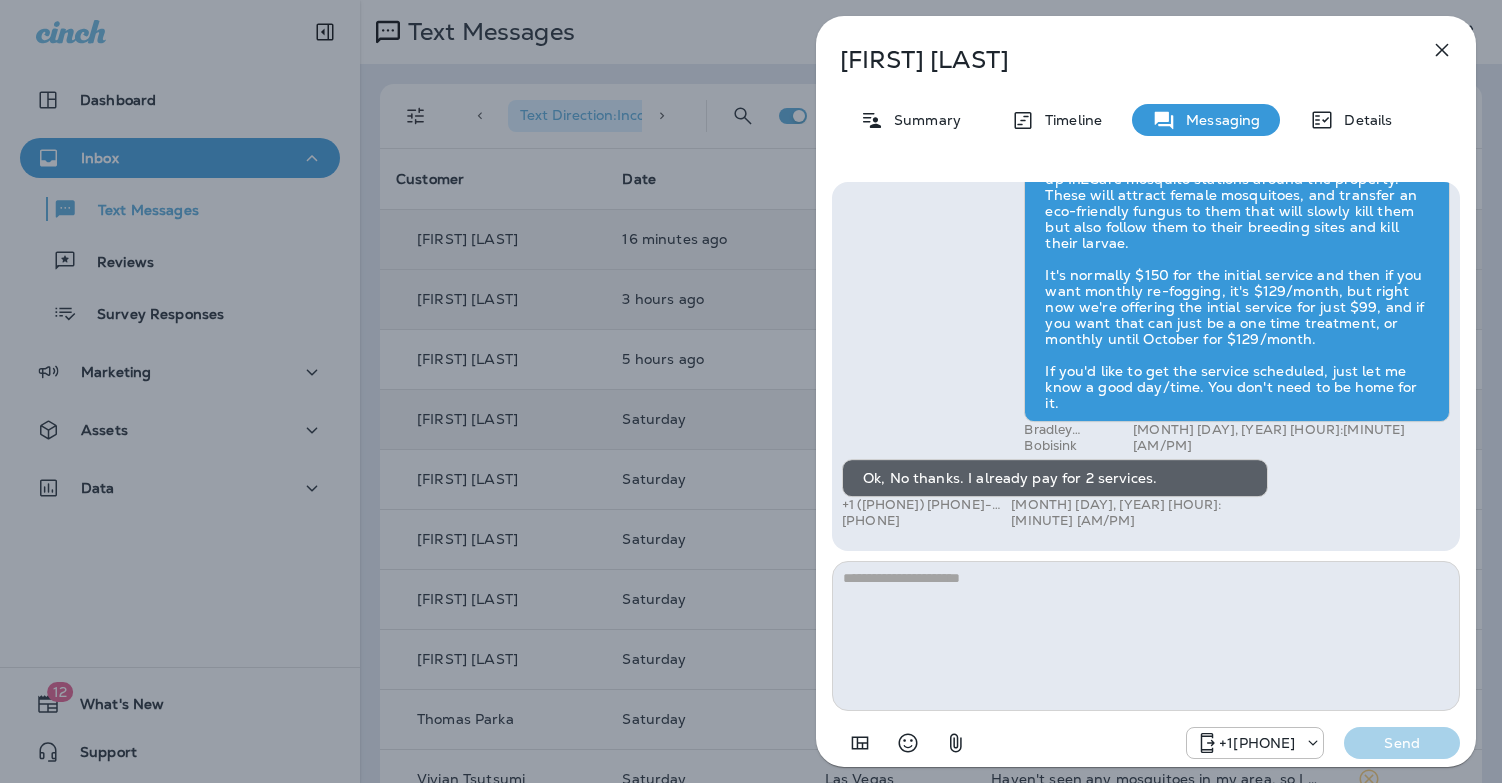 click on "Rick   Cavazos Summary   Timeline   Messaging   Details   Hi Rick , this is Steven with Moxie Pest Control. We know Summer brings out the mosquitoes—and with the Summer season here, I’d love to get you on our schedule to come help take care of that. Just reply here if you're interested, and I'll let you know the details!
Reply STOP to optout +18174823792 Aug 2, 2025 12:47 PM How much that that cost +1 (713) 502-6035 Aug 2, 2025 12:49 PM Bradley Bobisink Aug 2, 2025 12:54 PM Ok, No thanks. I already pay for 2 services.  +1 (713) 502-6035 Aug 2, 2025 12:56 PM +18174823792 Send" at bounding box center (751, 391) 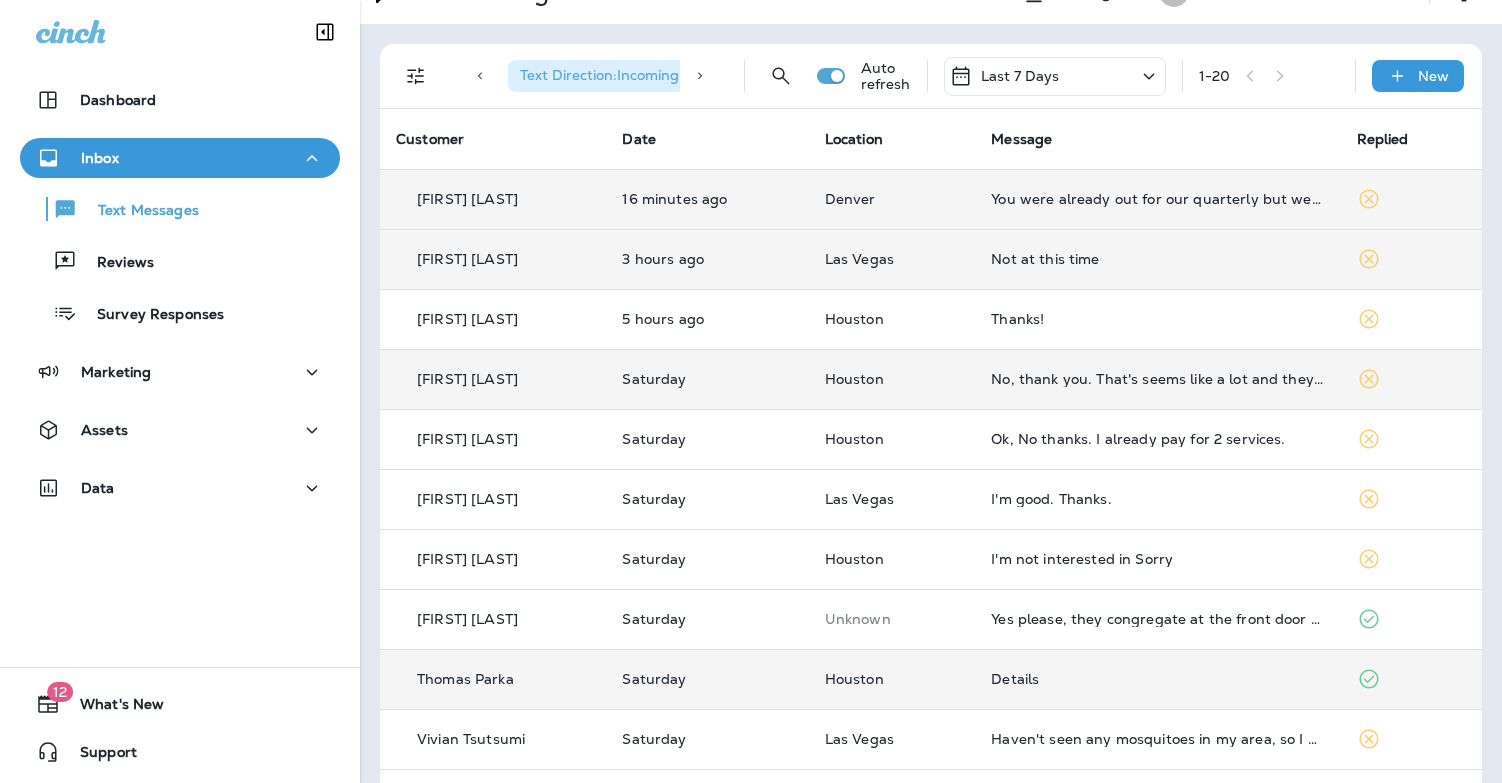 scroll, scrollTop: 151, scrollLeft: 0, axis: vertical 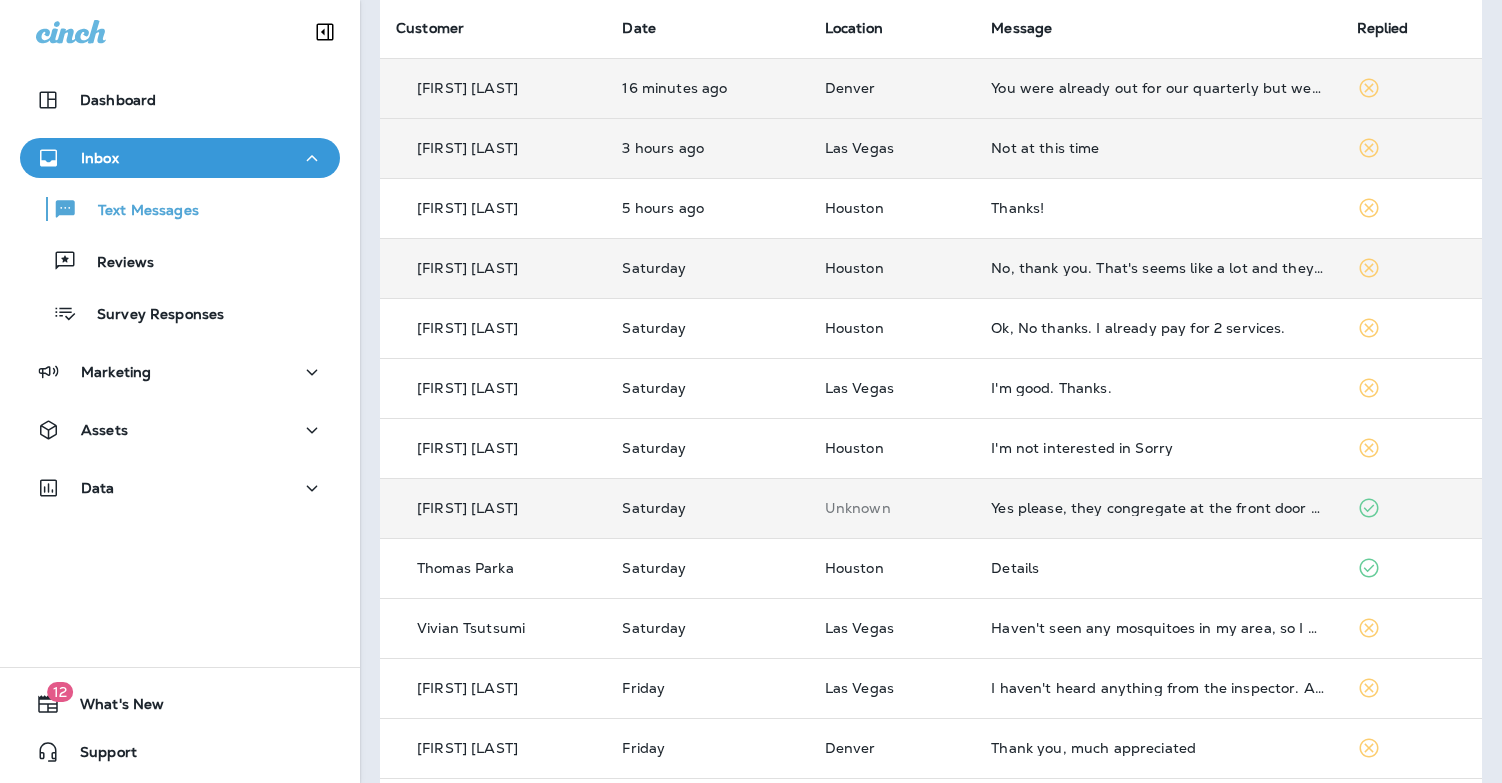 click on "Yes please, they congregate at the front door alot." at bounding box center [1157, 508] 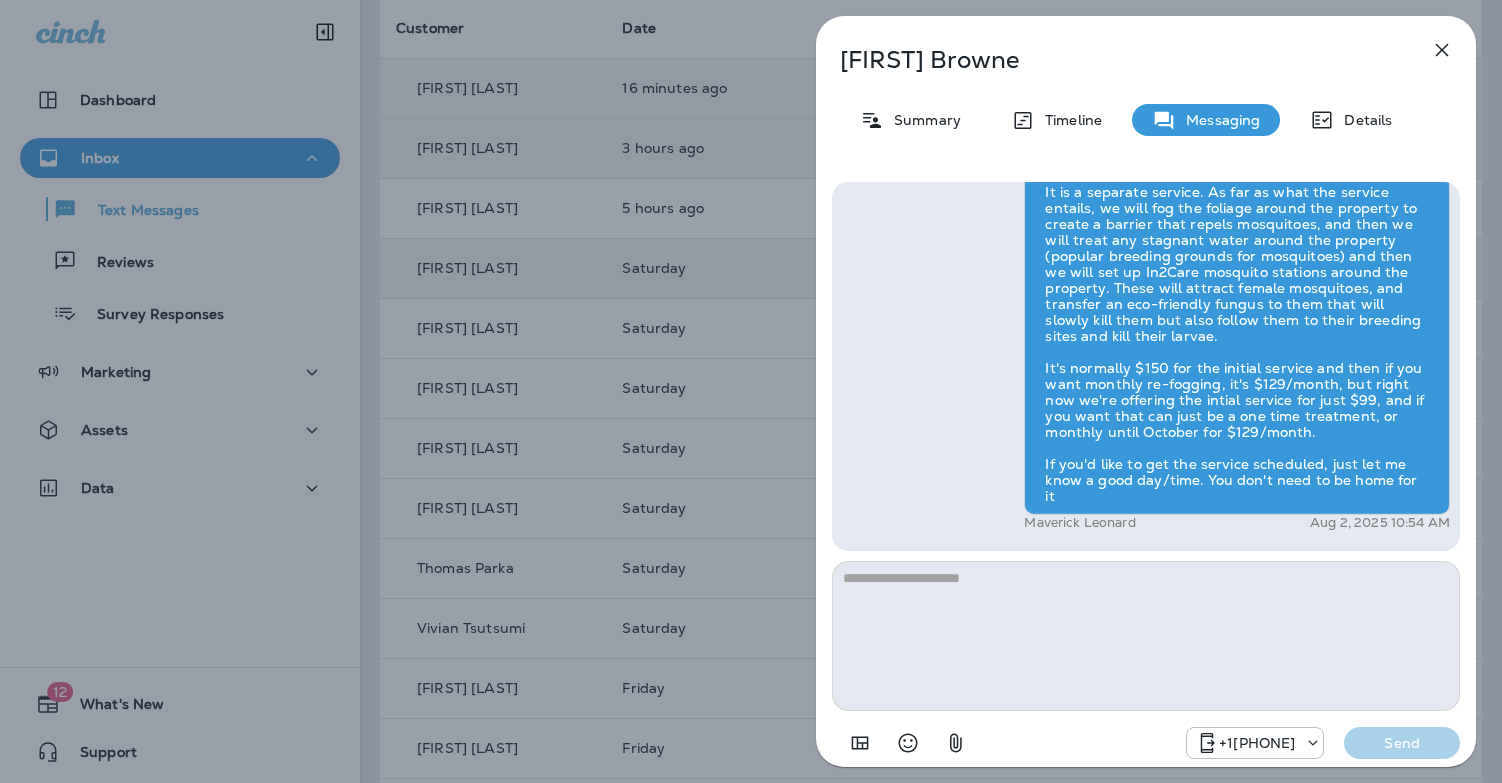 click on "Elrick   Browne Summary   Timeline   Messaging   Details   Hi,  Elrick , this is Cameron with Moxie Pest Control. We know Summer brings out the mosquitoes—and with the Summer season here, I’d love to get you on our schedule to come help take care of that. Just reply here if you're interested, and I'll let you know the details!
Reply STOP to optout +18174823792 Jul 7, 2025 11:40 AM Yes please, they congregate at the front door alot. +1 (813) 843-5060 Aug 2, 2025 10:46 AM Maverick Leonard Aug 2, 2025 10:54 AM +18174823792 Send" at bounding box center [751, 391] 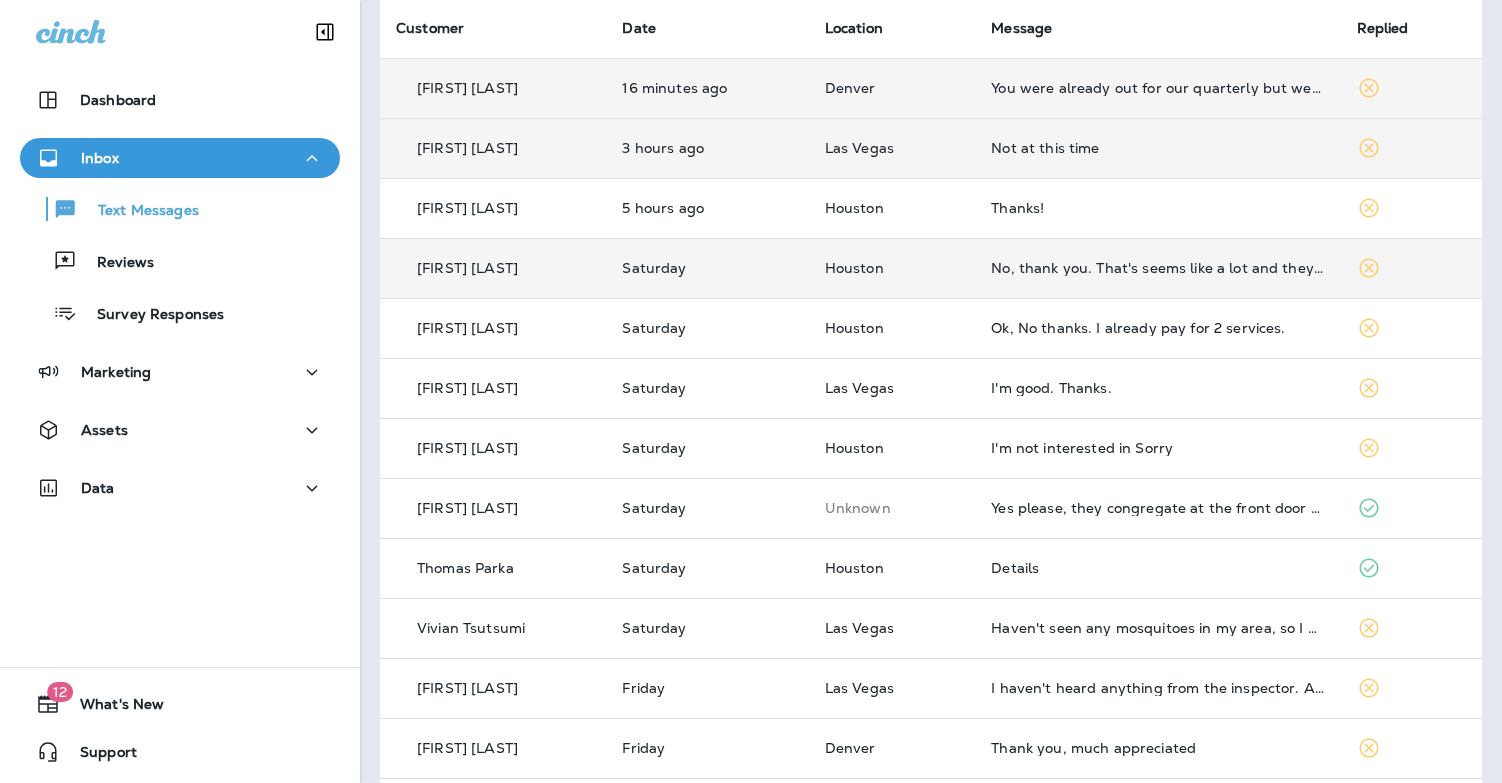 click on "Yes please, they congregate at the front door alot." at bounding box center (1157, 508) 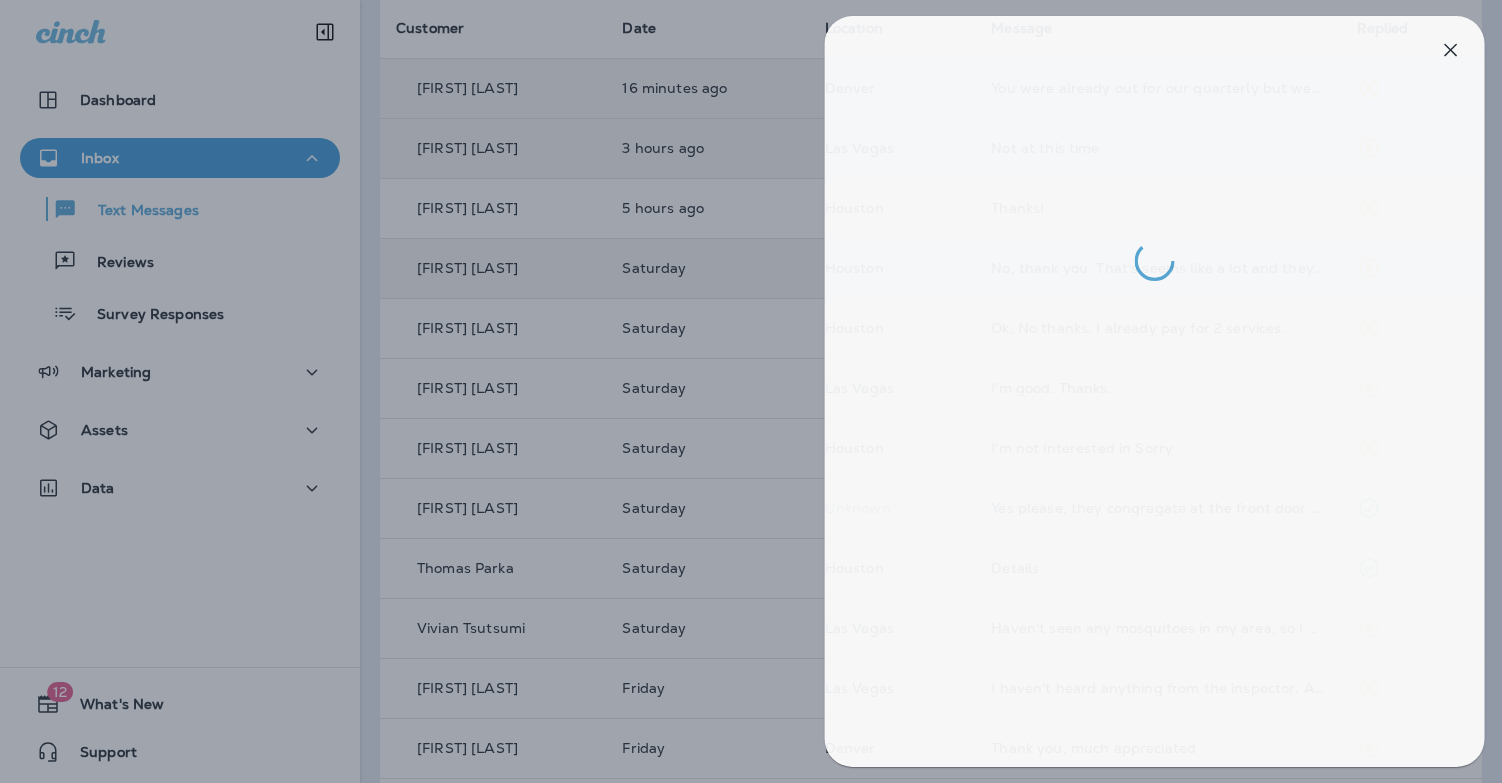 click at bounding box center (760, 391) 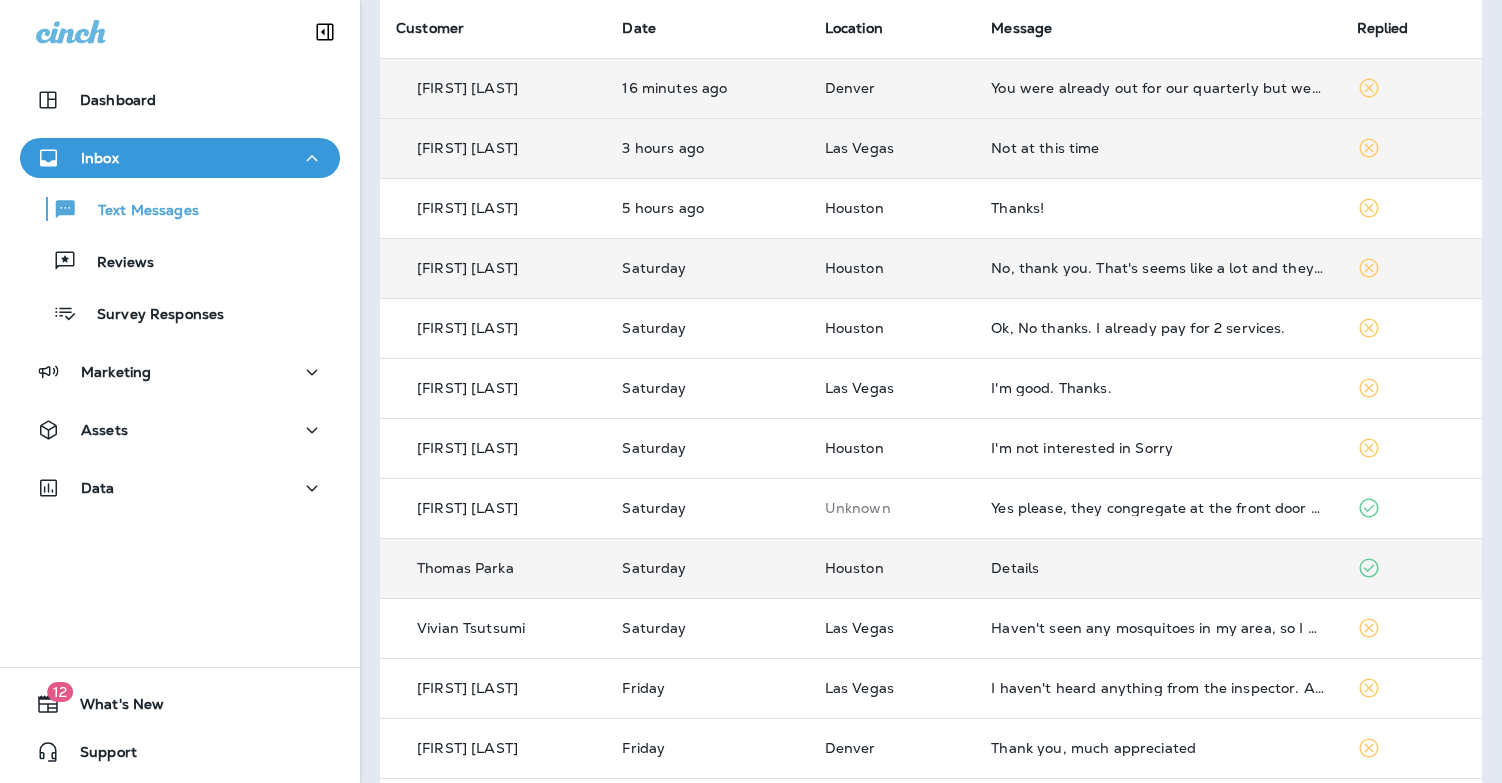 click on "Details" at bounding box center [1157, 568] 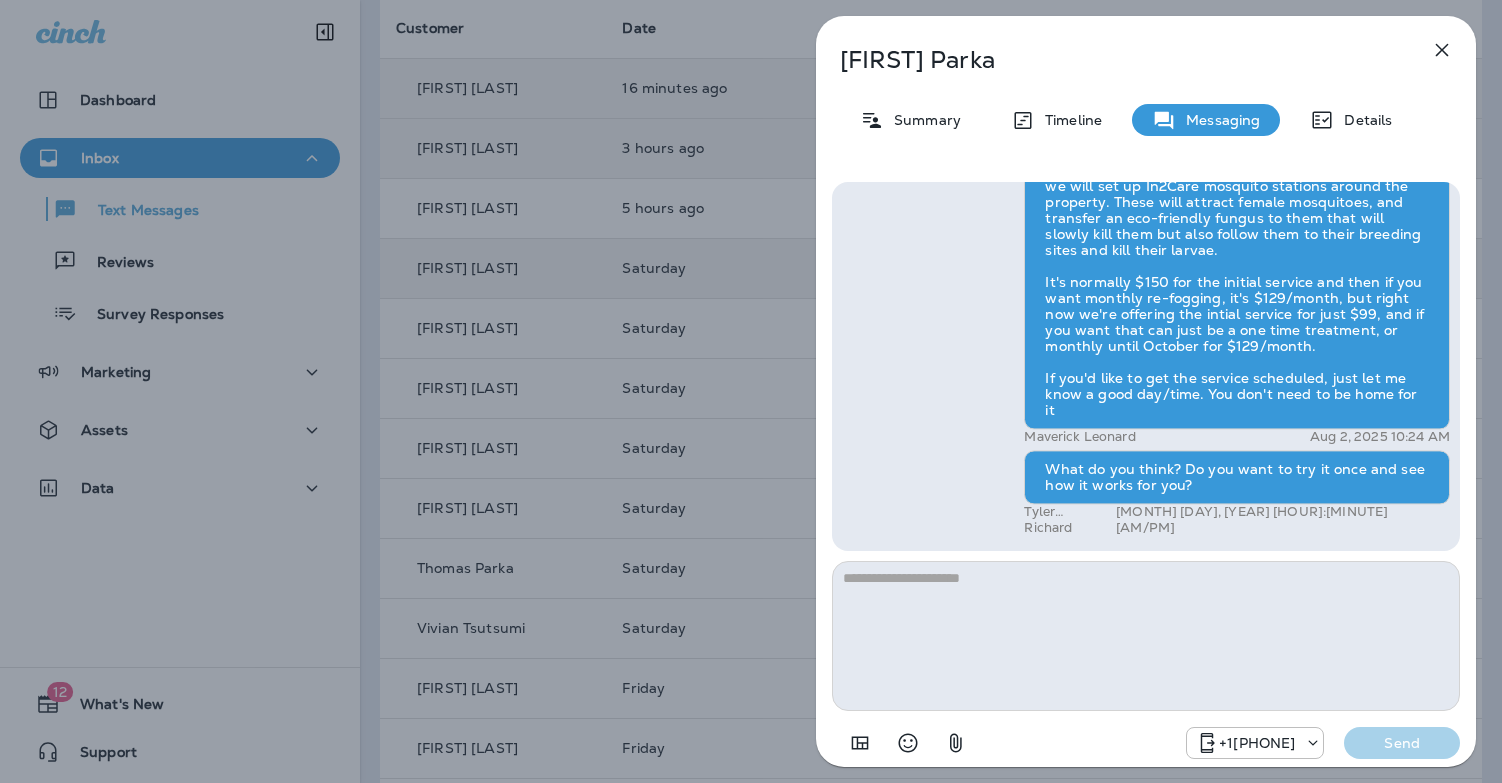 click on "Thomas   Parka Summary   Timeline   Messaging   Details   Hi Thomas , this is Steven with Moxie Pest Control. We know Summer brings out the mosquitoes—and with the Summer season here, I’d love to get you on our schedule to come help take care of that. Just reply here if you're interested, and I'll let you know the details!
Reply STOP to optout +18174823792 Aug 2, 2025 9:46 AM Details +1 (516) 655-9571 Aug 2, 2025 10:18 AM Maverick Leonard Aug 2, 2025 10:24 AM What do you think? Do you want to try it once and see how it works for you? Tyler Richard Aug 4, 2025 9:36 AM +18174823792 Send" at bounding box center (751, 391) 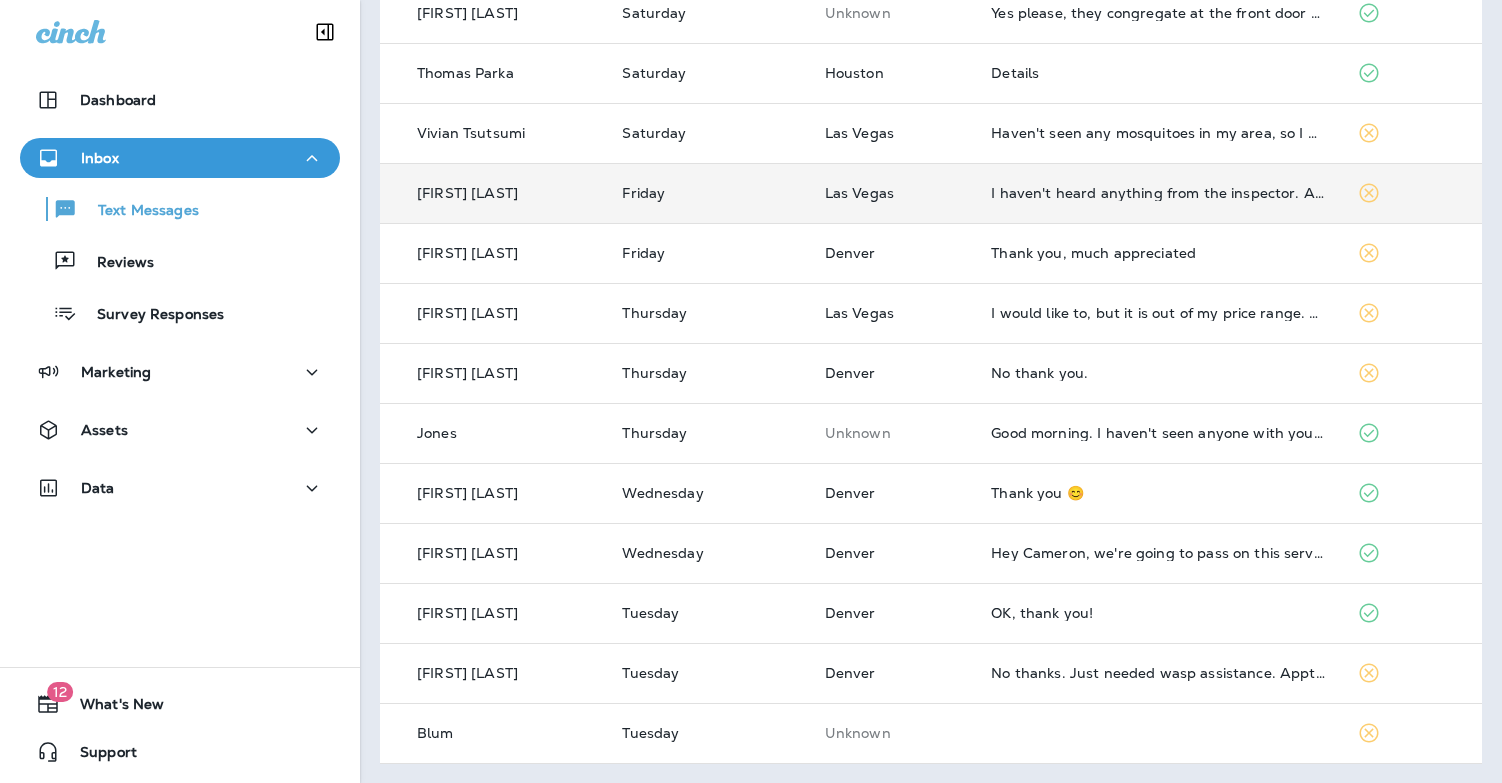 scroll, scrollTop: 647, scrollLeft: 0, axis: vertical 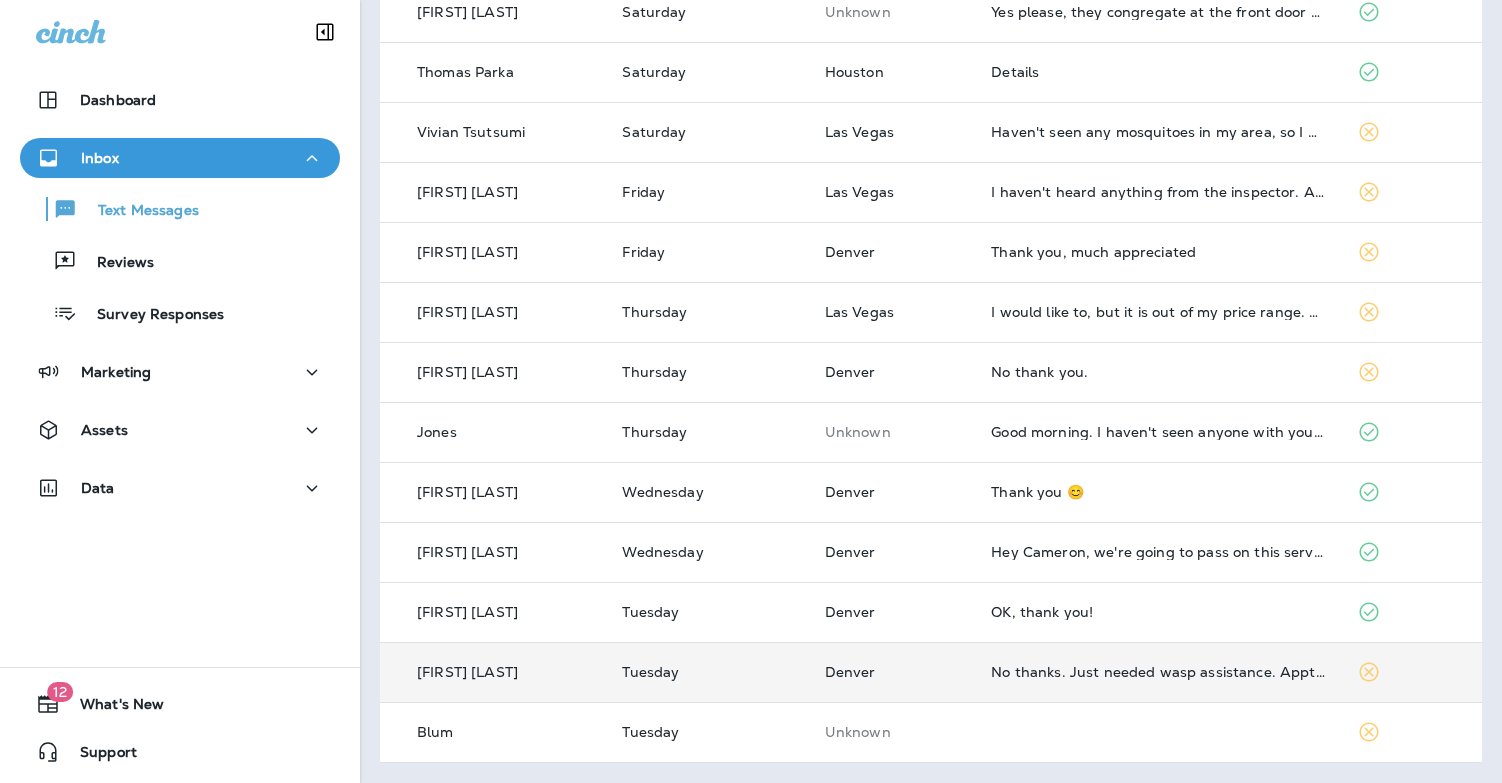click on "No thanks. Just needed wasp assistance. Appt booked already. Thx" at bounding box center [1157, 672] 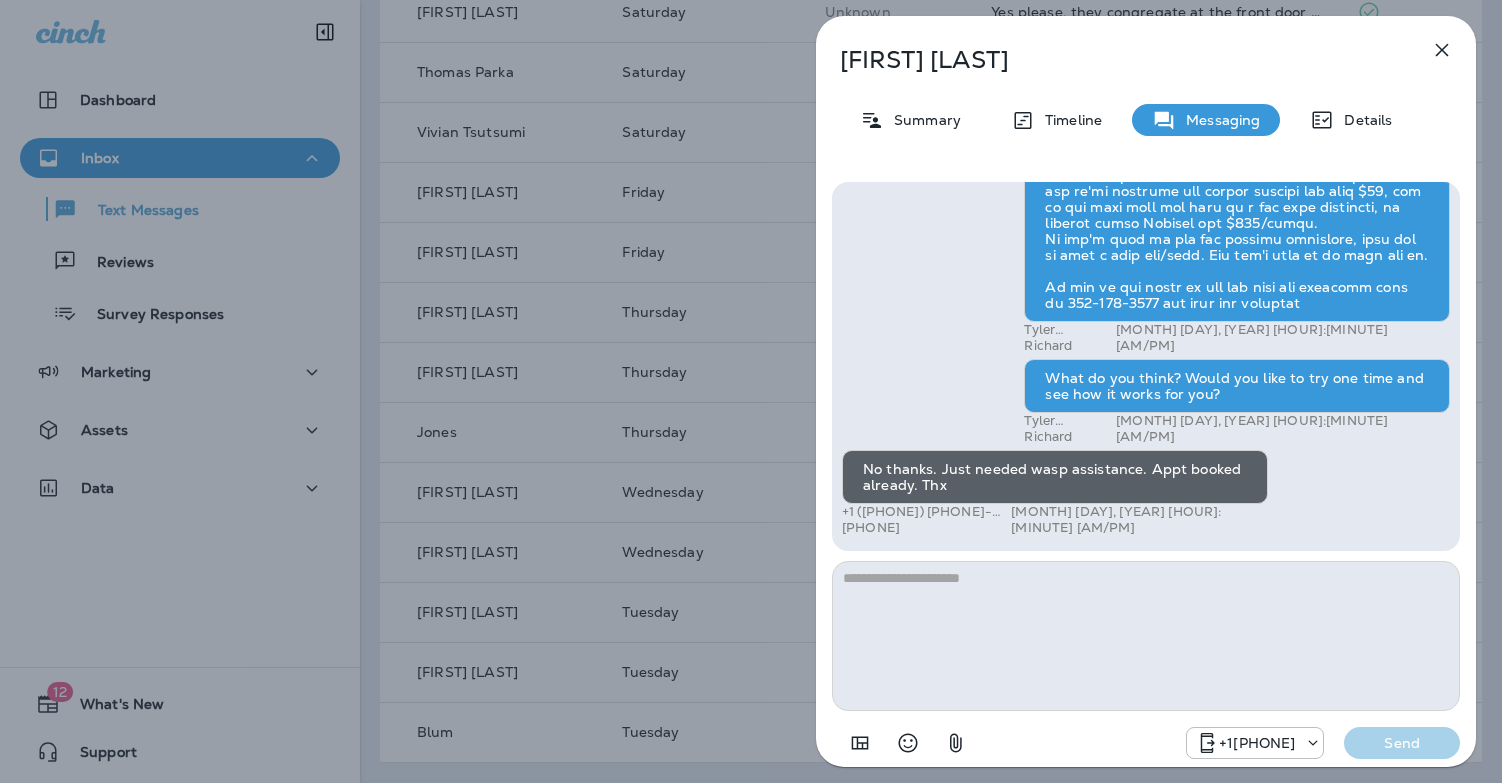 click on "Tyson   Shelley Summary   Timeline   Messaging   Details   Hi,  Tyson , this is Noel with Moxie Pest Control. We know Summer brings out the mosquitoes—and with the Summer season here, I’d love to get you on our schedule to come help take care of that. Just reply here and I’ll take care of the rest!
Reply STOP to optout +18174823792 May 29, 2025 12:05 PM We just had someone out. Is this a different service?  +1 (720) 291-2347 May 29, 2025 1:04 PM Hi Noel  +1 (720) 291-2347 Jul 28, 2025 6:19 PM Can we get someone out to take care of some wasps?  +1 (720) 291-2347 Jul 28, 2025 6:20 PM Tyler Richard Jul 29, 2025 8:10 AM What do you think? Would you like to try one time and see how it works for you? Tyler Richard Jul 29, 2025 3:50 PM No thanks. Just needed wasp assistance. Appt booked already. Thx  +1 (720) 291-2347 Jul 29, 2025 3:51 PM +18174823792 Send" at bounding box center (751, 391) 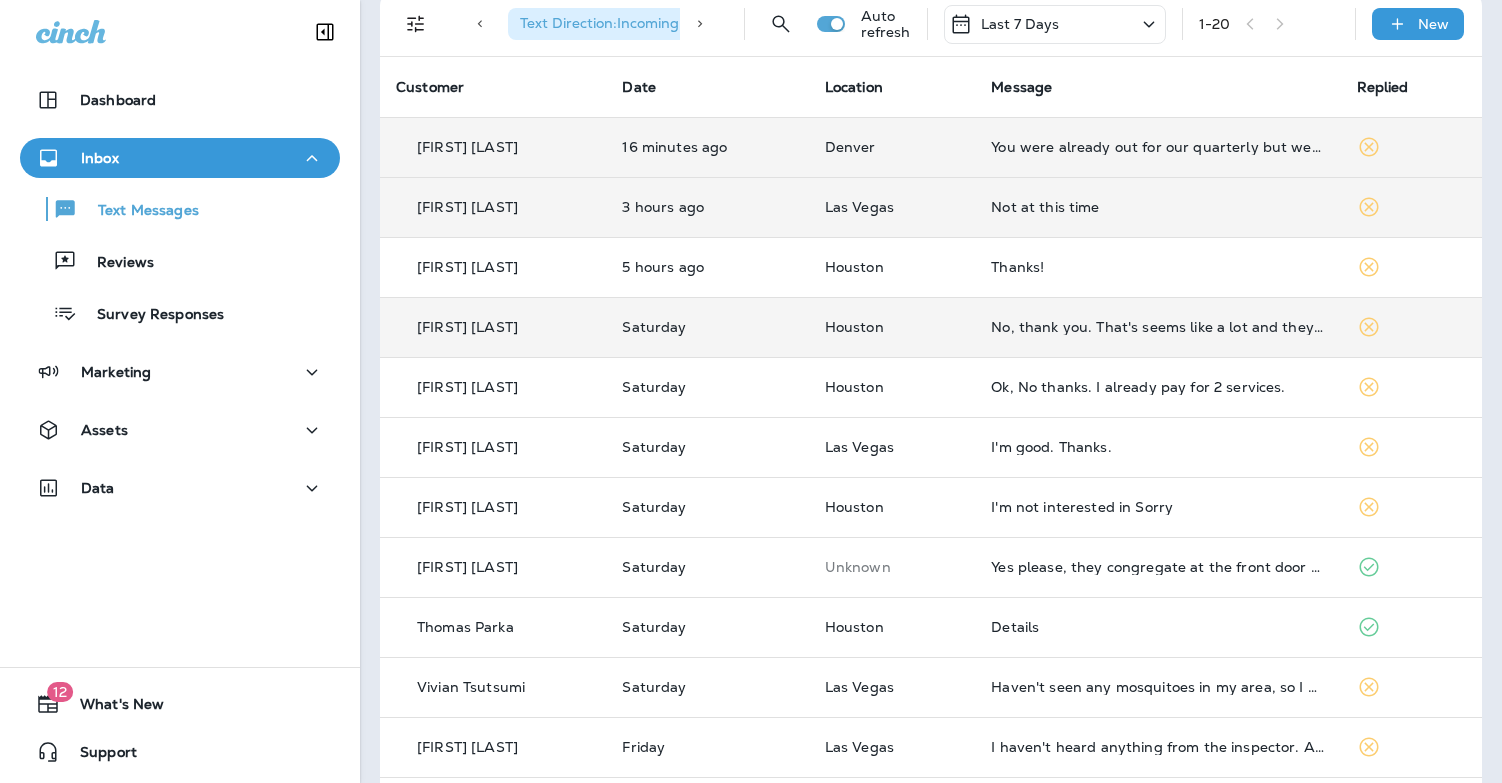 scroll, scrollTop: 0, scrollLeft: 0, axis: both 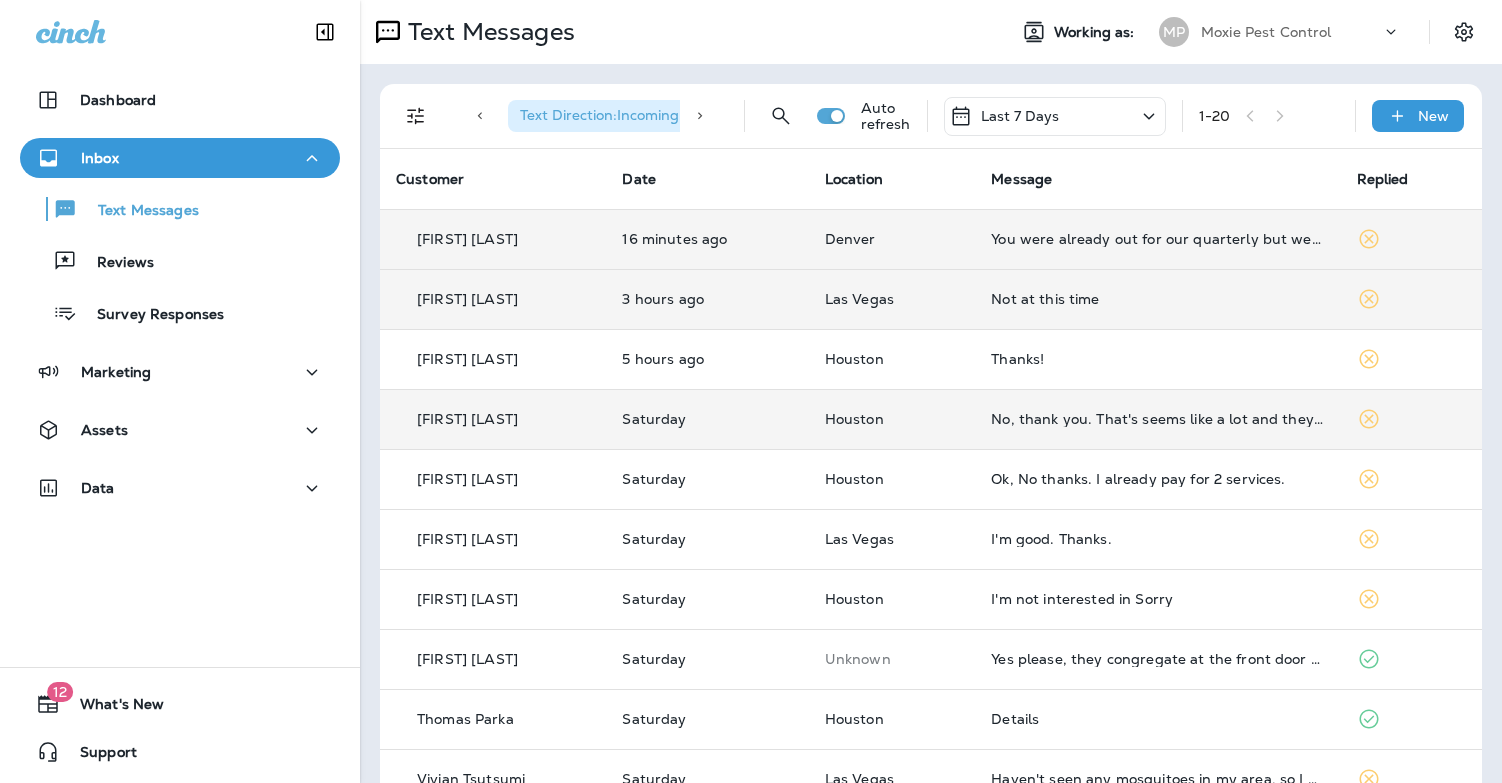 click on "1  -  20" at bounding box center (1269, 116) 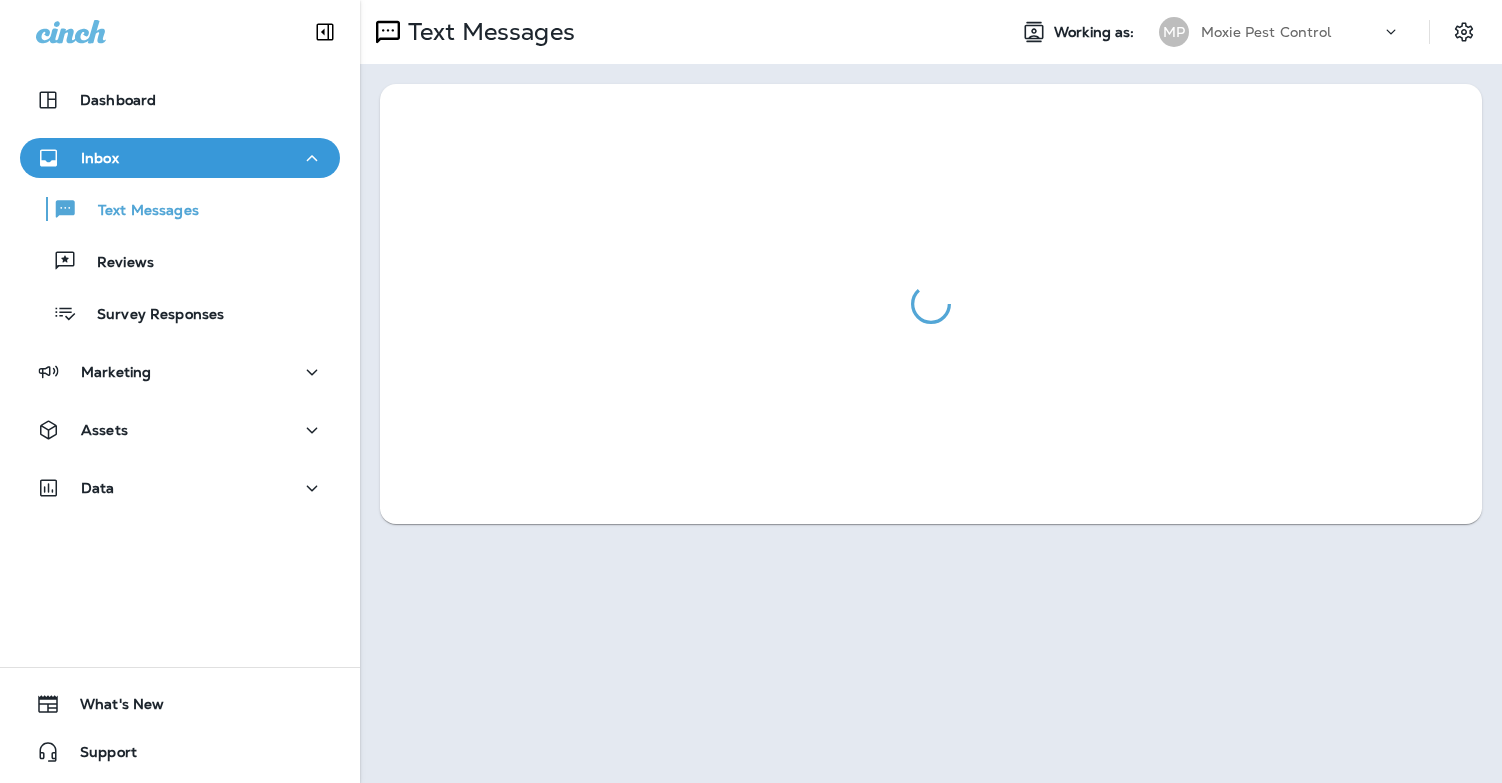 scroll, scrollTop: 0, scrollLeft: 0, axis: both 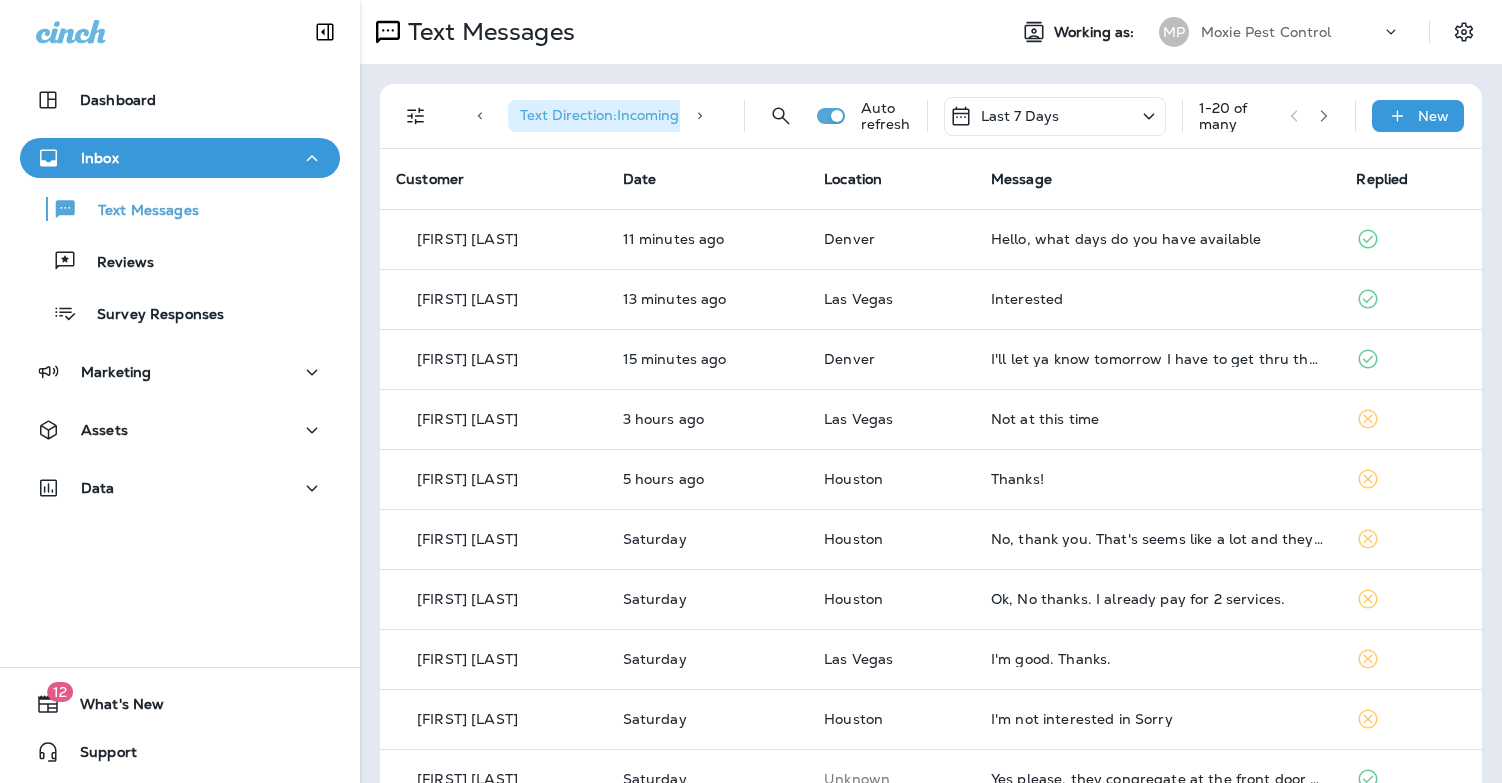 click 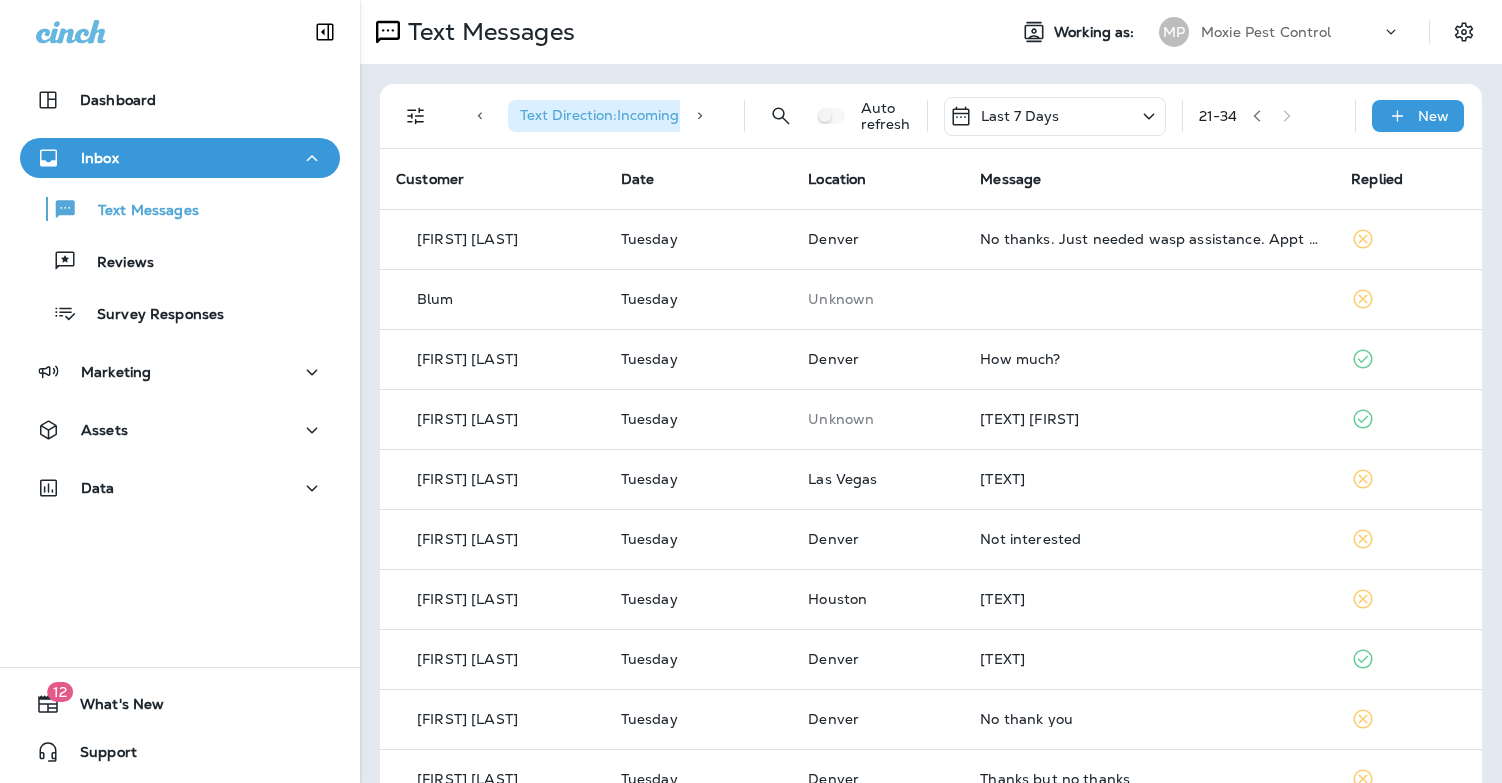 click on "[NUMBER] - [NUMBER]" at bounding box center [1269, 116] 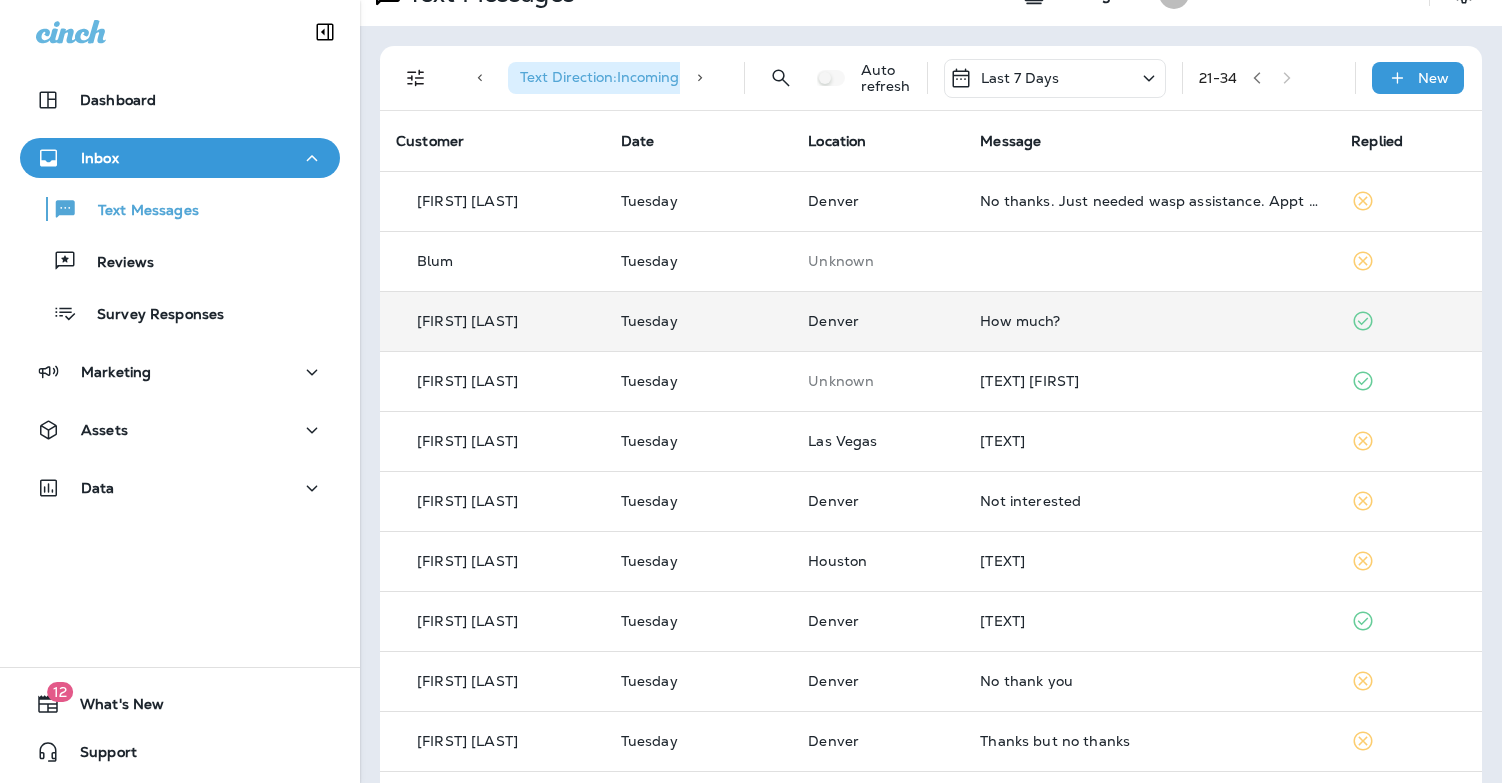 scroll, scrollTop: 108, scrollLeft: 0, axis: vertical 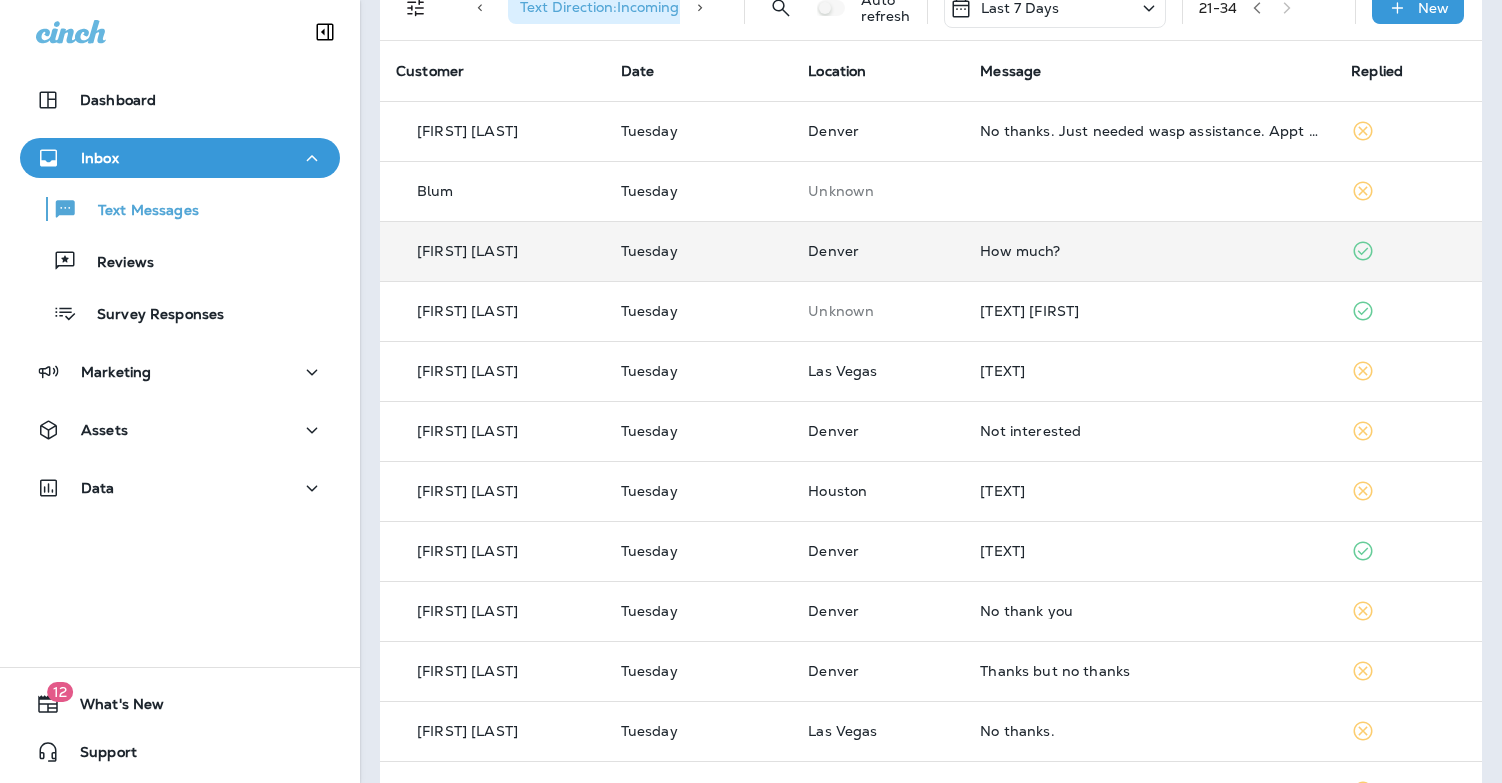 click on "How much?" at bounding box center [1149, 251] 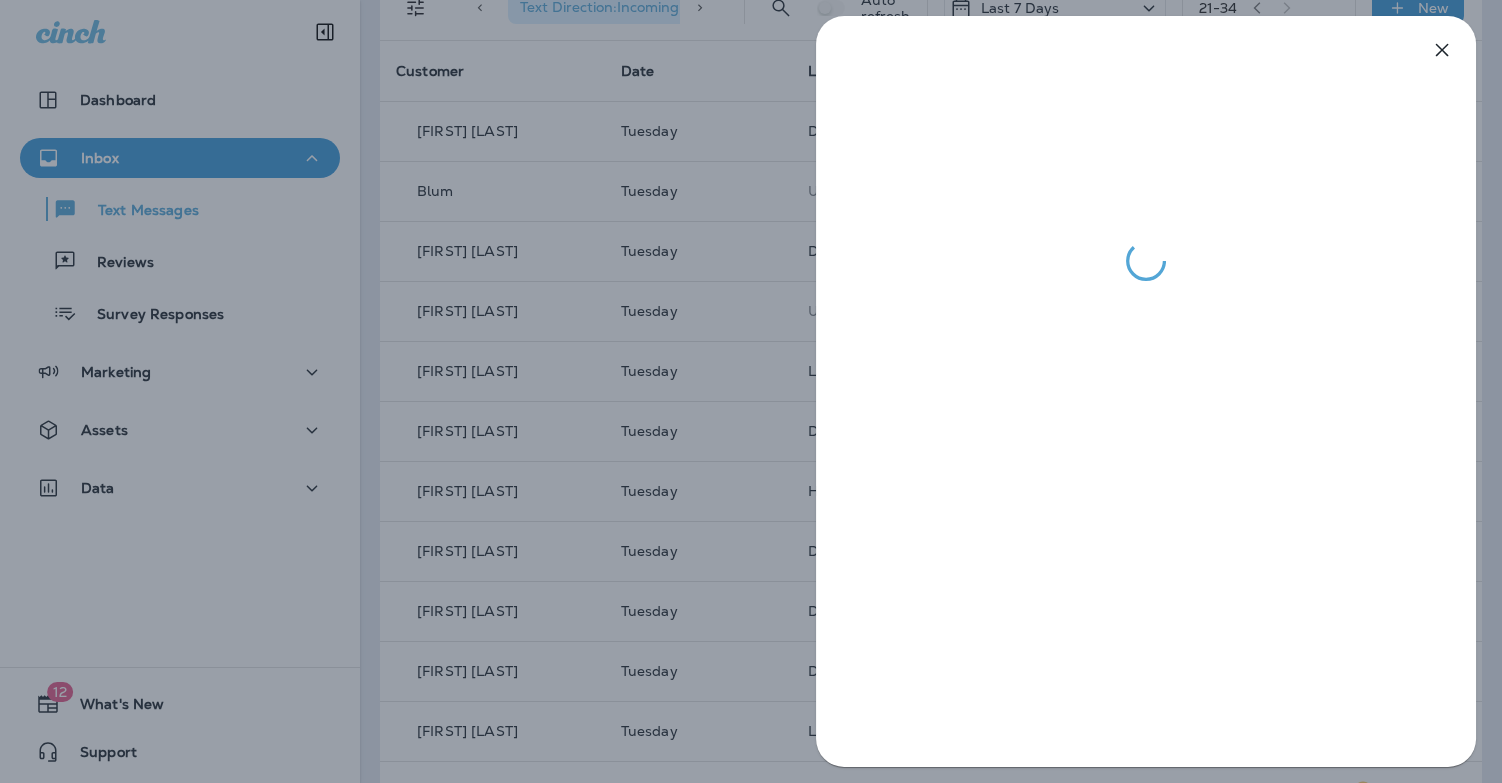 click at bounding box center [751, 391] 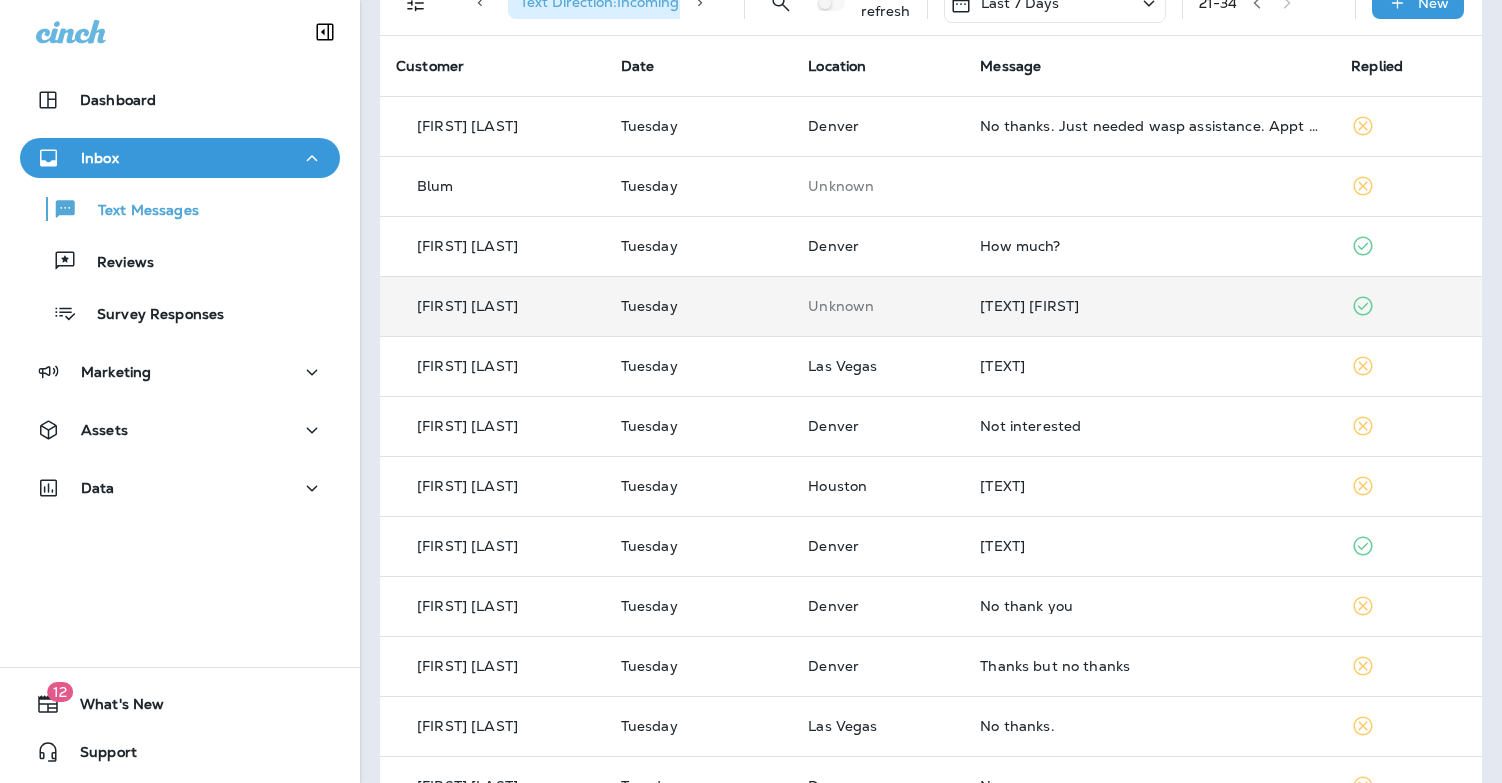 scroll, scrollTop: 119, scrollLeft: 0, axis: vertical 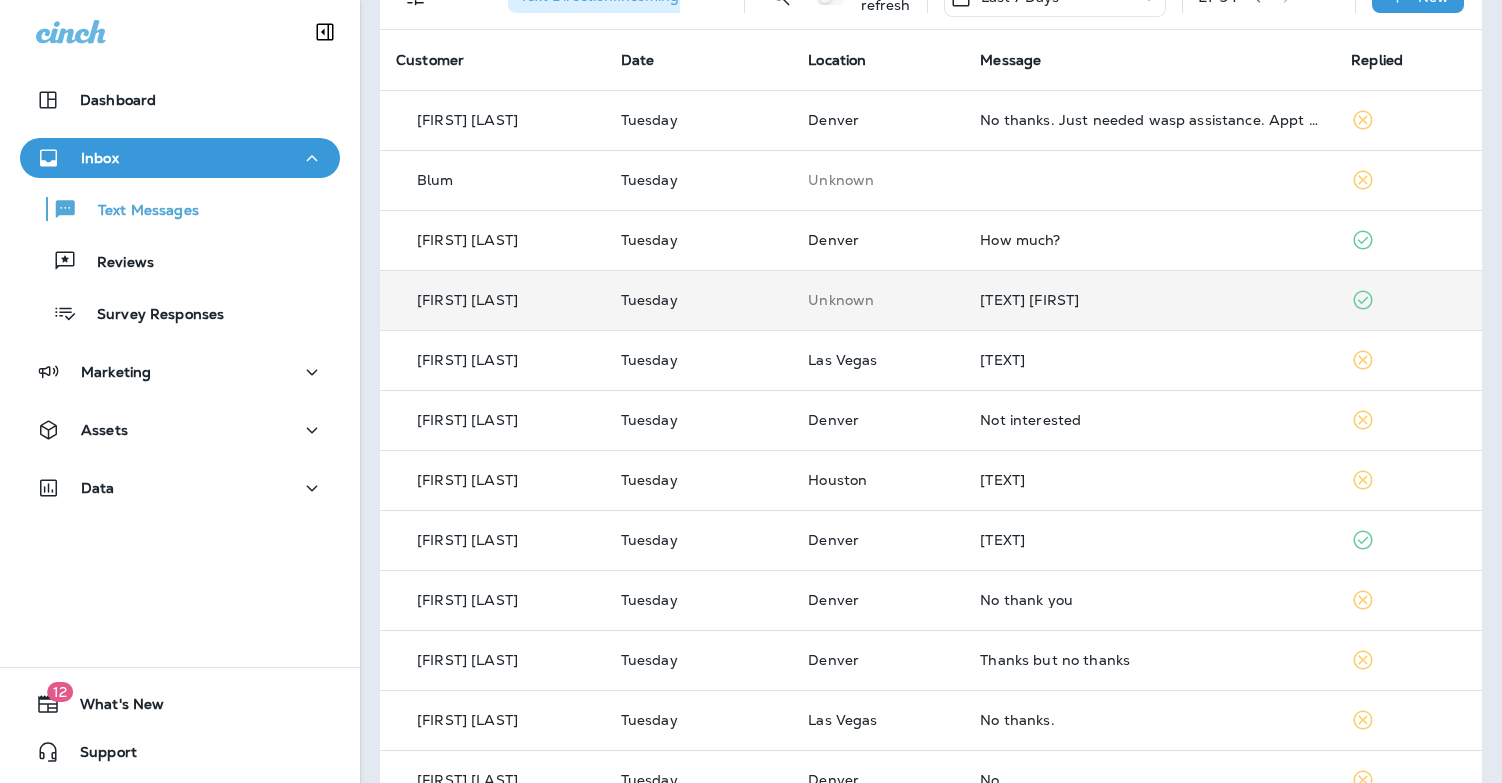 click on "Thanks, Cameron. Is there an additional charge for this? Your folks sprayed here last week (routine quarterly). Don't know if their treatment targets mosquitoes.  Jim" at bounding box center [1149, 300] 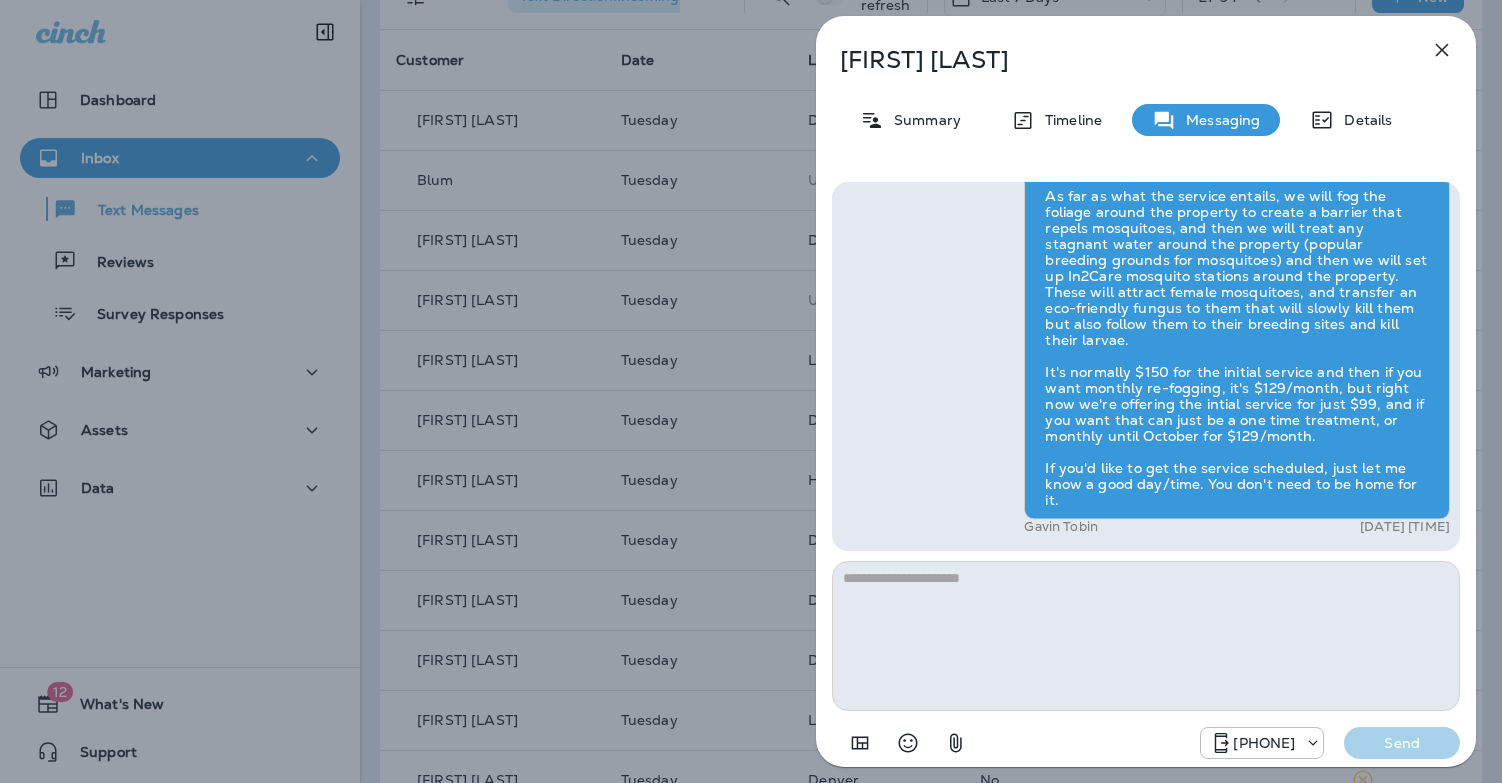 click on "James   O''Neill Summary   Timeline   Messaging   Details   Hi,  James , this is Cameron with Moxie Pest Control. We know Summer brings out the mosquitoes—and with the Summer season here, I’d love to get you on our schedule to come help take care of that. Just reply here if you're interested, and I'll let you know the details!
Reply STOP to optout +18174823792 Jul 29, 2025 10:28 AM Thanks, Cameron. Is there an additional charge for this? Your folks sprayed here last week (routine quarterly). Don't know if their treatment targets mosquitoes.  Jim +1 (571) 359-2968 Jul 29, 2025 2:12 PM Gavin Tobin Jul 29, 2025 2:34 PM +18174823792 Send" at bounding box center (751, 391) 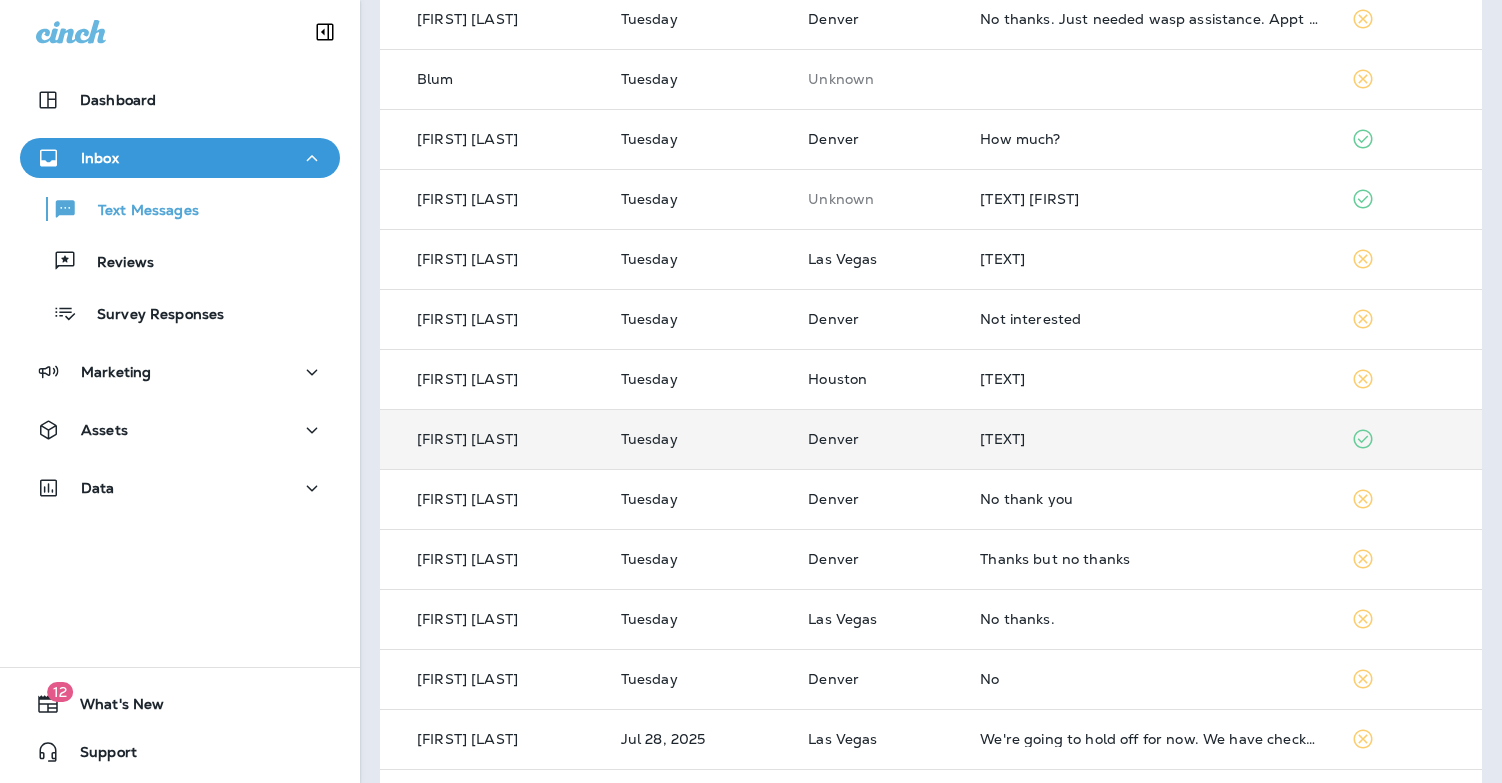 scroll, scrollTop: 287, scrollLeft: 0, axis: vertical 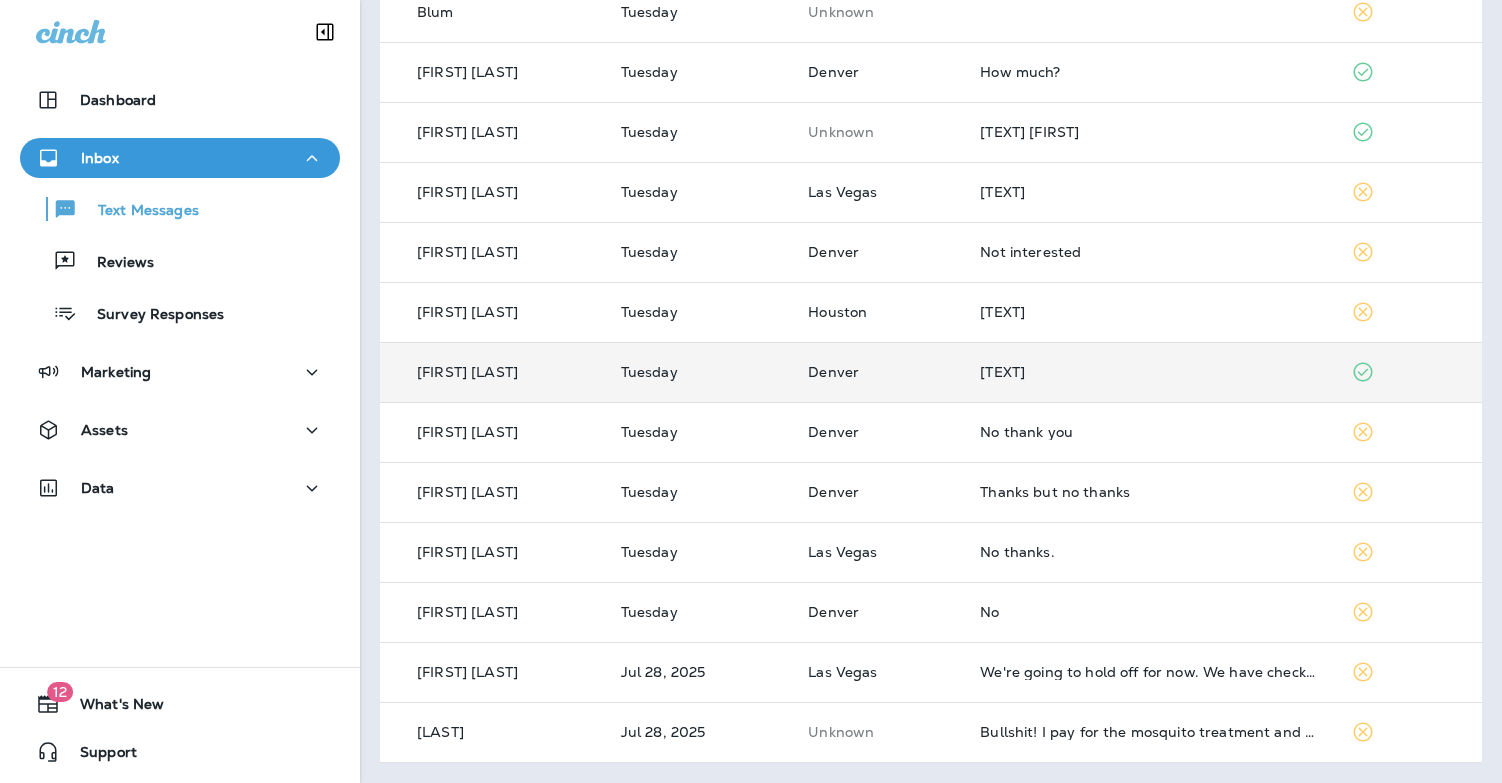 click on "Good morning Cameron, we had our property sprayed recently. However, we're getting some bites primarily on our back deck. Is there anyway somebody could come by and re-spray the property, especially for mites or little bugs? Thank you" at bounding box center (1149, 372) 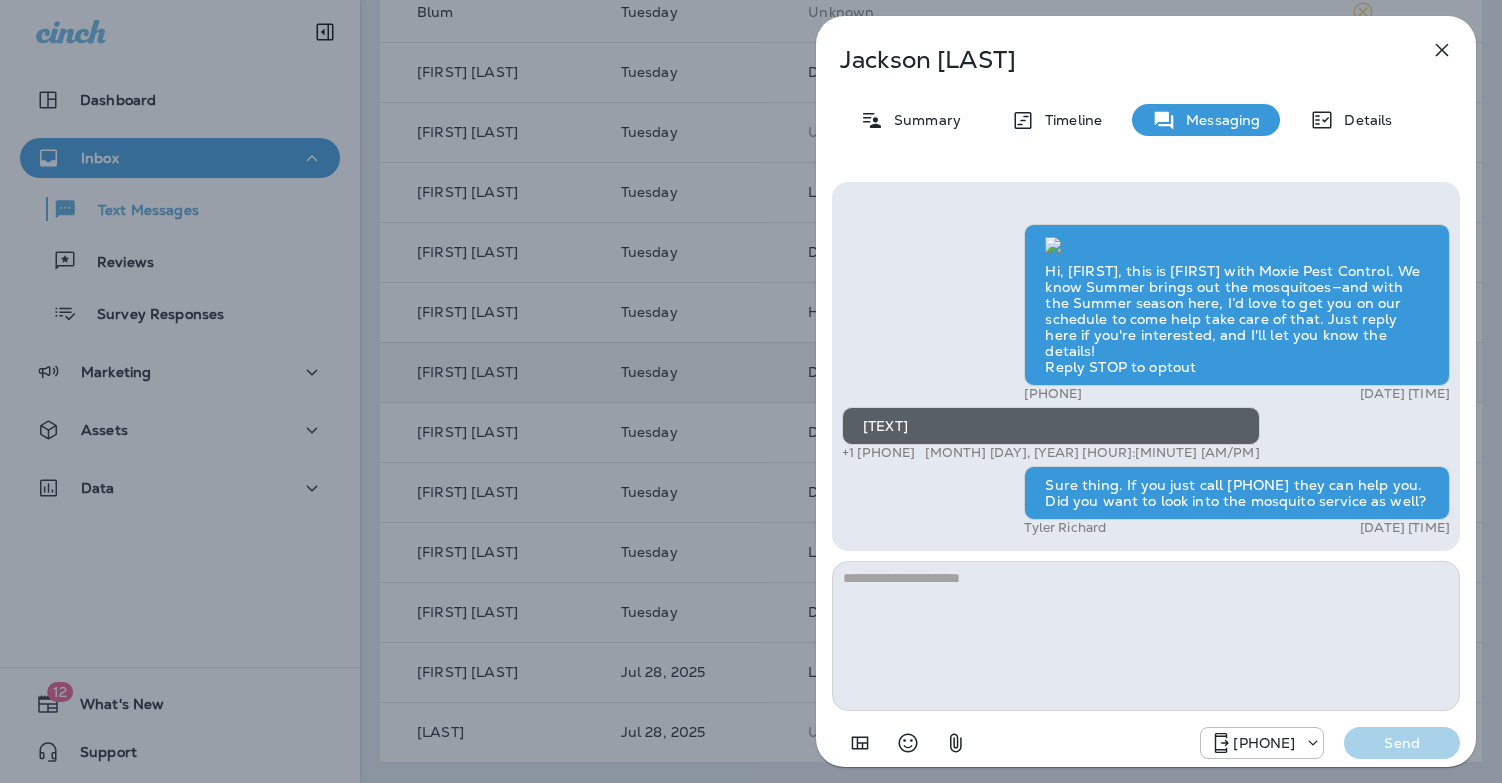 click on "Jackson   Bain Summary   Timeline   Messaging   Details   Hi,  Jackson , this is Cameron with Moxie Pest Control. We know Summer brings out the mosquitoes—and with the Summer season here, I’d love to get you on our schedule to come help take care of that. Just reply here if you're interested, and I'll let you know the details!
Reply STOP to optout +18174823792 Jul 29, 2025 11:07 AM Good morning Cameron, we had our property sprayed recently. However, we're getting some bites primarily on our back deck. Is there anyway somebody could come by and re-spray the property, especially for mites or little bugs? Thank you +1 (719) 439-2701 Jul 29, 2025 11:25 AM Sure thing. If you just call 817-659-2888 they can help you. Did you want to look into the mosquito service as well? Tyler Richard Jul 29, 2025 11:28 AM +18174823792 Send" at bounding box center [751, 391] 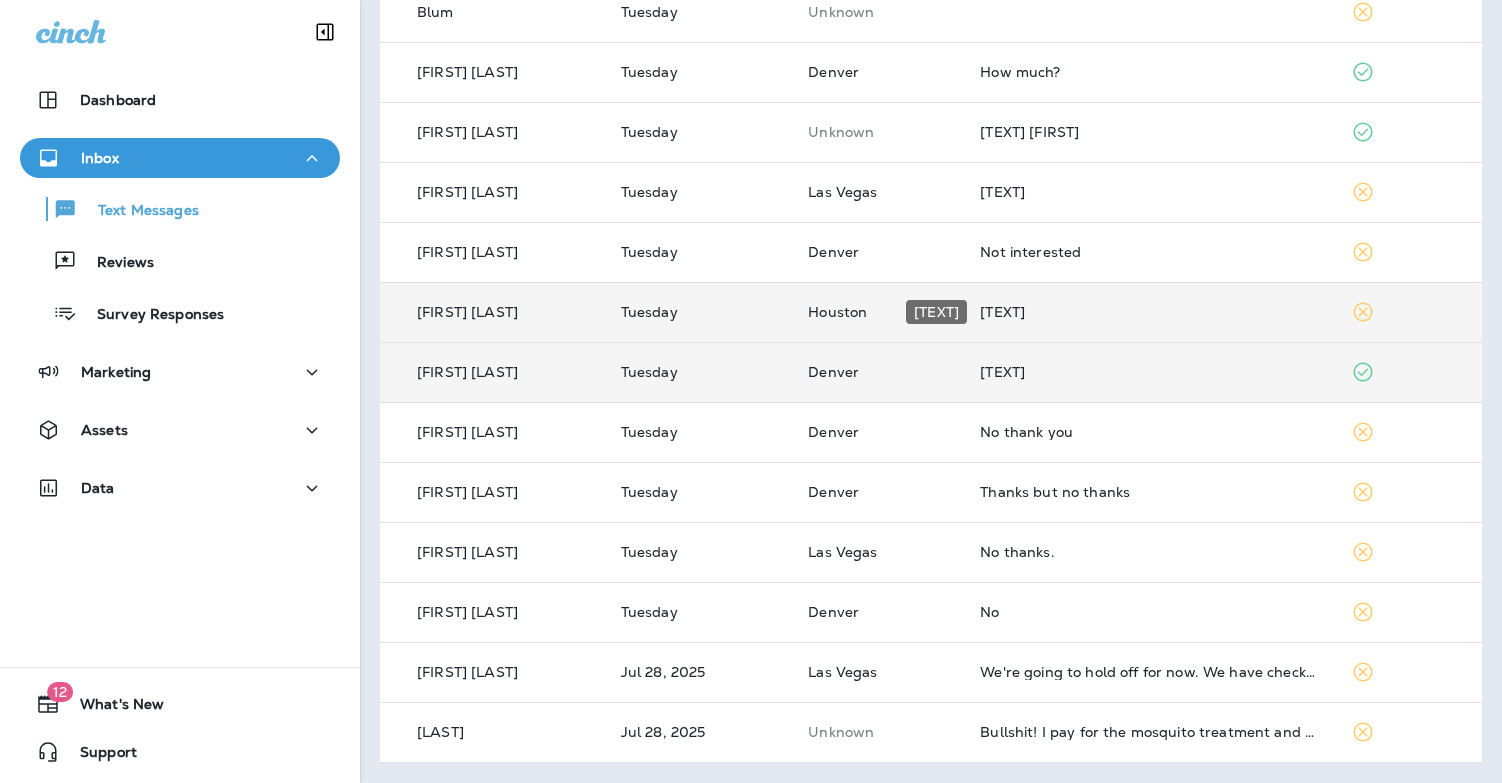 click on "No thank you on the mosquitoes- the regular spraying help with those" at bounding box center [1149, 312] 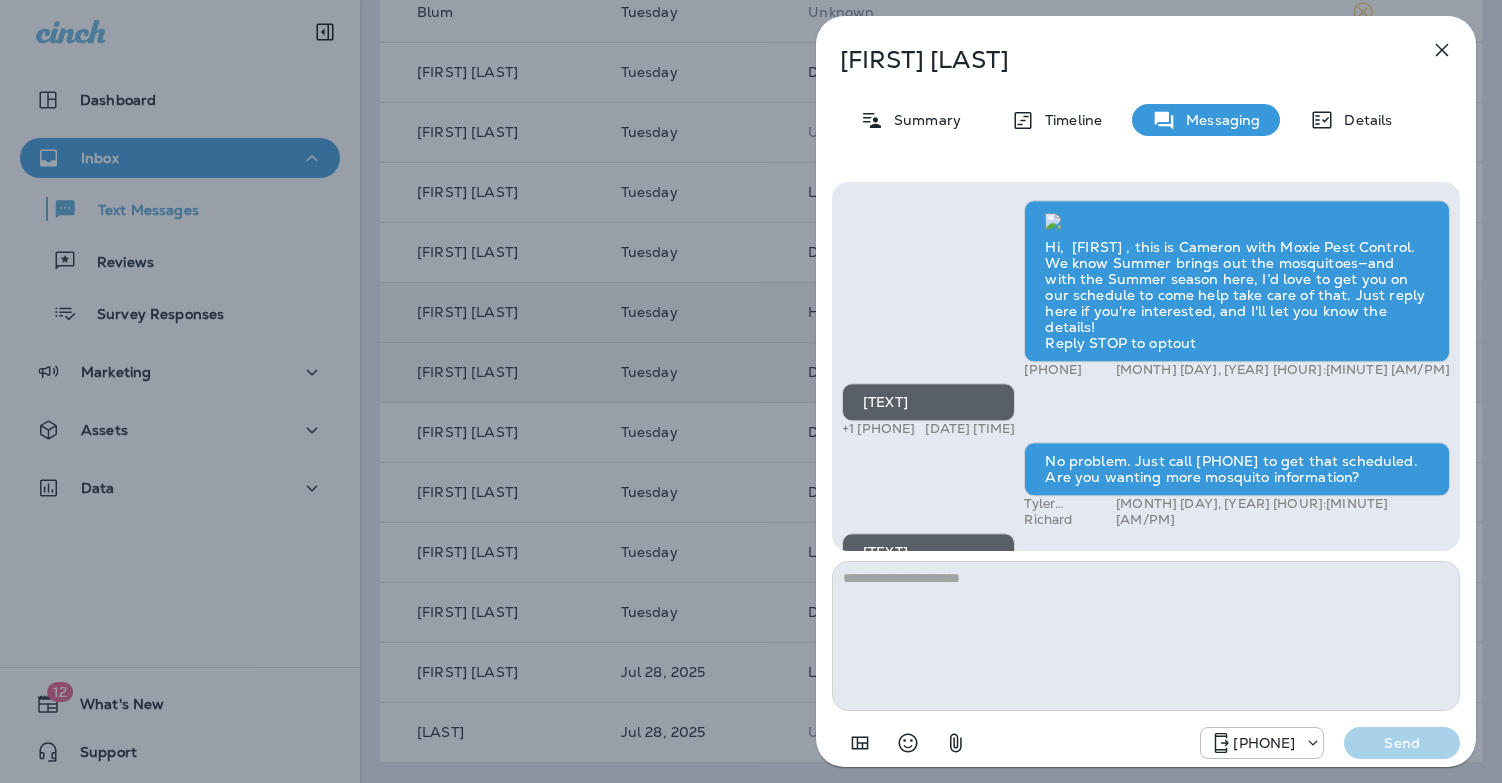 click on "Laura   Hendrix Summary   Timeline   Messaging   Details   Hi,  Laura , this is Cameron with Moxie Pest Control. We know Summer brings out the mosquitoes—and with the Summer season here, I’d love to get you on our schedule to come help take care of that. Just reply here if you're interested, and I'll let you know the details!
Reply STOP to optout +18174823792 Jul 29, 2025 10:26 AM We would like to schedule our inside treatment, back yard treatment and attic check please  +1 (409) 267-5240 Jul 29, 2025 11:30 AM No problem. Just call 817-659-2888 to get that scheduled. Are you wanting more mosquito information? Tyler Richard Jul 29, 2025 11:53 AM No thank you on the mosquitoes- the regular spraying help with those  +1 (409) 267-5240 Jul 29, 2025 11:55 AM +18174823792 Send" at bounding box center [751, 391] 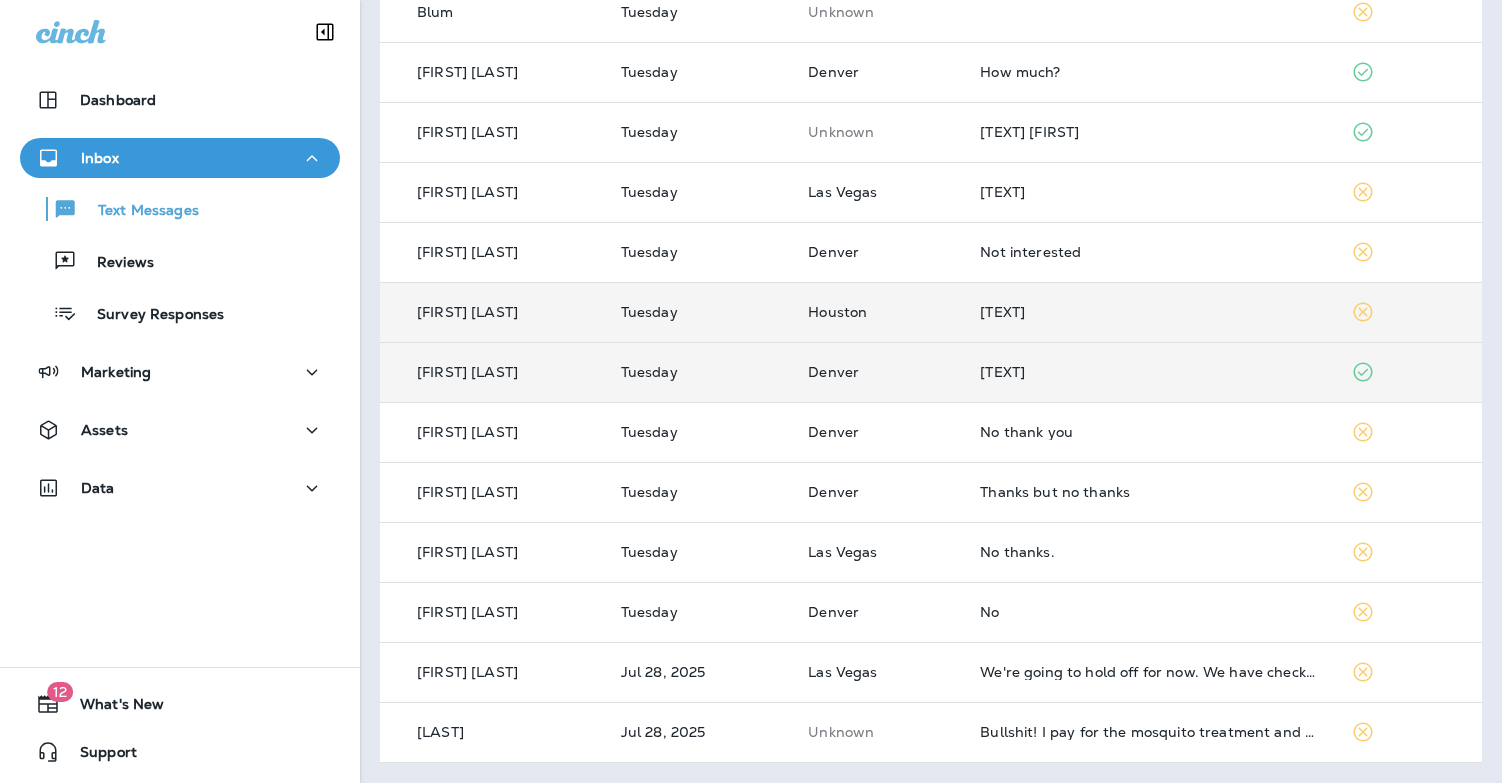scroll, scrollTop: 0, scrollLeft: 0, axis: both 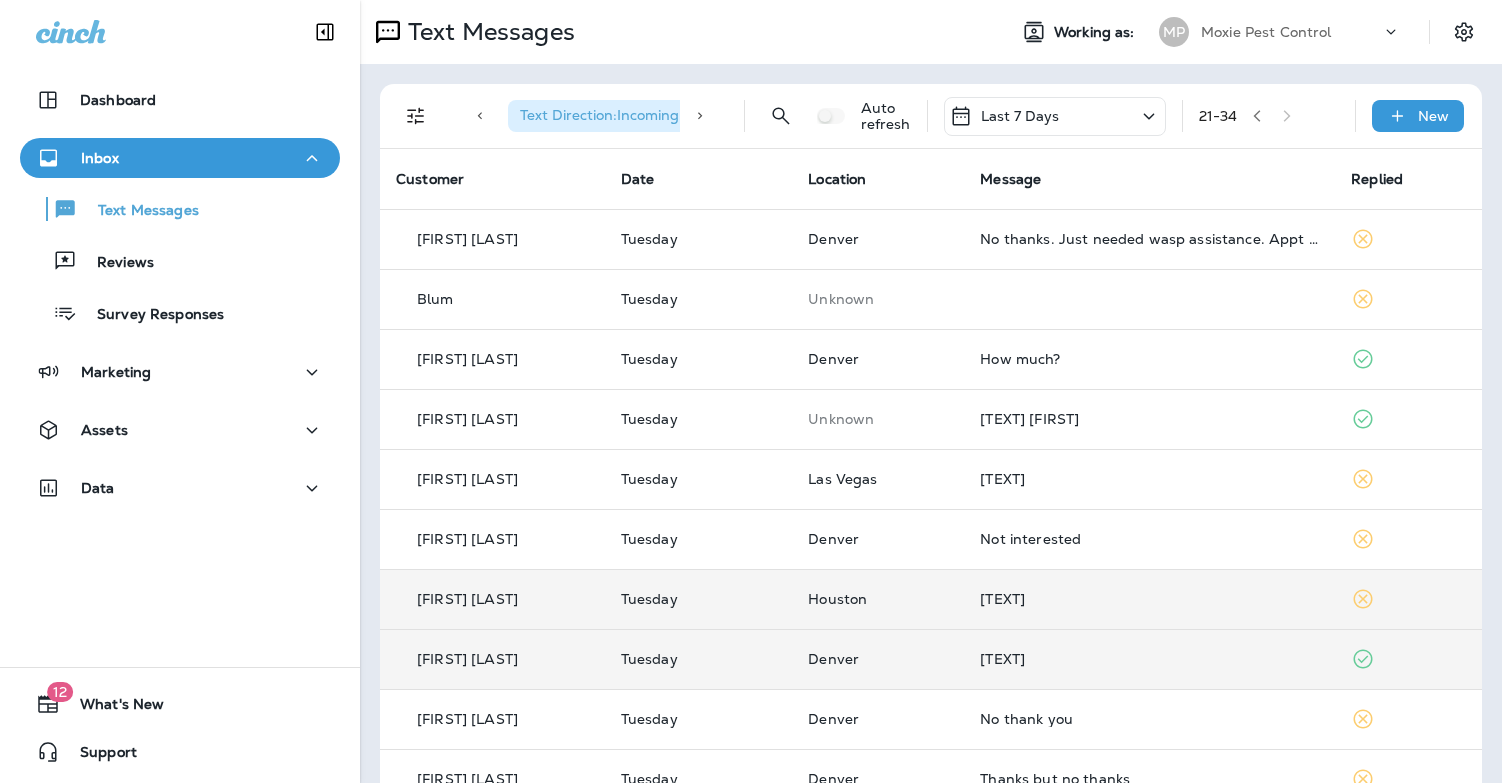 click on "21  -  34" at bounding box center (1269, 116) 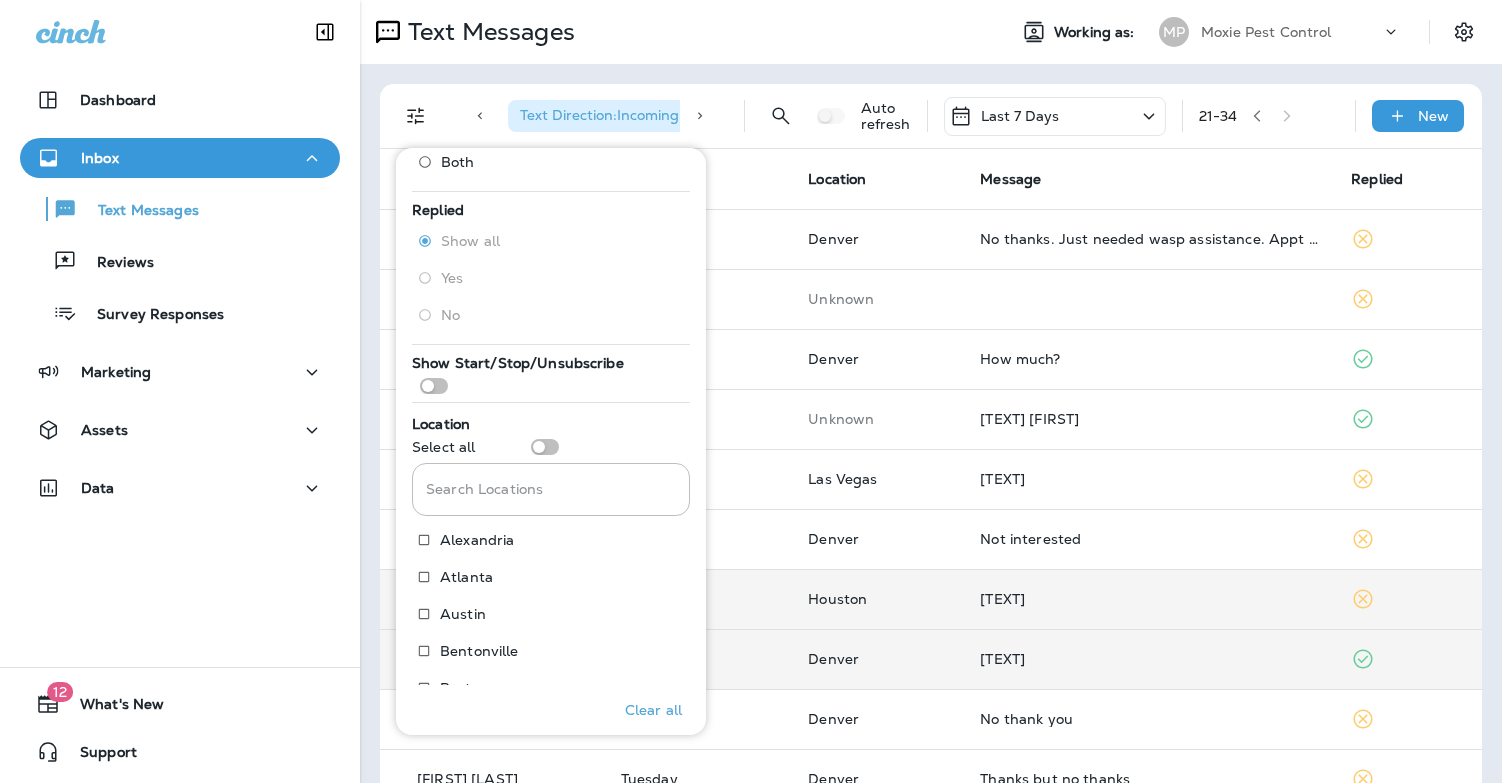 scroll, scrollTop: 404, scrollLeft: 0, axis: vertical 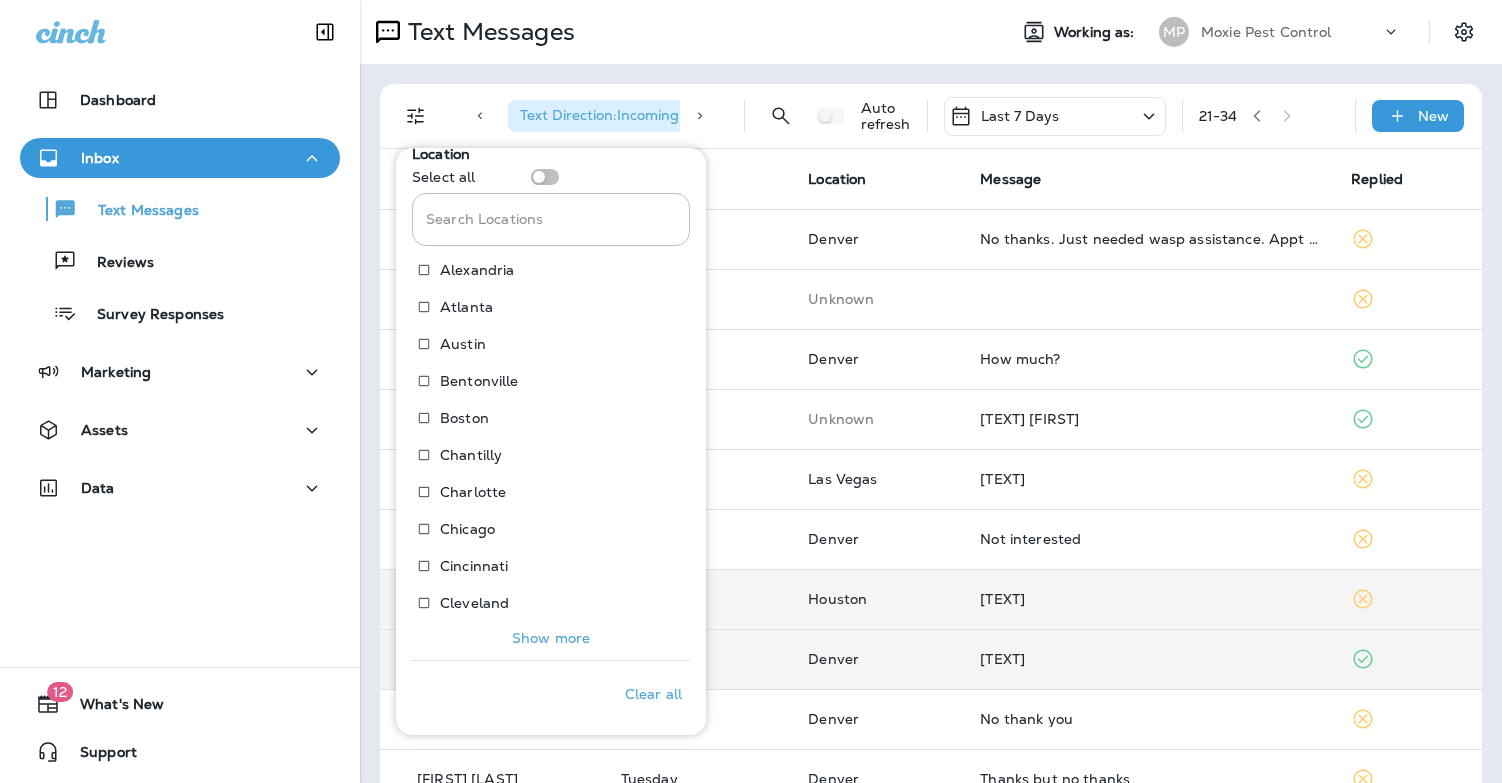 click on "Show more" at bounding box center [551, 638] 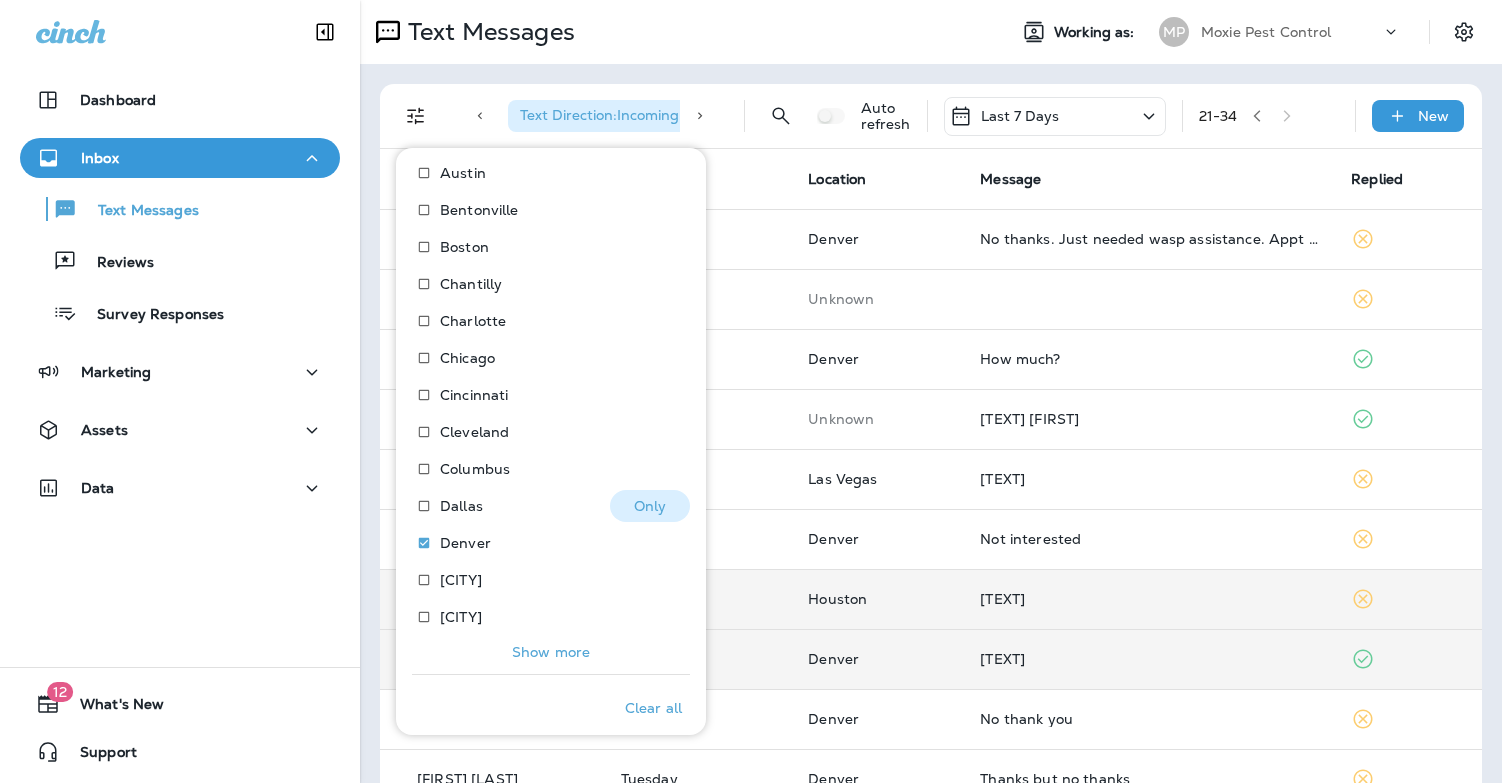 scroll, scrollTop: 589, scrollLeft: 0, axis: vertical 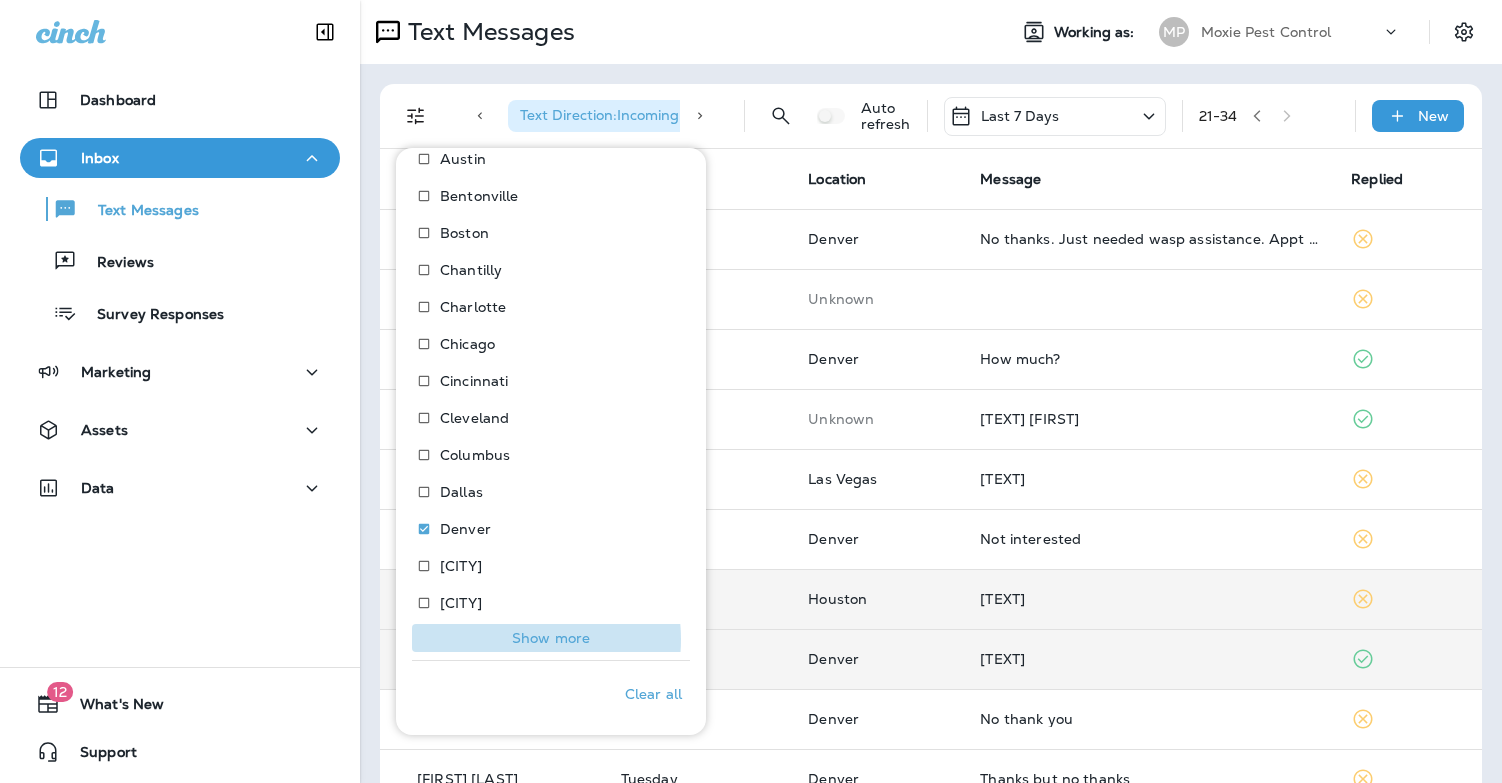 click on "Show more" at bounding box center (551, 638) 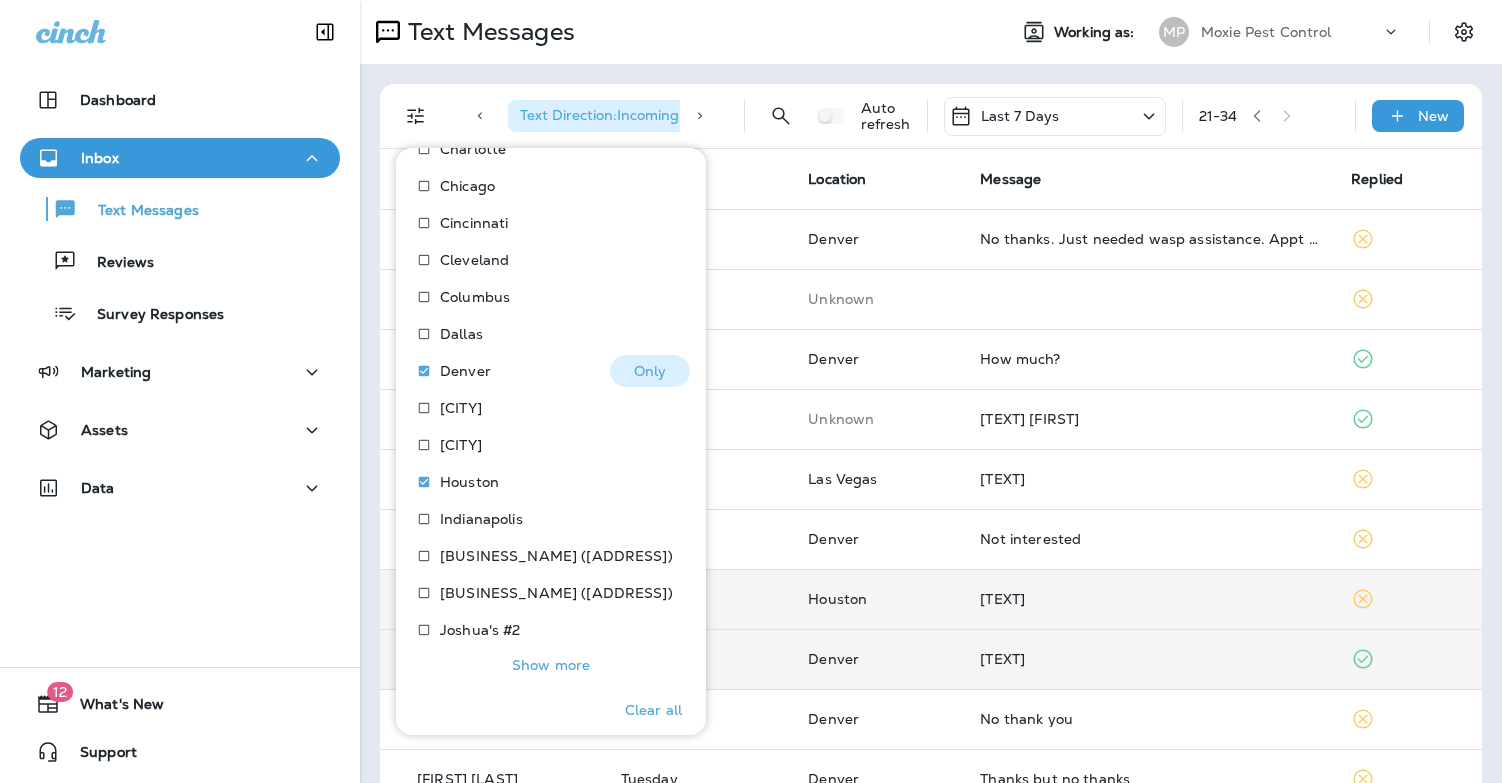 scroll, scrollTop: 774, scrollLeft: 0, axis: vertical 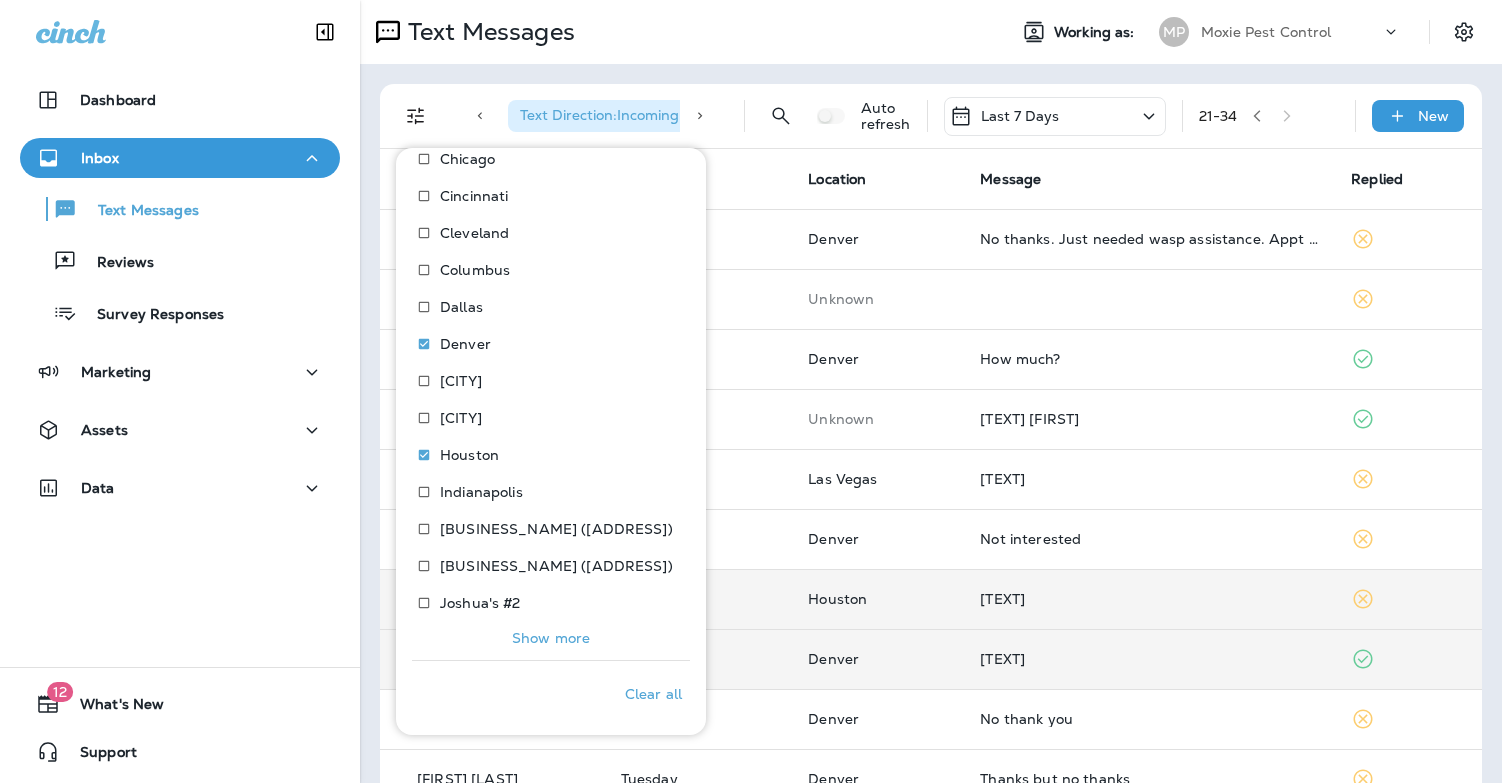 click on "Show more" at bounding box center [551, 638] 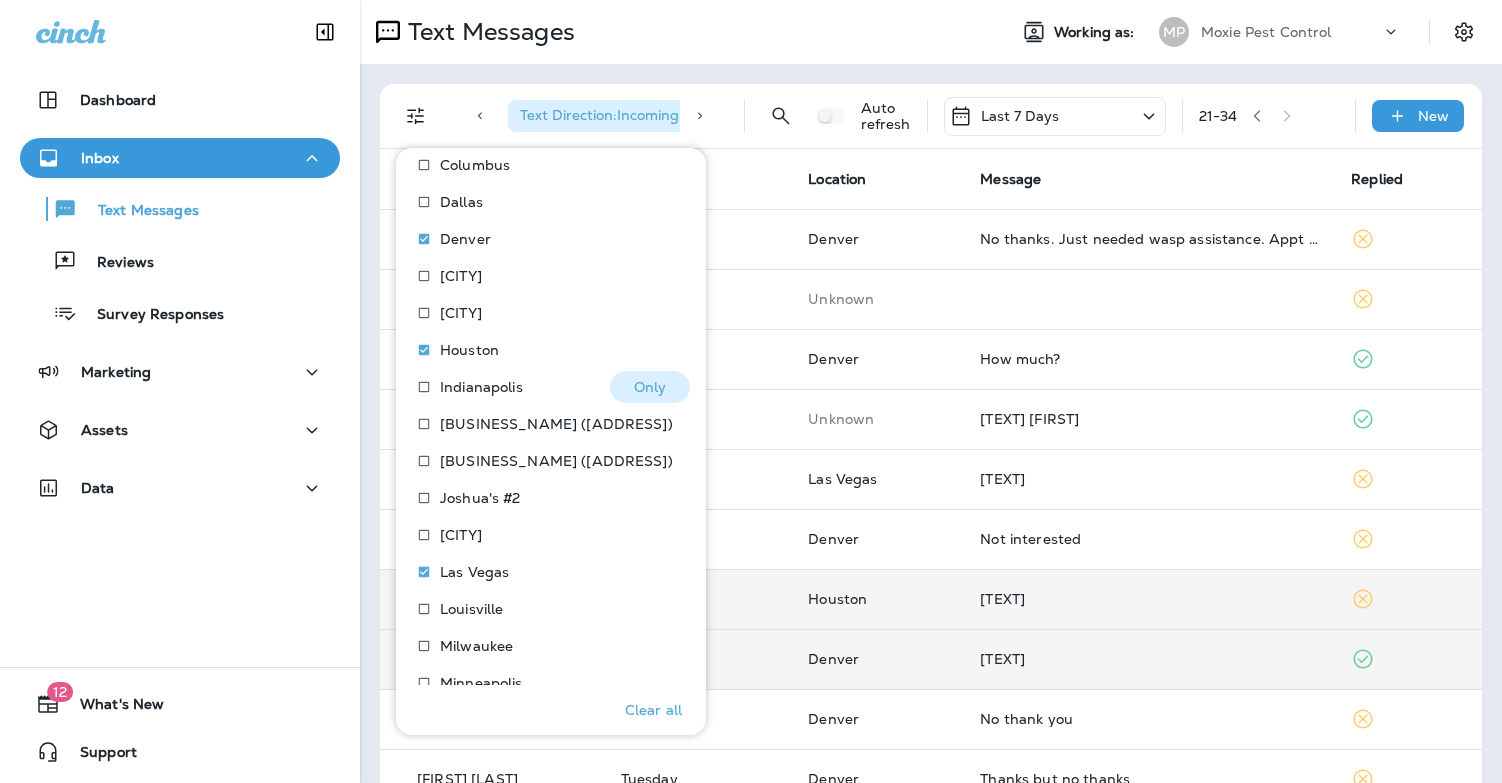 scroll, scrollTop: 959, scrollLeft: 0, axis: vertical 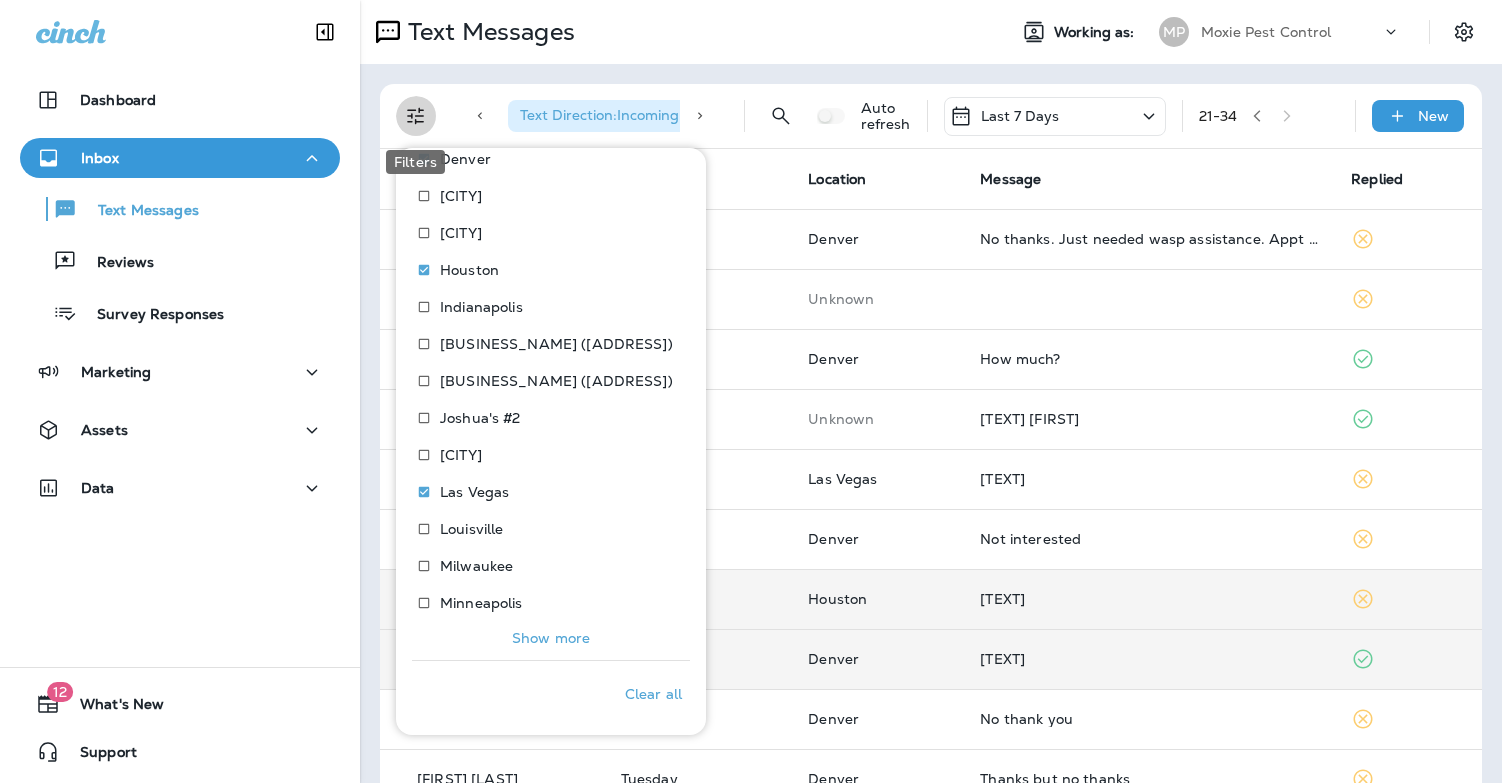 click 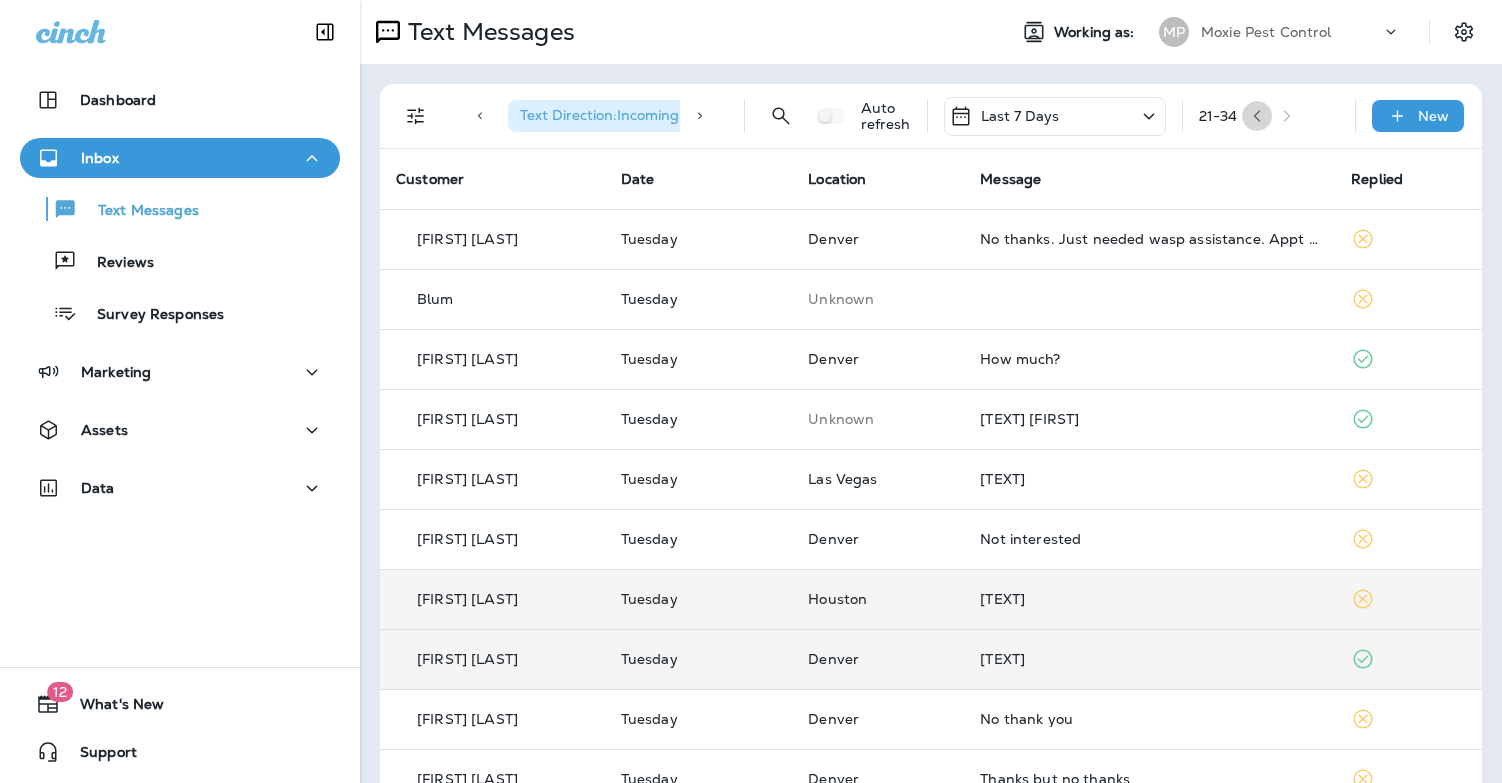 click at bounding box center [1257, 116] 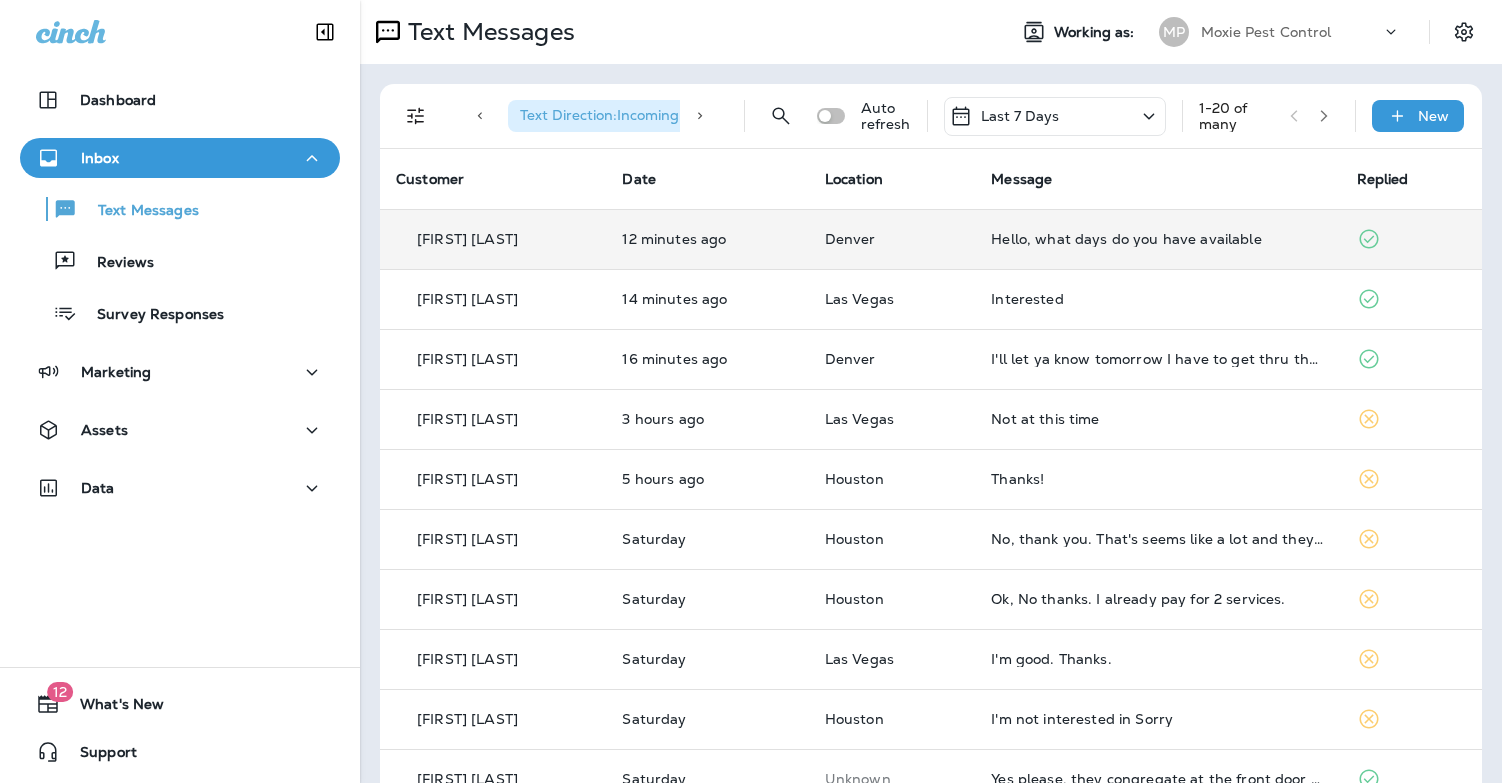 click on "Hello, what days do you have available" at bounding box center (1157, 239) 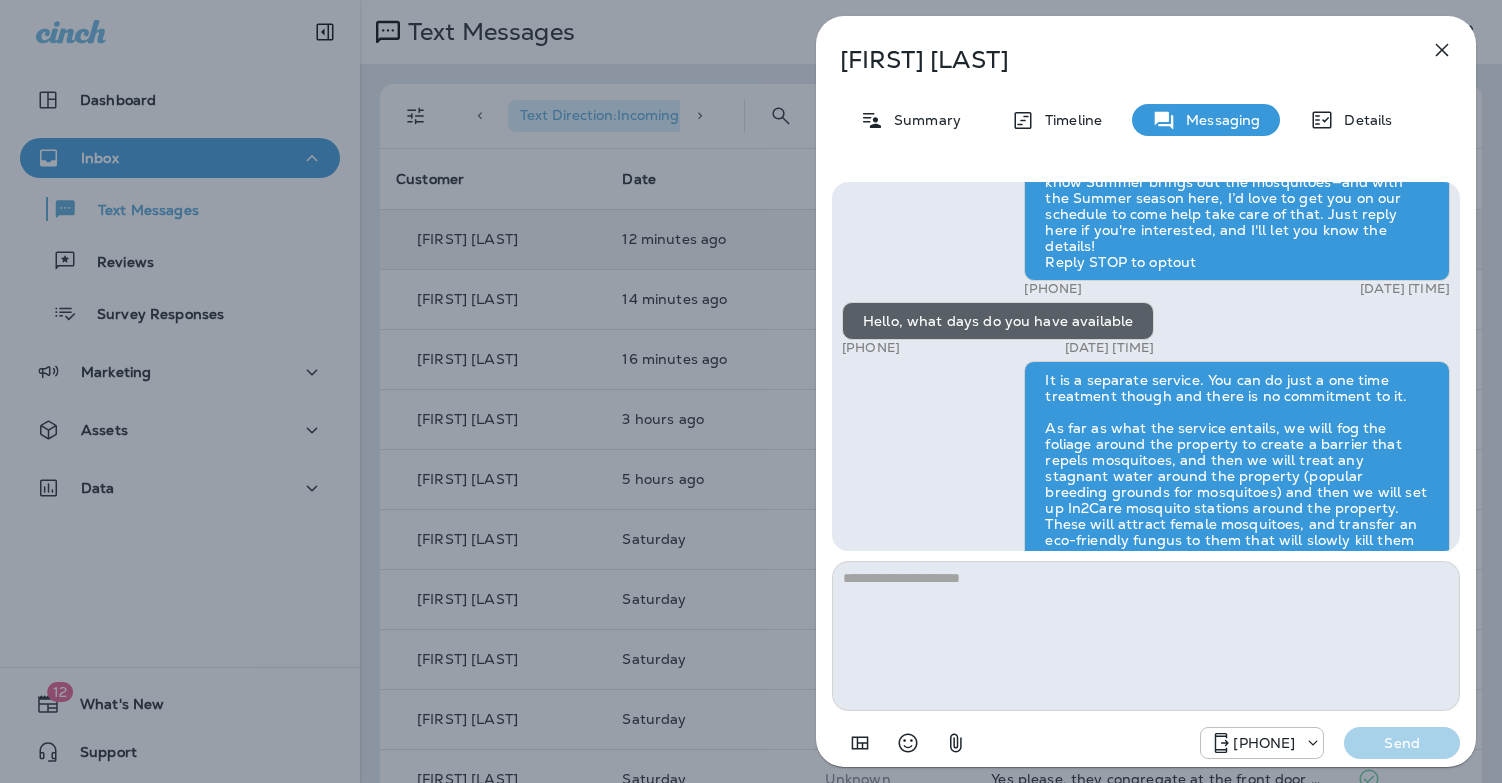 scroll, scrollTop: 1, scrollLeft: 0, axis: vertical 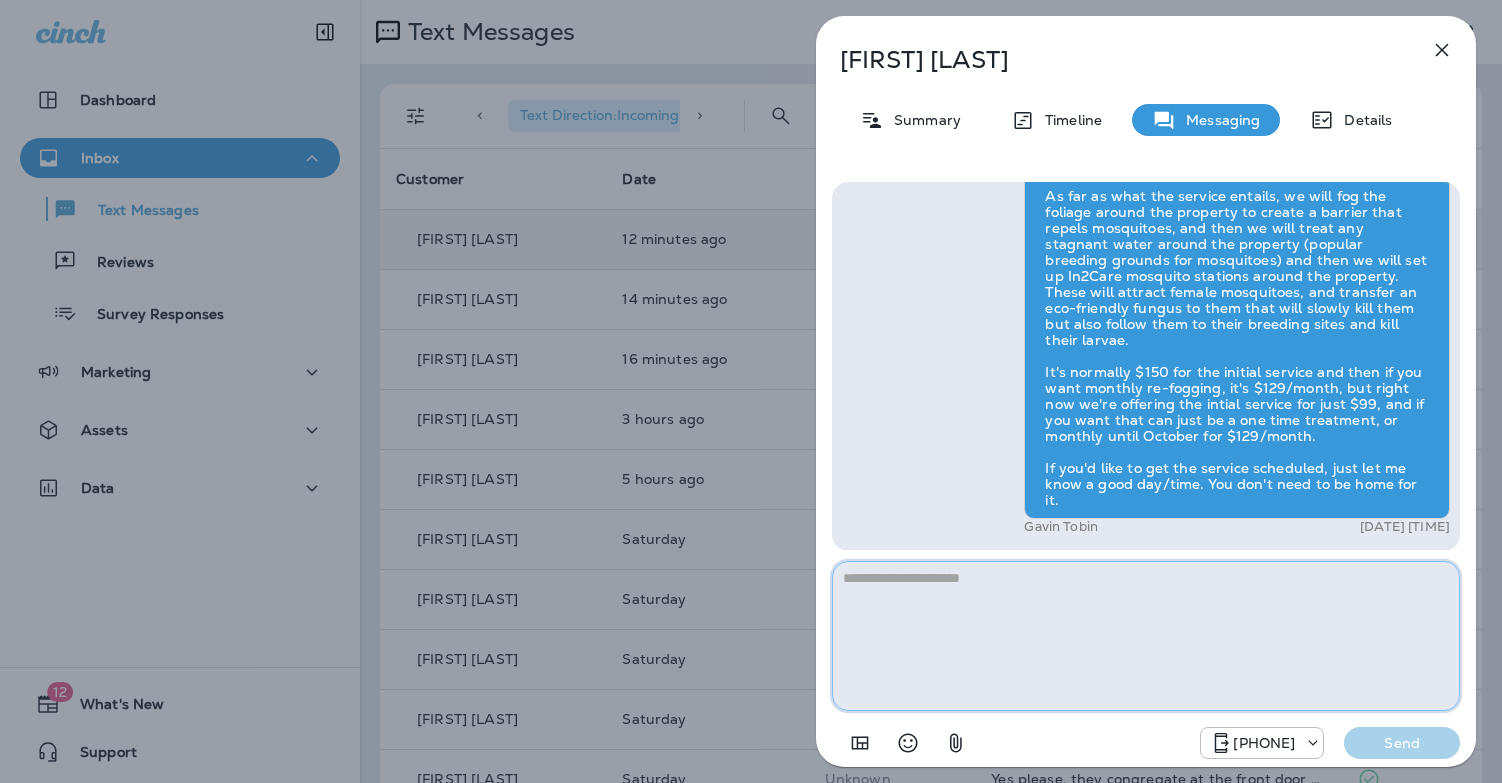 click at bounding box center [1146, 636] 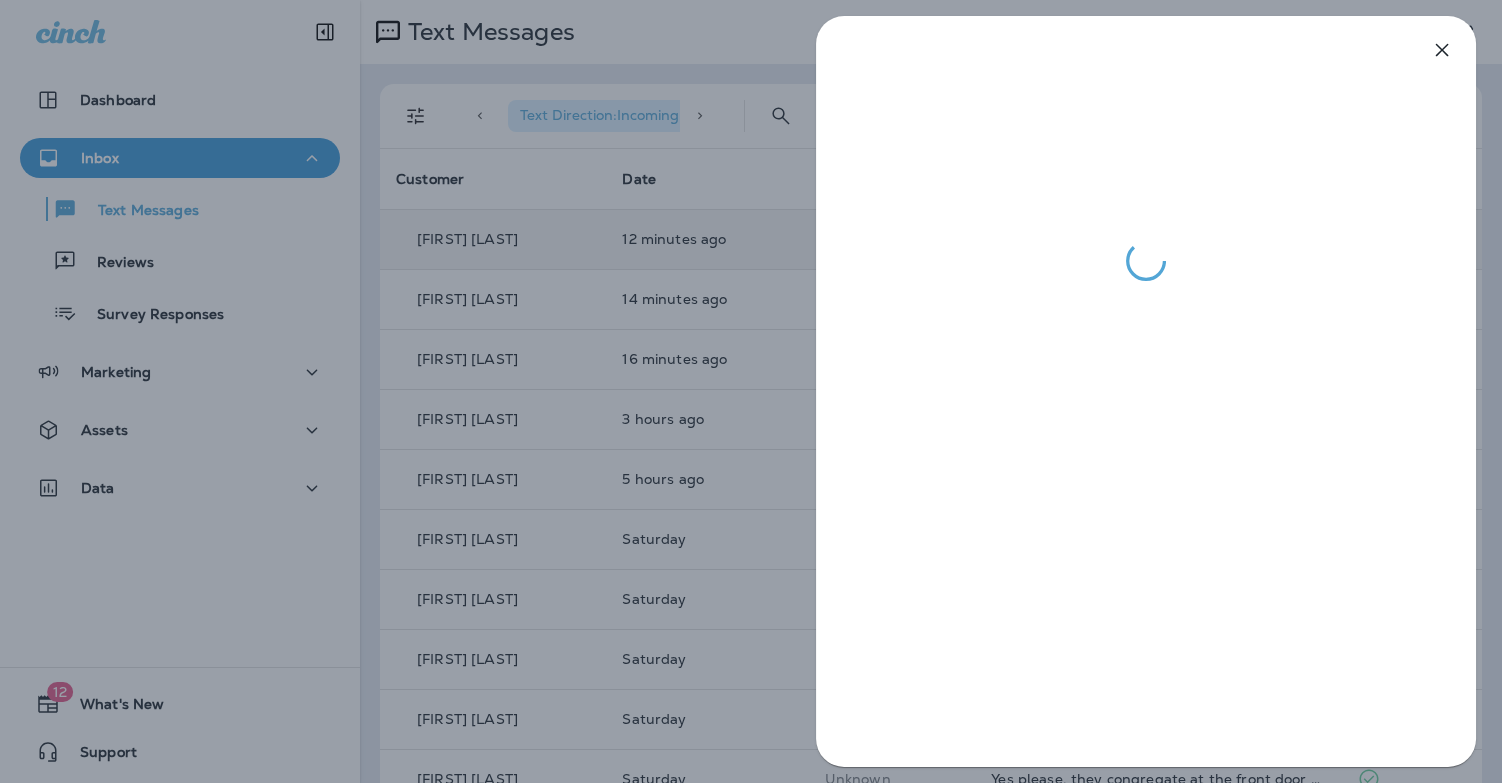 click at bounding box center (751, 391) 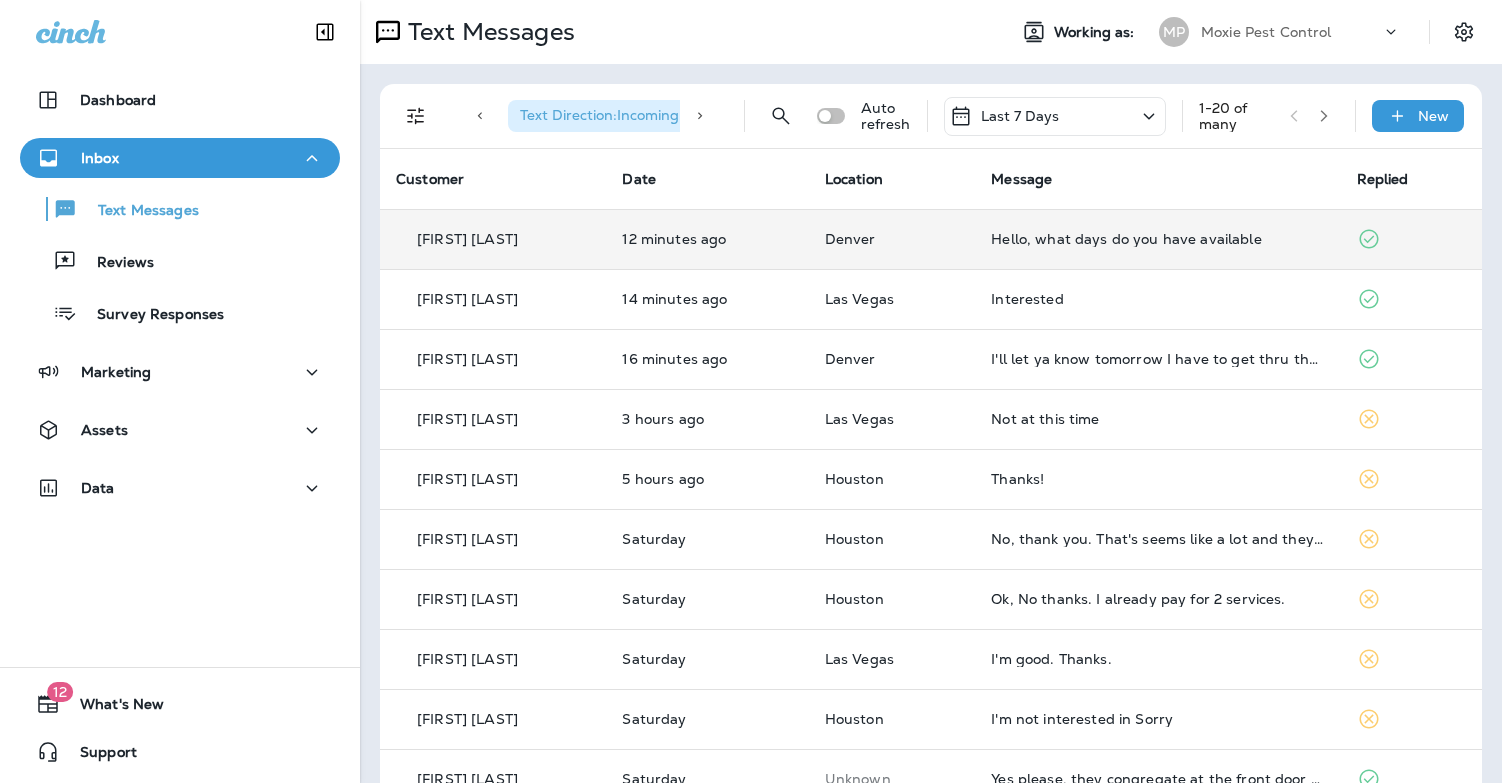 click on "Hello, what days do you have available" at bounding box center [1157, 239] 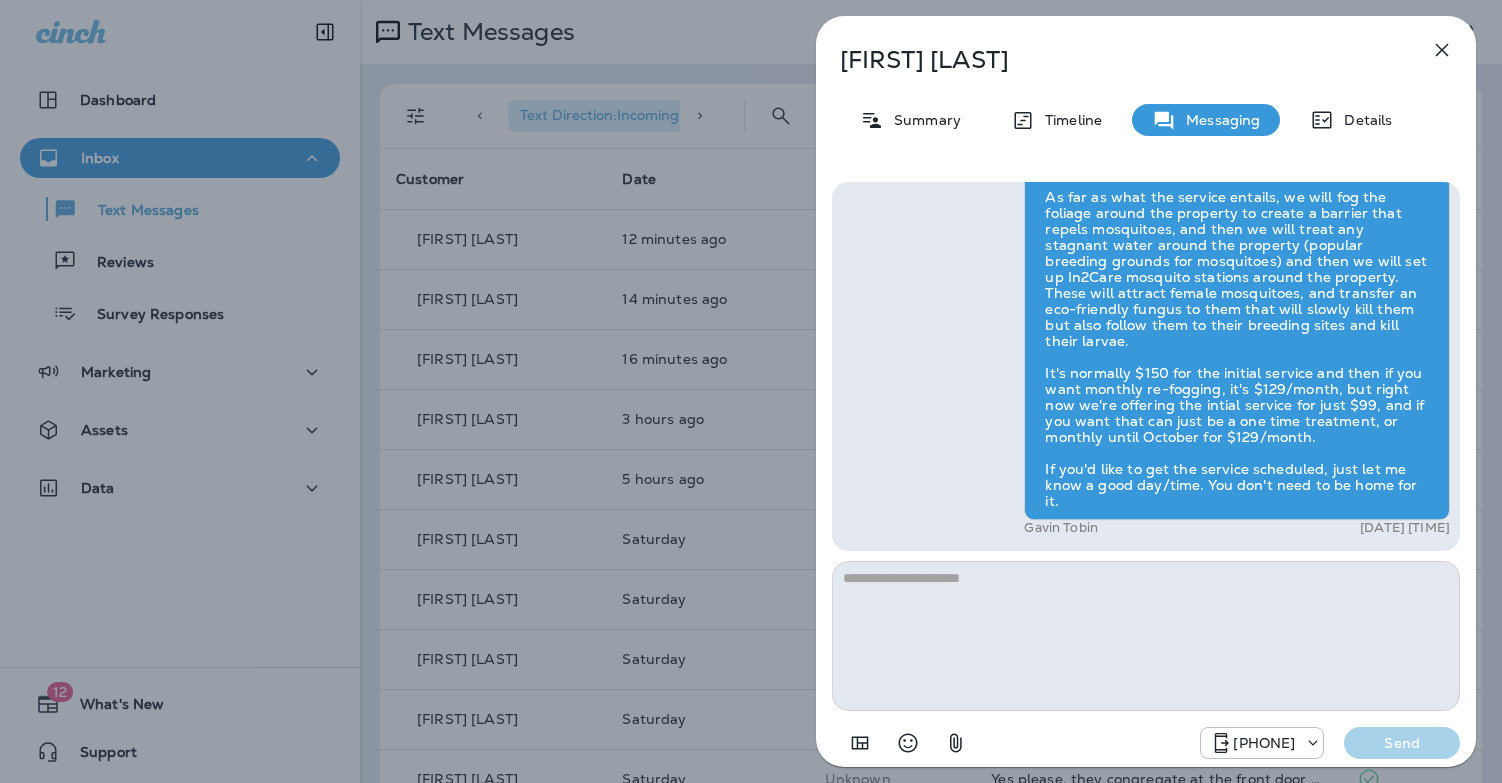 click at bounding box center [1146, 636] 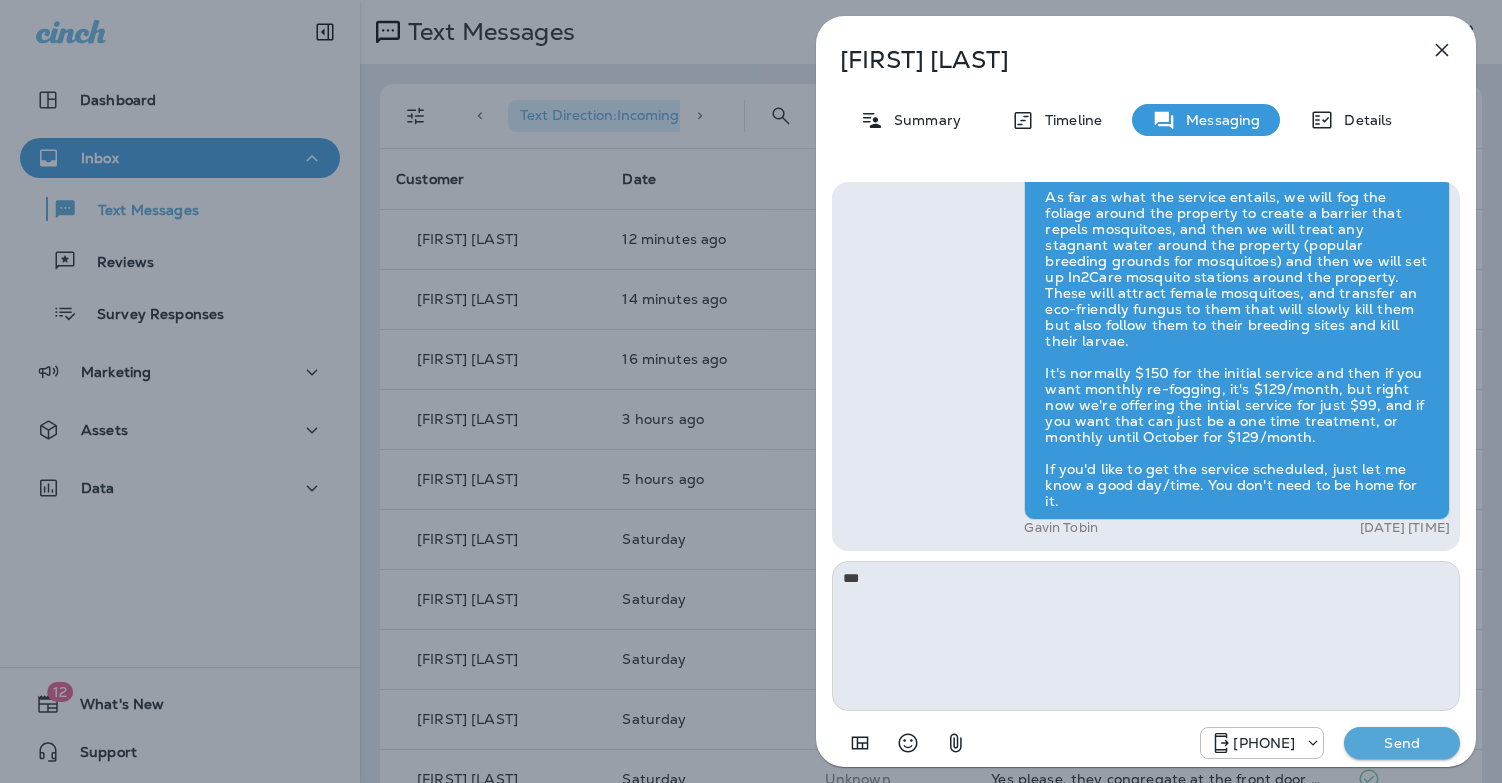 type on "***" 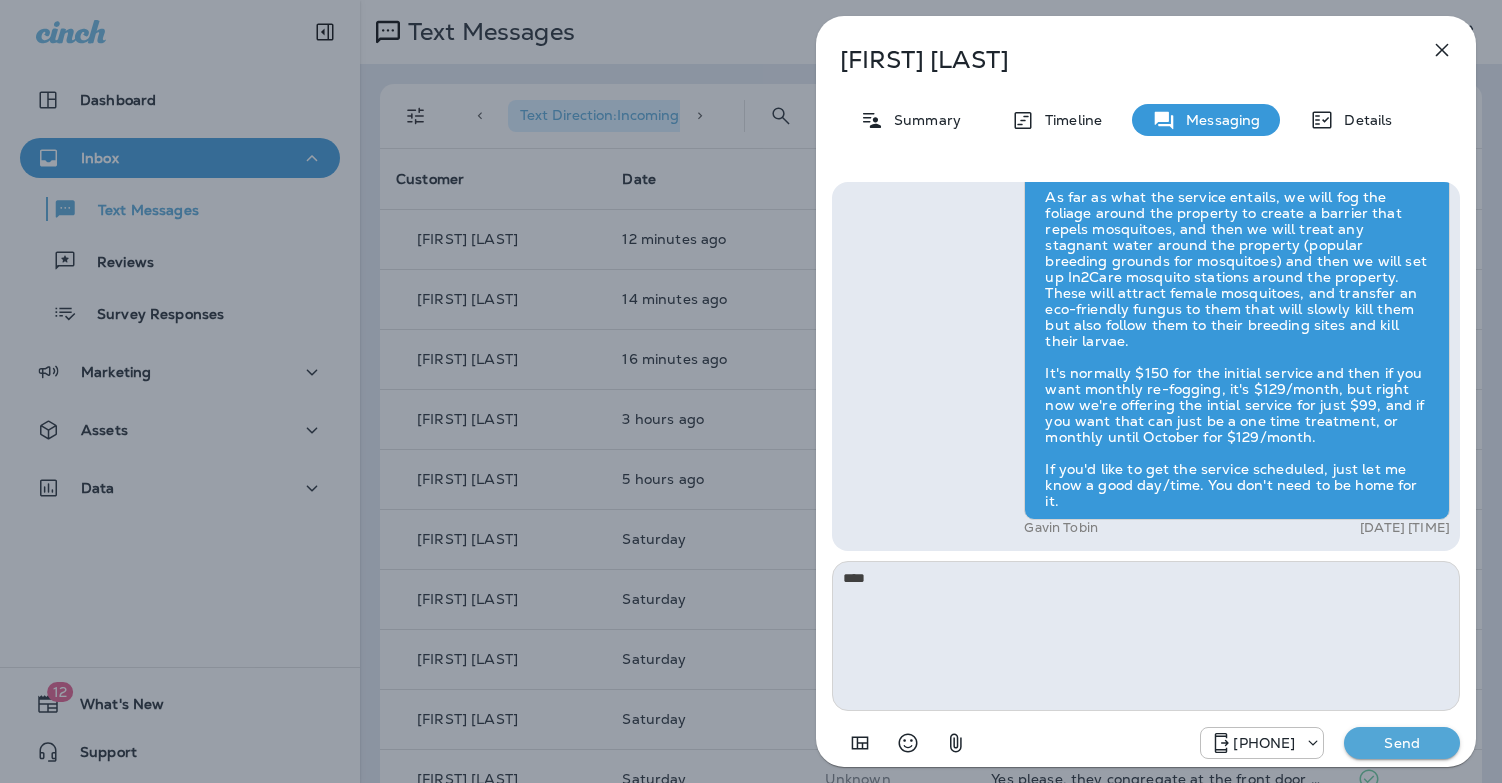 click on "Isaiah   Zenn Summary   Timeline   Messaging   Details   Hi Isaiah , this is Steven with Moxie Pest Control. We know Summer brings out the mosquitoes—and with the Summer season here, I’d love to get you on our schedule to come help take care of that. Just reply here if you're interested, and I'll let you know the details!
Reply STOP to optout +18174823792 Aug 4, 2025 1:03 PM Hello, what days do you have available  +1 (951) 349-9828 Aug 4, 2025 1:08 PM Gavin Tobin Aug 4, 2025 1:08 PM *** +18174823792 Send" at bounding box center (751, 391) 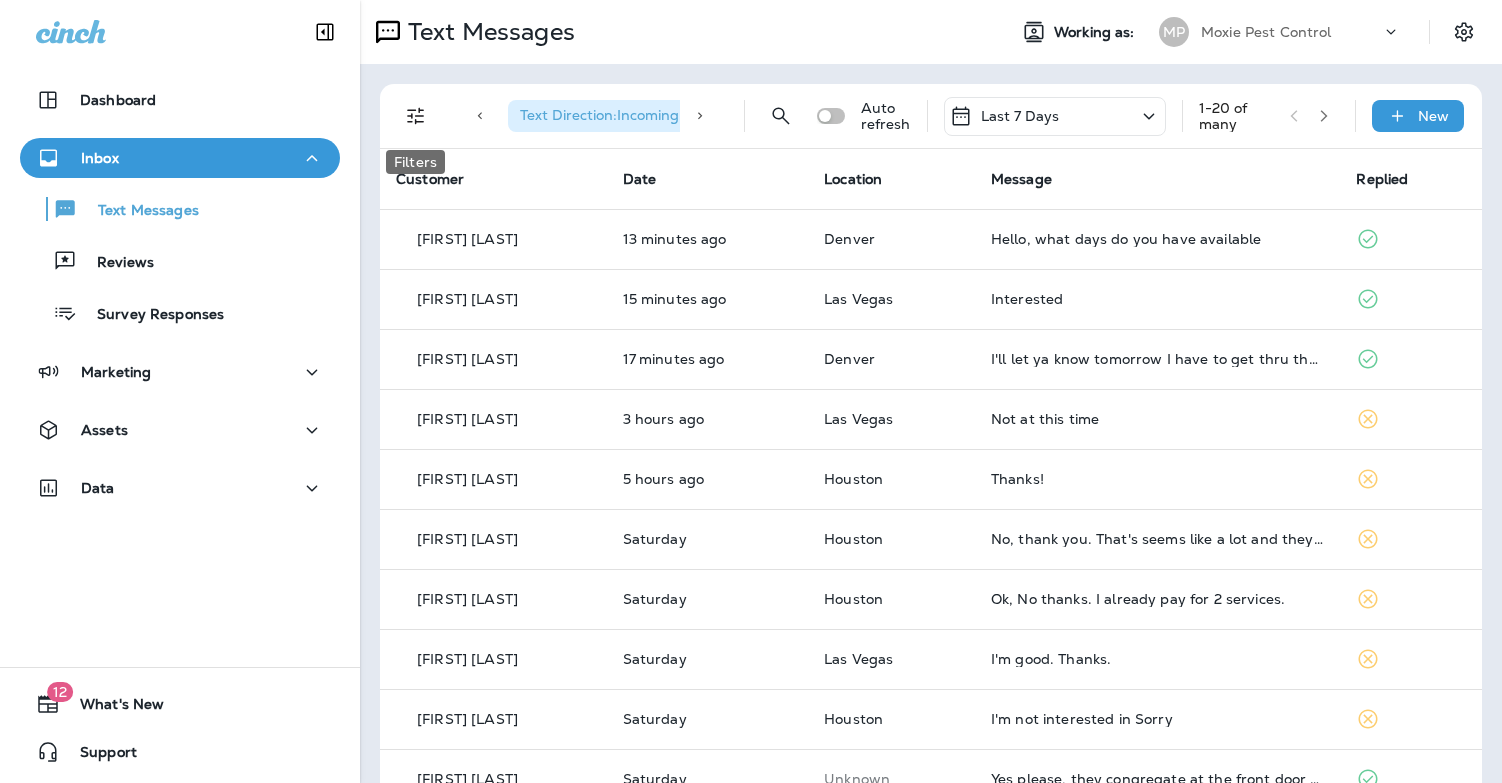 click 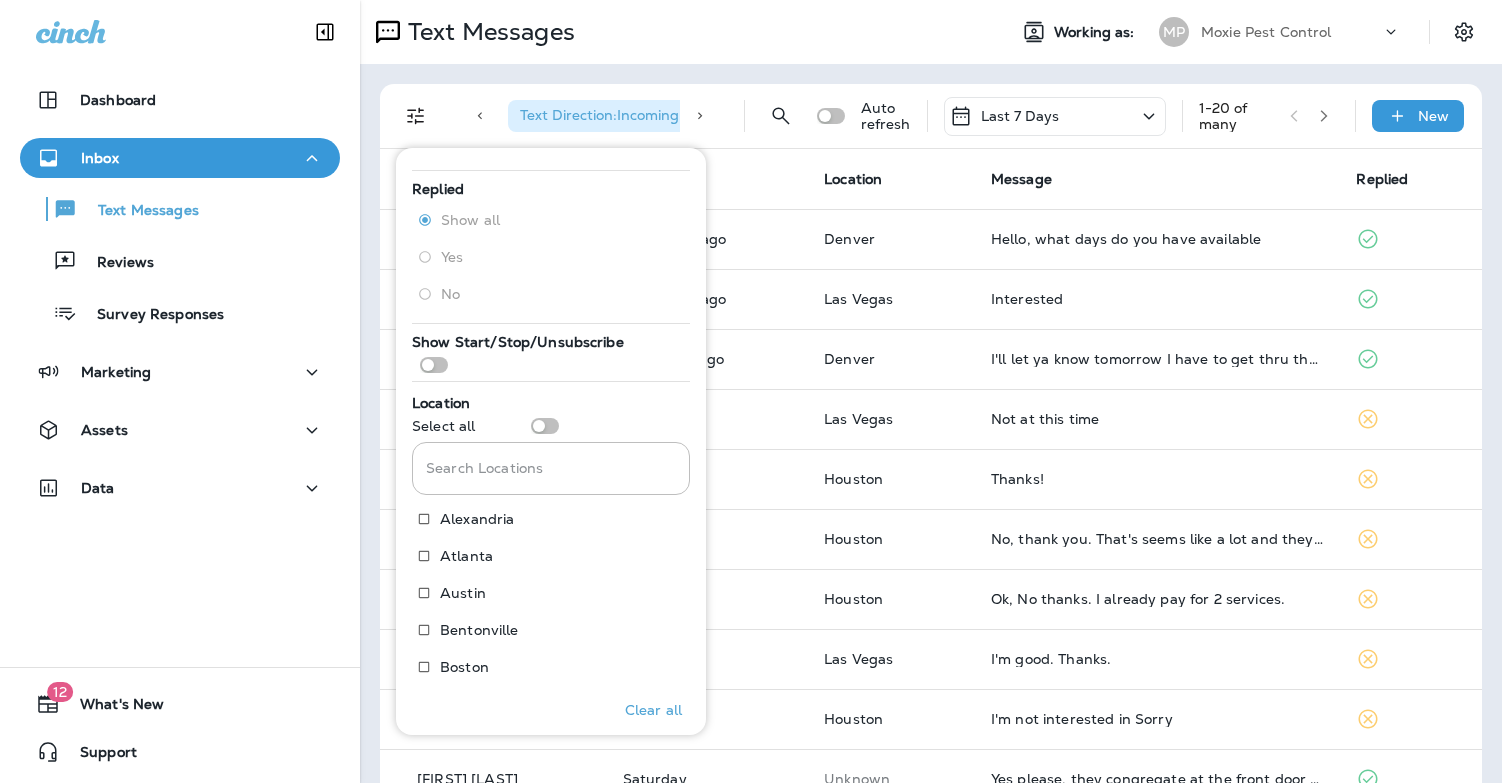 scroll, scrollTop: 158, scrollLeft: 0, axis: vertical 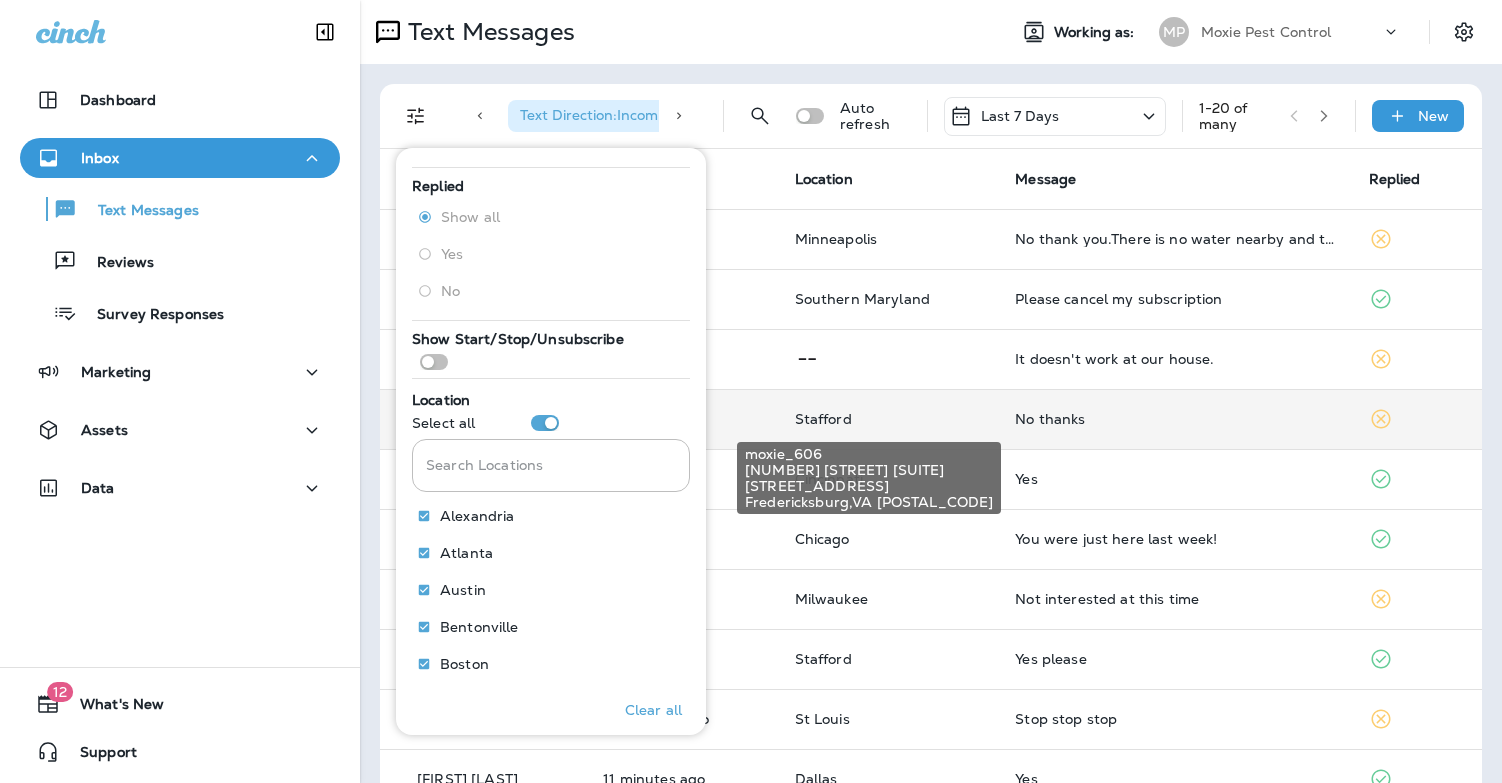click on "Stafford" at bounding box center [823, 419] 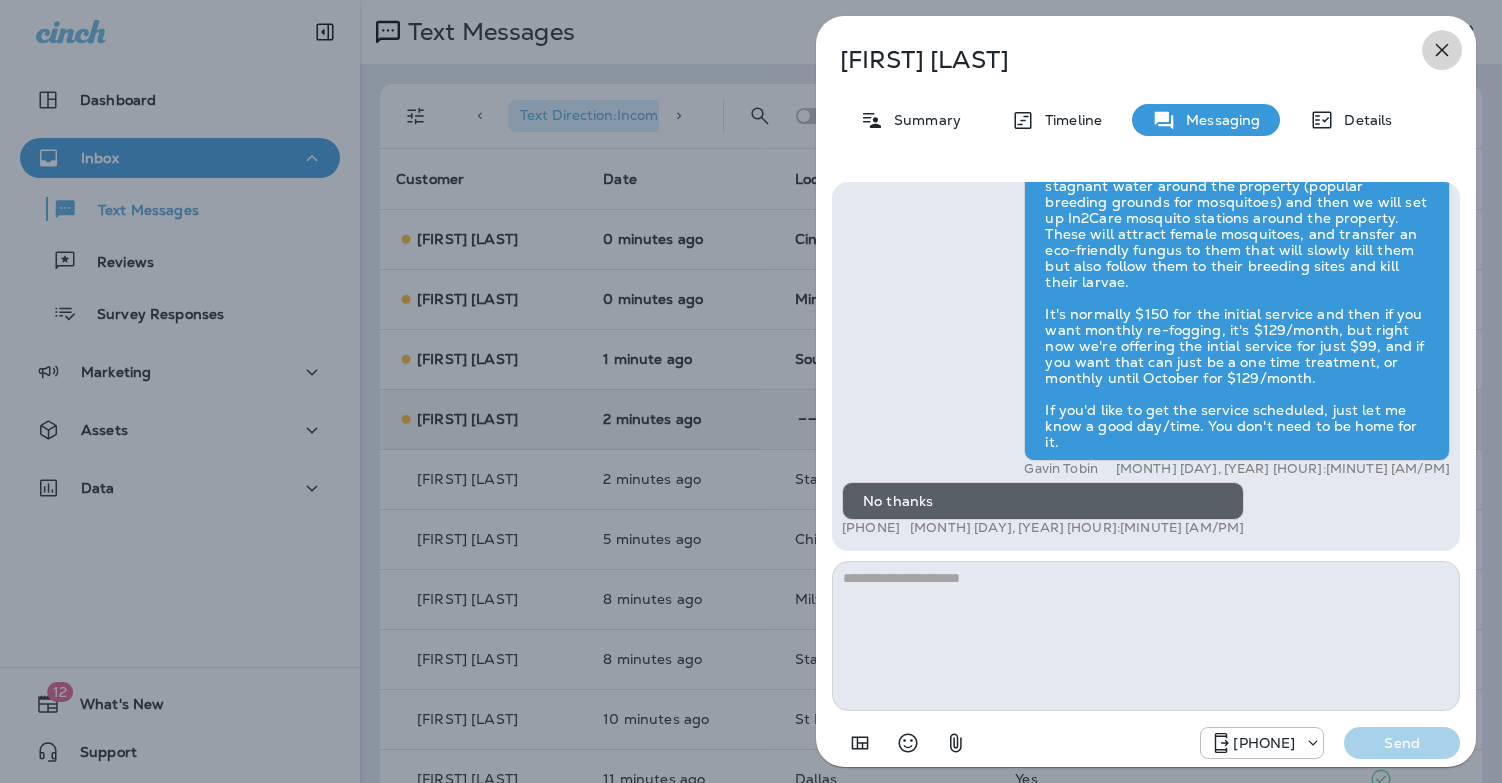 click 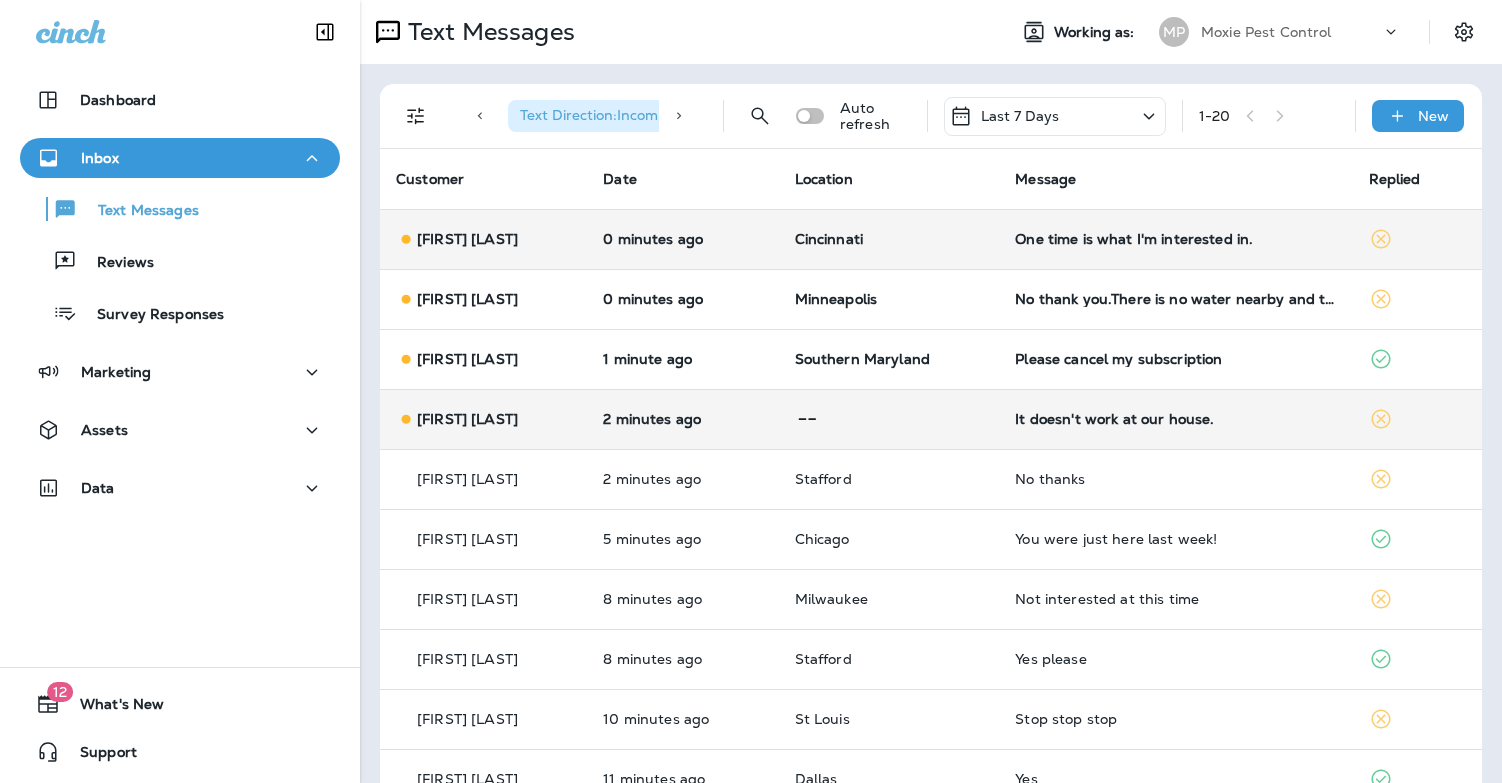 click on "One time is what I'm interested in." at bounding box center (1175, 239) 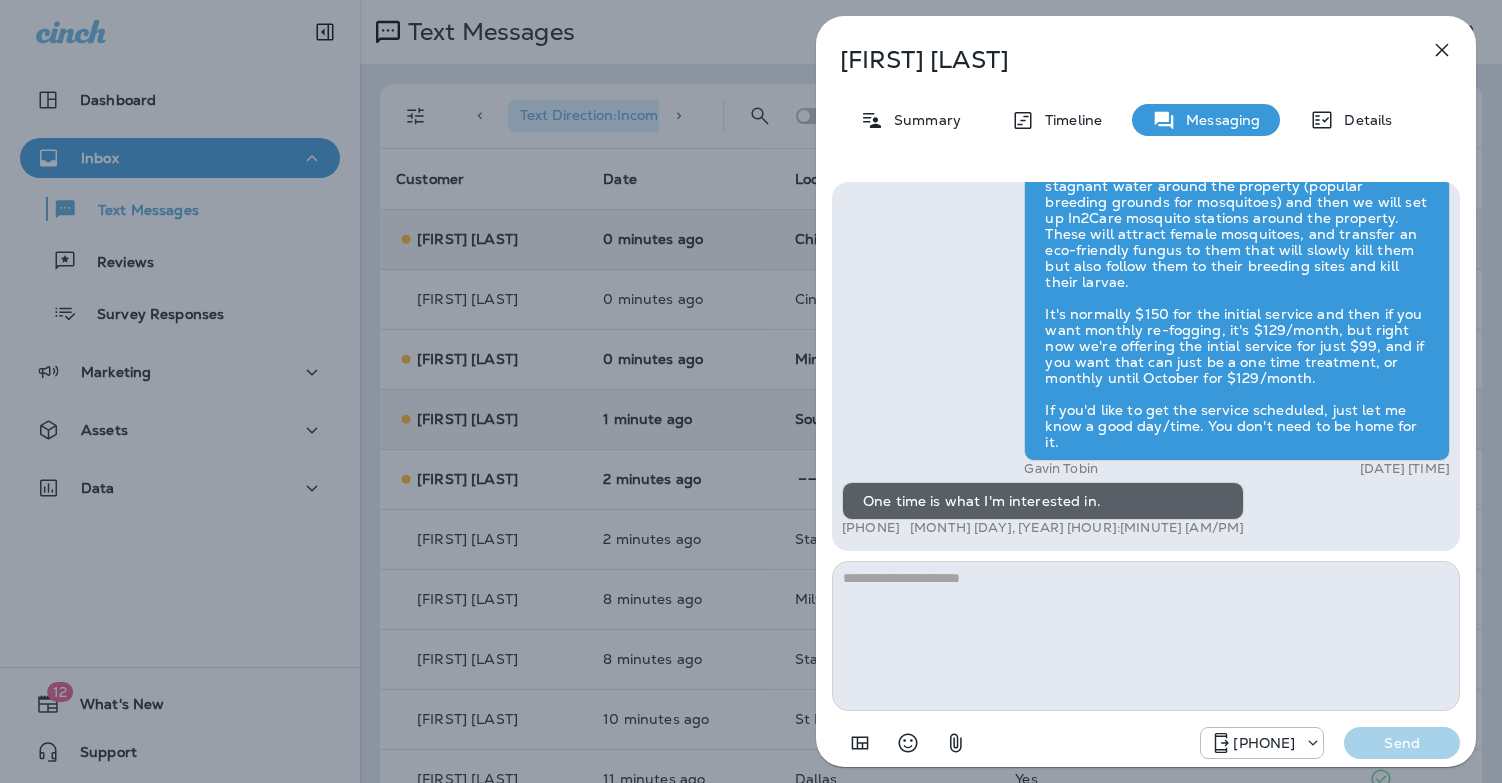 click at bounding box center (1146, 636) 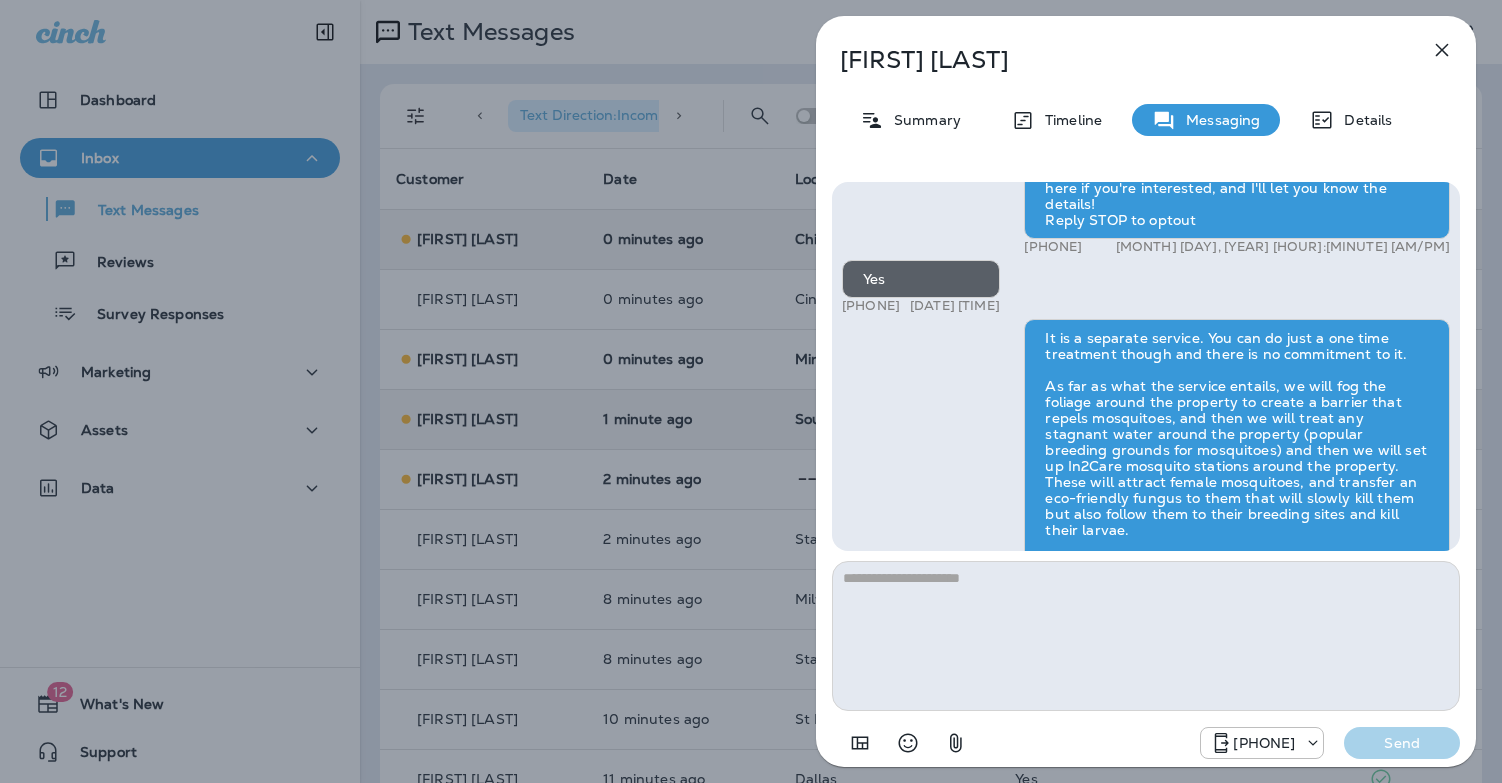 scroll, scrollTop: -222, scrollLeft: 0, axis: vertical 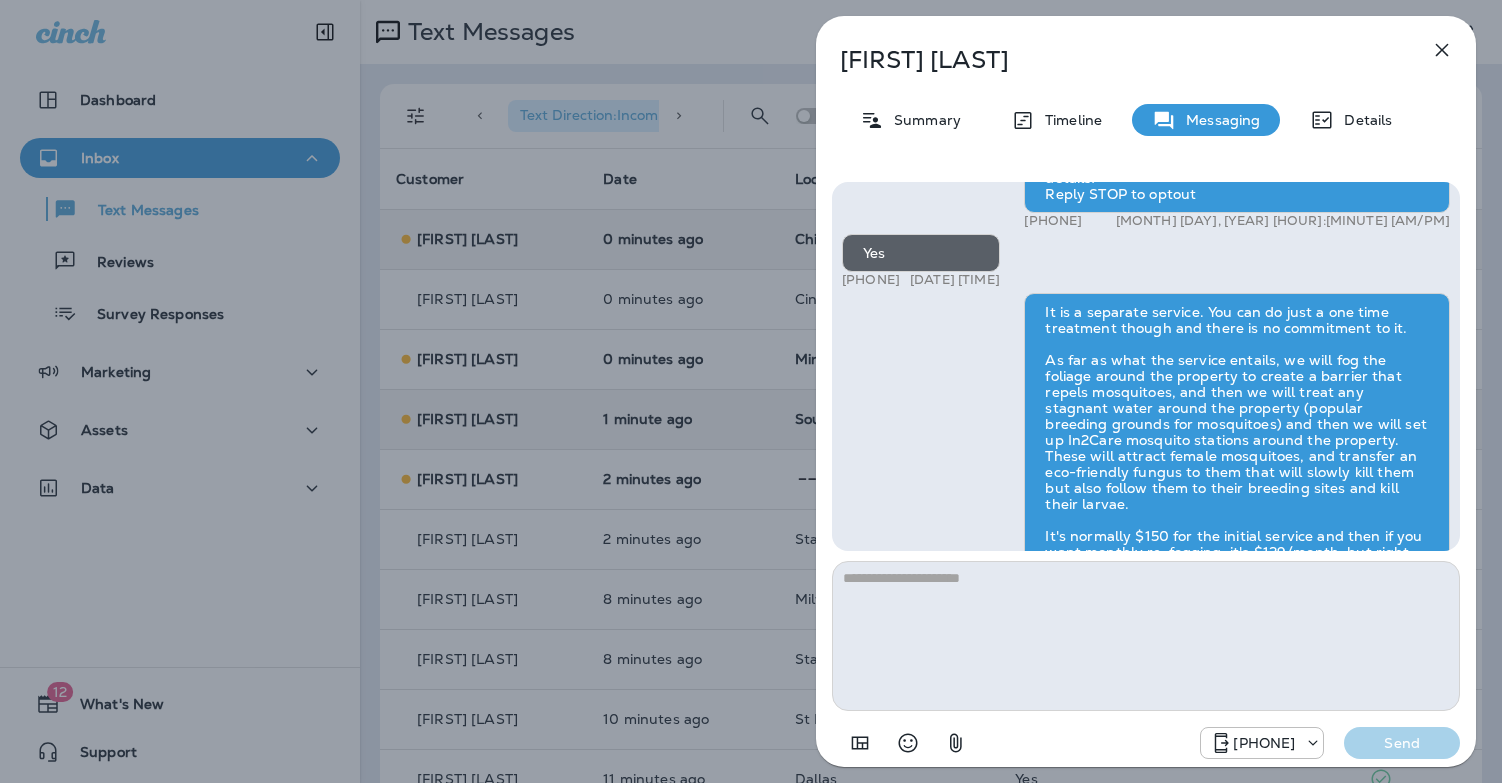 click on "Mary   Johnson Summary   Timeline   Messaging   Details   Hi Mary , this is Steven with Moxie Pest Control. We know Summer brings out the mosquitoes—and with the Summer season here, I’d love to get you on our schedule to come help take care of that. Just reply here if you're interested, and I'll let you know the details!
Reply STOP to optout +18174823792 Aug 4, 2025 1:07 PM Yes +1 (513) 262-9326 Aug 4, 2025 1:18 PM Gavin Tobin Aug 4, 2025 1:18 PM One time is what I'm interested in.   +1 (513) 262-9326 Aug 4, 2025 1:21 PM +18174823792 Send" at bounding box center [751, 391] 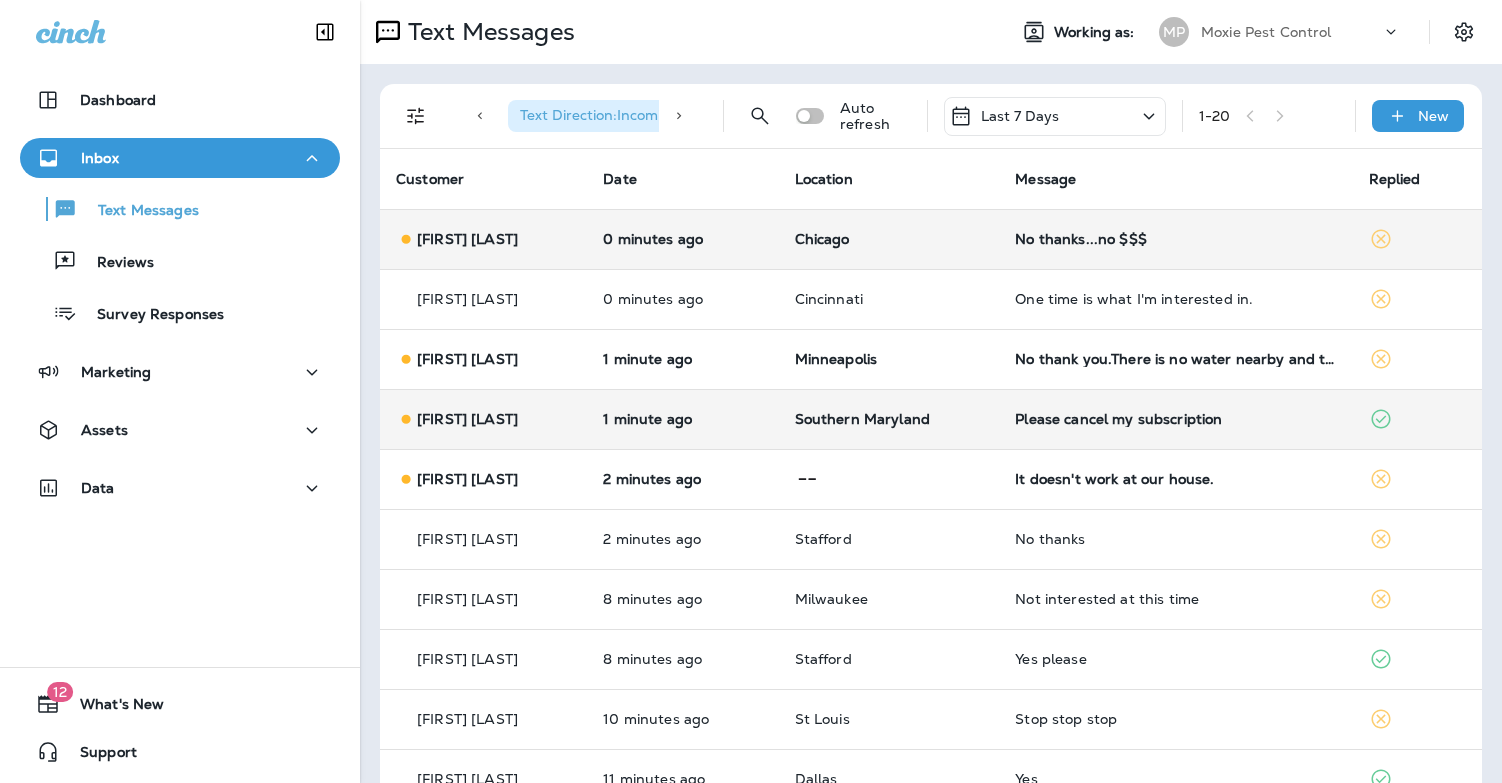 click on "No thanks...no $$$" at bounding box center (1175, 239) 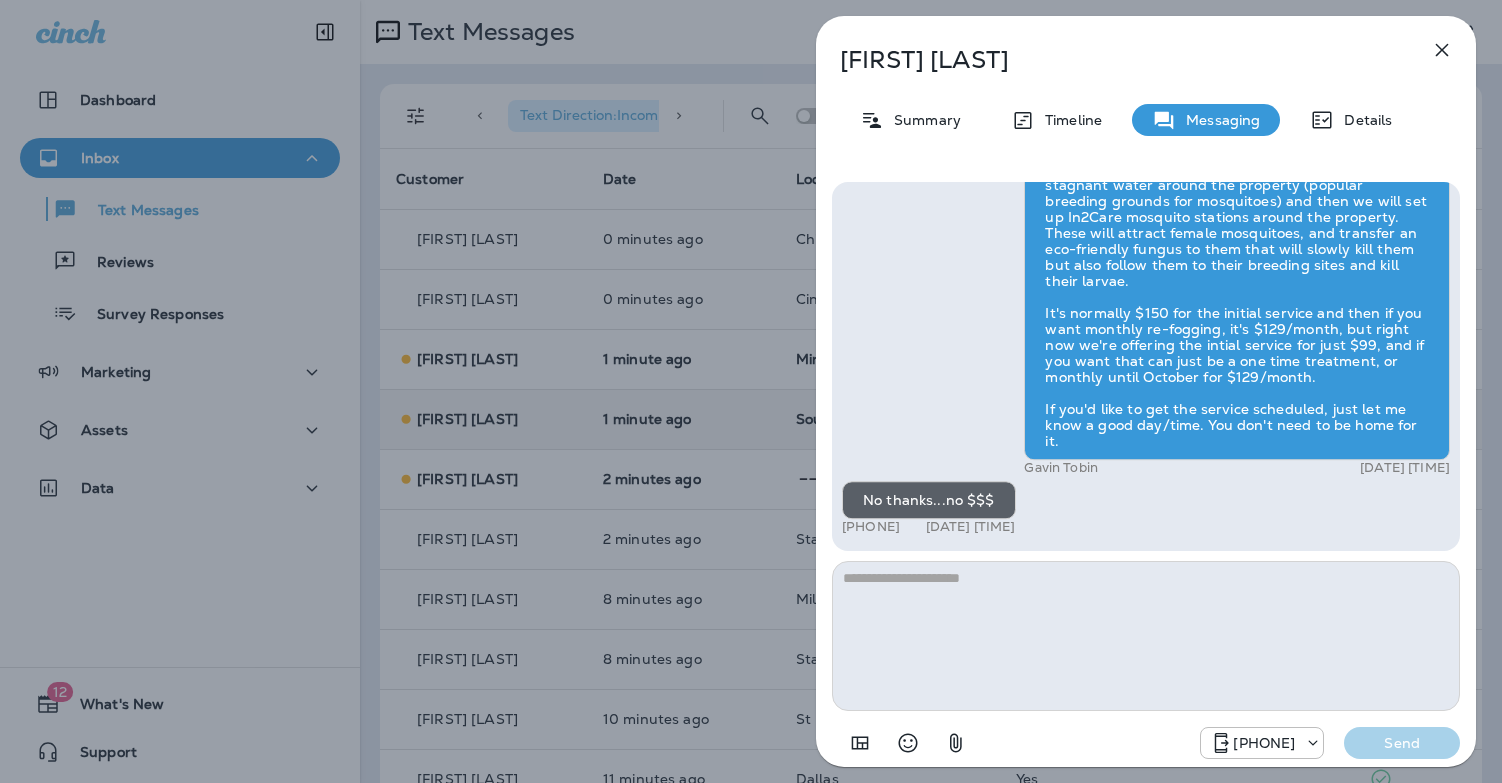 click on "Lori   Pasowicz Summary   Timeline   Messaging   Details   Exciting News! Joshua’s Pest Control is now Moxie Pest Control! Same great service, new name. No changes to your protection—just a fresh look! Got questions? Call us anytime!
Reply STOP to optout +18174823792 Mar 7, 2025 10:25 AM Hi Lori , this is Steven with Moxie Pest Control. We know Summer brings out the mosquitoes—and with the Summer season here, I’d love to get you on our schedule to come help take care of that. Just reply here if you're interested, and I'll let you know the details!
Reply STOP to optout +18174823792 Aug 4, 2025 1:03 PM You were just here last week! +1 (815) 245-8338 Aug 4, 2025 1:16 PM Gavin Tobin Aug 4, 2025 1:18 PM No thanks...no $$$ +1 (815) 245-8338 Aug 4, 2025 1:22 PM +18174823792 Send" at bounding box center (751, 391) 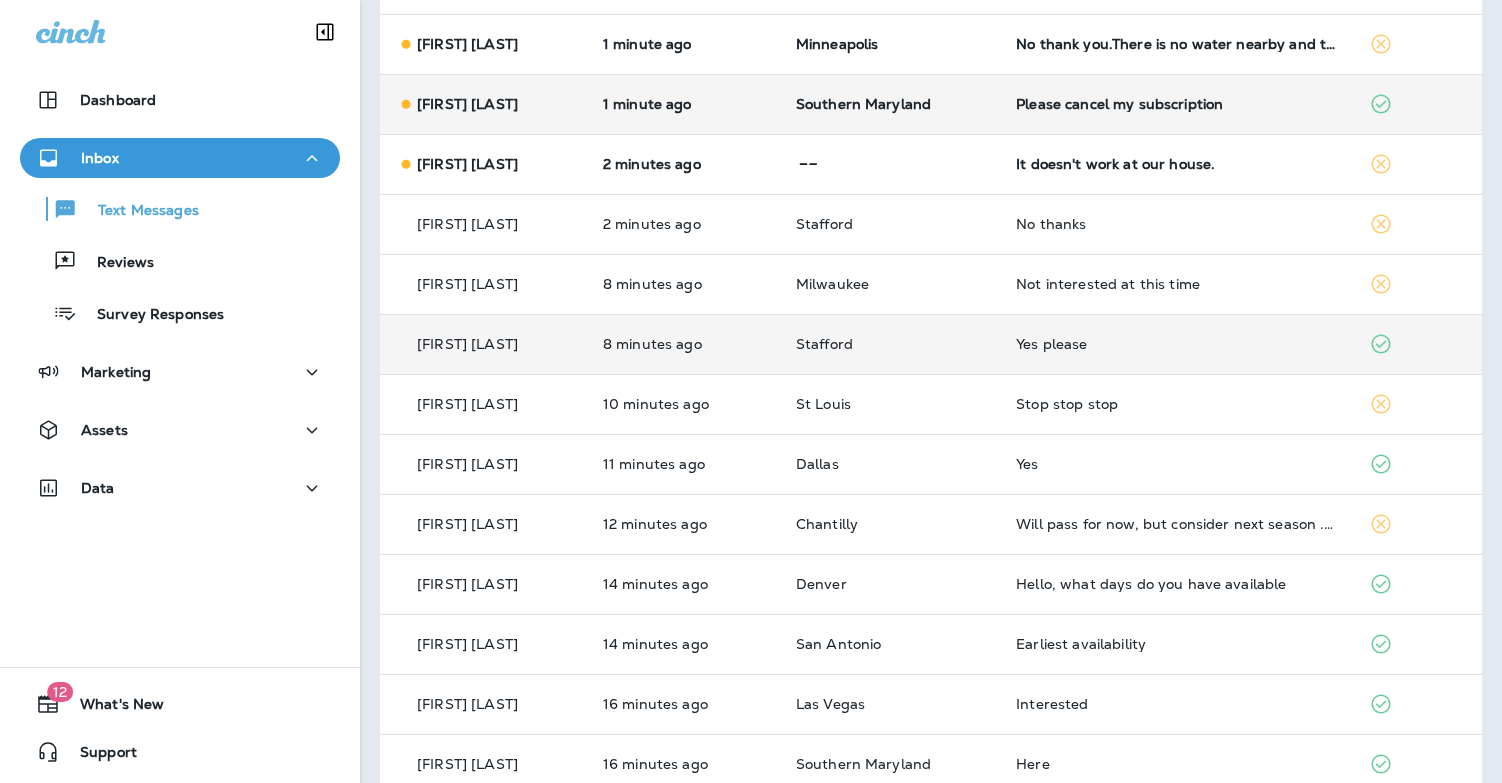 scroll, scrollTop: 316, scrollLeft: 0, axis: vertical 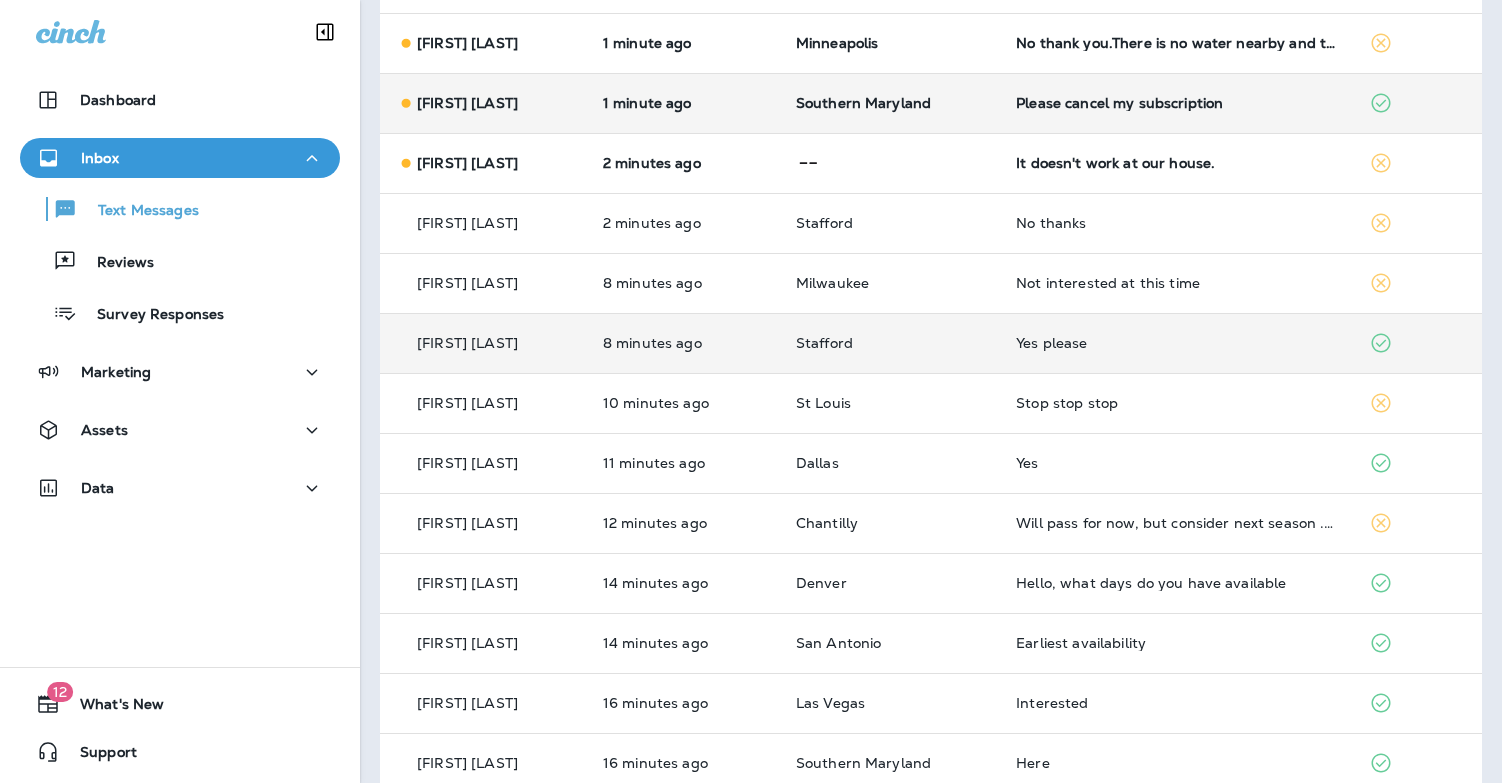 click on "Yes please" at bounding box center (1176, 343) 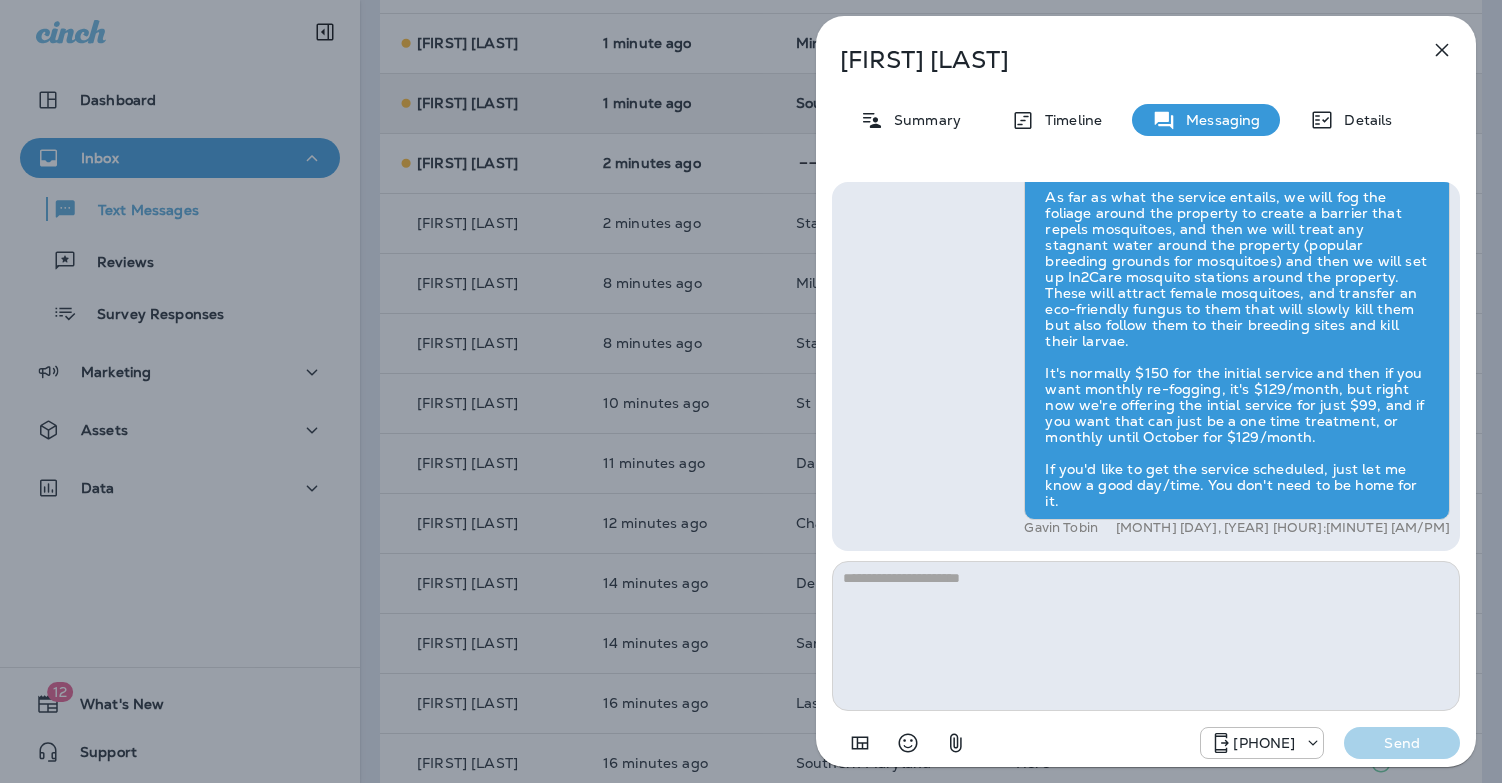 click on "Lara   Long Summary   Timeline   Messaging   Details     Hi Lara , this is Steven with Moxie Pest Control. We know Summer brings out the mosquitoes—and with the Summer season here, I’d love to get you on our schedule to come help take care of that. Just reply here if you're interested, and I'll let you know the details!
Reply STOP to optout +18174823792 Aug 4, 2025 1:00 PM Yes please  +1 (703) 314-2103 Aug 4, 2025 1:13 PM Gavin Tobin Aug 4, 2025 1:17 PM +18174823792 Send" at bounding box center (751, 391) 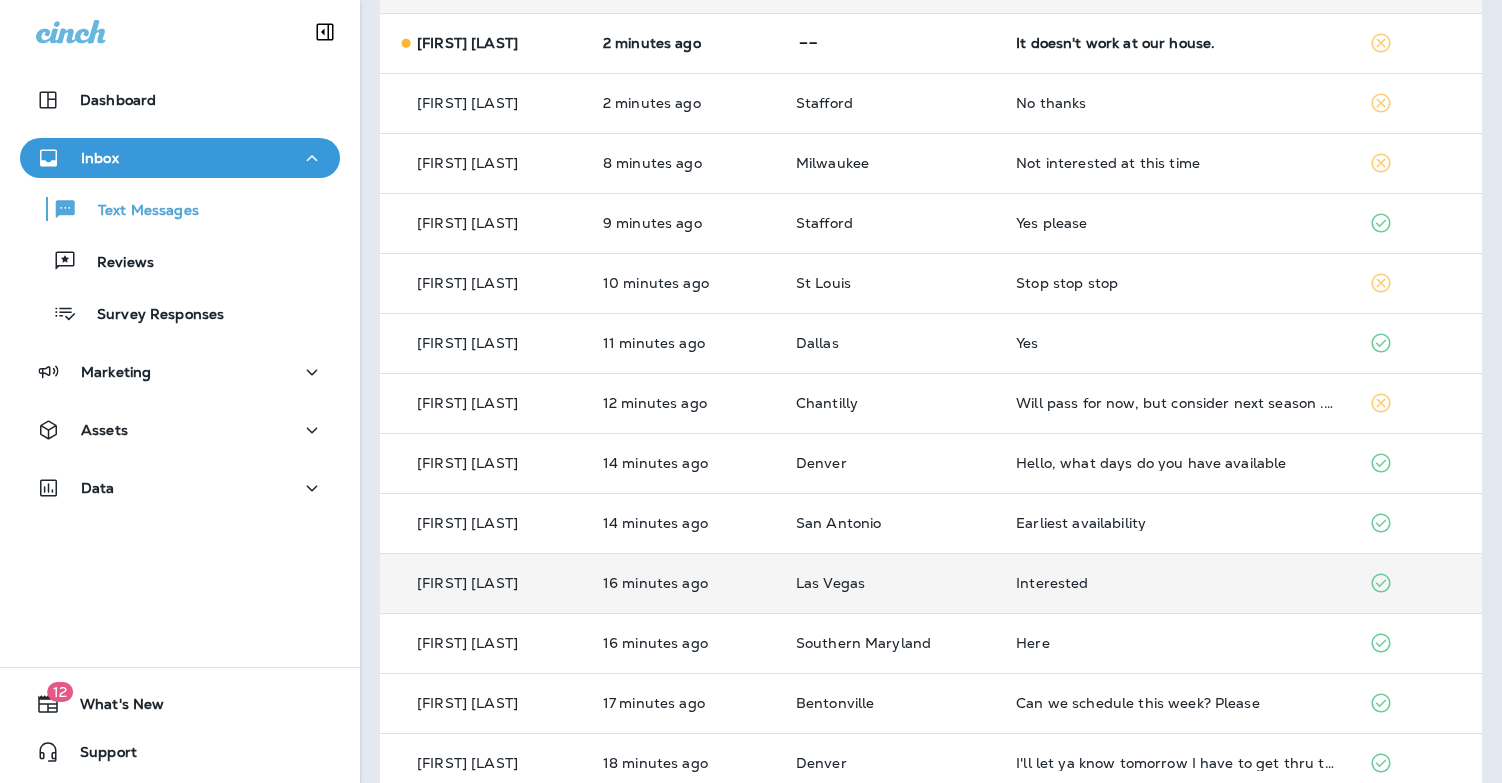 scroll, scrollTop: 480, scrollLeft: 0, axis: vertical 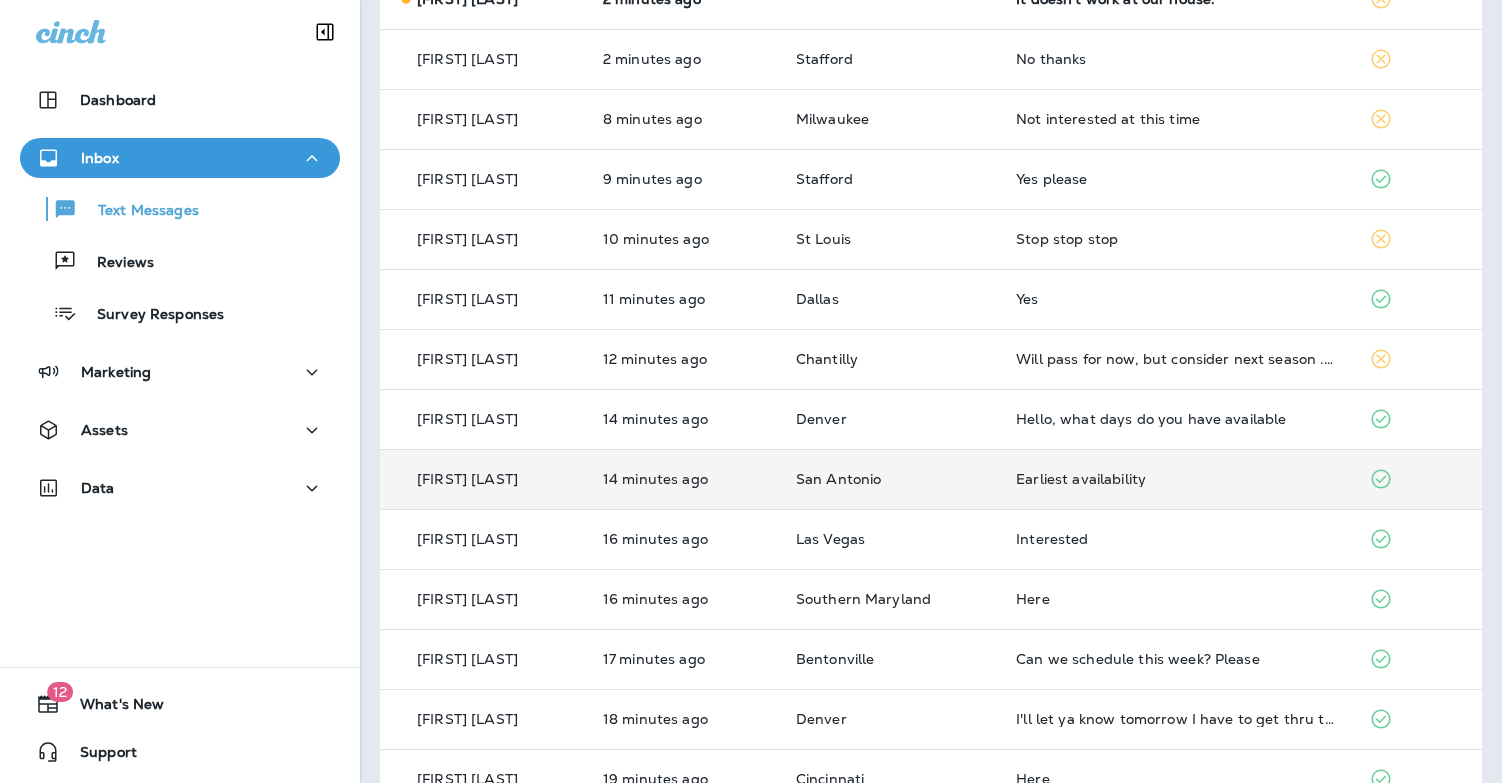 click on "Earliest availability" at bounding box center [1176, 479] 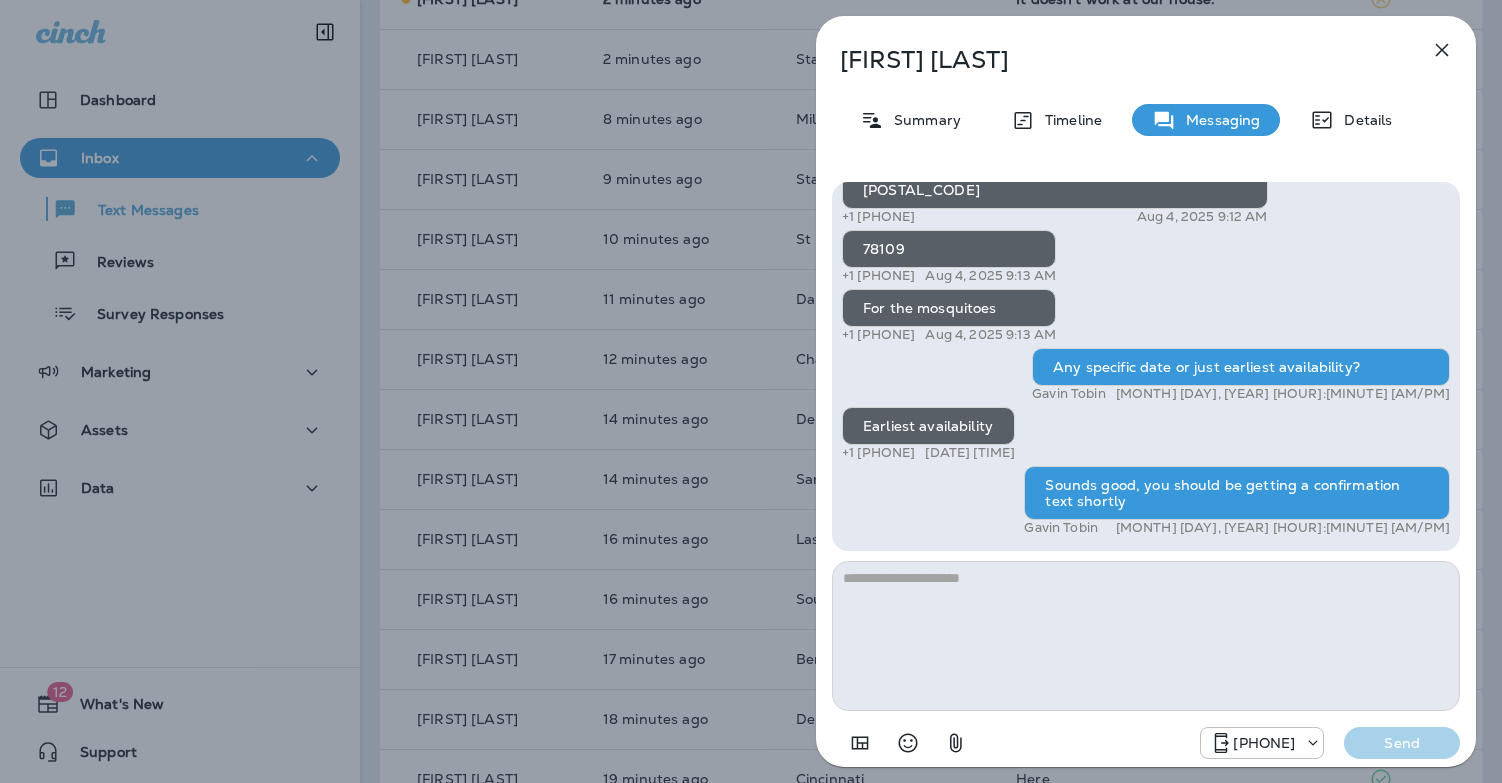 click on "Phillip   Phinisee Summary   Timeline   Messaging   Details   Hi,  Phillip , this is Cameron with Moxie Pest Control. We know Summer brings out the mosquitoes—and with the Summer season here, I’d love to get you on our schedule to come help take care of that. Just reply here if you're interested, and I'll let you know the details!
Reply STOP to optout +18174823792 Jul 7, 2025 10:47 AM I need to have a professional come to my house to treat the inside  +1 (706) 566-9202 Aug 1, 2025 7:40 PM As soon as possible  +1 (706) 566-9202 Aug 1, 2025 7:40 PM Maverick Leonard Aug 2, 2025 10:01 AM No Sir when I had the initial treatment the man asked if I wanted him to treat the inside as well and that it was included I told him no he can do this at a later time because I had to leave so I'm due a treatment for the inside of my house  +1 (706) 566-9202 Aug 2, 2025 12:34 PM I'm already a customer and I have paid for initial treatment and a quarterly  +1 (706) 566-9202 Aug 2, 2025 12:34 PM +1 (706) 566-9202 Gavin Tobin" at bounding box center (751, 391) 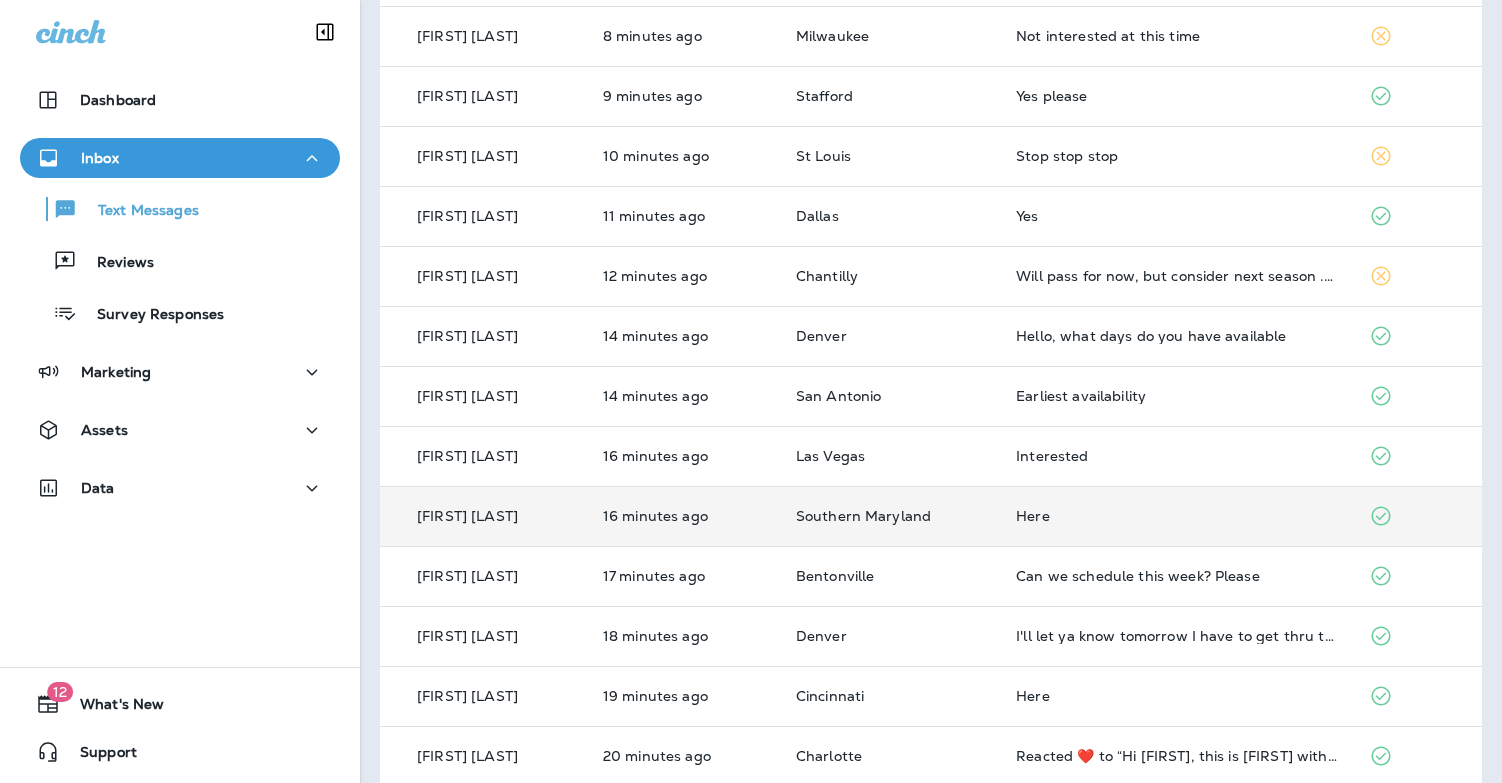 scroll, scrollTop: 647, scrollLeft: 0, axis: vertical 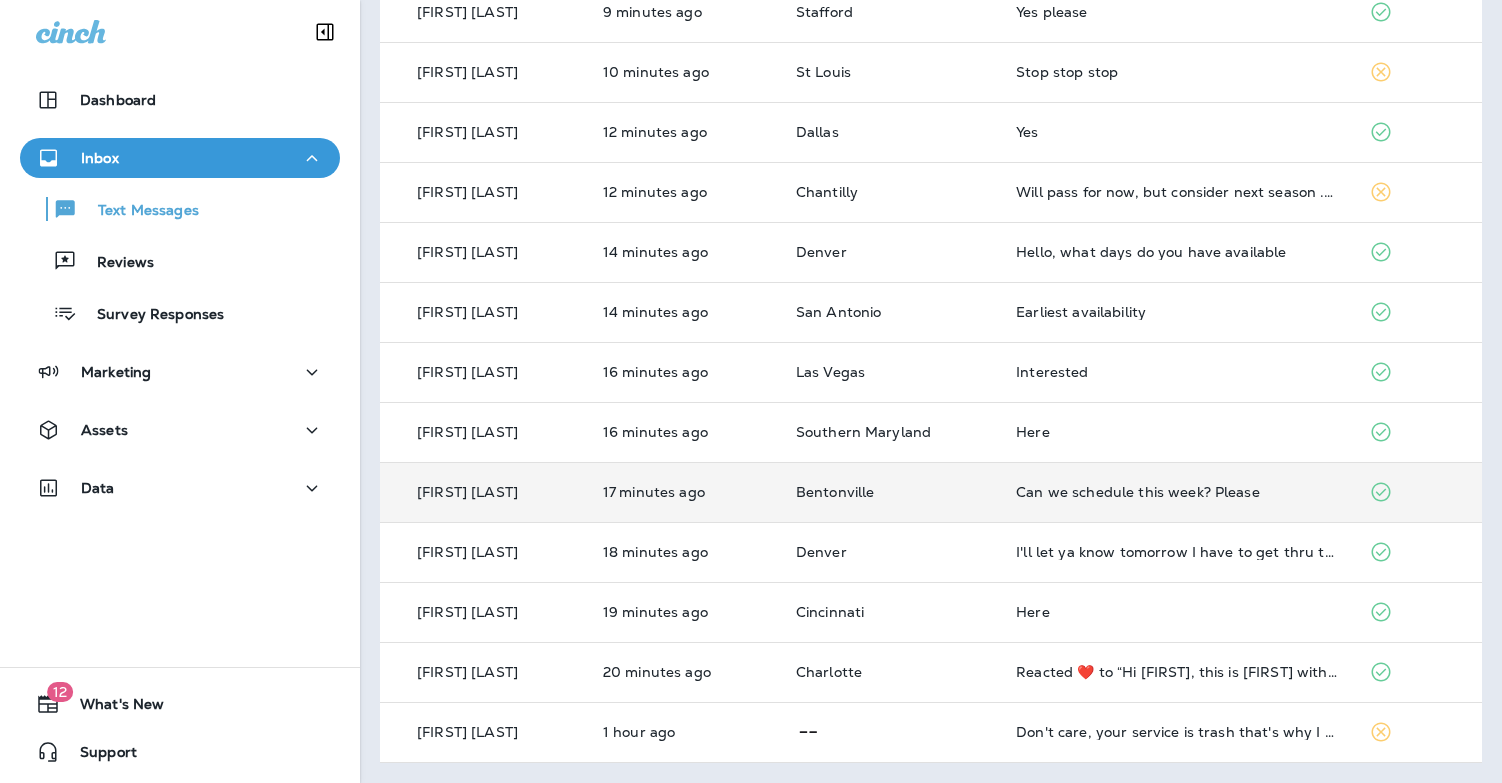 click on "Can we schedule this week? Please" at bounding box center (1176, 492) 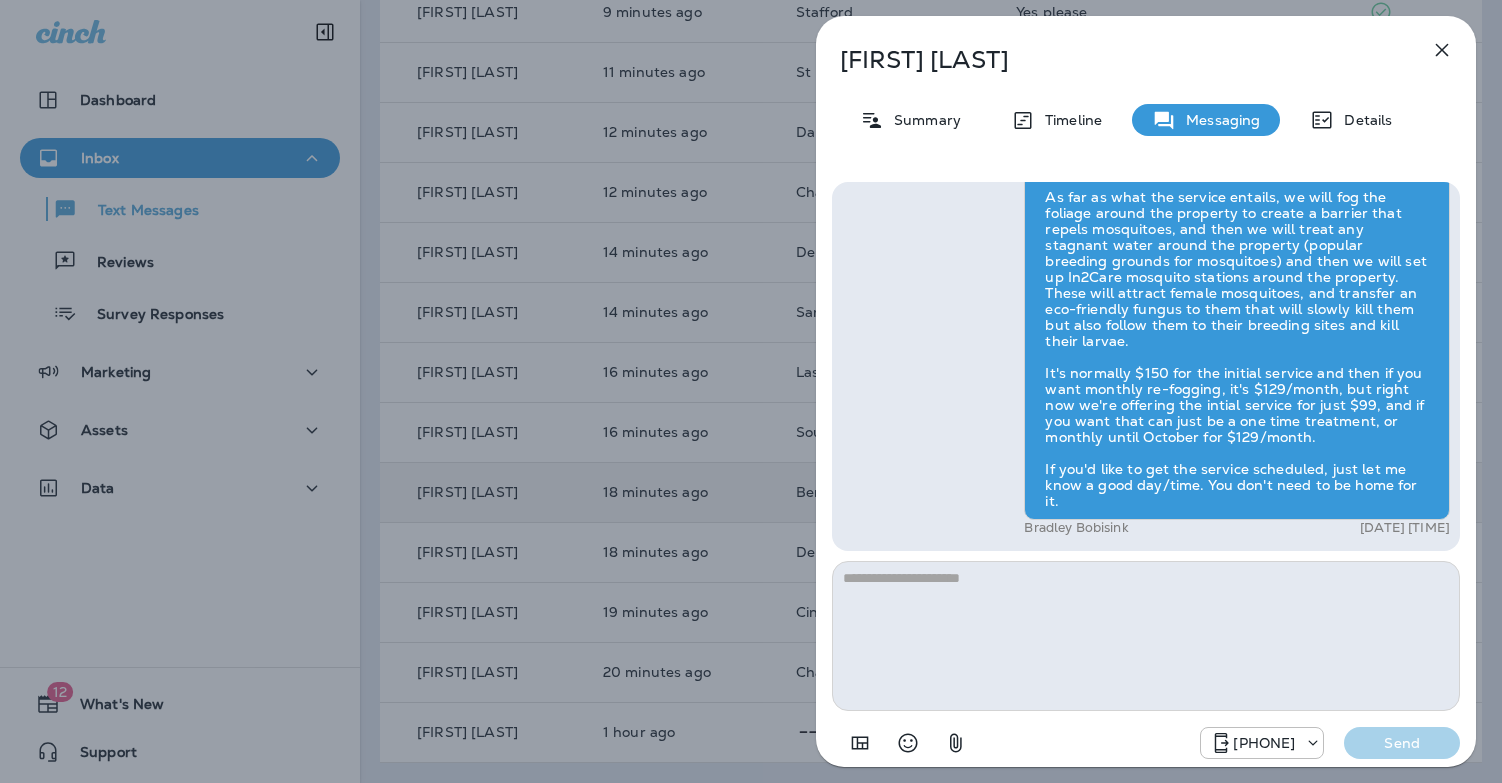 click on "Naveen   Anjanappa Summary   Timeline   Messaging   Details   Hi Naveen , this is Steven with Moxie Pest Control. We know Summer brings out the mosquitoes—and with the Summer season here, I’d love to get you on our schedule to come help take care of that. Just reply here if you're interested, and I'll let you know the details!
Reply STOP to optout +18174823792 Aug 4, 2025 1:00 PM Hello Steven, we have also observed large spiders  +1 (479) 372-2823 Aug 4, 2025 1:04 PM Can we schedule this week? Please +1 (479) 372-2823 Aug 4, 2025 1:04 PM Bradley Bobisink Aug 4, 2025 1:05 PM +18174823792 Send" at bounding box center (751, 391) 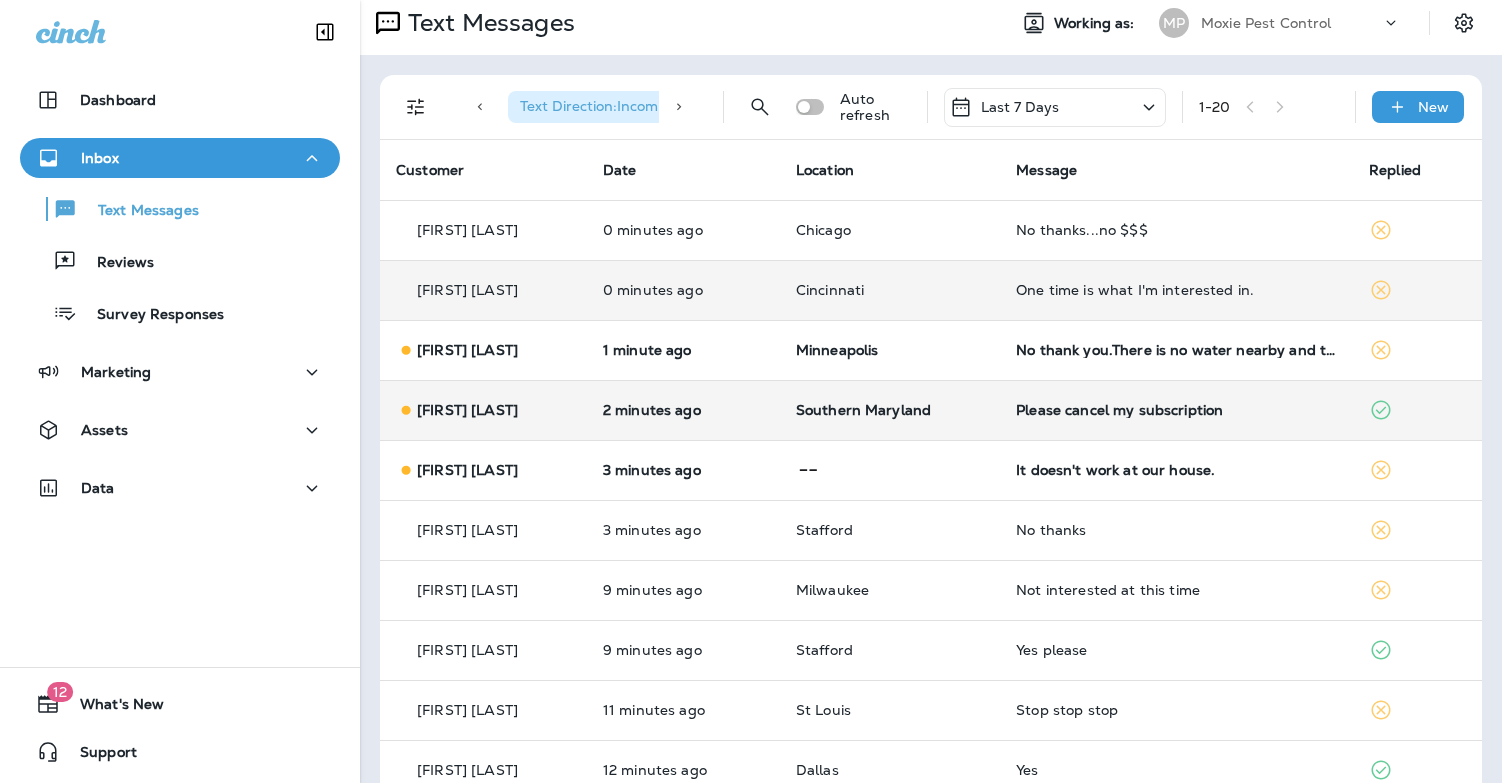 scroll, scrollTop: 0, scrollLeft: 0, axis: both 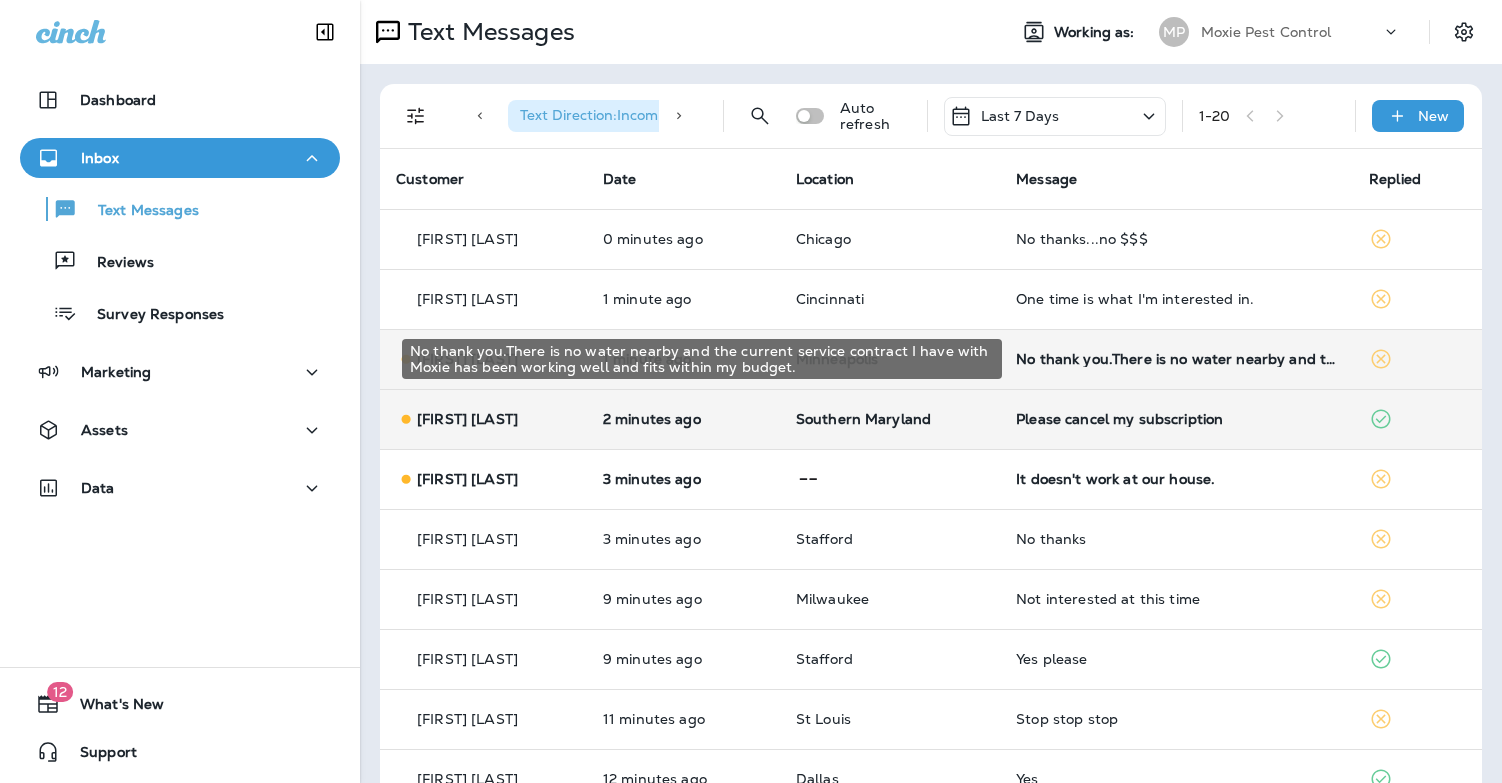 click on "No thank you.There is no water nearby and the current service contract I have with Moxie has been working well and  fits within my budget." at bounding box center [1176, 359] 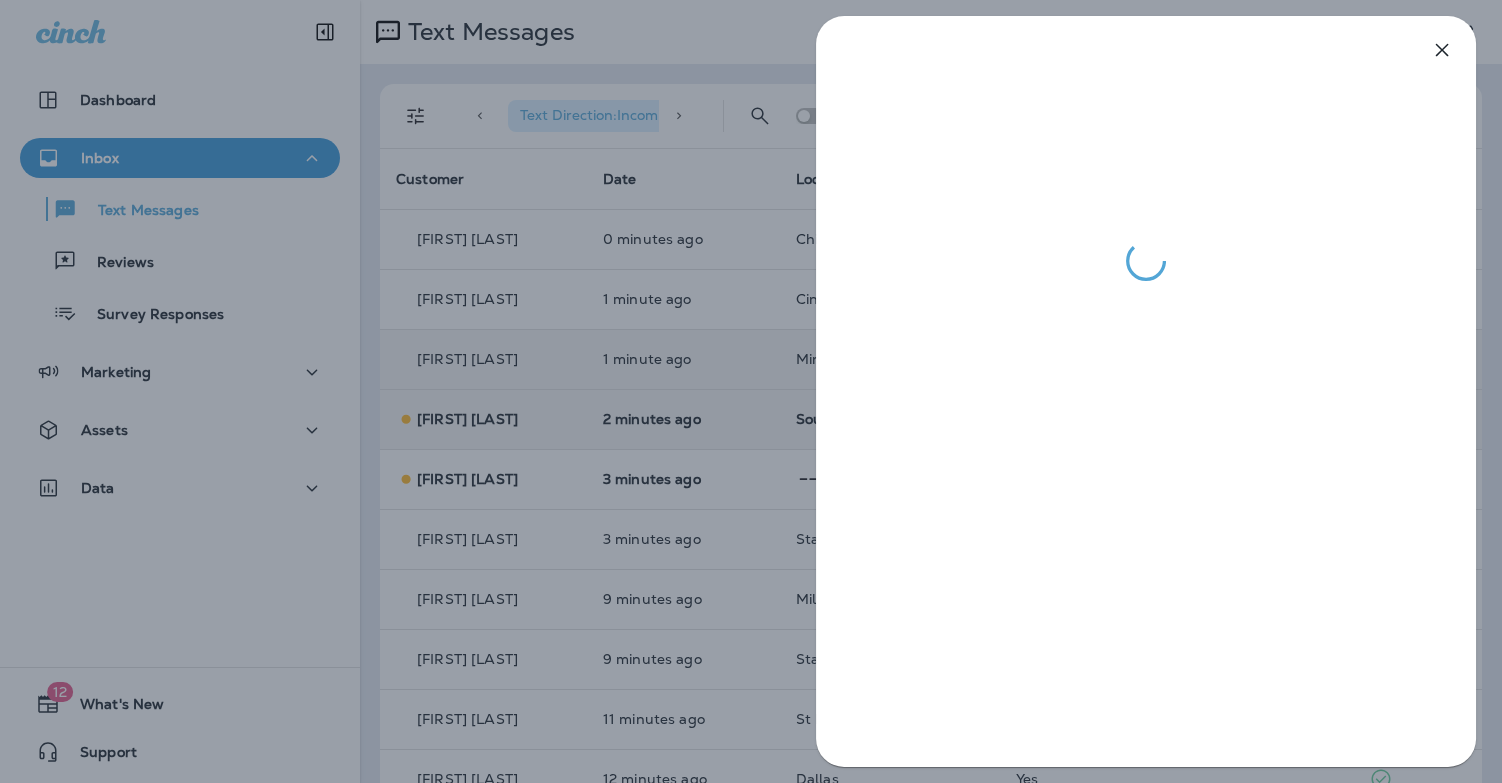click at bounding box center [751, 391] 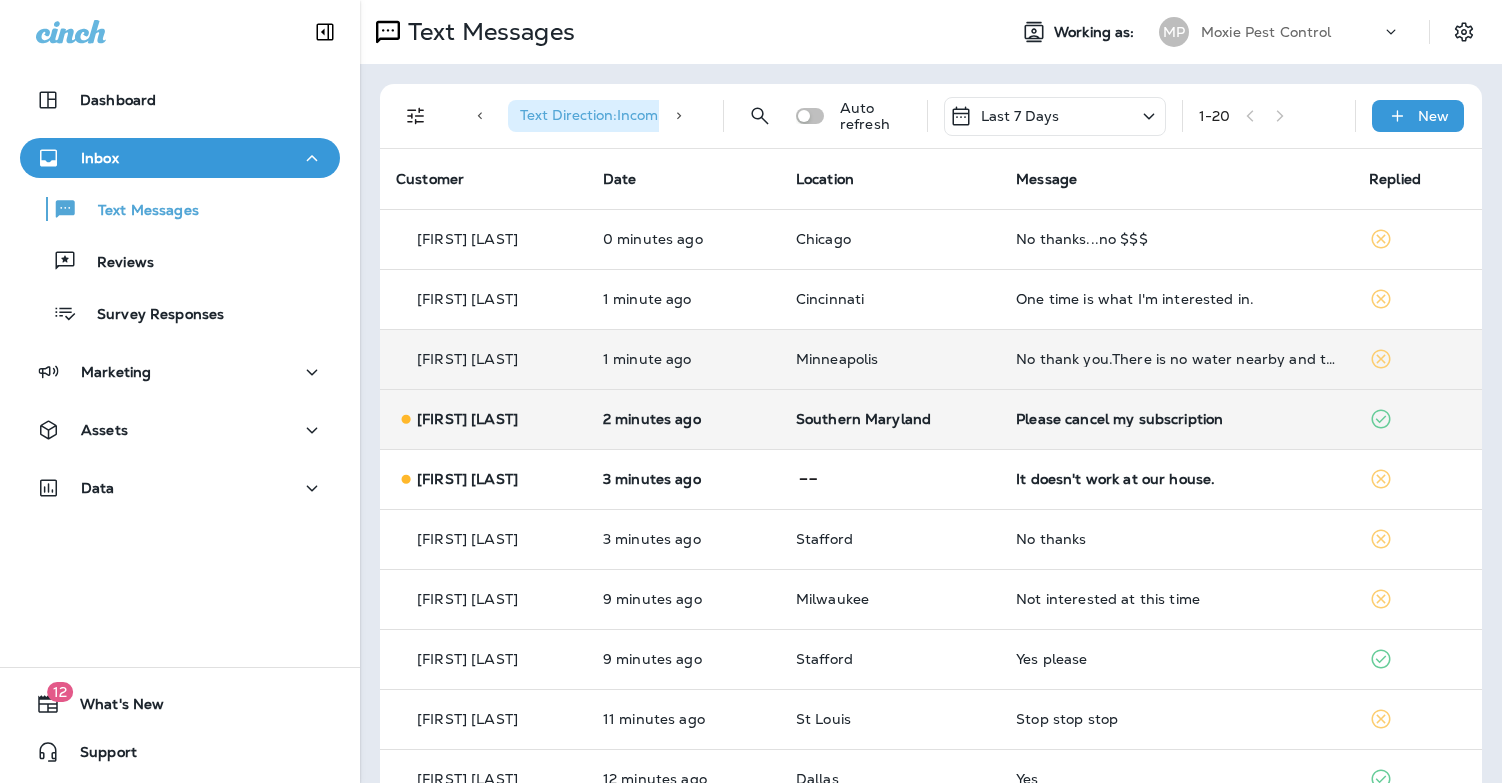 click on "Please cancel my subscription" at bounding box center [1176, 419] 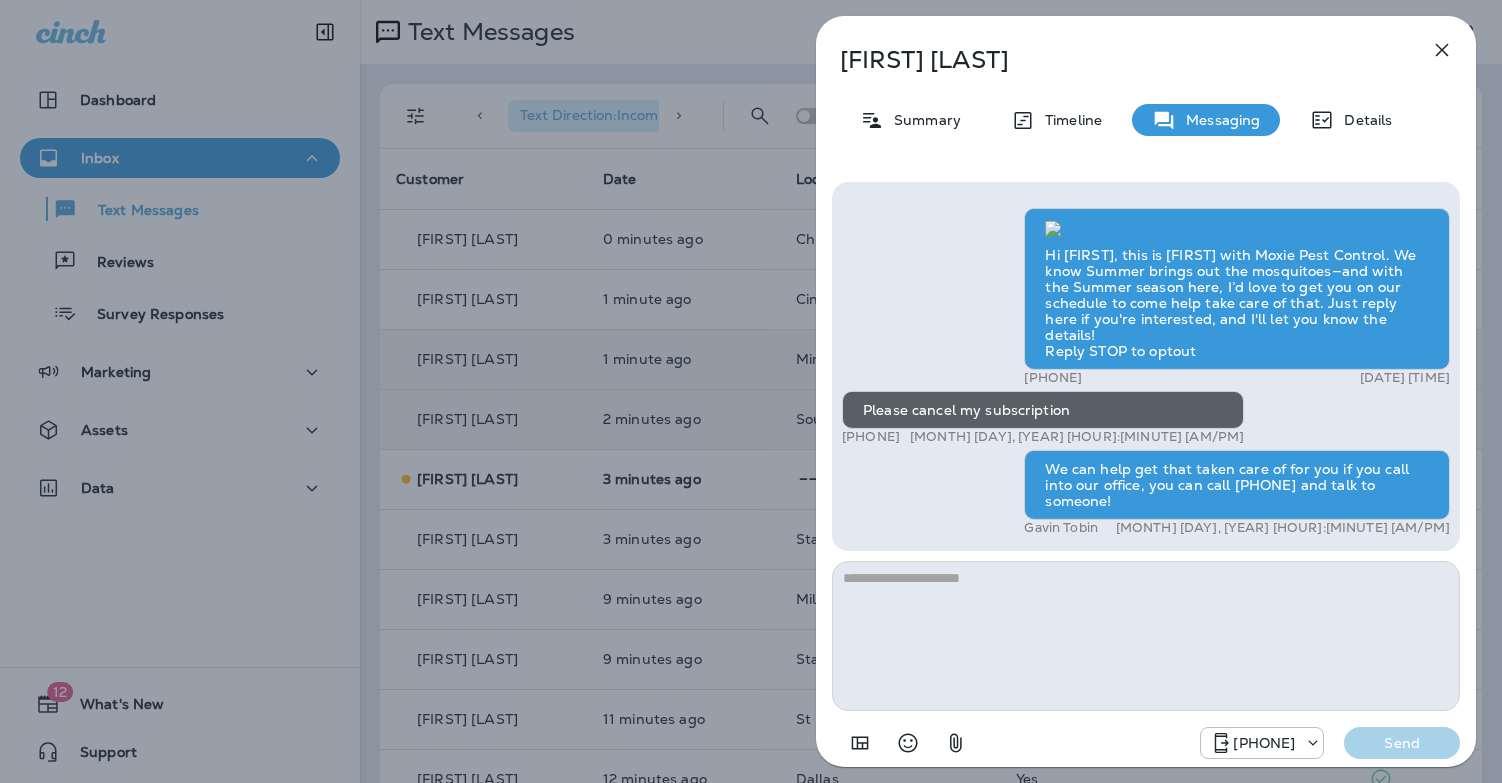 click on "Nadine   Djampou Summary   Timeline   Messaging   Details   Hi Nadine , this is Steven with Moxie Pest Control. We know Summer brings out the mosquitoes—and with the Summer season here, I’d love to get you on our schedule to come help take care of that. Just reply here if you're interested, and I'll let you know the details!
Reply STOP to optout +18174823792 Aug 4, 2025 1:04 PM Please cancel my subscription  +1 (240) 784-6797 Aug 4, 2025 1:20 PM We can help get that taken care of for you if you call into our office, you can call (817) 659-2888 and talk to someone! Gavin Tobin Aug 4, 2025 1:20 PM +18174823792 Send" at bounding box center (751, 391) 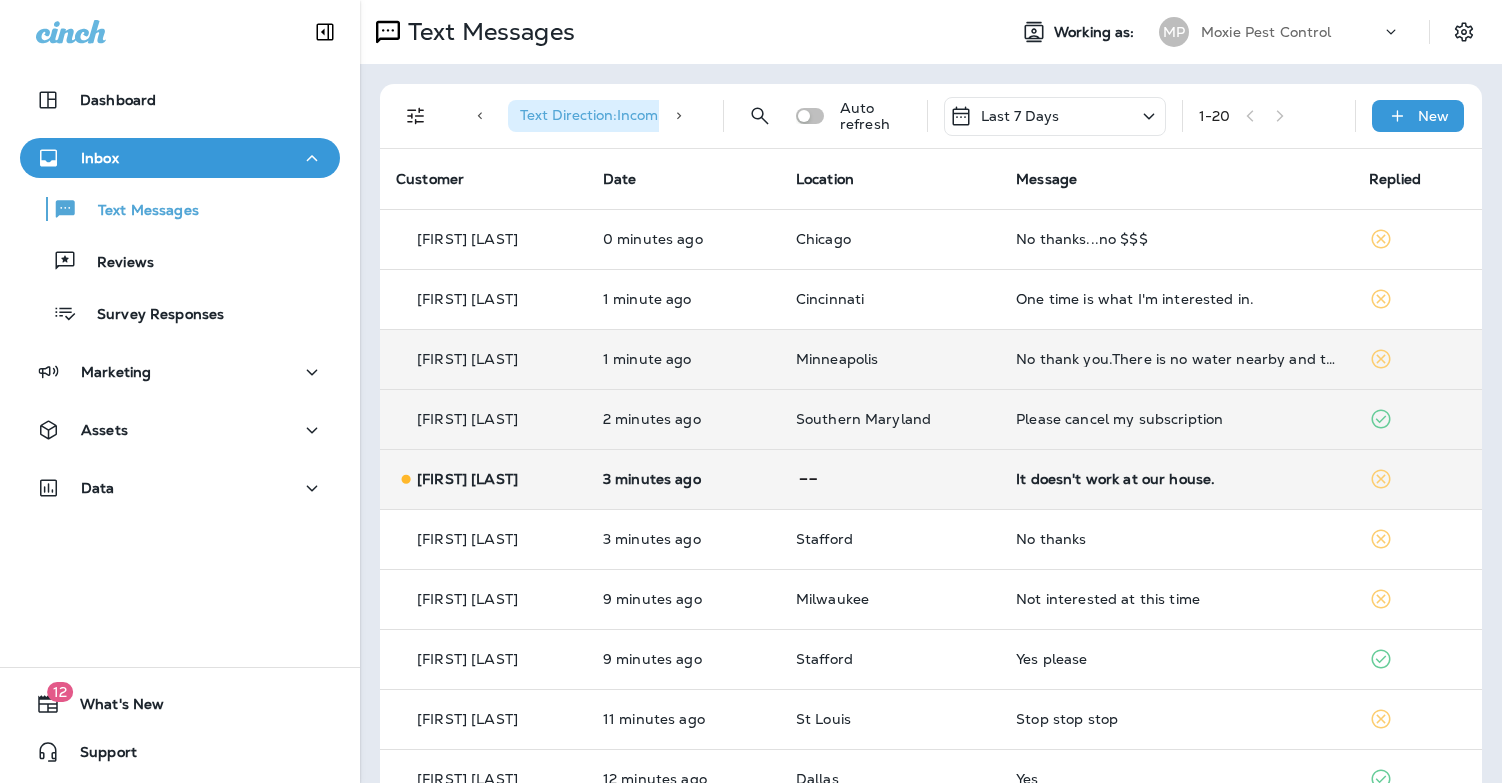 click on "It doesn't work at our house." at bounding box center [1176, 479] 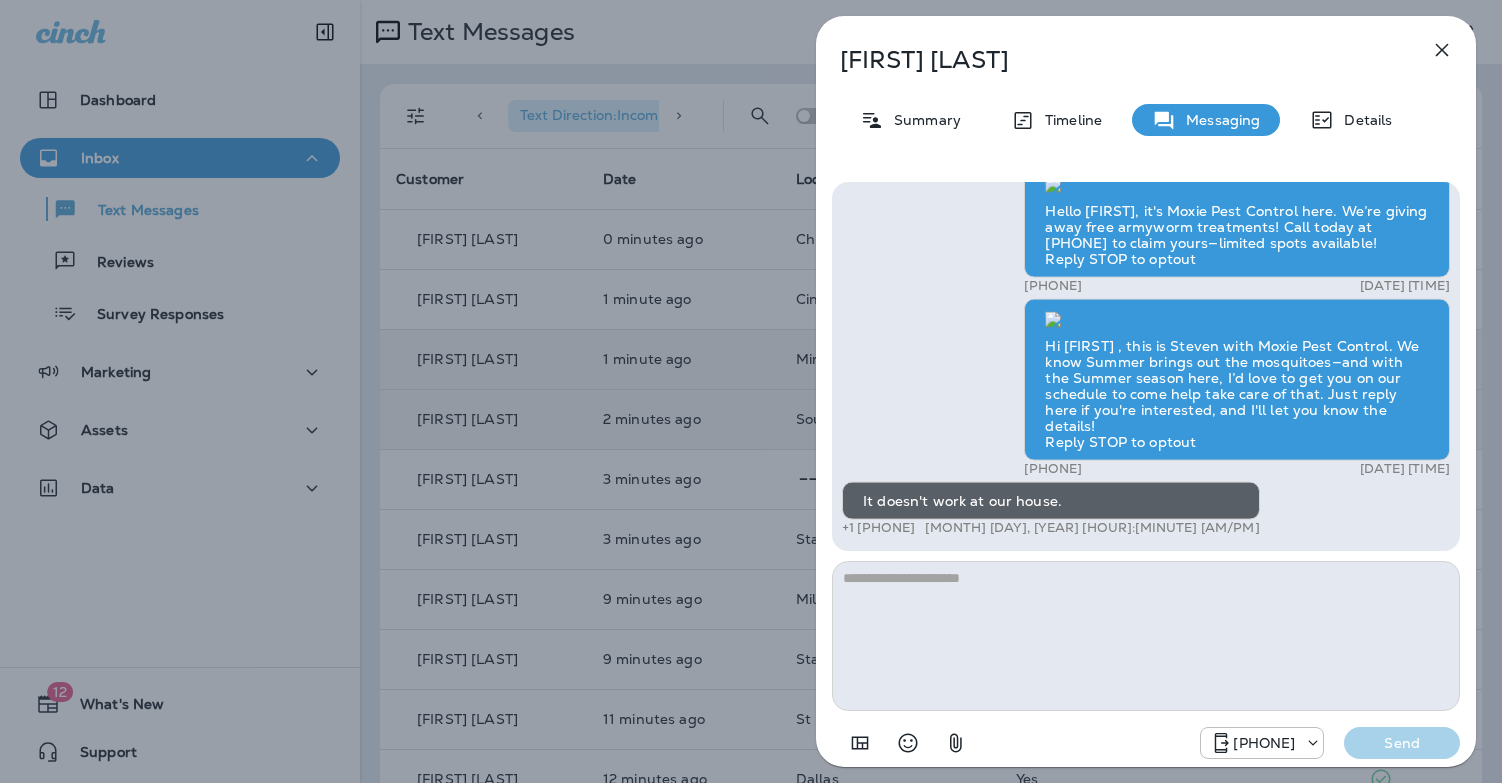 click on "Phil   Kretchmar Summary   Timeline   Messaging   Details   Let Moxie keep your lawn lush with a proper sprinkler system!
Announcing our newest service line - Moxie Sprinkler Maintenance! From seasonal adjustments to system inspections and repairs, we’ve got you covered. Signup for your FREE inspection today!
Reply STOP to optout +18174823792 Nov 8, 2024 10:46 AM Prepare for the unpredictable North Texas weather! Start your preparations today with Moxie Sprinkler Maintenance. Be one of the first 50 to schedule a sprinkler inspection and receive a FREE Winterization Service! Don’t wait—get your system ready!
Call 817-383-0897
Reply STOP to optout +18174823792 Nov 25, 2024 5:44 PM We’re excited to offer the first 50 sign-ups their first service for only $19! Our experienced team is committed to helping you maintain a beautiful, weed-free lawn. We specialize in nourishing treatments that promote strong growth.
Contact us at today to claim your spot!
Reply STOP to optout +18174823792 Who is this? Send" at bounding box center [751, 391] 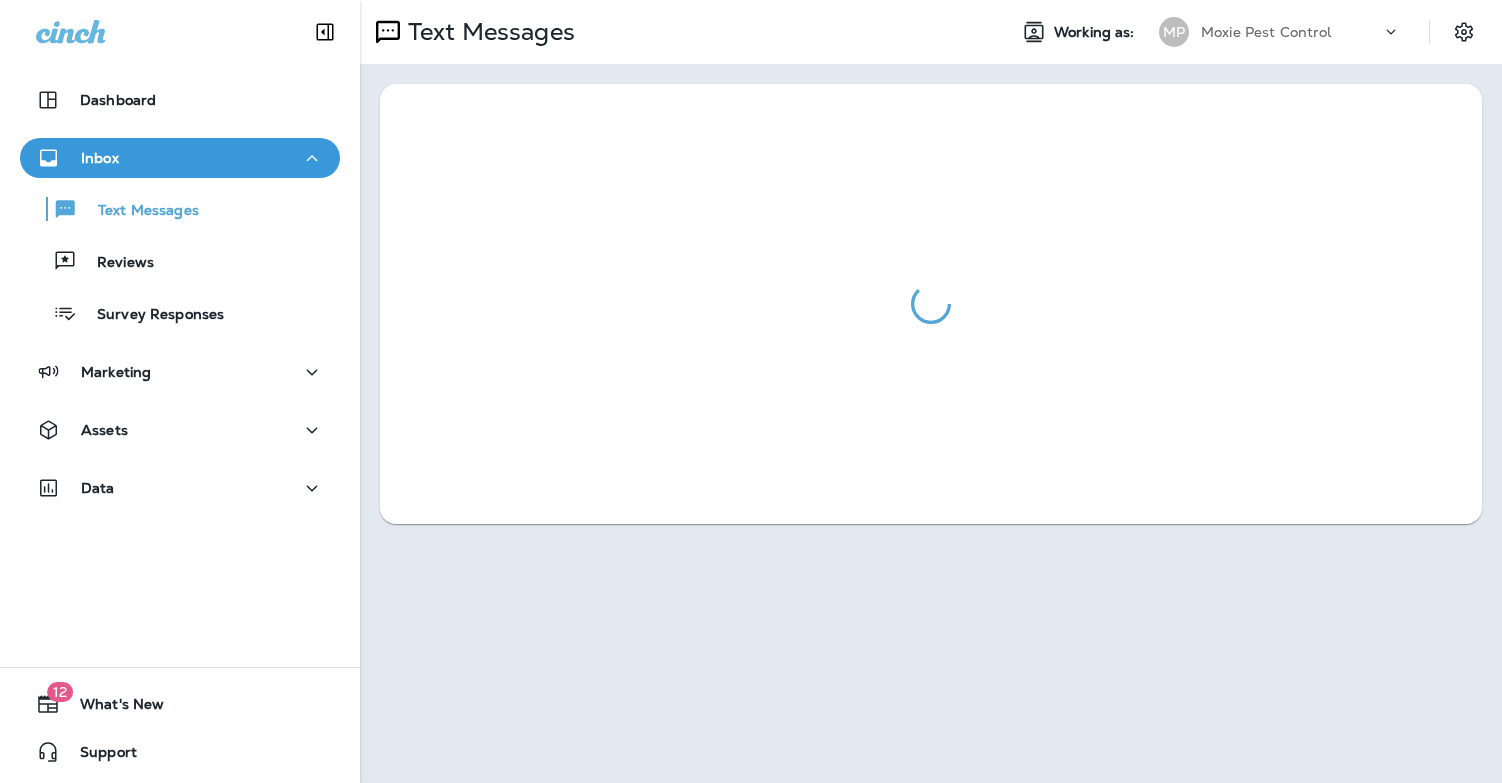 scroll, scrollTop: 0, scrollLeft: 0, axis: both 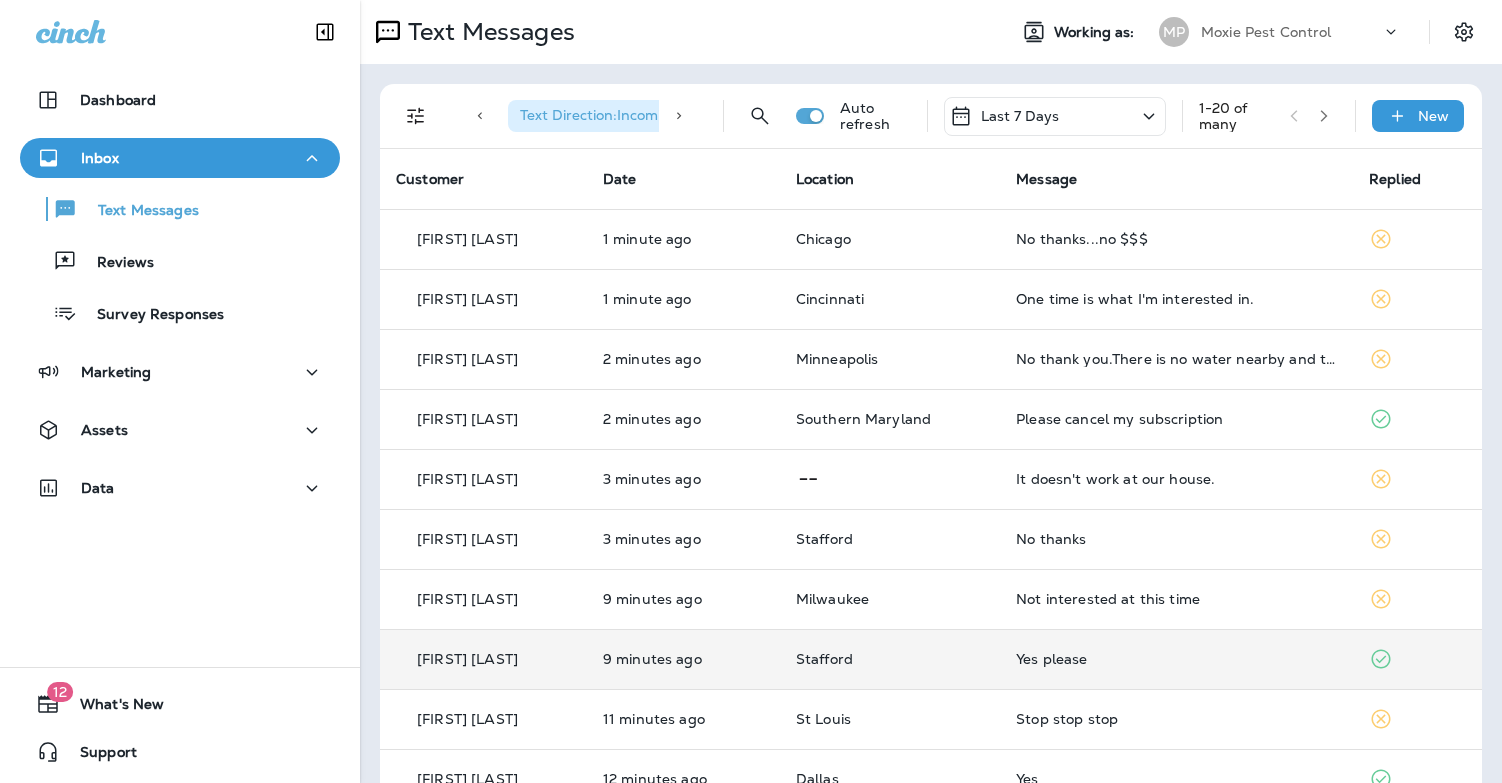 click on "Yes please" at bounding box center (1176, 659) 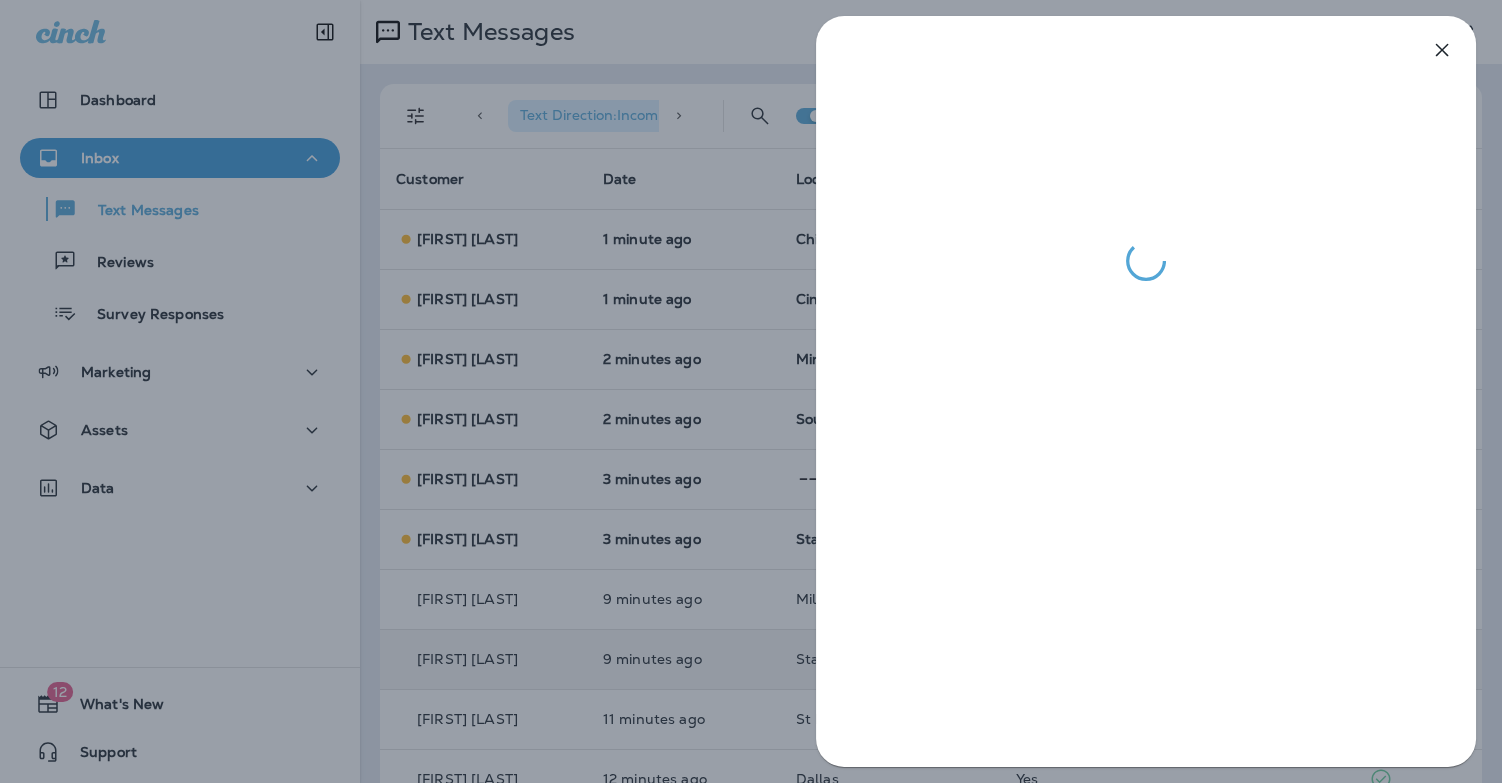 click at bounding box center (751, 391) 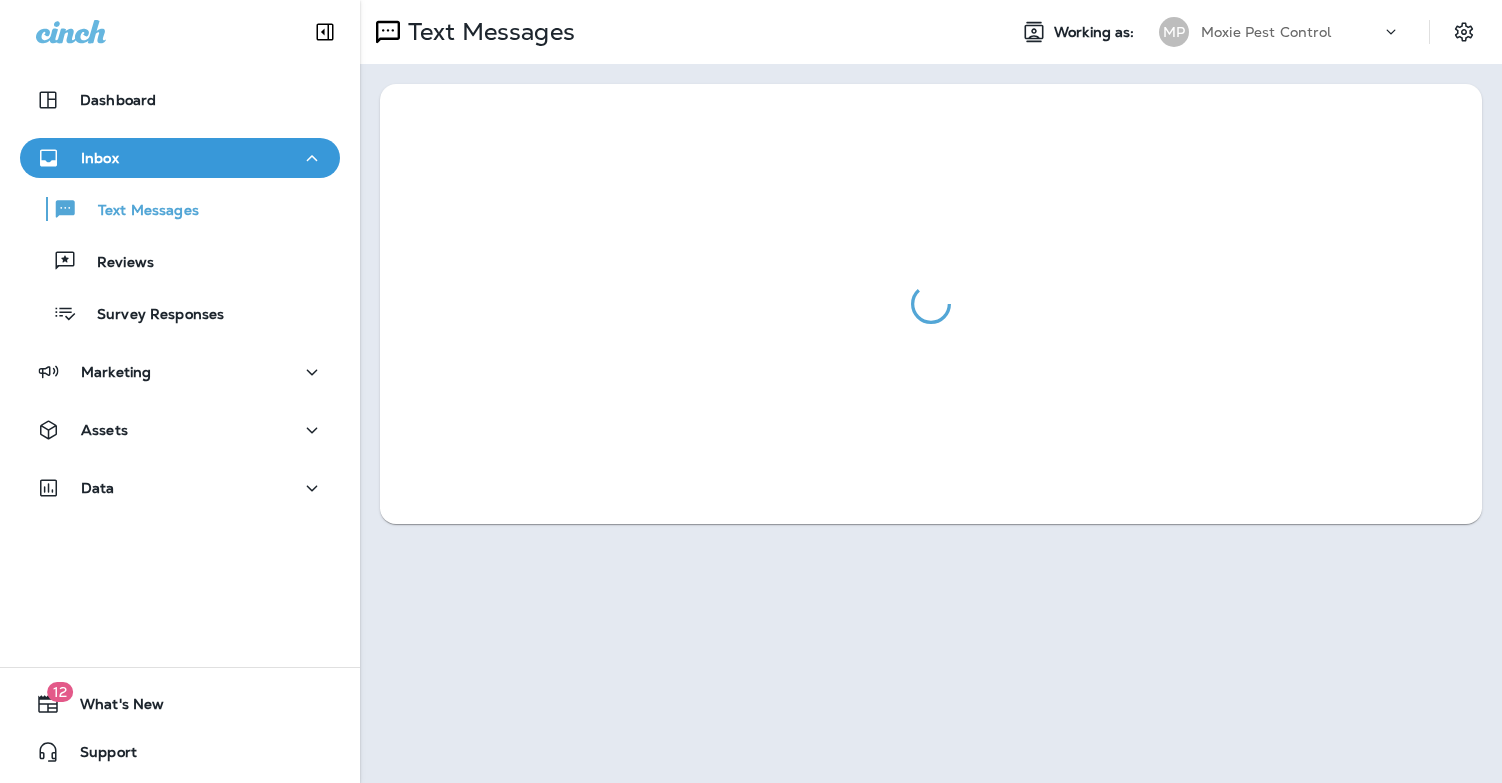 scroll, scrollTop: 0, scrollLeft: 0, axis: both 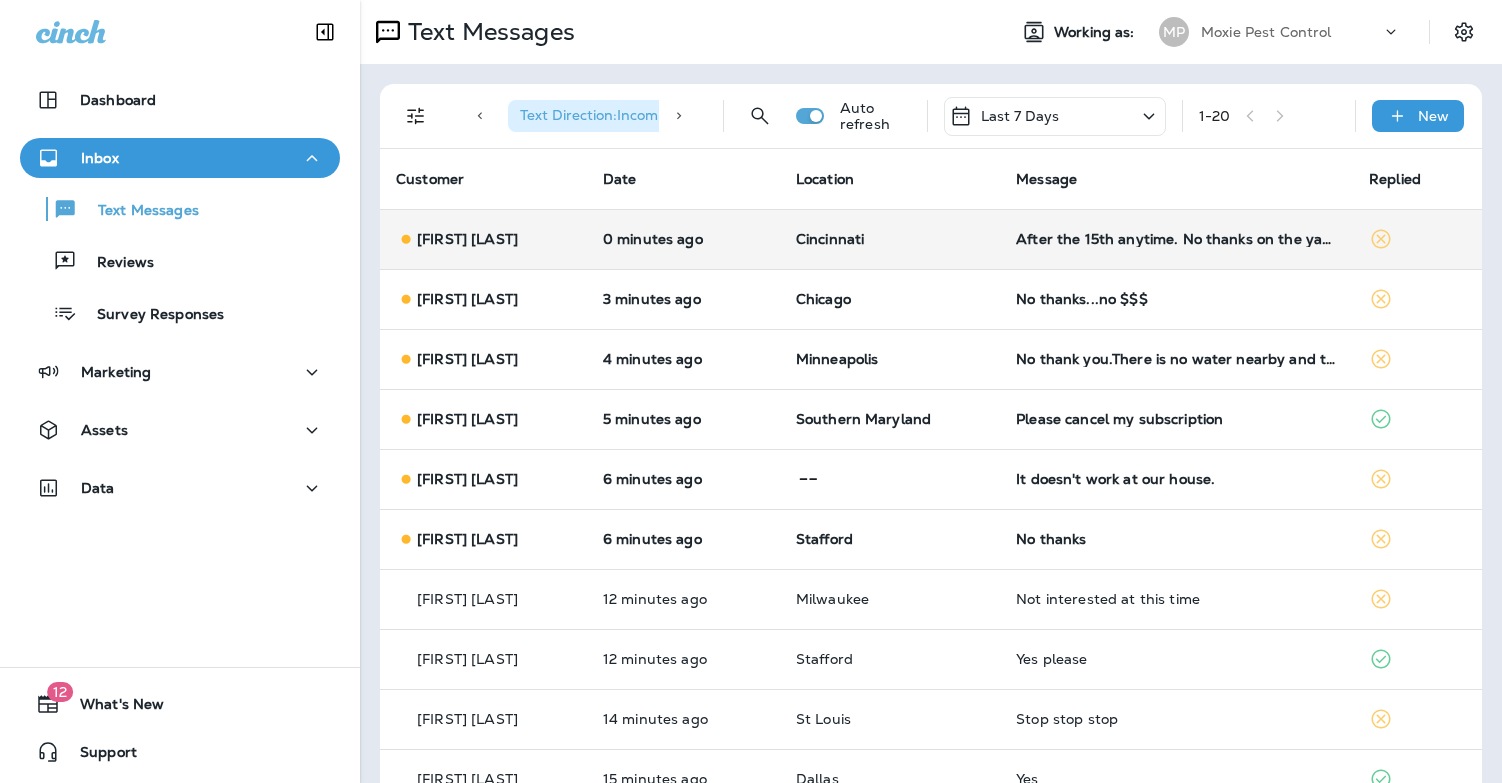 click on "After the 15th anytime. No thanks on the yard." at bounding box center (1176, 239) 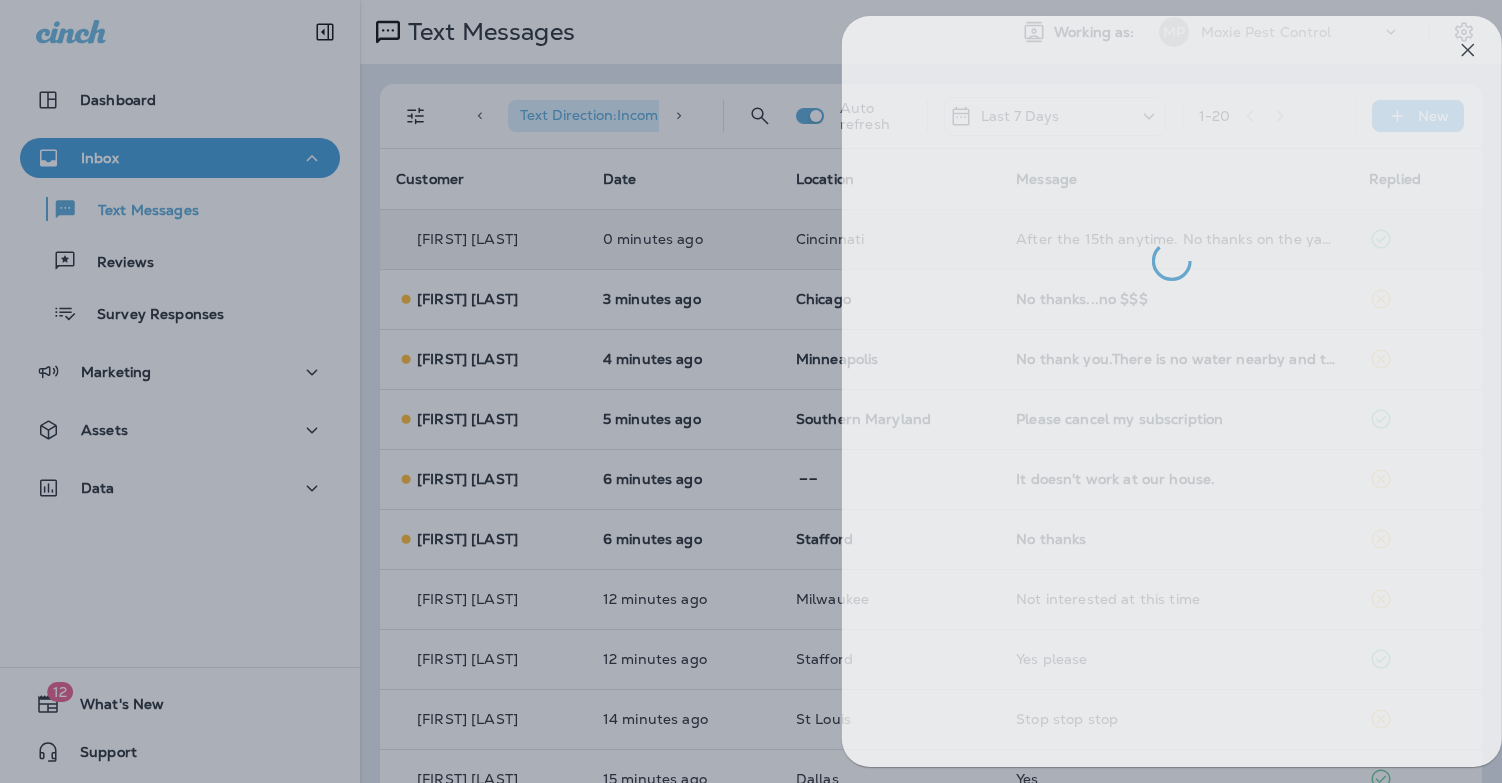 click at bounding box center (777, 391) 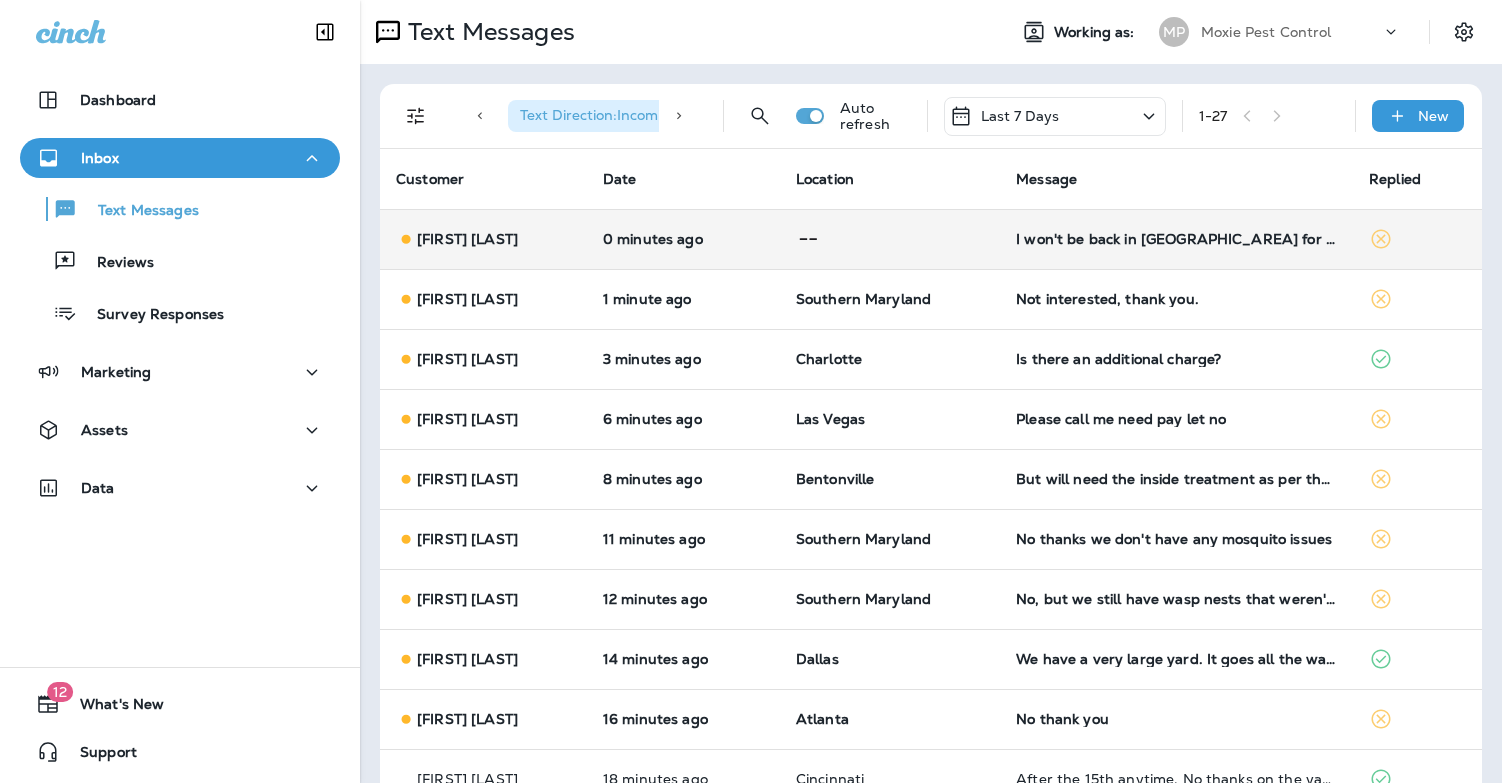 click on "I won't be back in Texas for 3 weeks" at bounding box center (1176, 239) 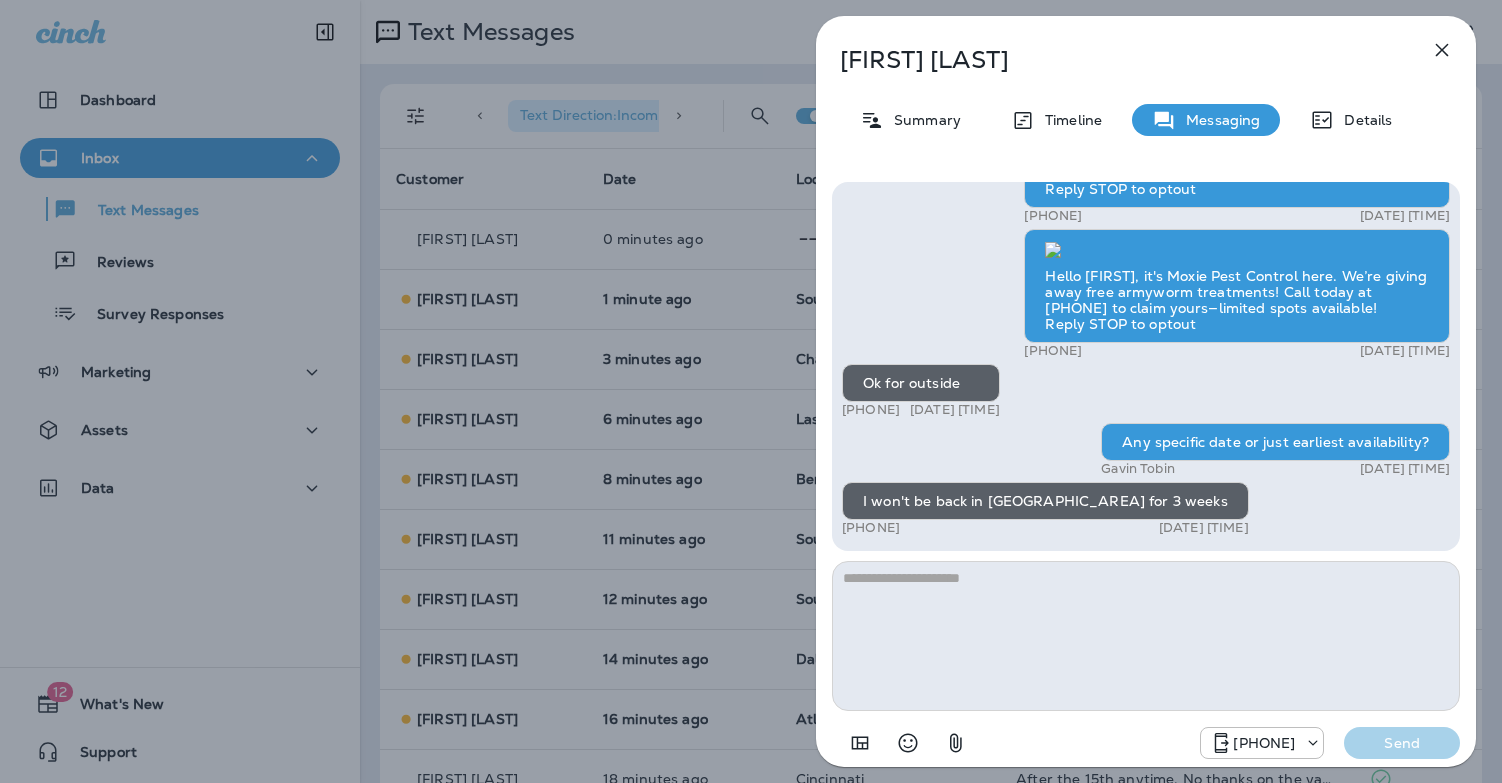 click on "Bob   Mattox Summary   Timeline   Messaging   Details   Get your lawn summer-ready with Moxie Lawn Care! Call 817-241-2685 to book your first service and enjoy a healthy green yard—plus a free mosquito treatment on us for signing up.
Reply STOP to optout +18174823792 Apr 24, 2025 1:52 PM Hello Bob, it's Moxie Pest Control here. We’re giving away free armyworm treatments! Call today at 817-438-3590 to claim yours—limited spots available!
Reply STOP to optout +18174823792 Aug 4, 2025 11:17 AM Ok for outside +1 (918) 231-2090 Aug 4, 2025 12:03 PM Any specific date or just earliest availability? Gavin Tobin Aug 4, 2025 1:00 PM I won't be back in Texas for 3 weeks  +1 (918) 231-2090 Aug 4, 2025 1:43 PM +18174823792 Send" at bounding box center [751, 391] 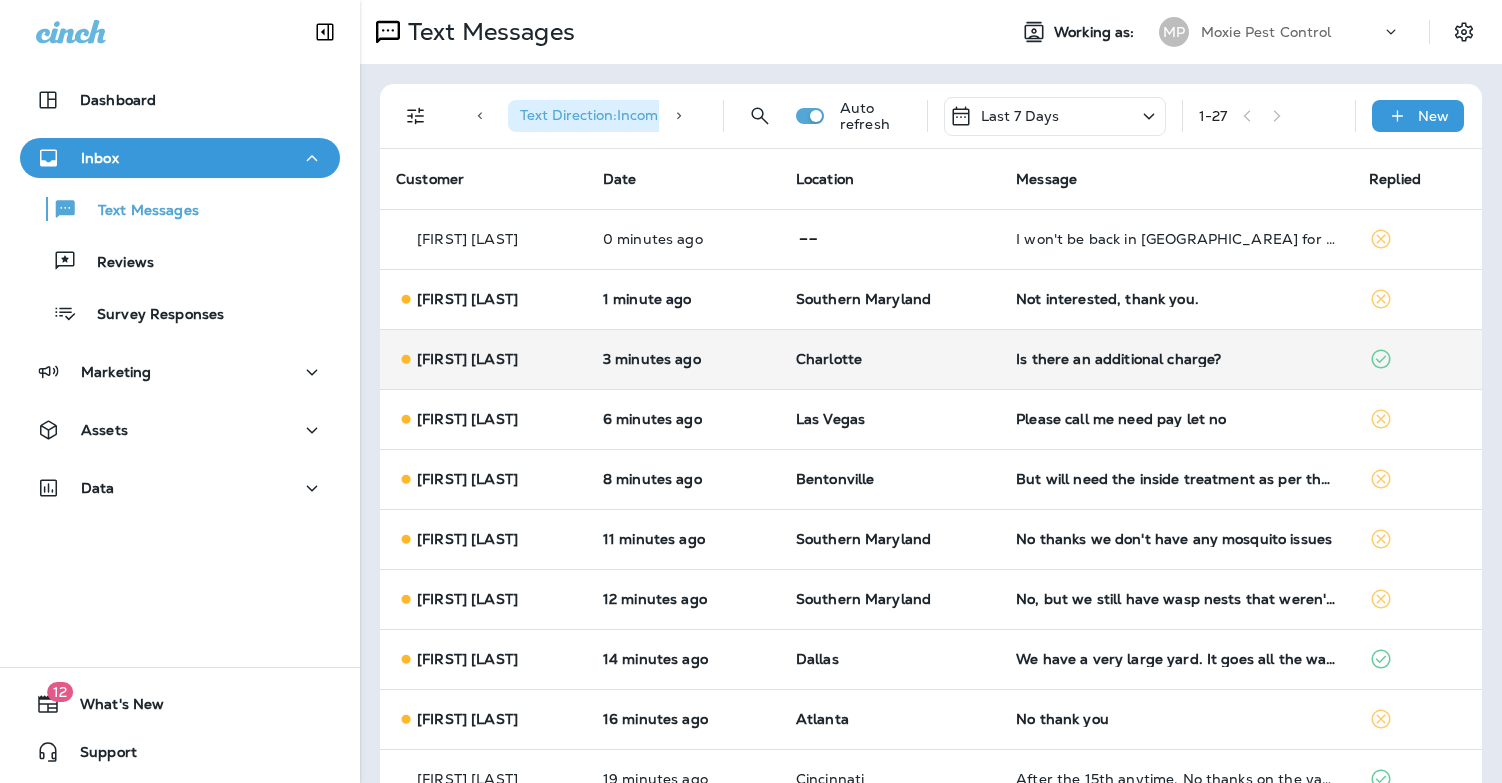 click on "Is there an additional charge?" at bounding box center (1176, 359) 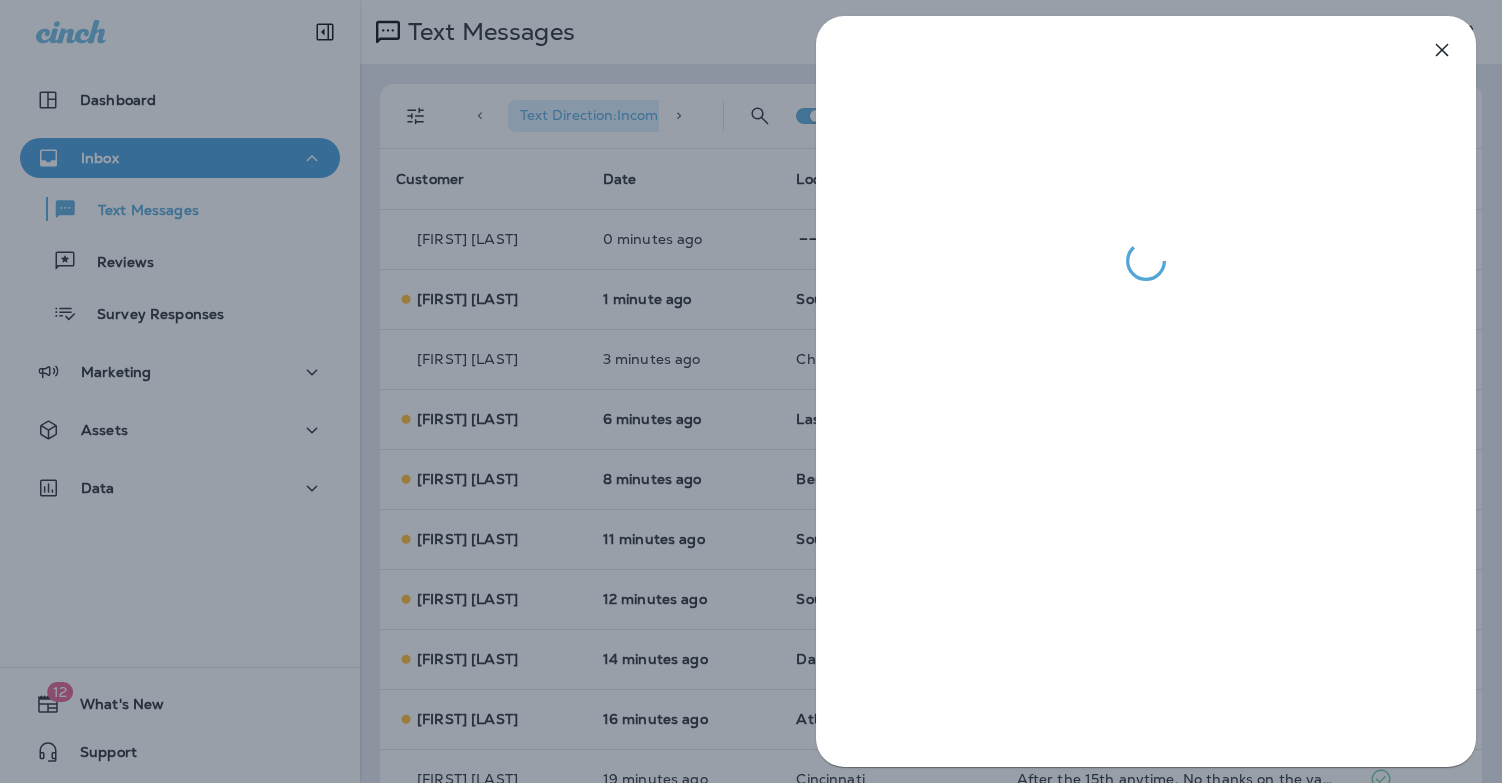 click at bounding box center (751, 391) 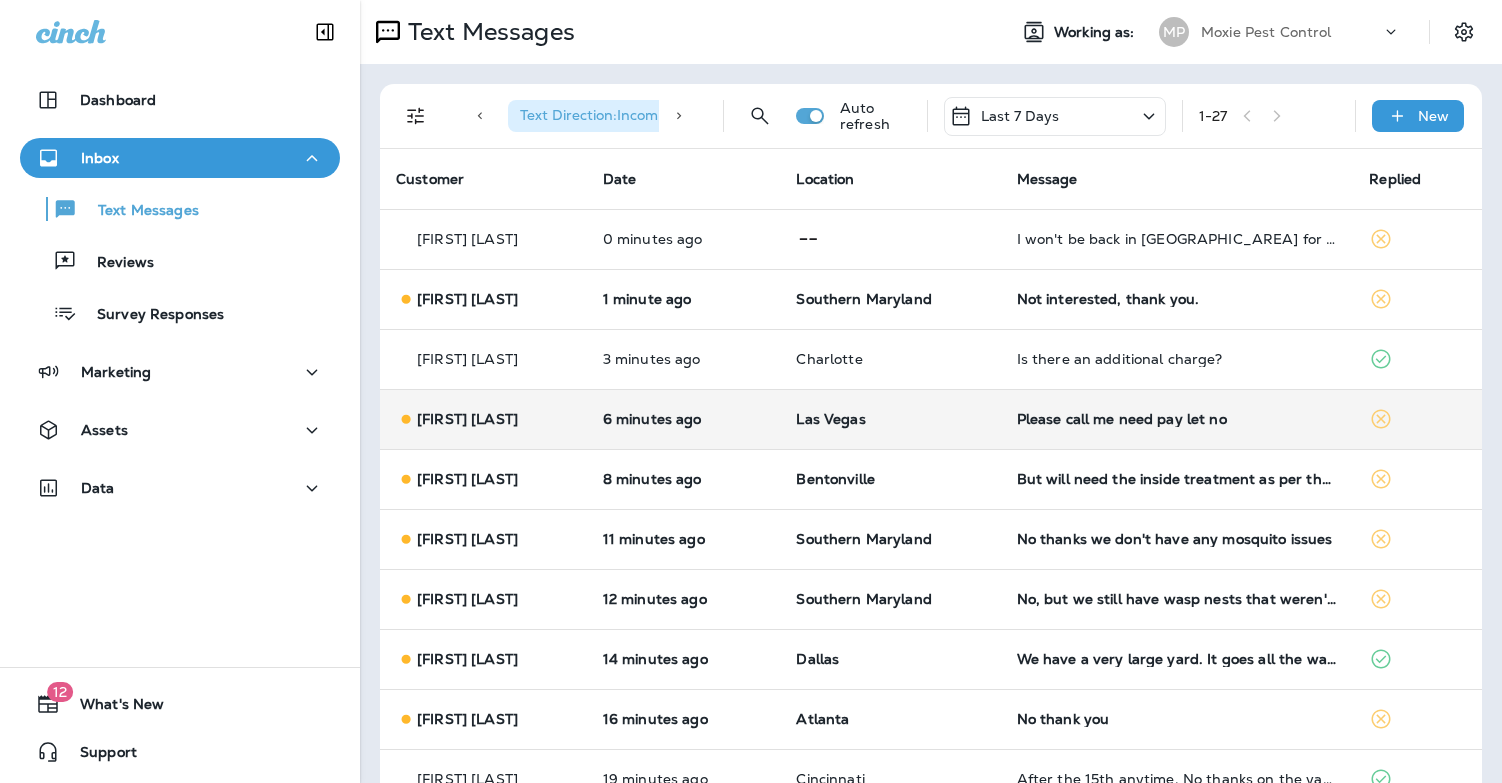click on "Please call me need pay let no" at bounding box center [1177, 419] 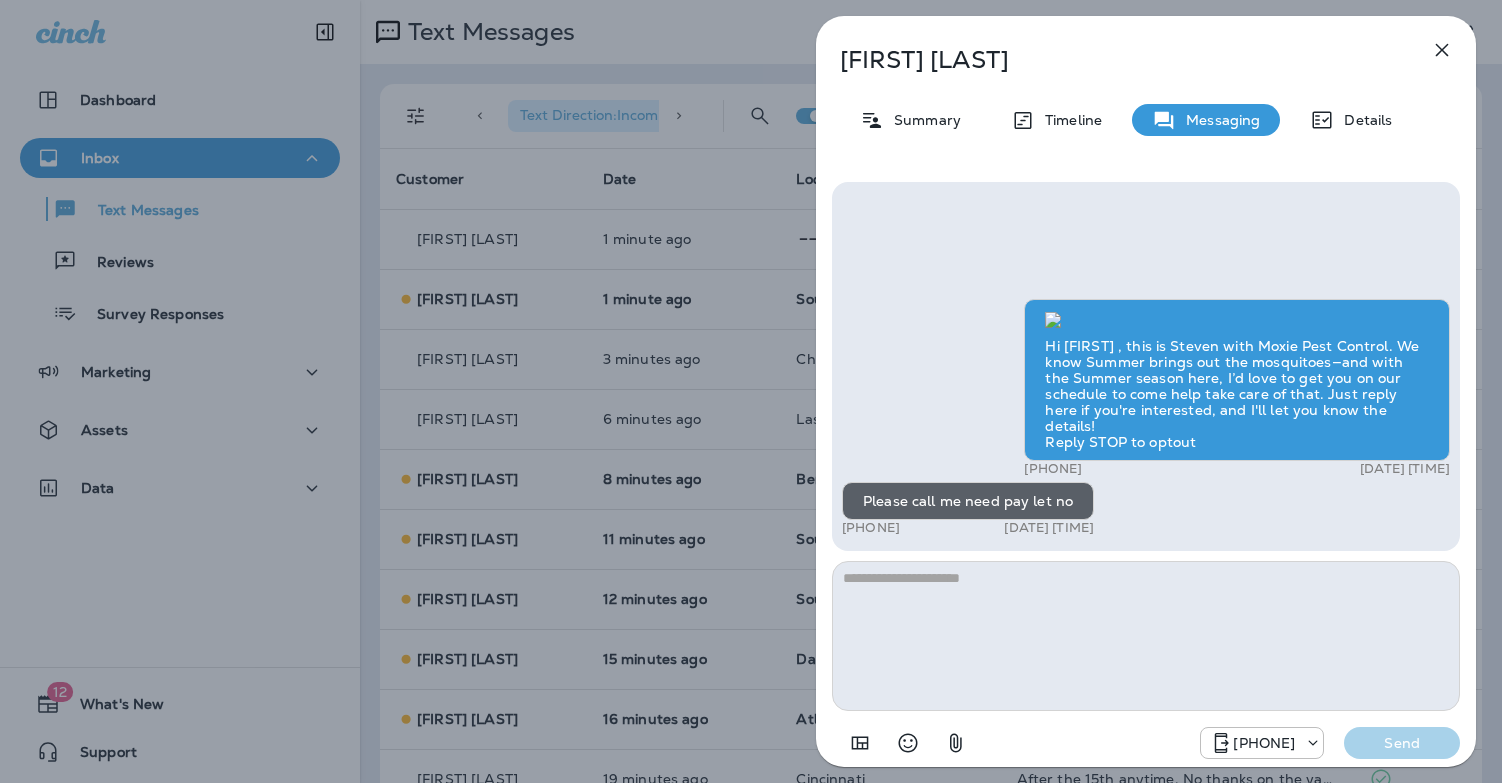 click on "Delores   Crutcher Summary   Timeline   Messaging   Details   Hi Delores , this is Steven with Moxie Pest Control. We know Summer brings out the mosquitoes—and with the Summer season here, I’d love to get you on our schedule to come help take care of that. Just reply here if you're interested, and I'll let you know the details!
Reply STOP to optout +18174823792 Aug 4, 2025 1:03 PM Please call me need pay let no +1 (702) 525-9719 Aug 4, 2025 1:37 PM +18174823792 Send" at bounding box center [751, 391] 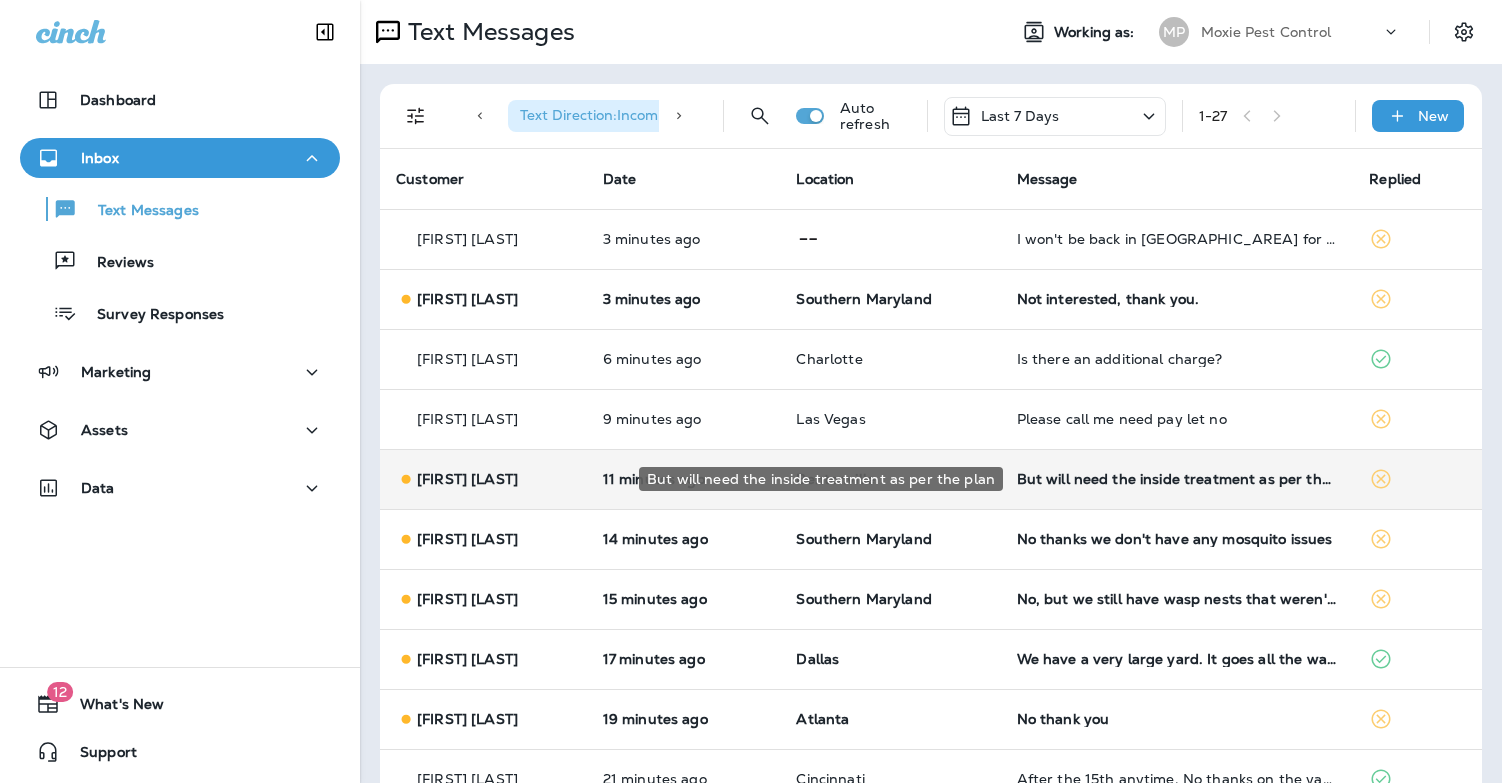 click on "But will need the inside treatment as per the plan" at bounding box center (1177, 479) 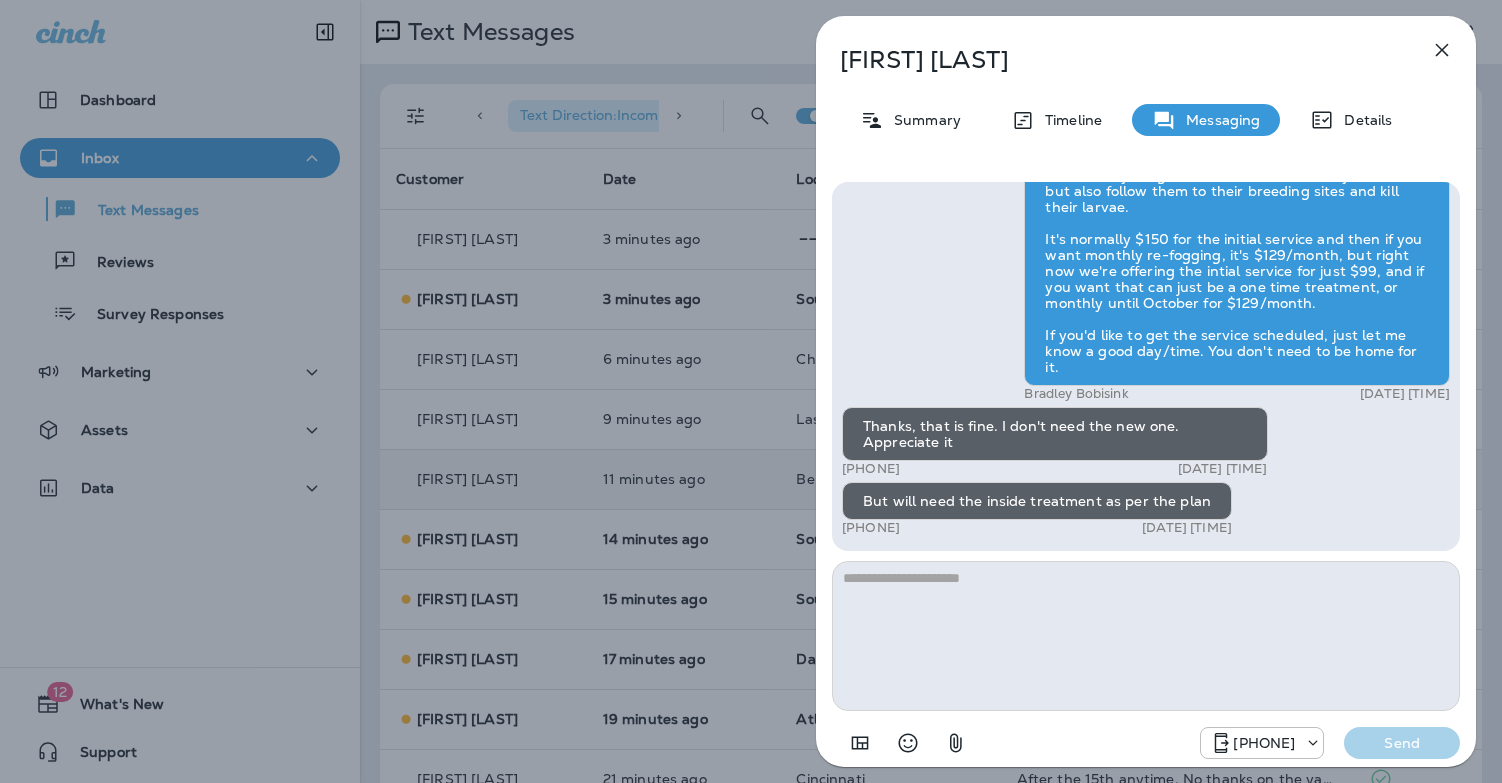 click on "Naveen   Anjanappa Summary   Timeline   Messaging   Details   Hi Naveen , this is Steven with Moxie Pest Control. We know Summer brings out the mosquitoes—and with the Summer season here, I’d love to get you on our schedule to come help take care of that. Just reply here if you're interested, and I'll let you know the details!
Reply STOP to optout +18174823792 Aug 4, 2025 1:00 PM Hello Steven, we have also observed large spiders  +1 (479) 372-2823 Aug 4, 2025 1:04 PM Can we schedule this week? Please +1 (479) 372-2823 Aug 4, 2025 1:04 PM Bradley Bobisink Aug 4, 2025 1:05 PM Thanks, that is fine. I don't need the new one. Appreciate it +1 (479) 372-2823 Aug 4, 2025 1:35 PM But will need the inside treatment as per the plan +1 (479) 372-2823 Aug 4, 2025 1:35 PM +18174823792 Send" at bounding box center [751, 391] 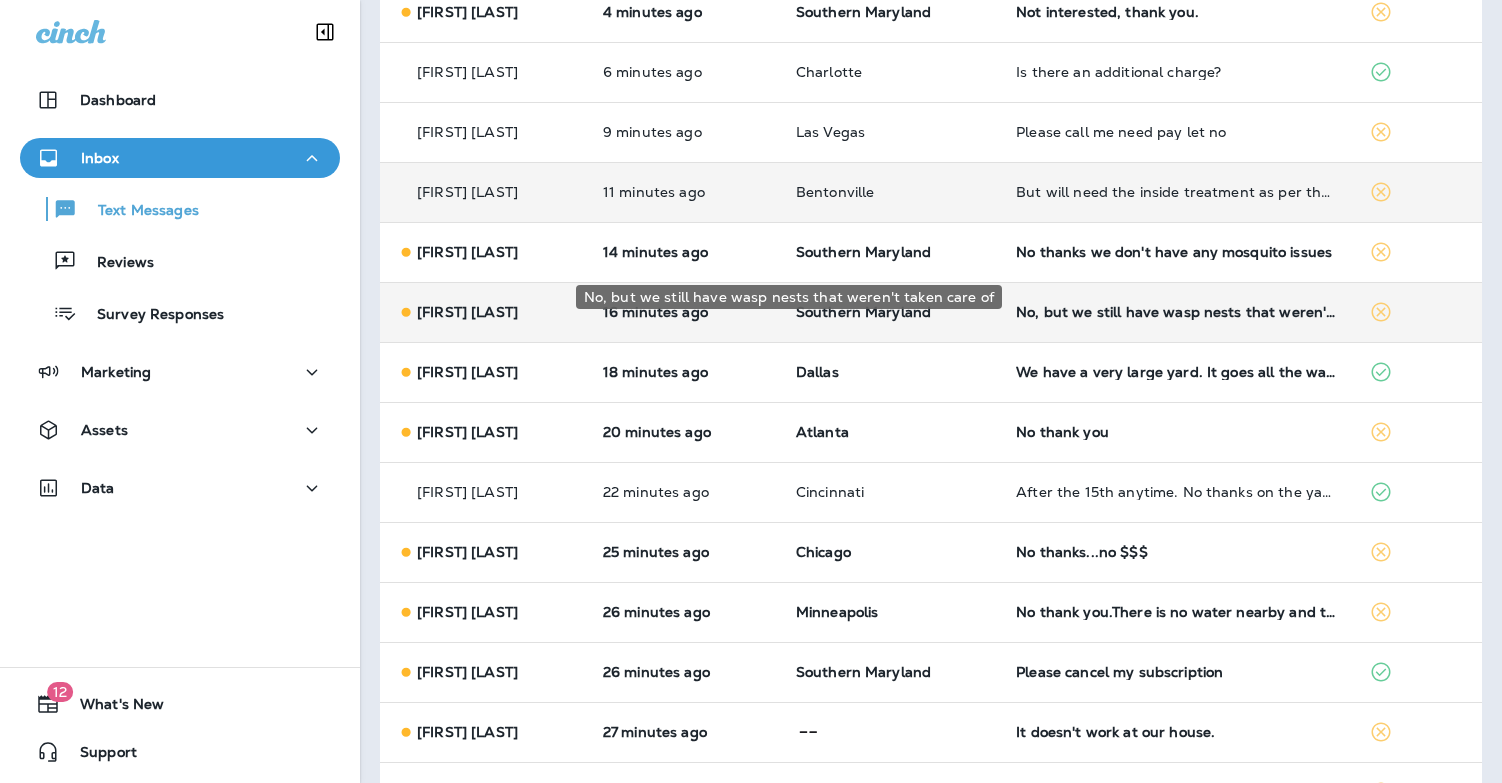 scroll, scrollTop: 303, scrollLeft: 0, axis: vertical 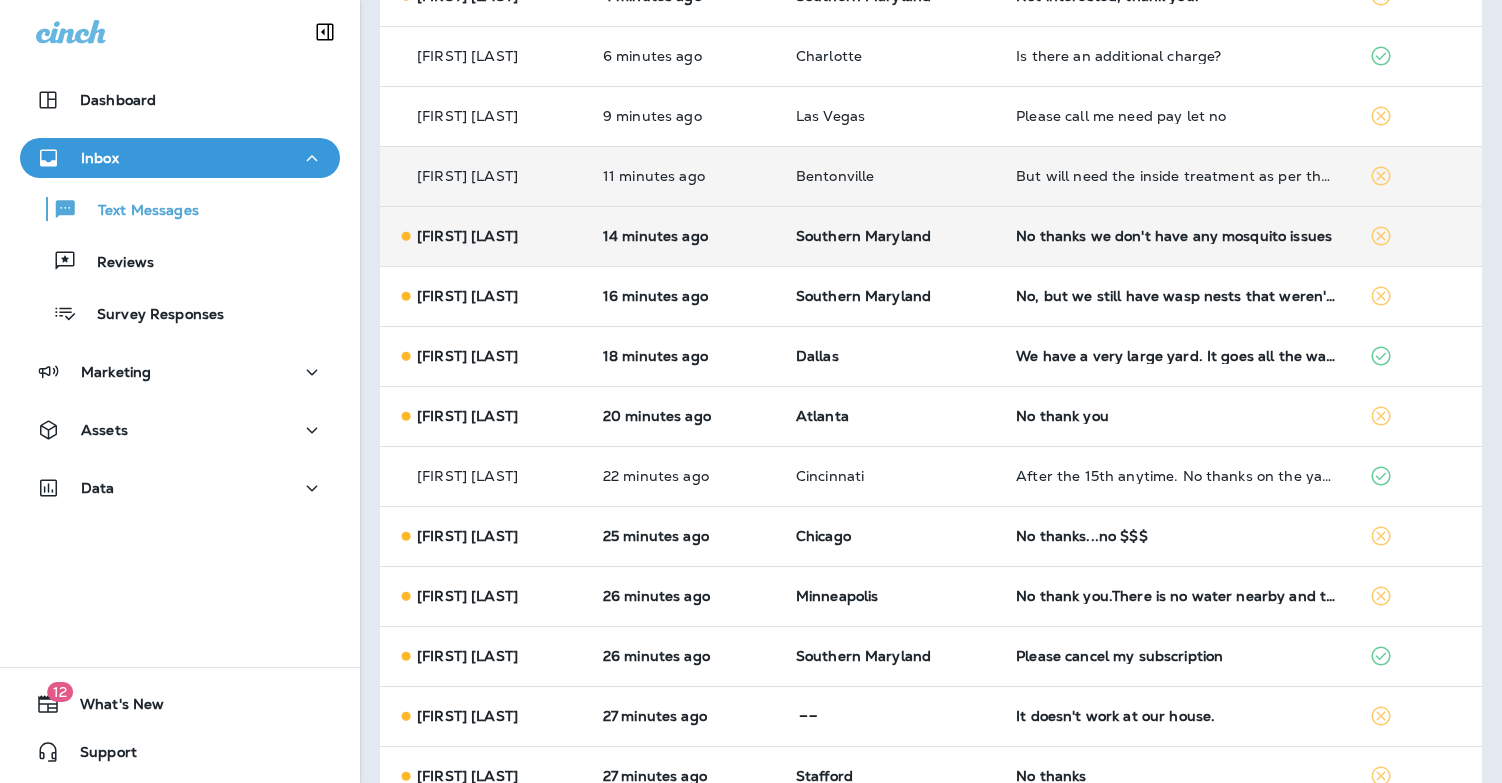 click on "No thanks we don't have any mosquito issues" at bounding box center [1176, 236] 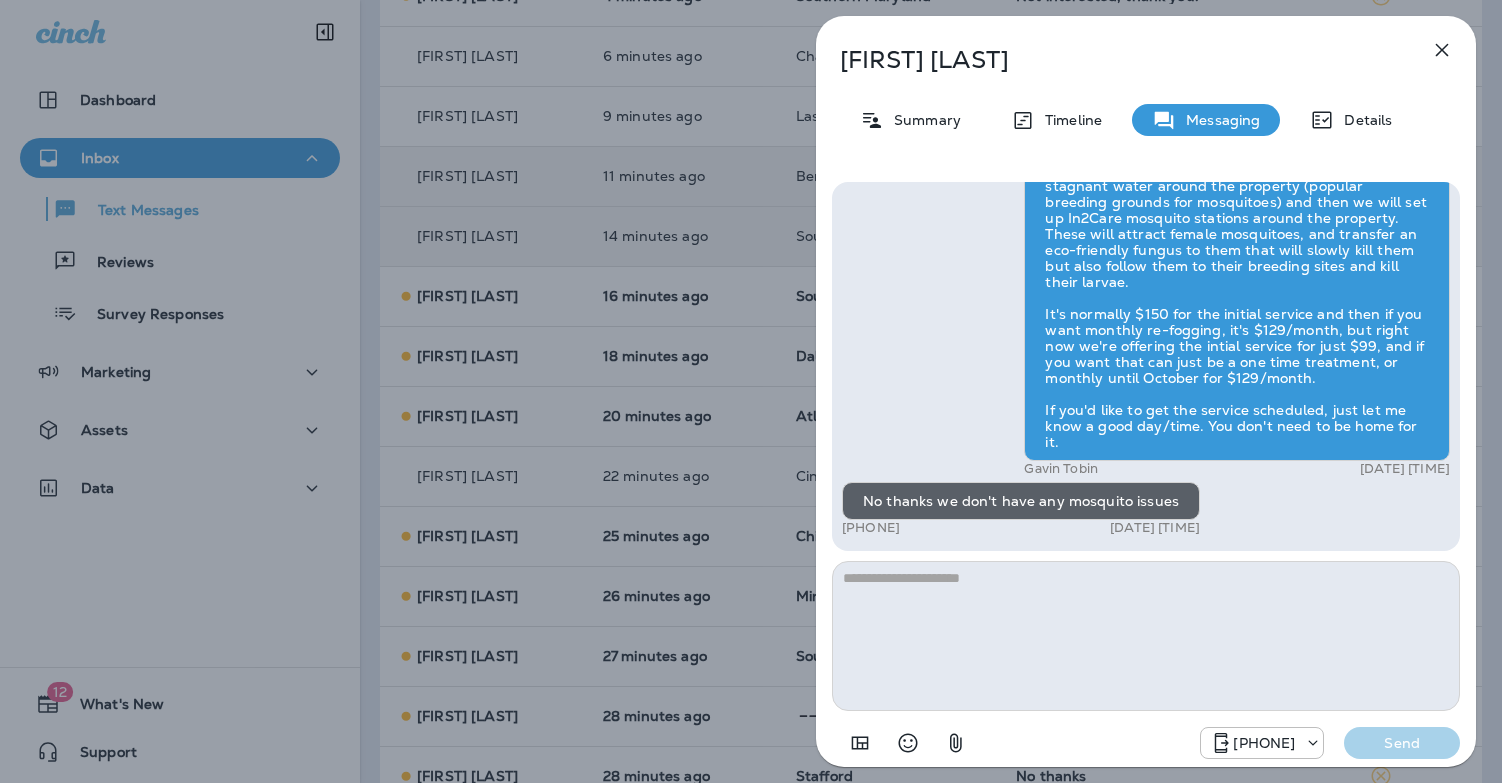 click 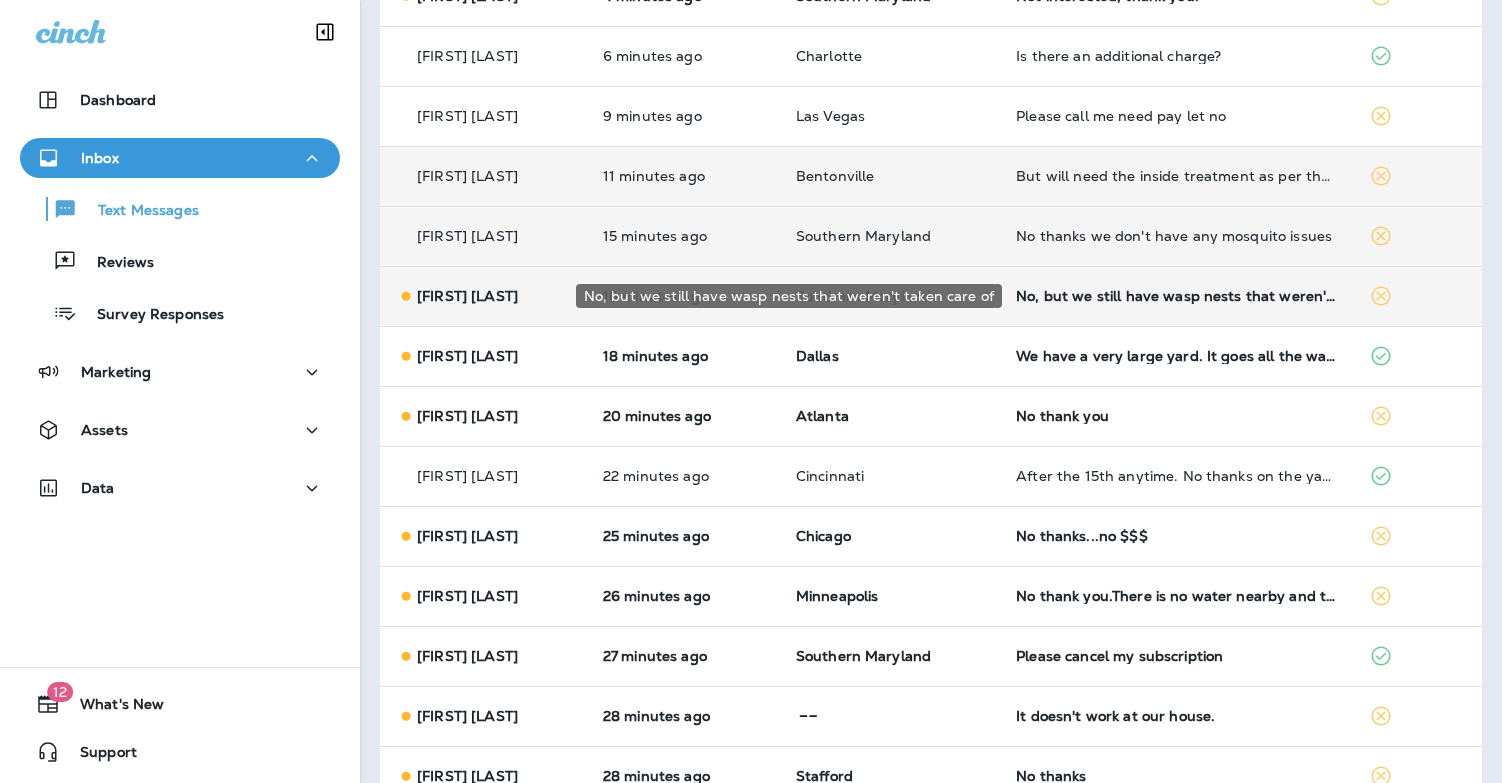 click on "No, but we still have wasp nests that weren't taken care of" at bounding box center (1176, 296) 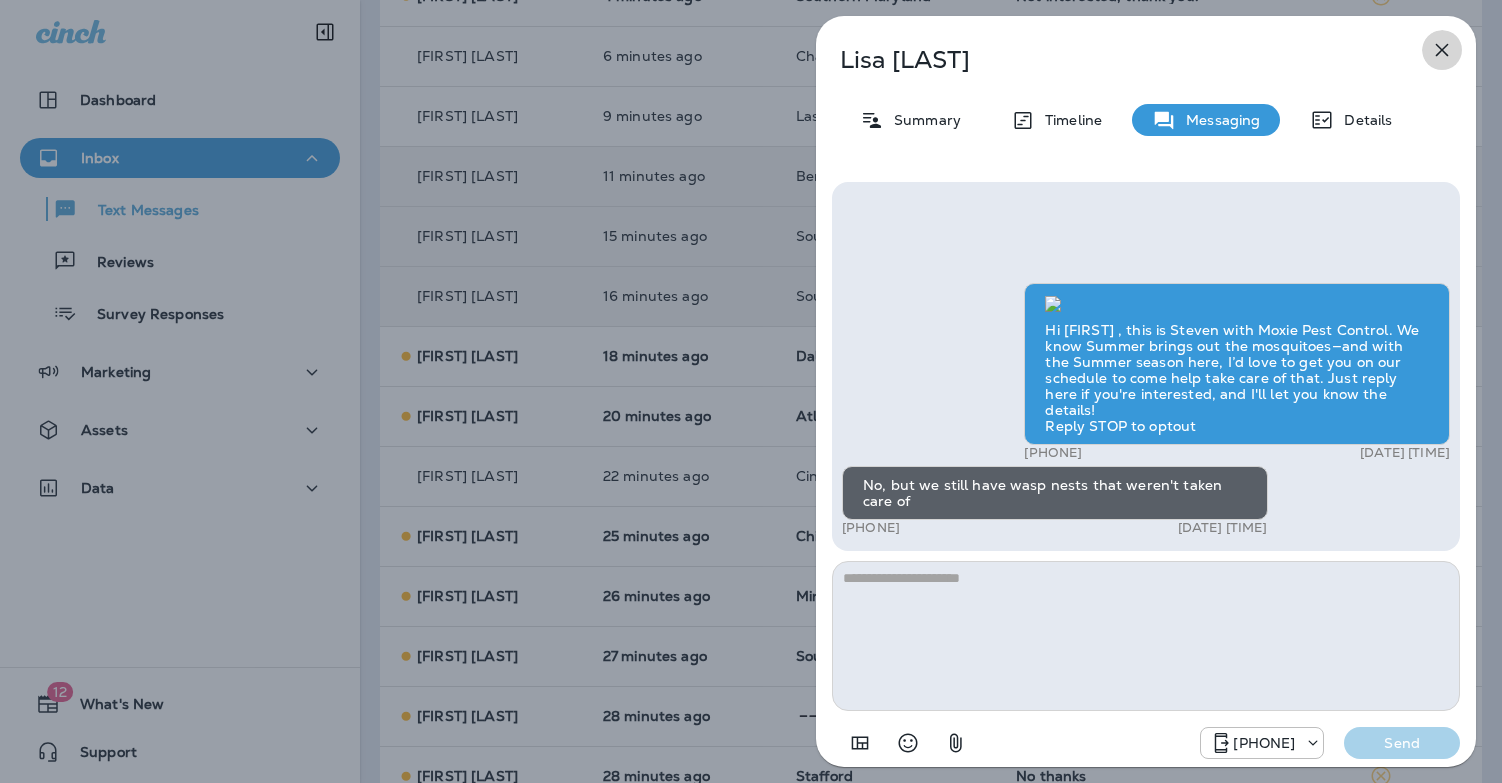 click 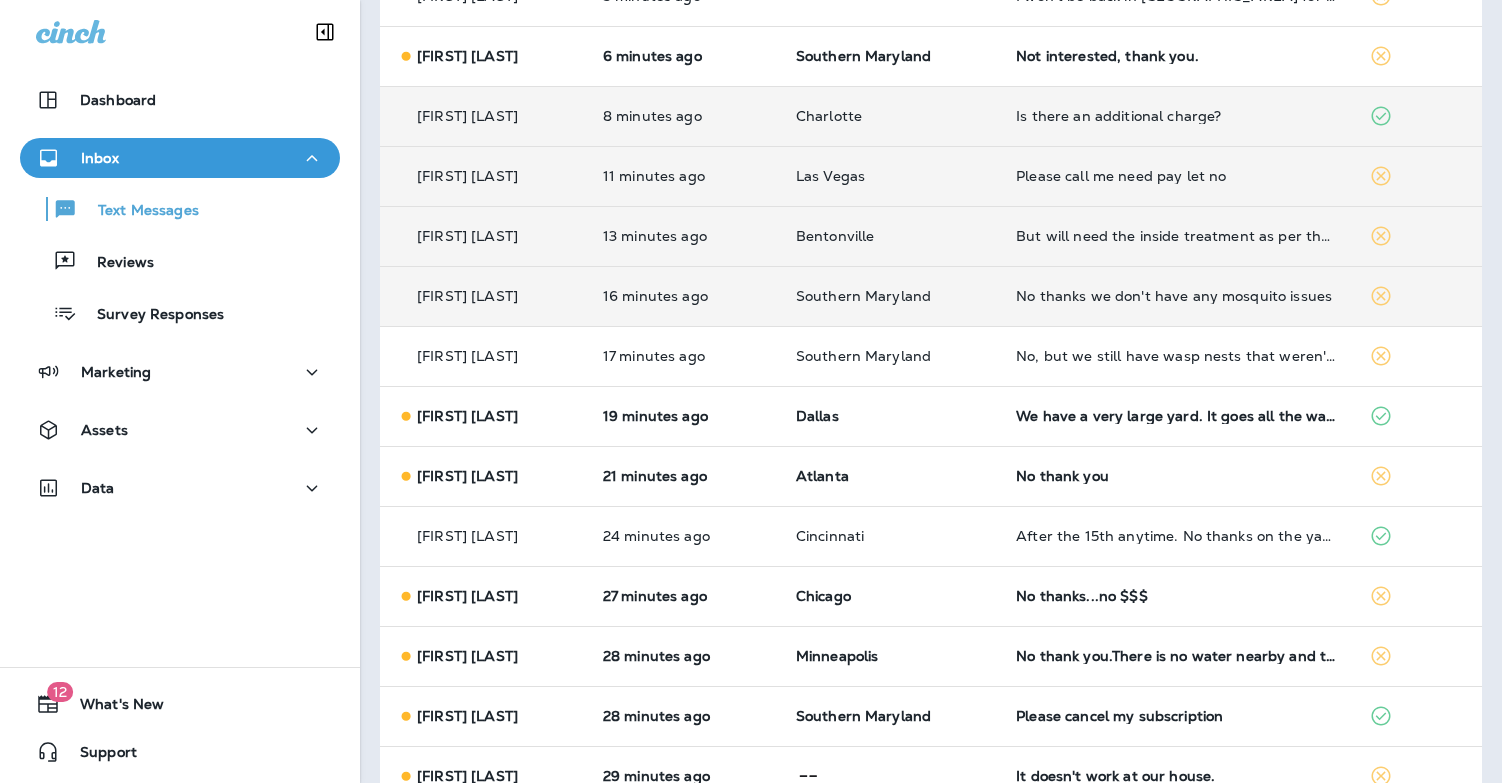 click on "Is there an additional charge?" at bounding box center [1176, 116] 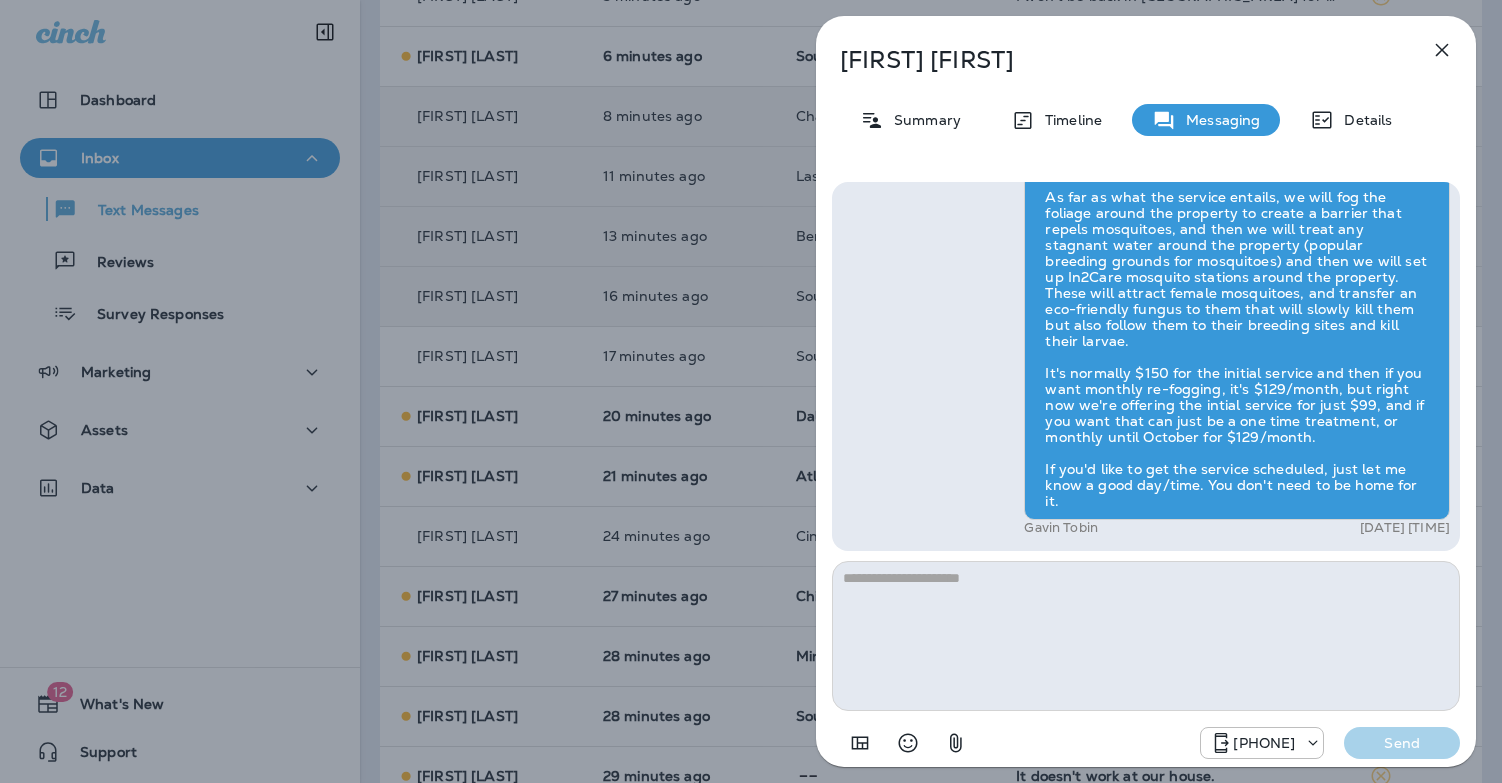 click 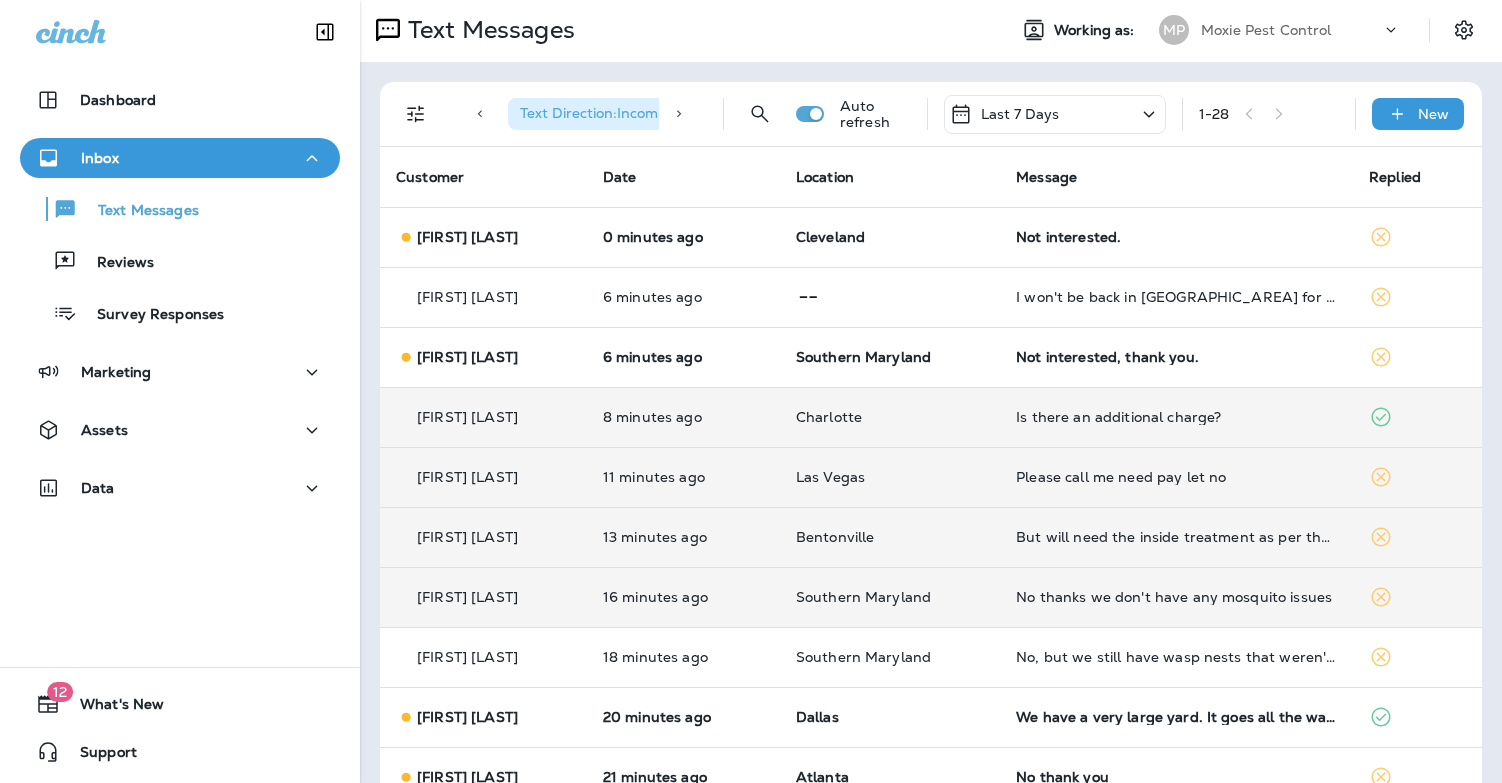scroll, scrollTop: 0, scrollLeft: 0, axis: both 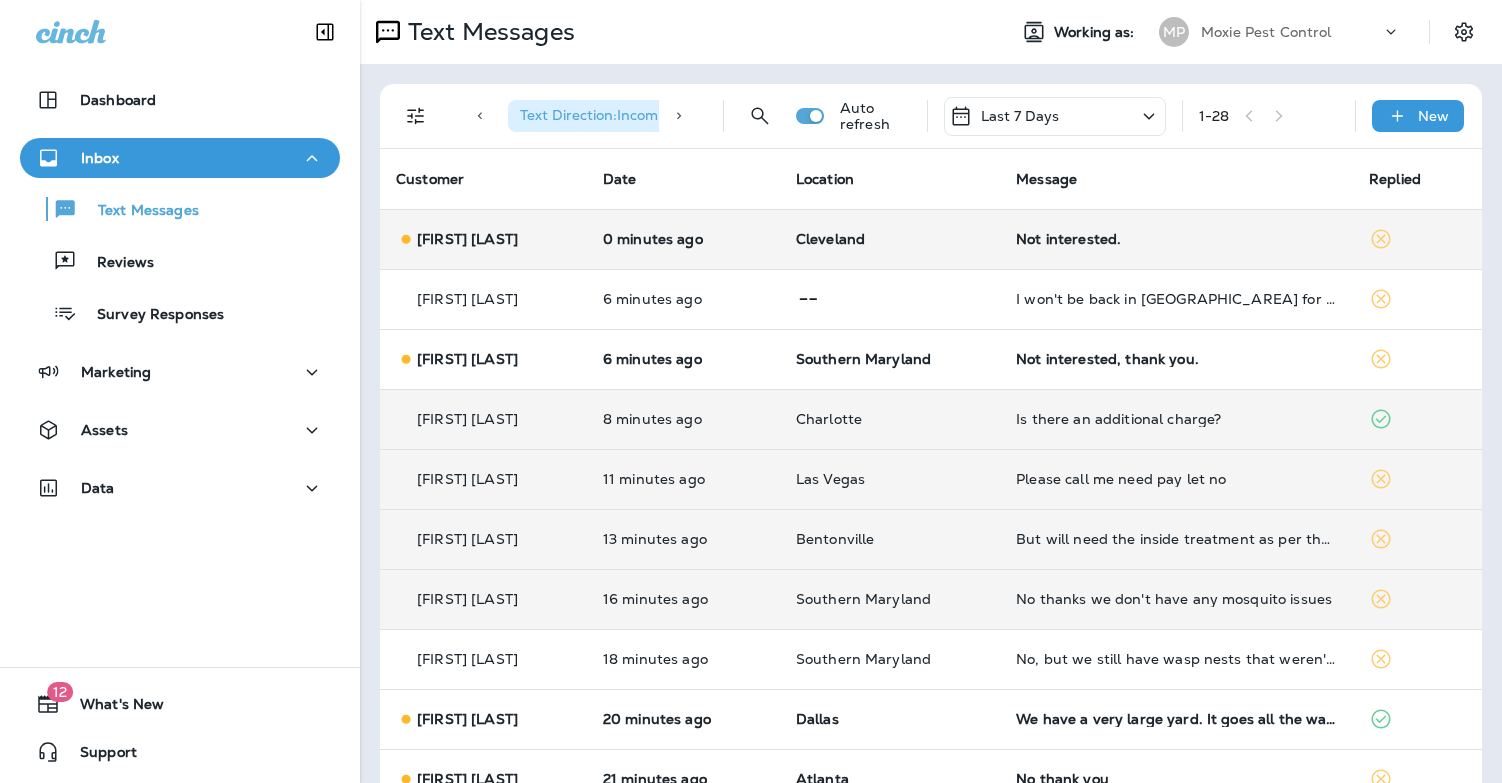 click on "Not interested." at bounding box center [1176, 239] 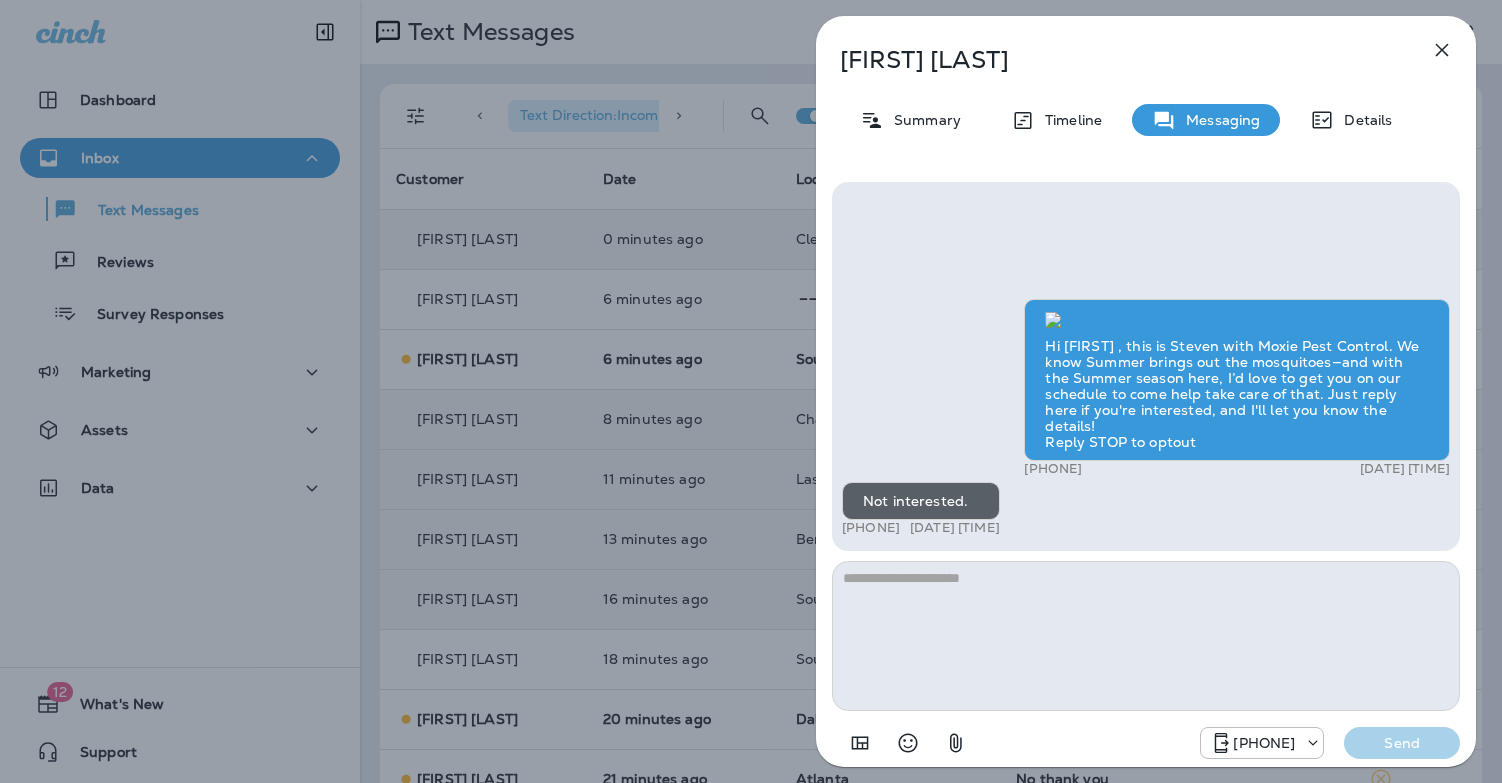 click 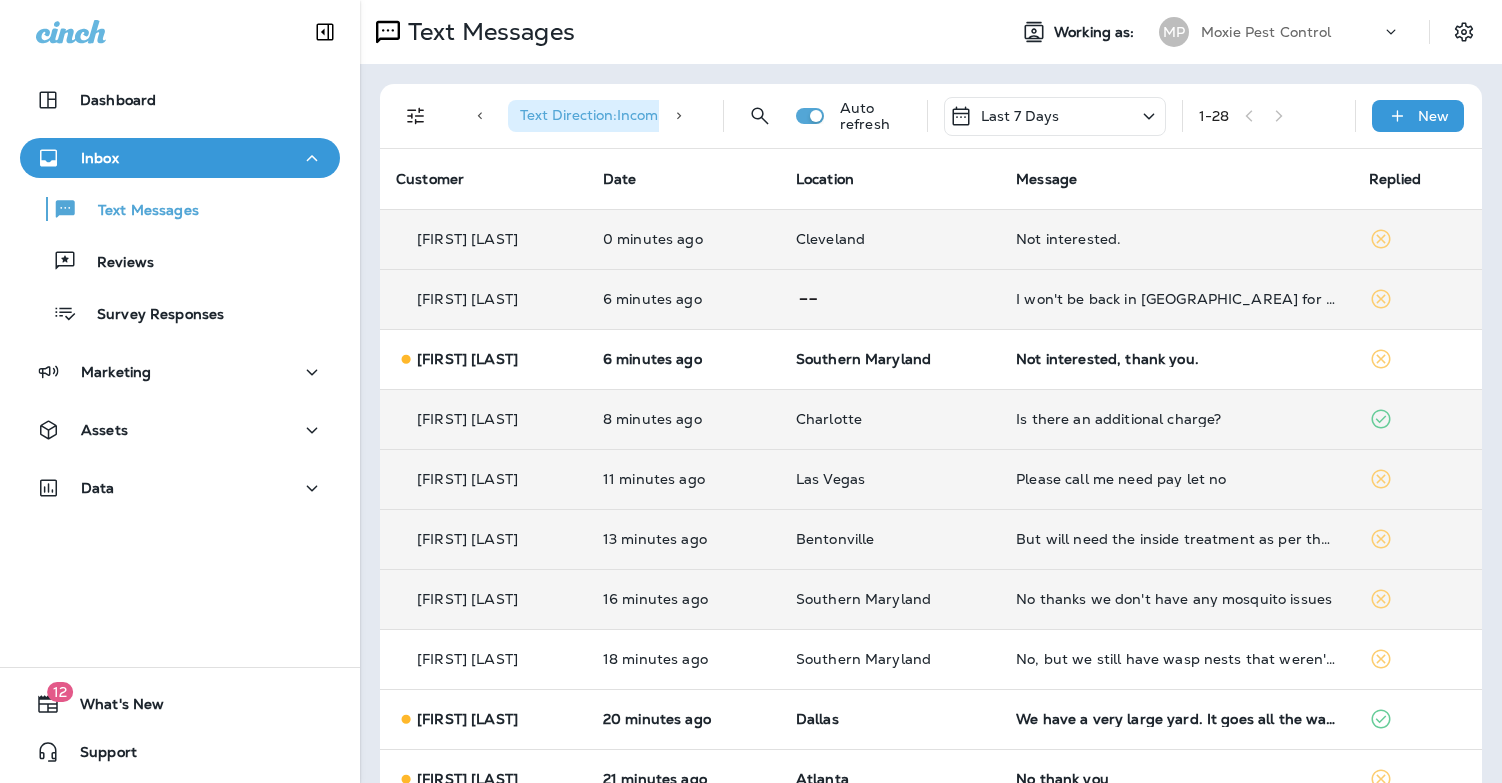 click on "I won't be back in Texas for 3 weeks" at bounding box center [1176, 299] 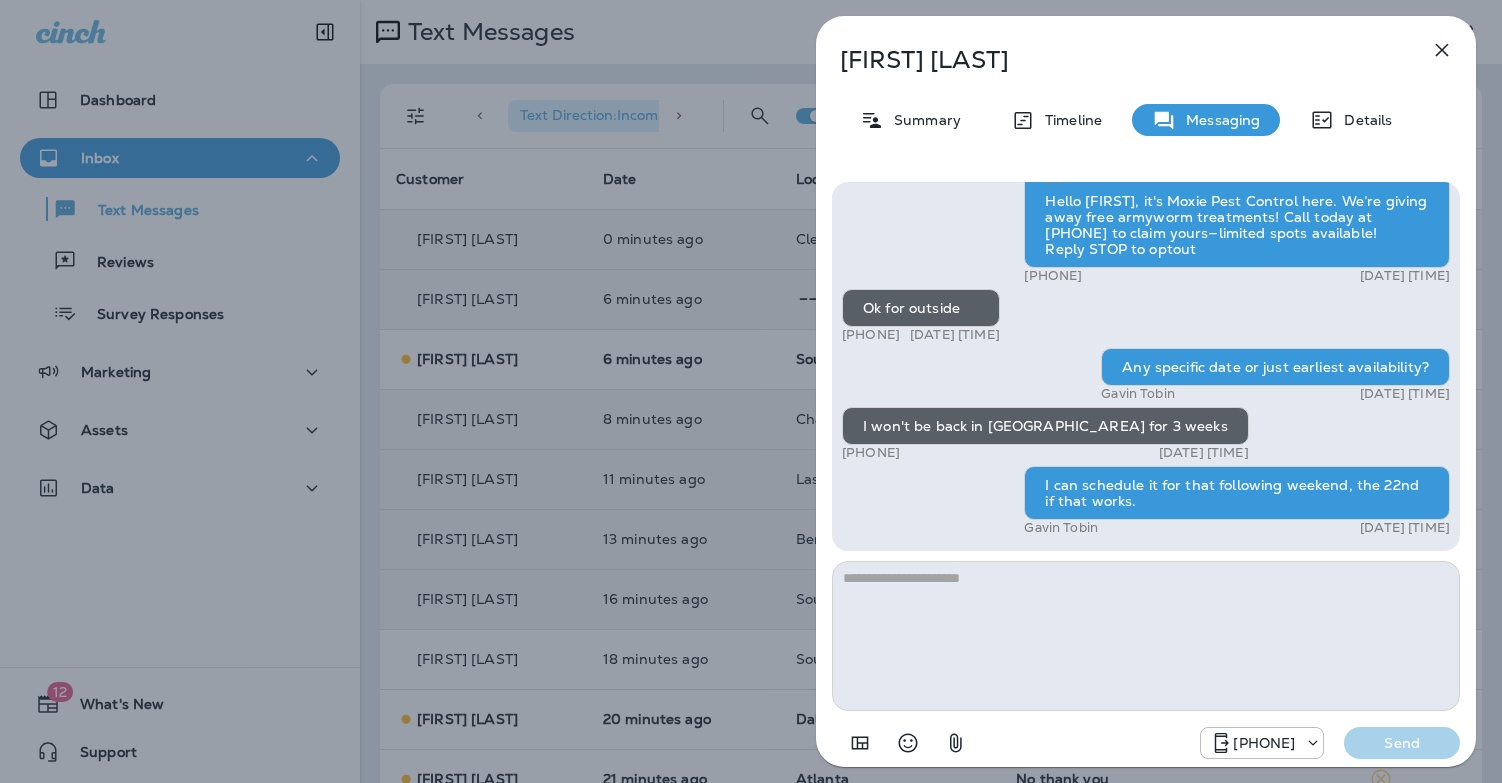 click 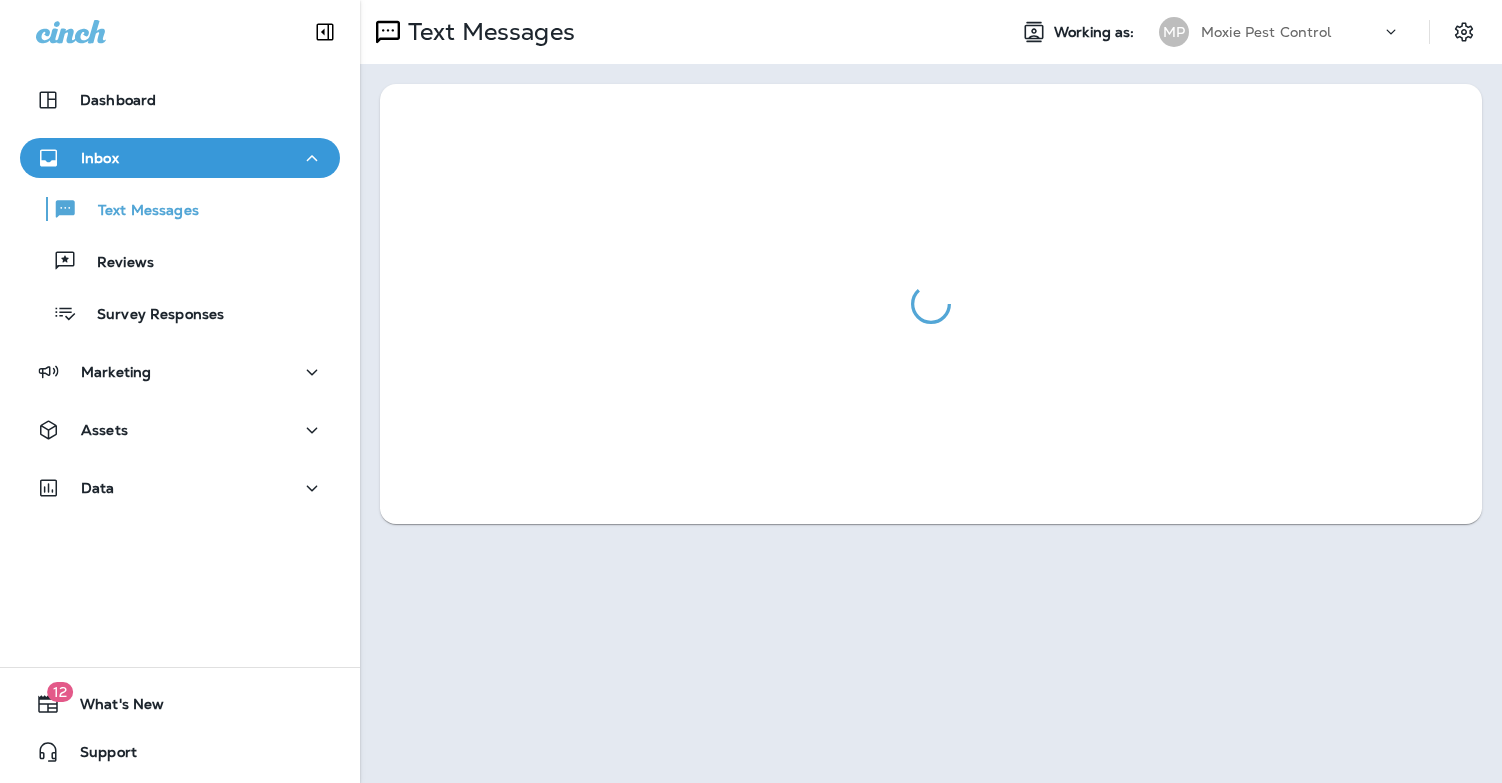 scroll, scrollTop: 0, scrollLeft: 0, axis: both 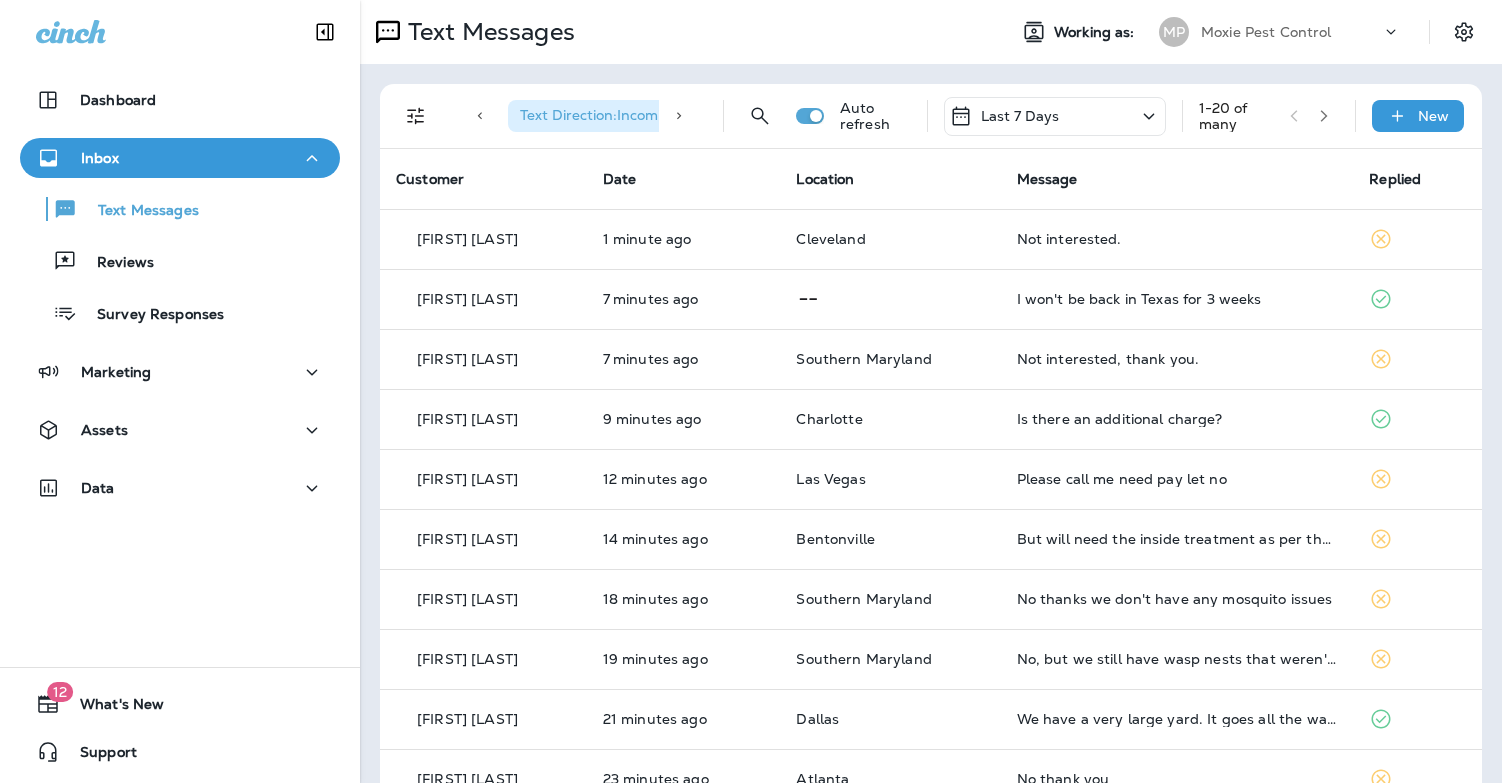 click 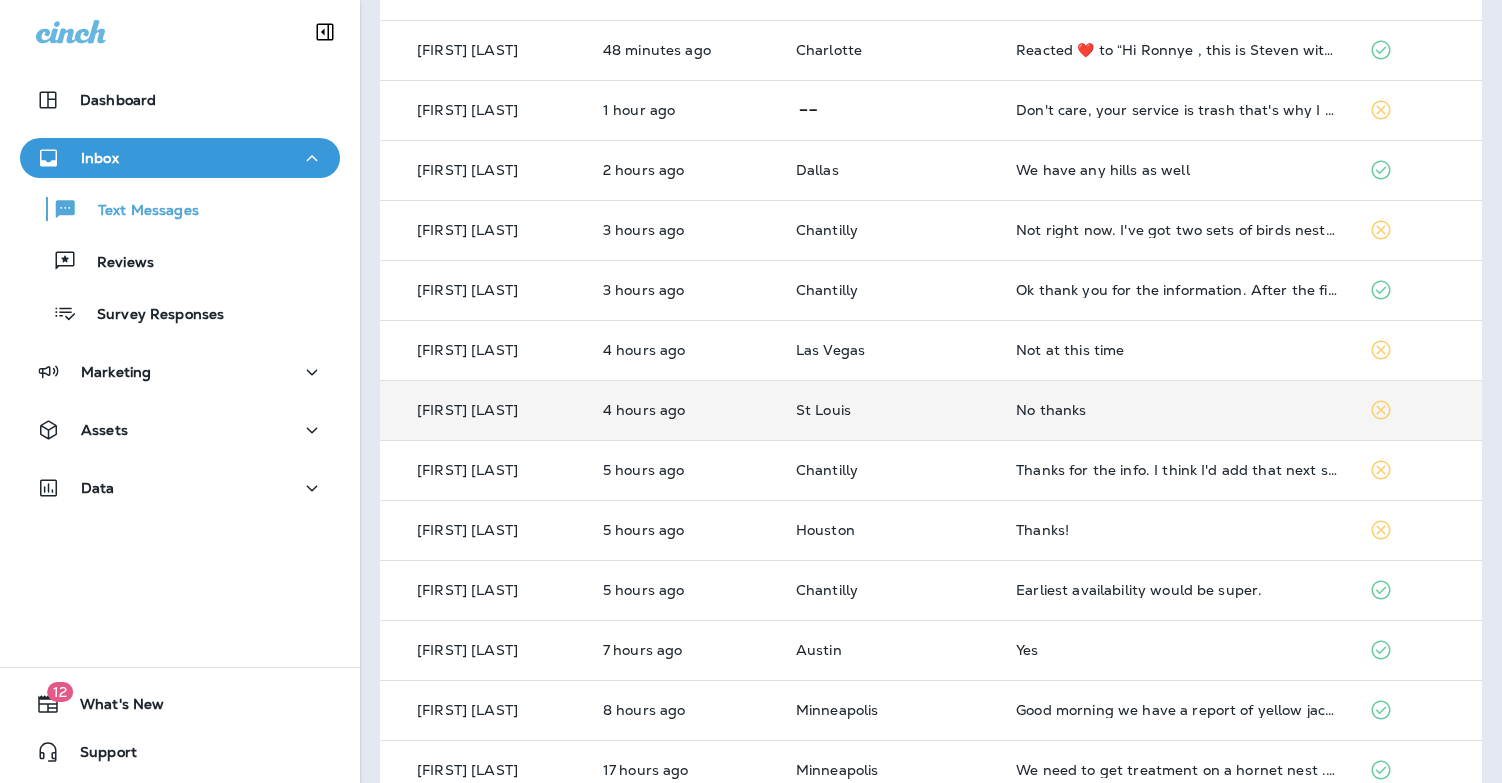 scroll, scrollTop: 562, scrollLeft: 0, axis: vertical 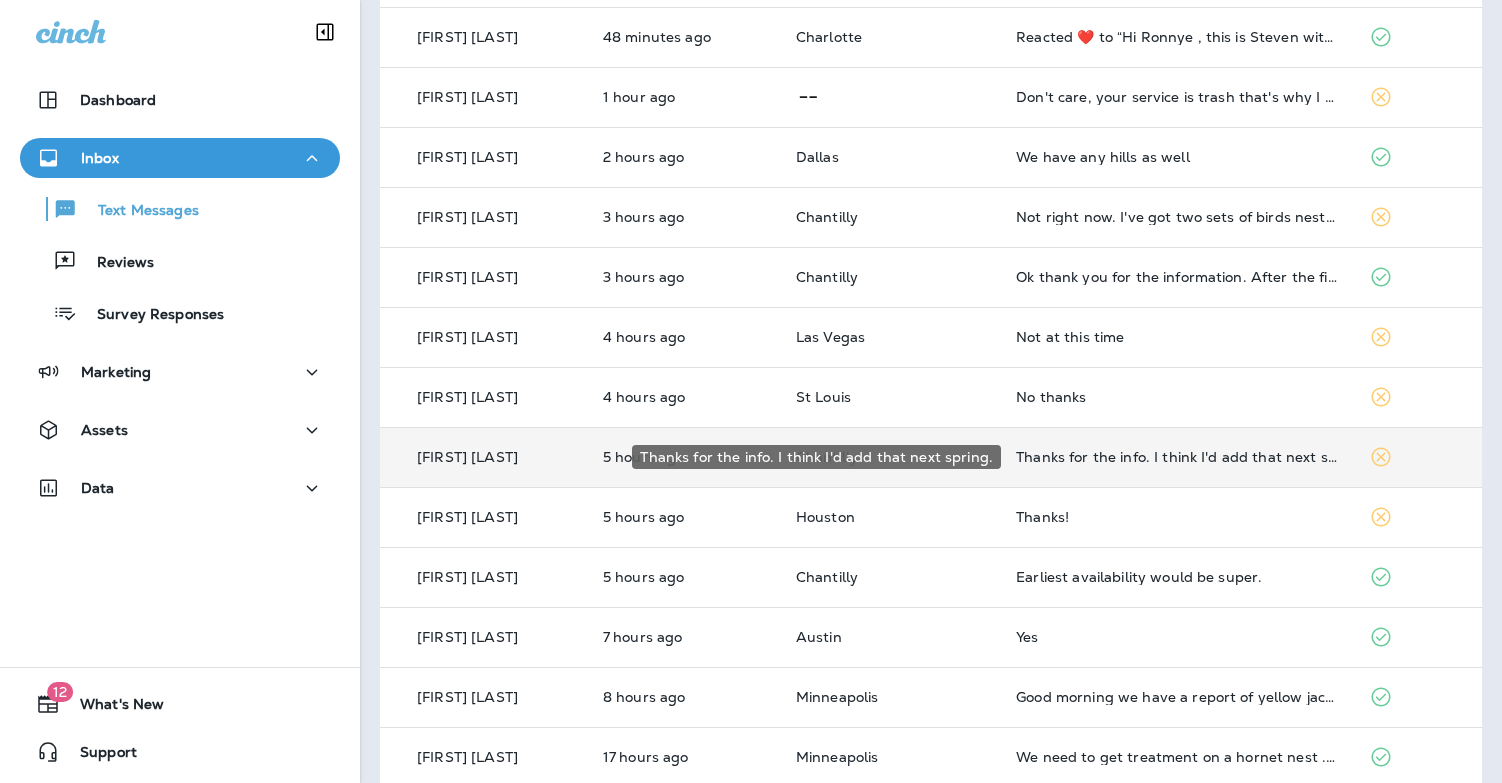 click on "Thanks for the info.  I think I'd add that next spring." at bounding box center [1176, 457] 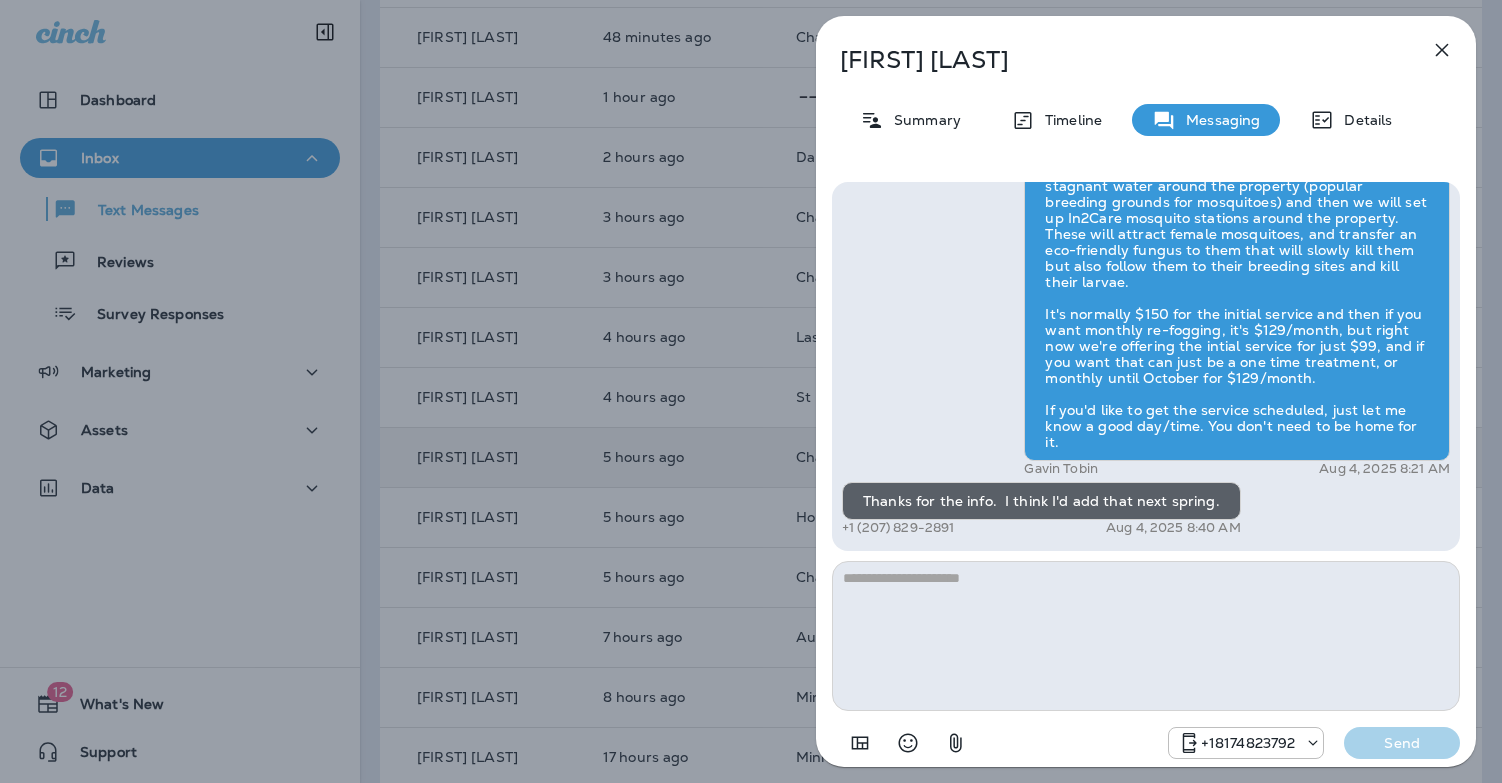 click on "Carol   Mcallister Summary   Timeline   Messaging   Details   Hi,  Carol , this is Cameron with Moxie Pest Control. We know Summer brings out the mosquitoes—and with the Summer season here, I’d love to get you on our schedule to come help take care of that. Just reply here if you're interested, and I'll let you know the details!
Reply STOP to optout +18174823792 Jul 2, 2025 10:06 AM Just checking in,  Carol . Our mosquito service is extremely effective, and it's totally pet and family friendly! We get awesome reviews on it.  Want me to send you more details?
Reply STOP to optout +18174823792 Jul 3, 2025 10:24 AM Hi when will my yard be treated again? +1 (207) 829-2891 Aug 2, 2025 5:27 PM How much is the mosquito treatment +1 (207) 829-2891 Aug 2, 2025 5:28 PM Gavin Tobin Aug 4, 2025 8:21 AM Thanks for the info.  I think I'd add that next spring.  +1 (207) 829-2891 Aug 4, 2025 8:40 AM +18174823792 Send" at bounding box center [751, 391] 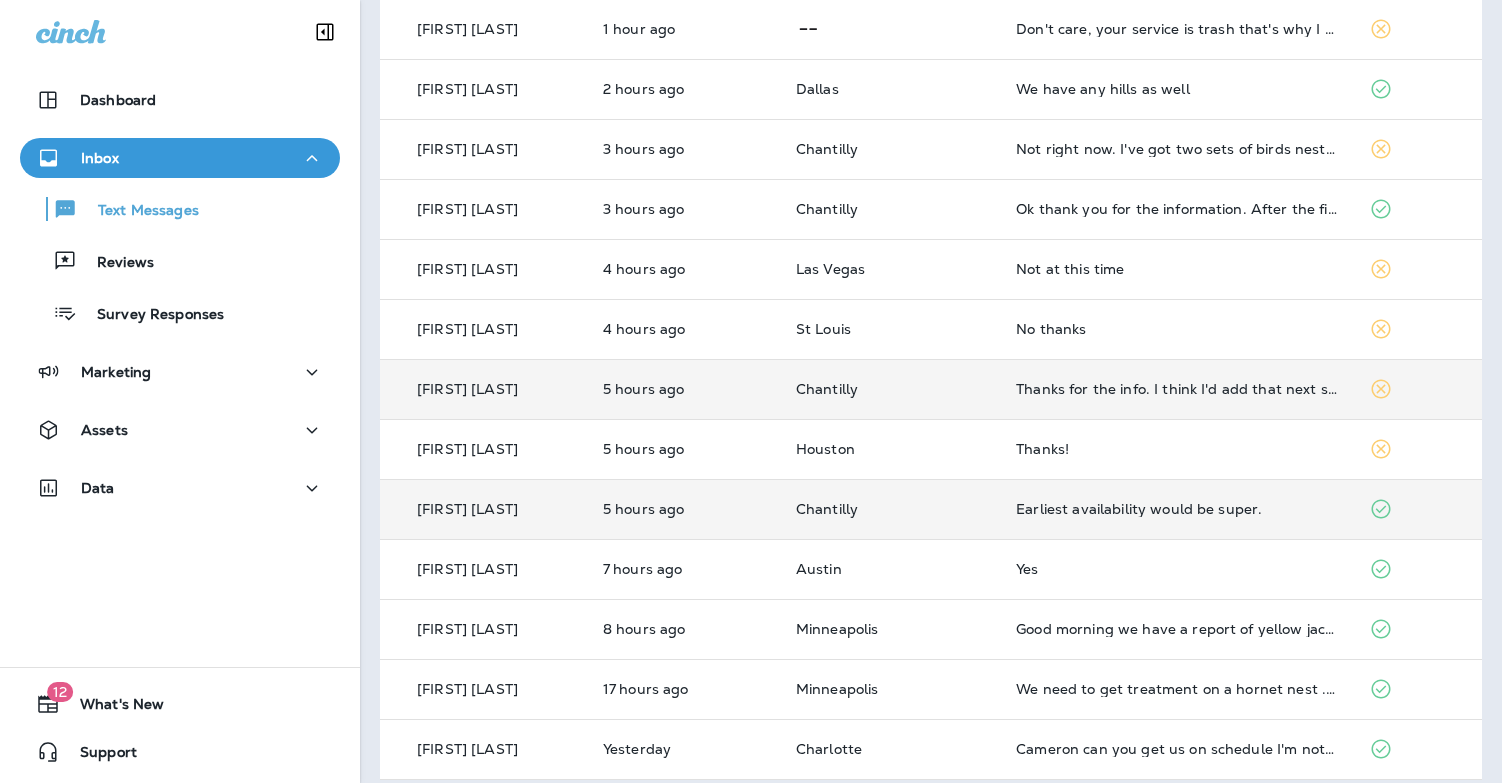 scroll, scrollTop: 647, scrollLeft: 0, axis: vertical 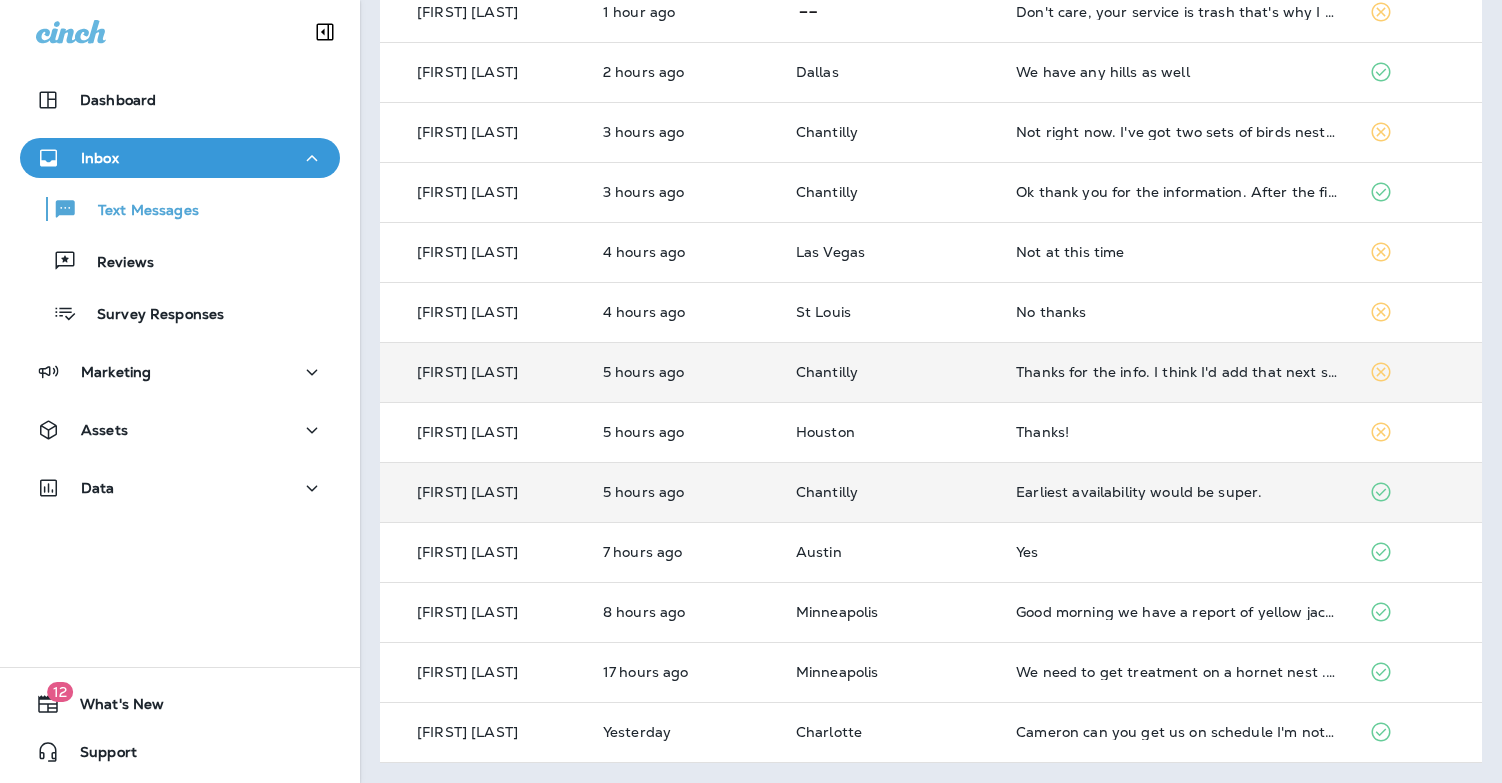 click on "Earliest availability would be super." at bounding box center [1176, 492] 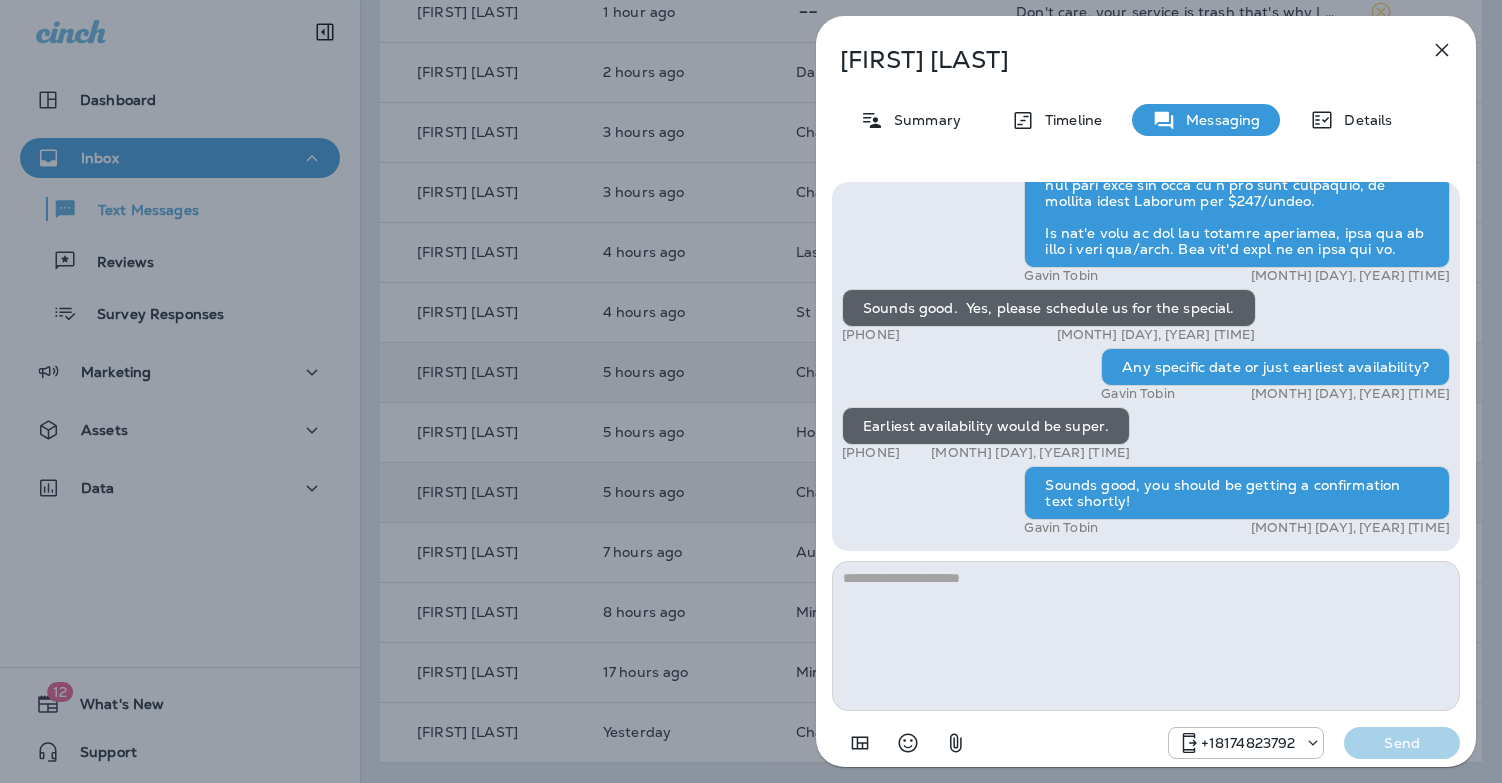 click on "Ellyan   Heymann Summary   Timeline   Messaging   Details   Hi Ellyan , this is Steven with Moxie Pest Control. We know Summer brings out the mosquitoes—and with the Summer season here, I’d love to get you on our schedule to come help take care of that. Just reply here if you're interested, and I'll let you know the details!
Reply STOP to optout +18174823792 Aug 2, 2025 12:50 PM Yes, I would be interested in mosquito control.  Do you use a non-toxic (to fish, dogs, humans) solution? +1 (703) 855-2595 Aug 3, 2025 11:39 AM Gavin Tobin Aug 4, 2025 7:33 AM Sounds good.  Yes, please schedule us for the special.  +1 (703) 855-2595 Aug 4, 2025 7:47 AM Any specific date or just earliest availability? Gavin Tobin Aug 4, 2025 7:51 AM Earliest availability would be super.  +1 (703) 855-2595 Aug 4, 2025 7:52 AM Sounds good, you should be getting a confirmation text shortly! Gavin Tobin Aug 4, 2025 7:59 AM +18174823792 Send" at bounding box center [751, 391] 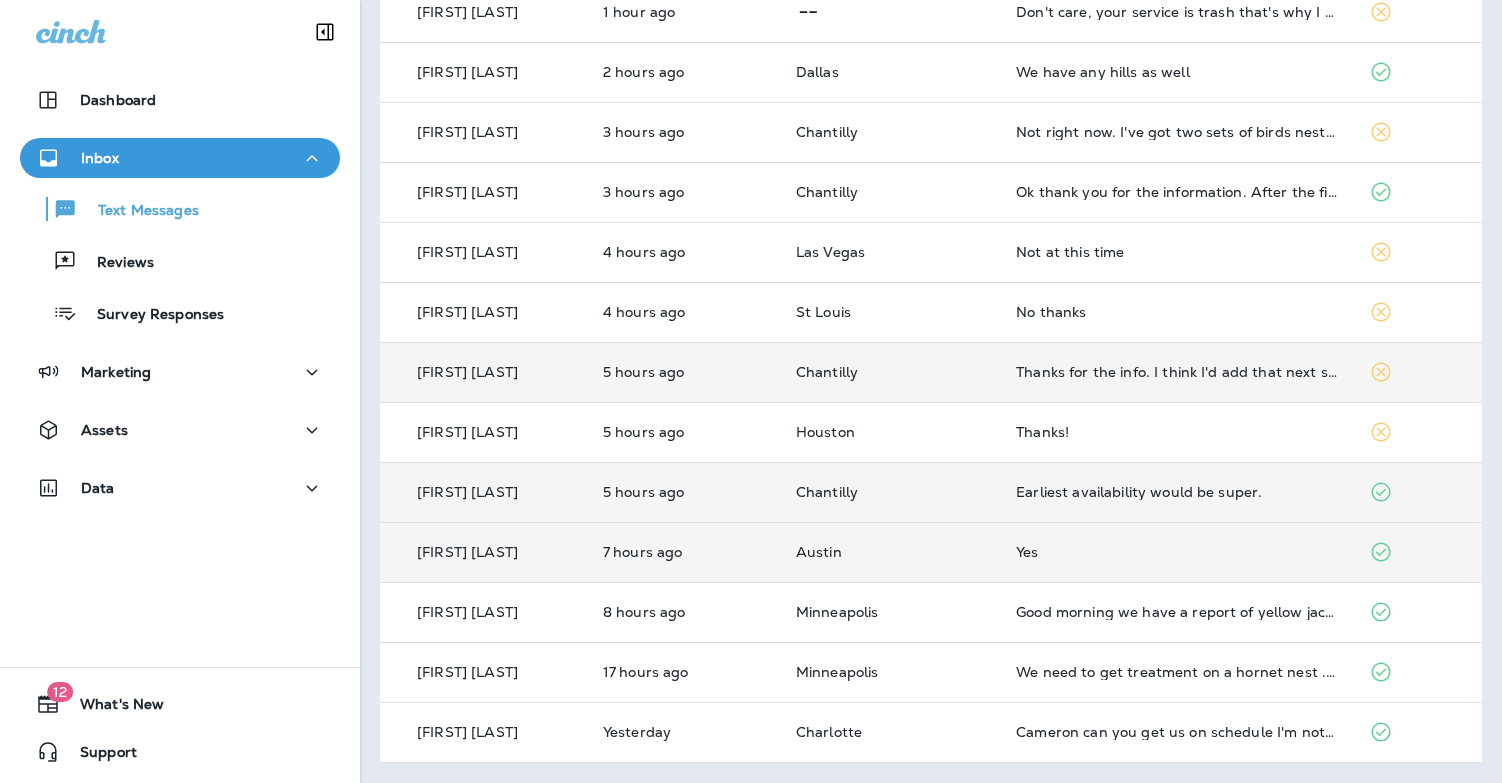 click on "Yes" at bounding box center (1176, 552) 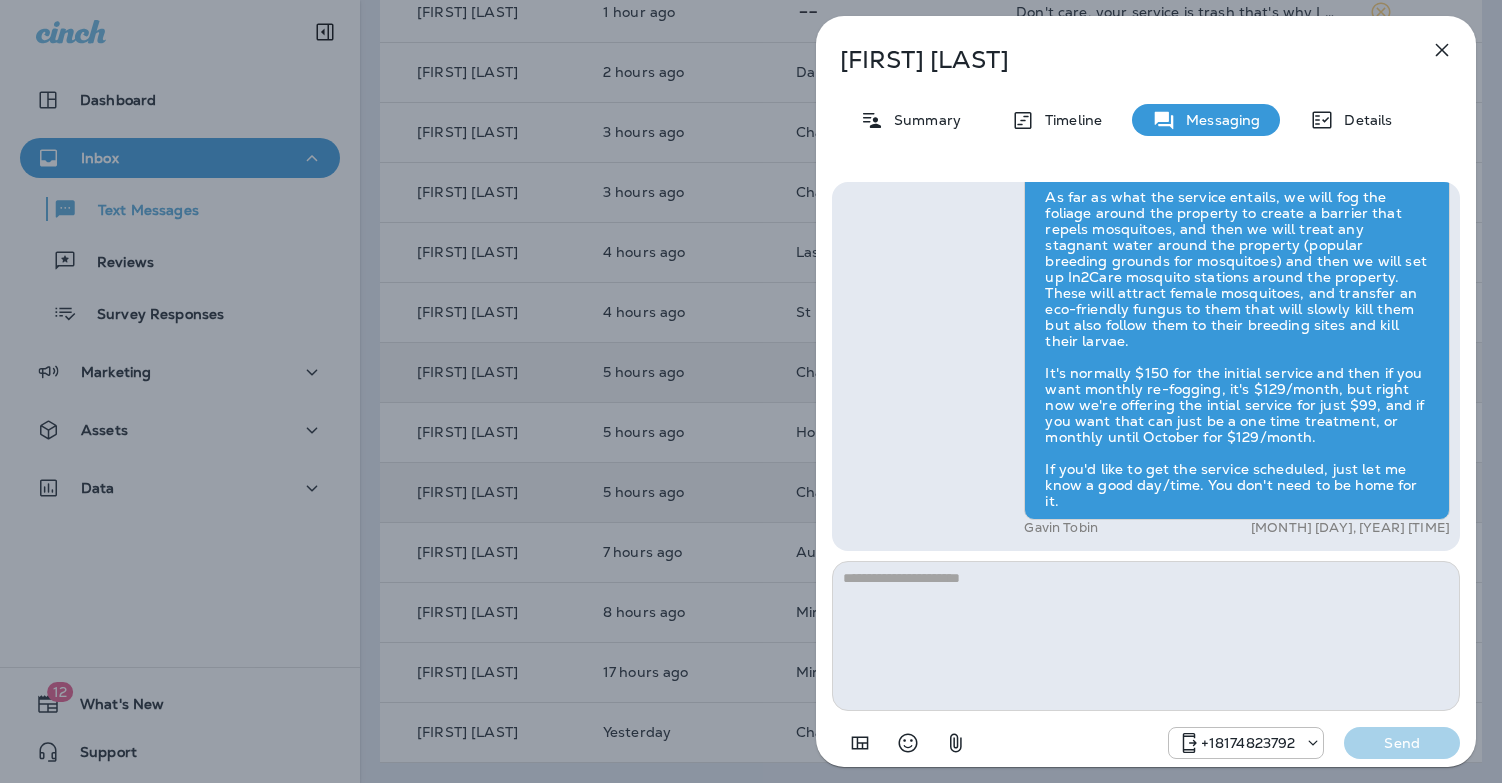 click on "Ada   Canales Summary   Timeline   Messaging   Details   Hi Ada , this is Steven with Moxie Pest Control. We know Summer brings out the mosquitoes—and with the Summer season here, I’d love to get you on our schedule to come help take care of that. Just reply here if you're interested, and I'll let you know the details!
Reply STOP to optout +18174823792 Aug 2, 2025 9:43 AM Yes +1 (512) 586-1723 Aug 4, 2025 6:08 AM Gavin Tobin Aug 4, 2025 7:30 AM +18174823792 Send" at bounding box center (751, 391) 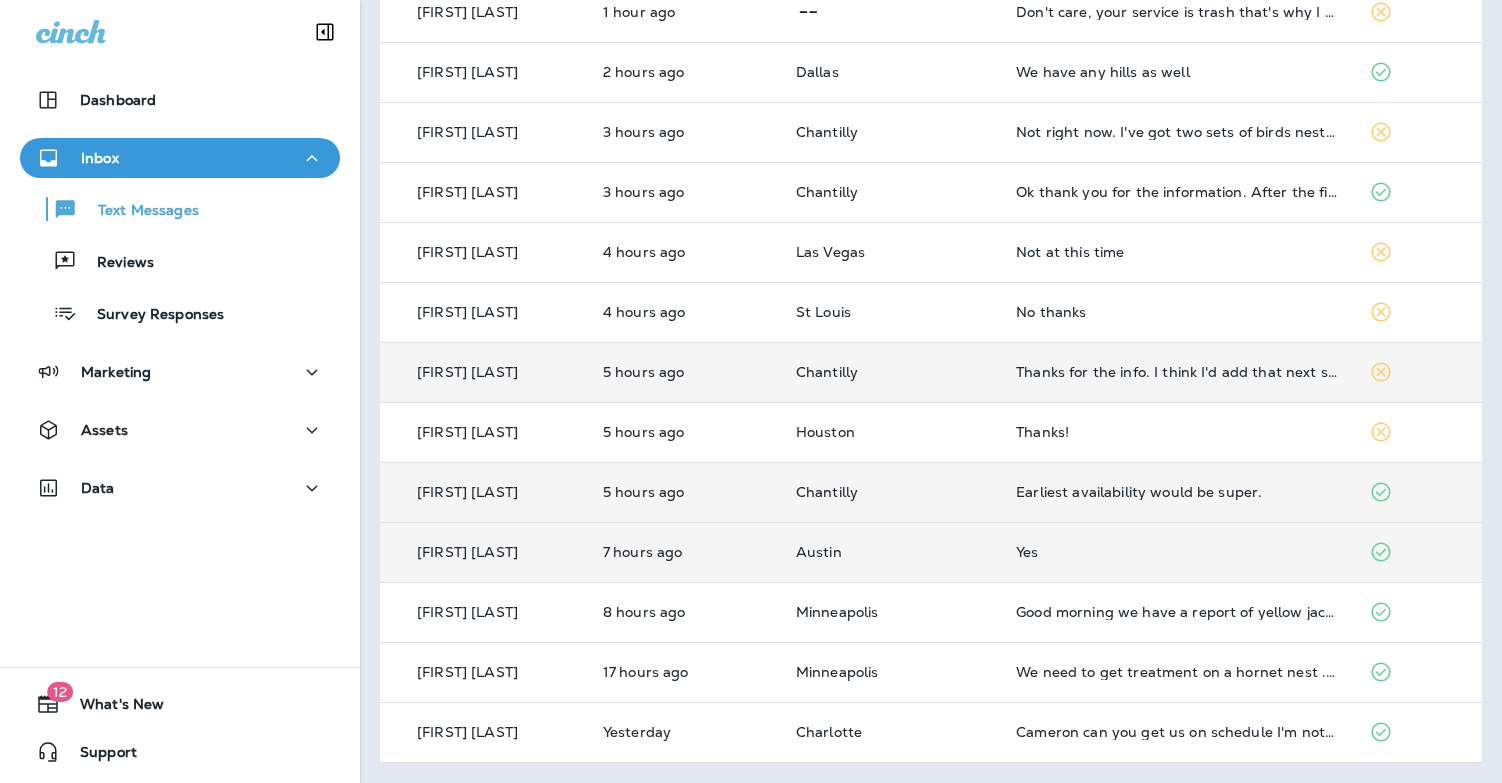 click on "Yes" at bounding box center [1176, 552] 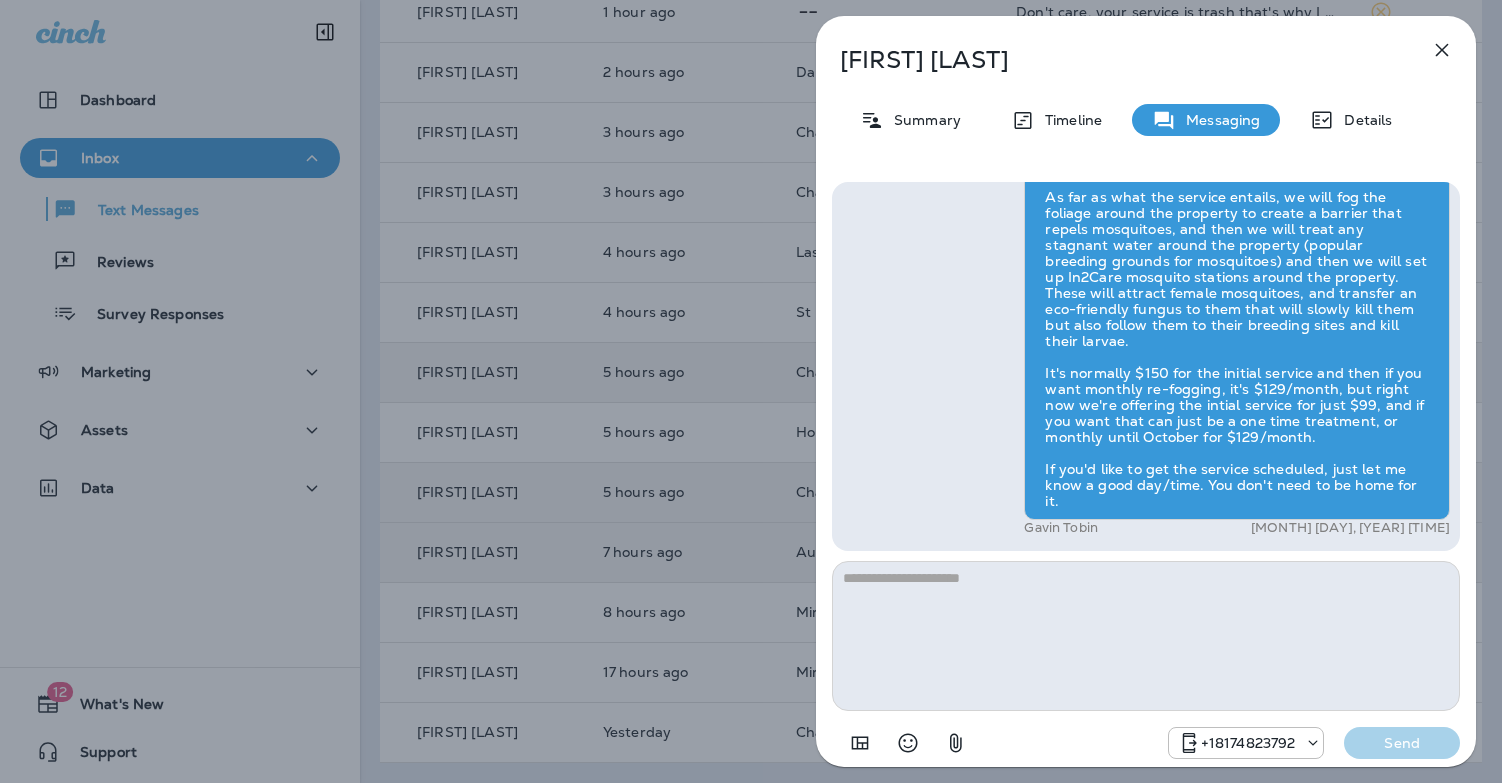 click at bounding box center [1146, 636] 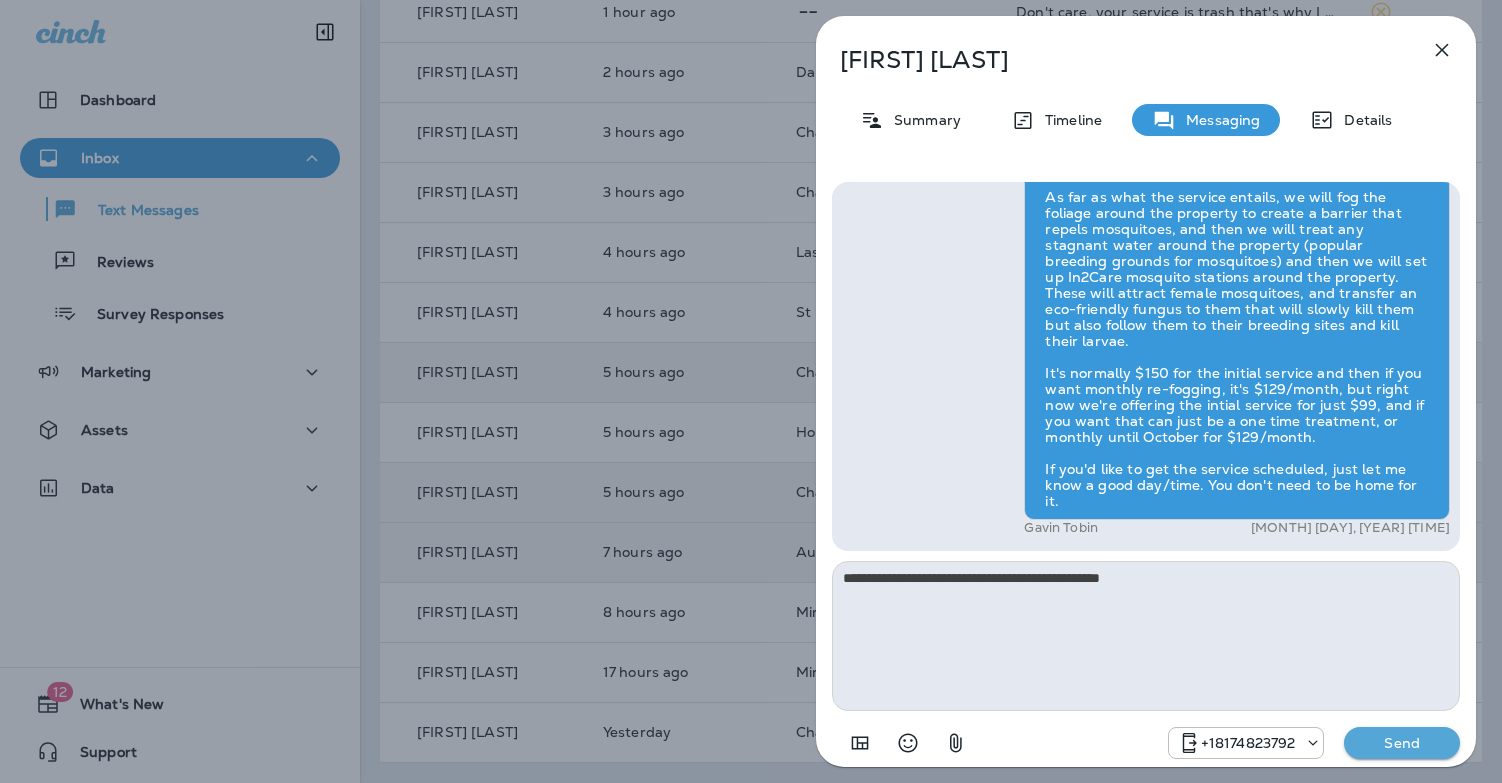 type on "**********" 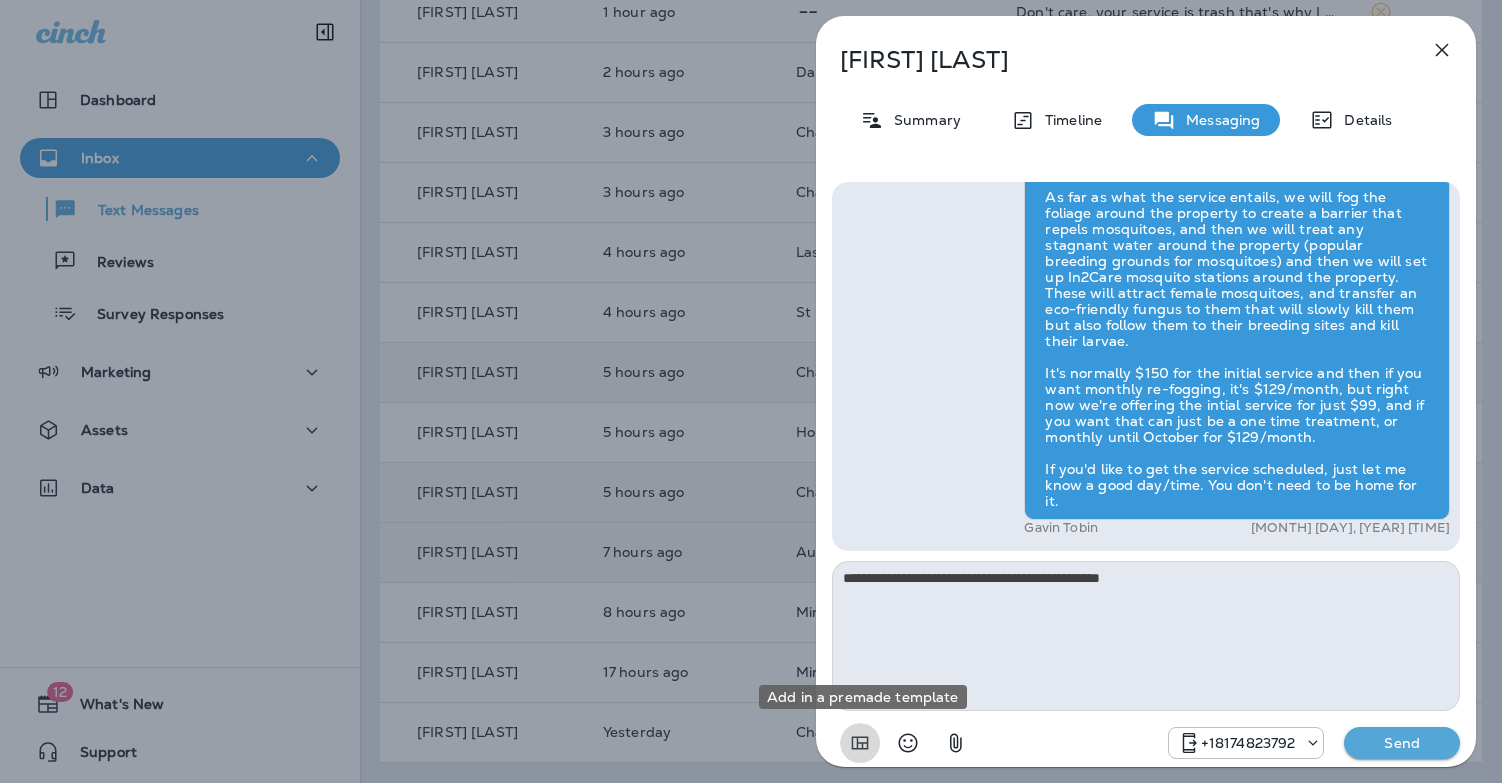type 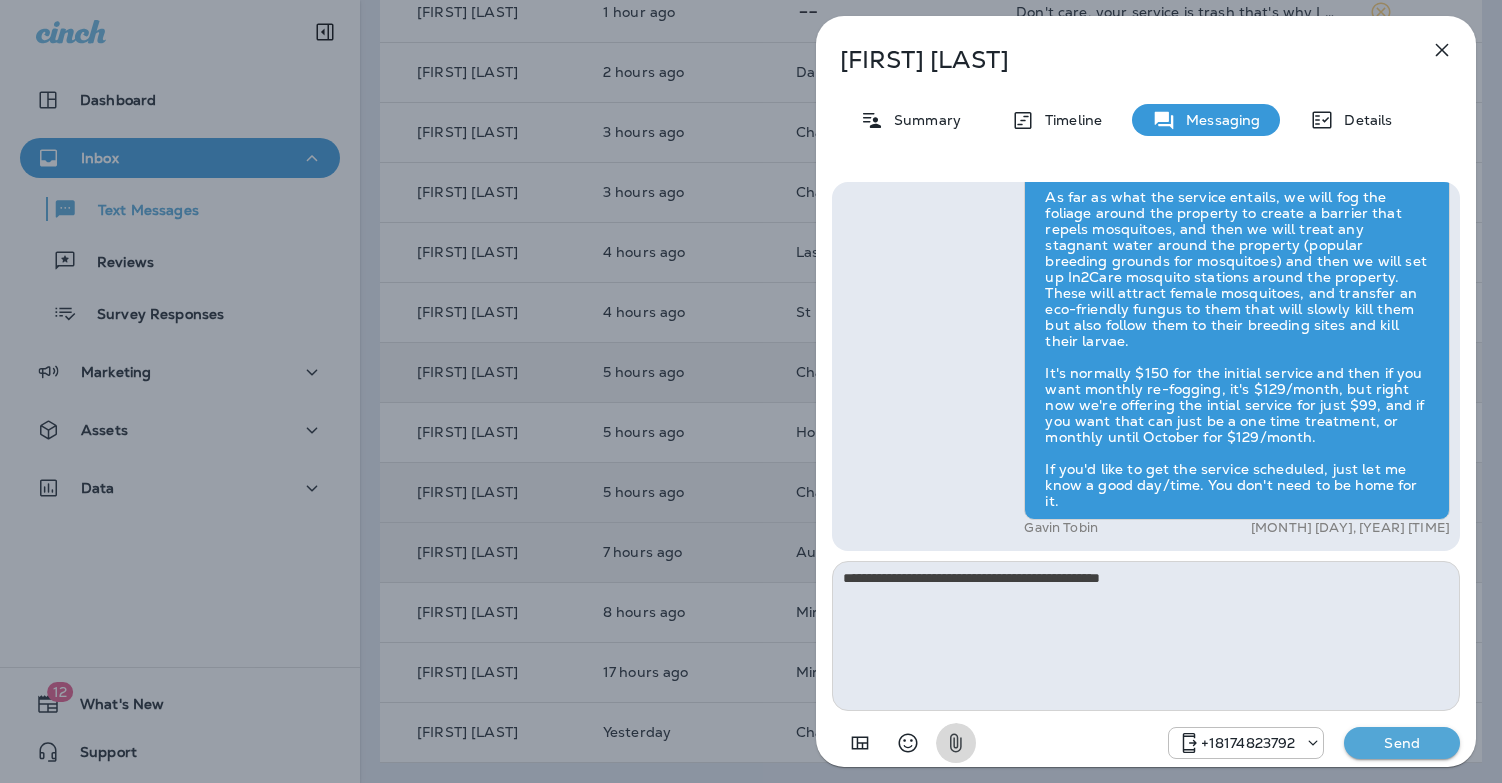 type 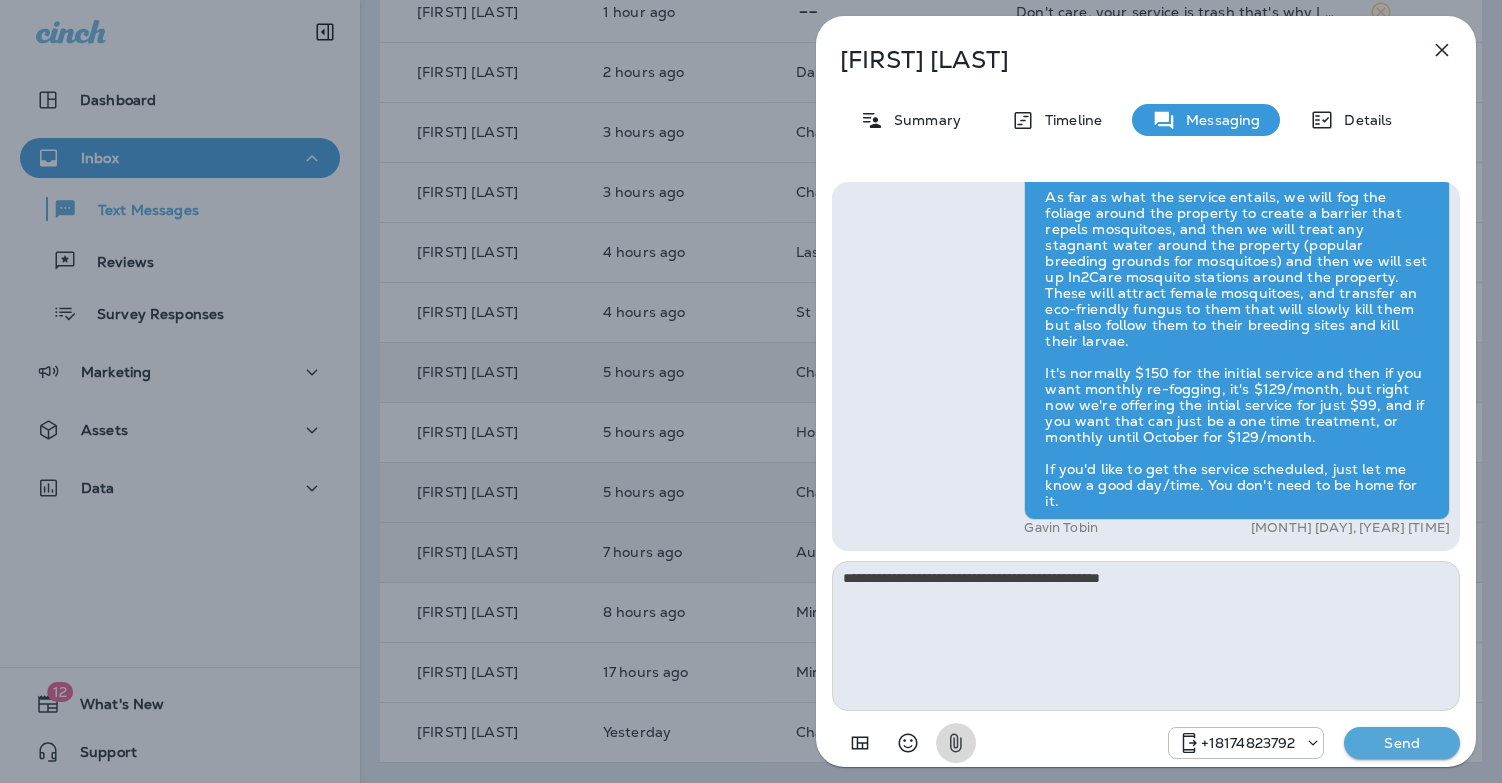 type 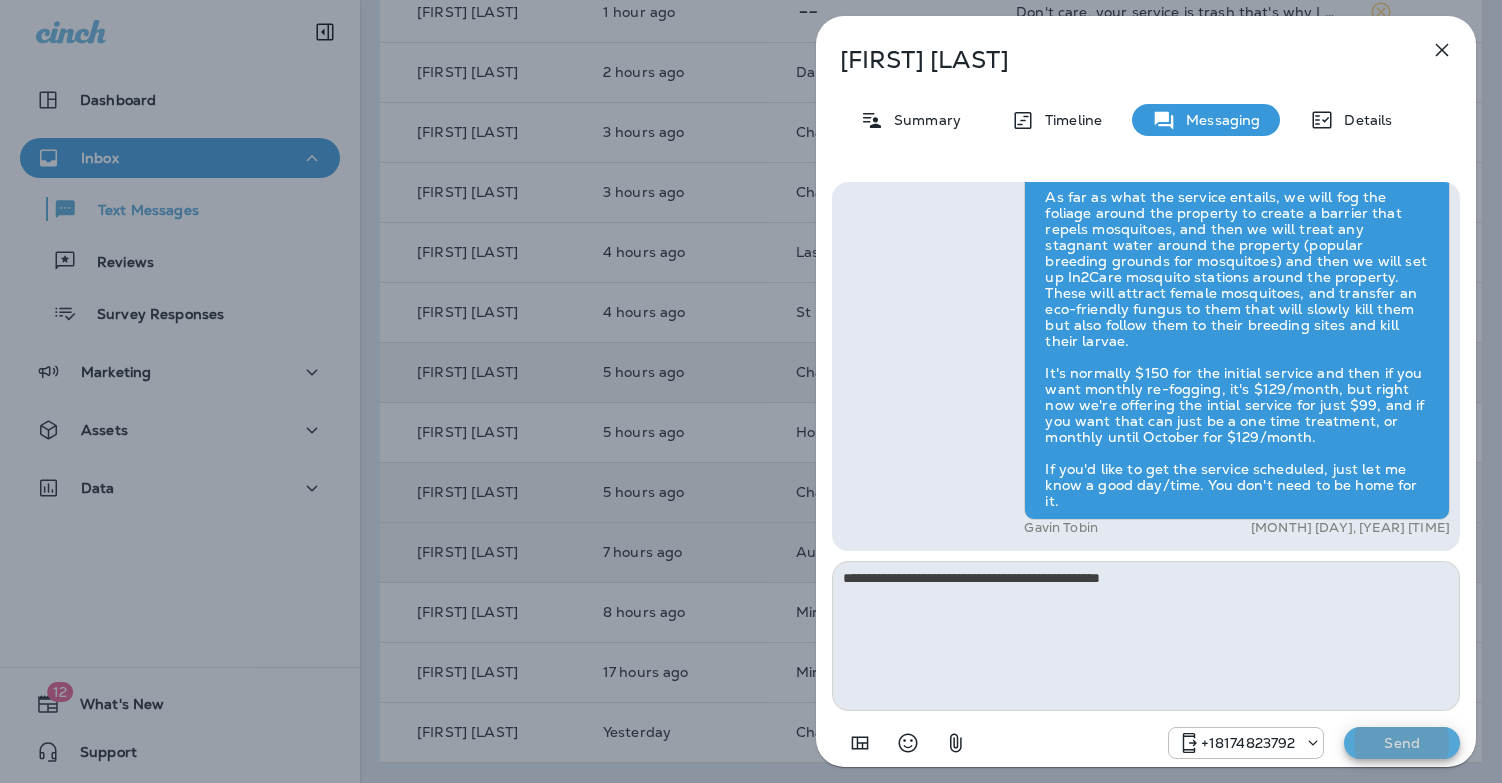click on "Send" at bounding box center [1402, 743] 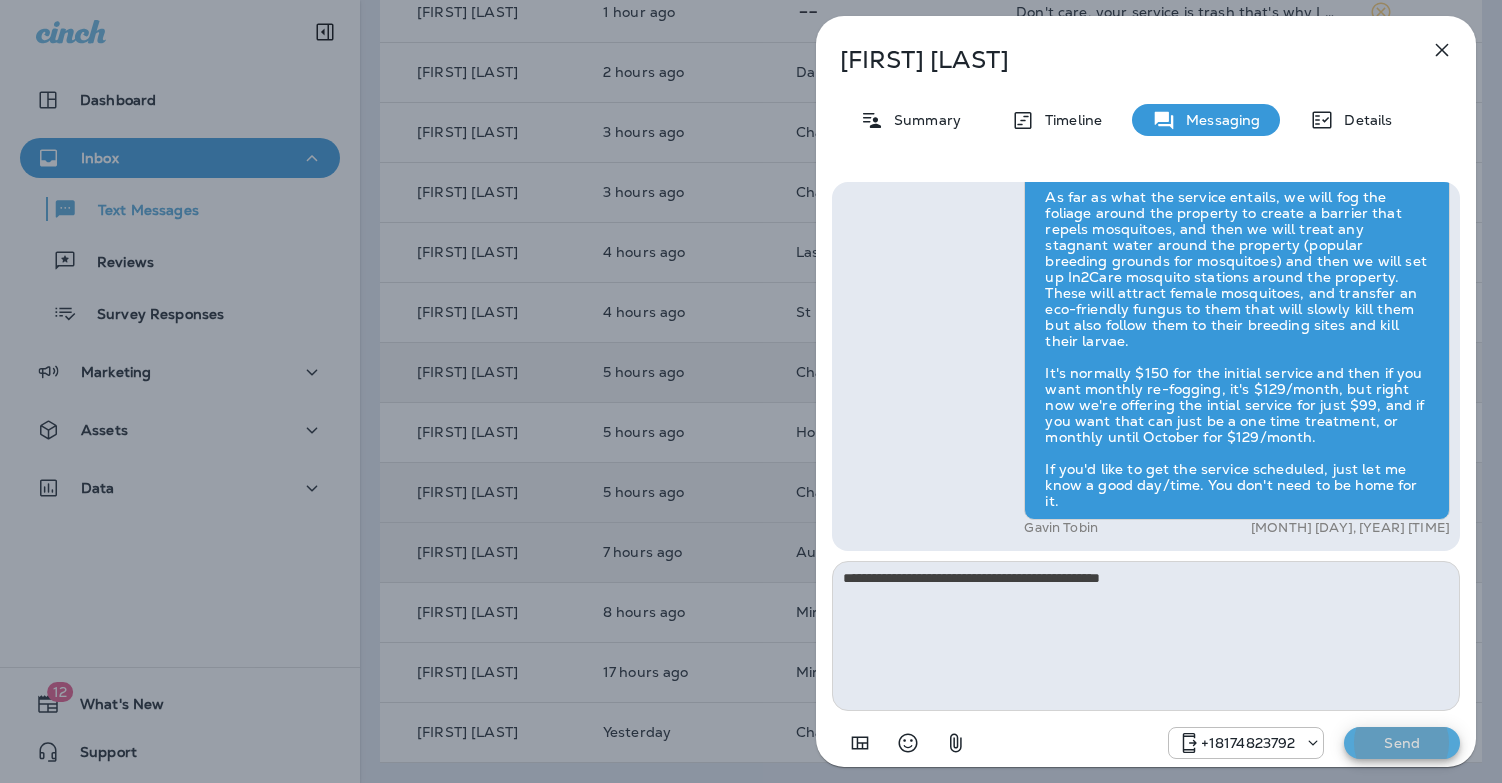 type 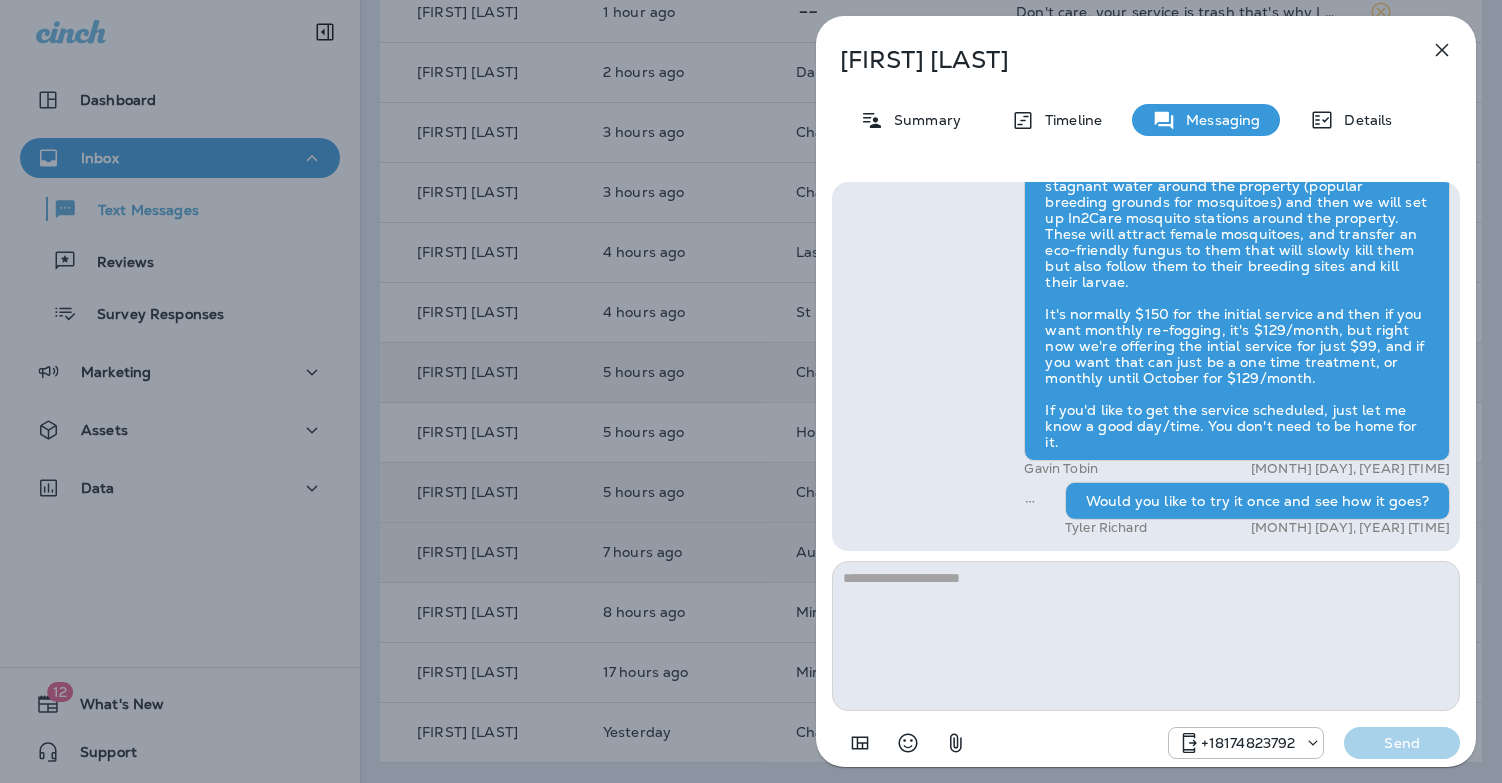 click on "Ada   Canales Summary   Timeline   Messaging   Details   Hi Ada , this is Steven with Moxie Pest Control. We know Summer brings out the mosquitoes—and with the Summer season here, I’d love to get you on our schedule to come help take care of that. Just reply here if you're interested, and I'll let you know the details!
Reply STOP to optout +18174823792 Aug 2, 2025 9:43 AM Yes +1 (512) 586-1723 Aug 4, 2025 6:08 AM Gavin Tobin Aug 4, 2025 7:30 AM   Would you like to try it once and see how it goes? Tyler Richard Aug 4, 2025 1:51 PM +18174823792 Send" at bounding box center [751, 391] 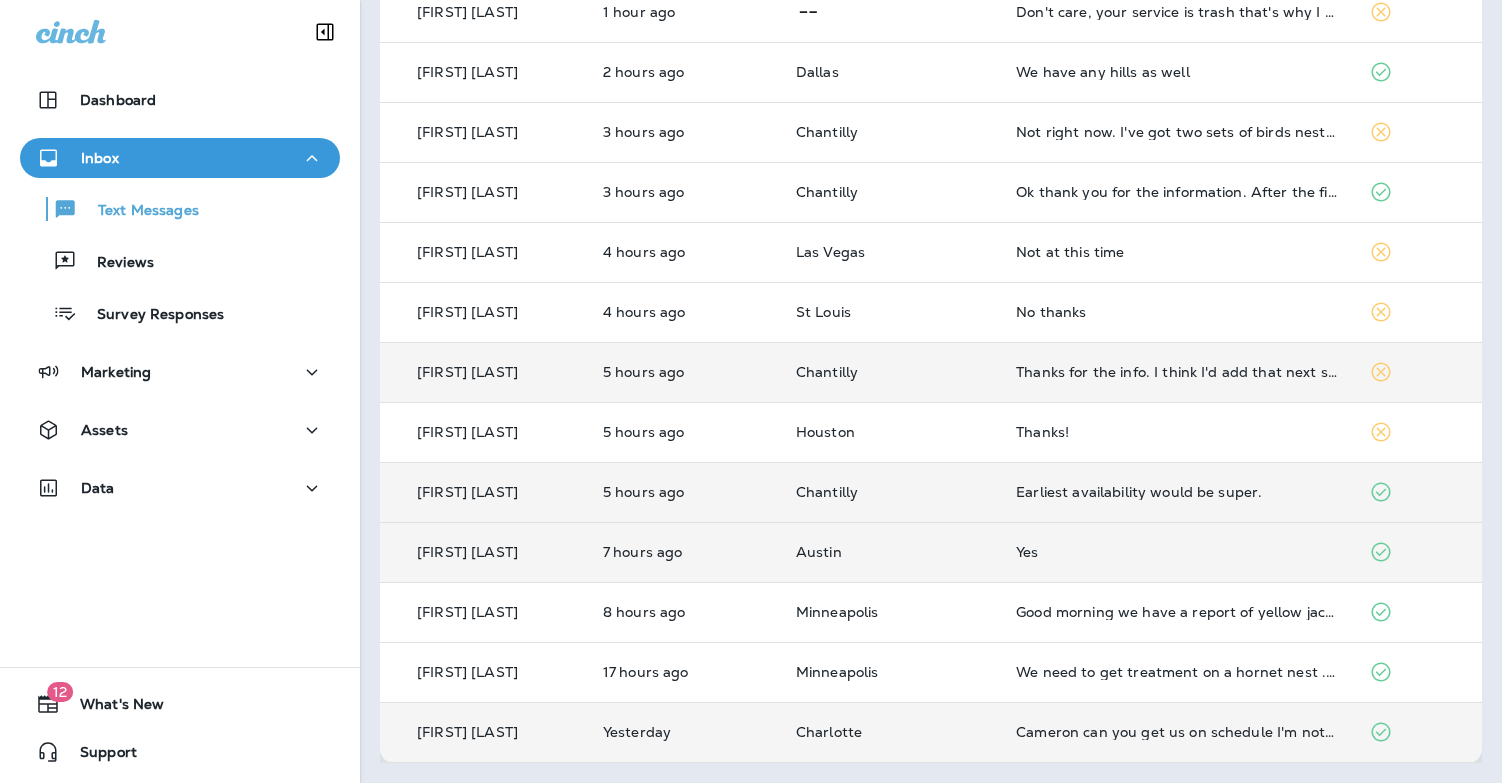 click on "Cameron can you get us on schedule I'm noticing more and more bugs since the last spray. Wednesday forward are better days for us. Thank you." at bounding box center (1176, 732) 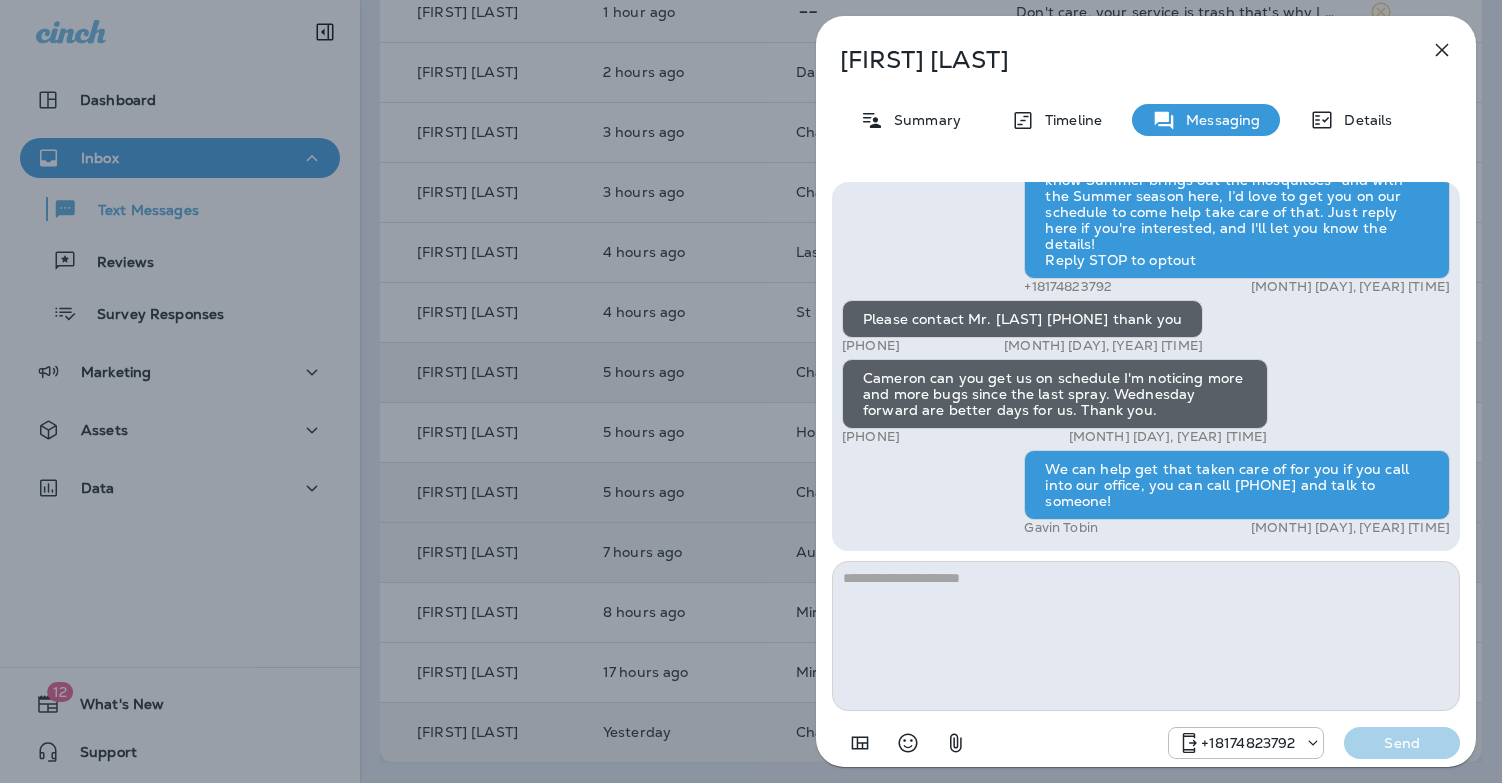 click on "Melinda   Owens Summary   Timeline   Messaging   Details   Hi,  Melinda , this is Cameron with Moxie Pest Control. We know Summer brings out the mosquitoes—and with the Summer season here, I’d love to get you on our schedule to come help take care of that. Just reply here if you're interested, and I'll let you know the details!
Reply STOP to optout +18174823792 Jun 30, 2025 1:06 PM Please contact Mr. Owens 704-654-7805 thank you +1 (980) 229-7344 Jun 30, 2025 1:16 PM Cameron can you get us on schedule I'm noticing more and more bugs since the last spray. Wednesday forward are better days for us. Thank you. +1 (980) 229-7344 Aug 3, 2025 1:40 PM We can help get that taken care of for you if you call into our office, you can call (817) 659-2888 and talk to someone! Gavin Tobin Aug 4, 2025 7:34 AM +18174823792 Send" at bounding box center (751, 391) 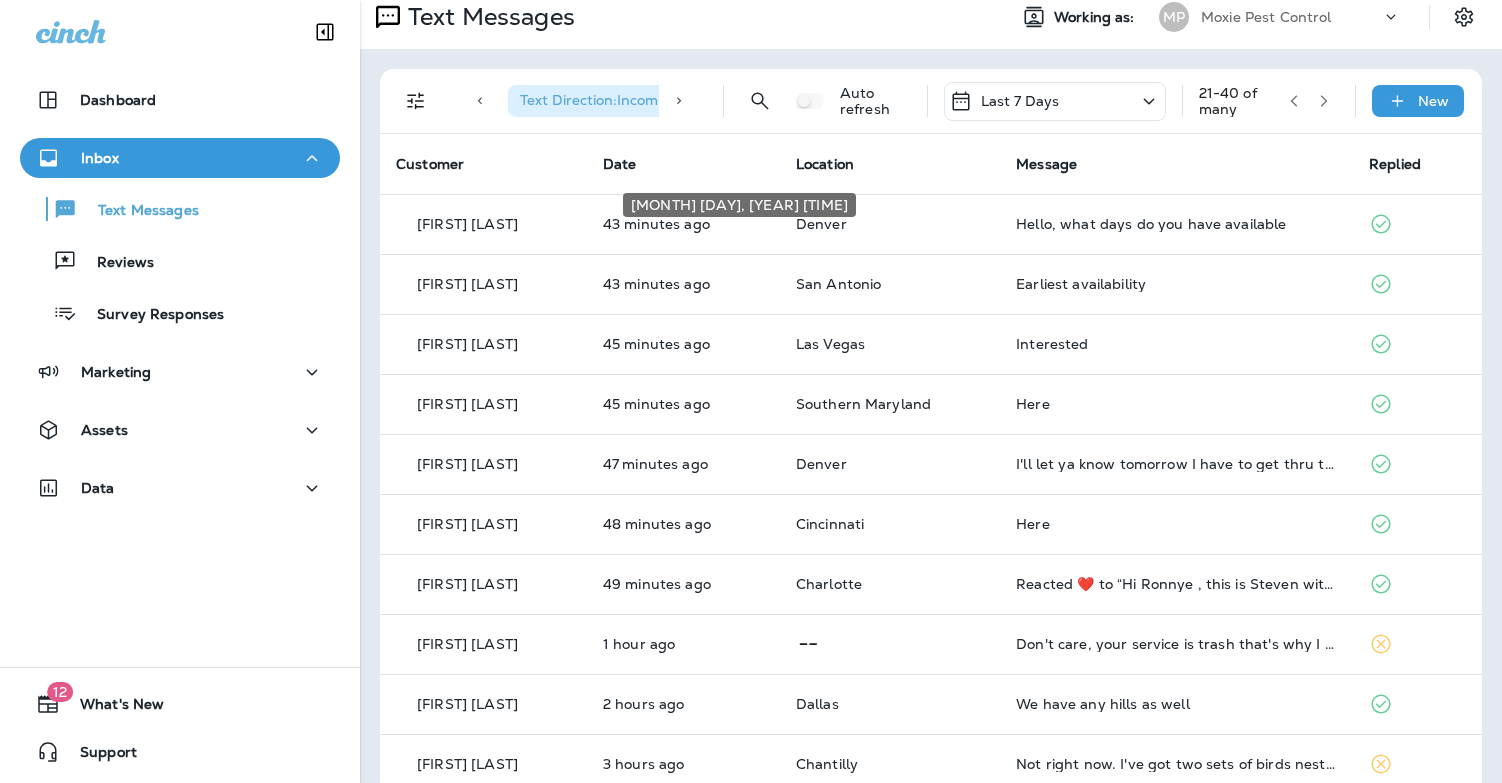 scroll, scrollTop: 0, scrollLeft: 0, axis: both 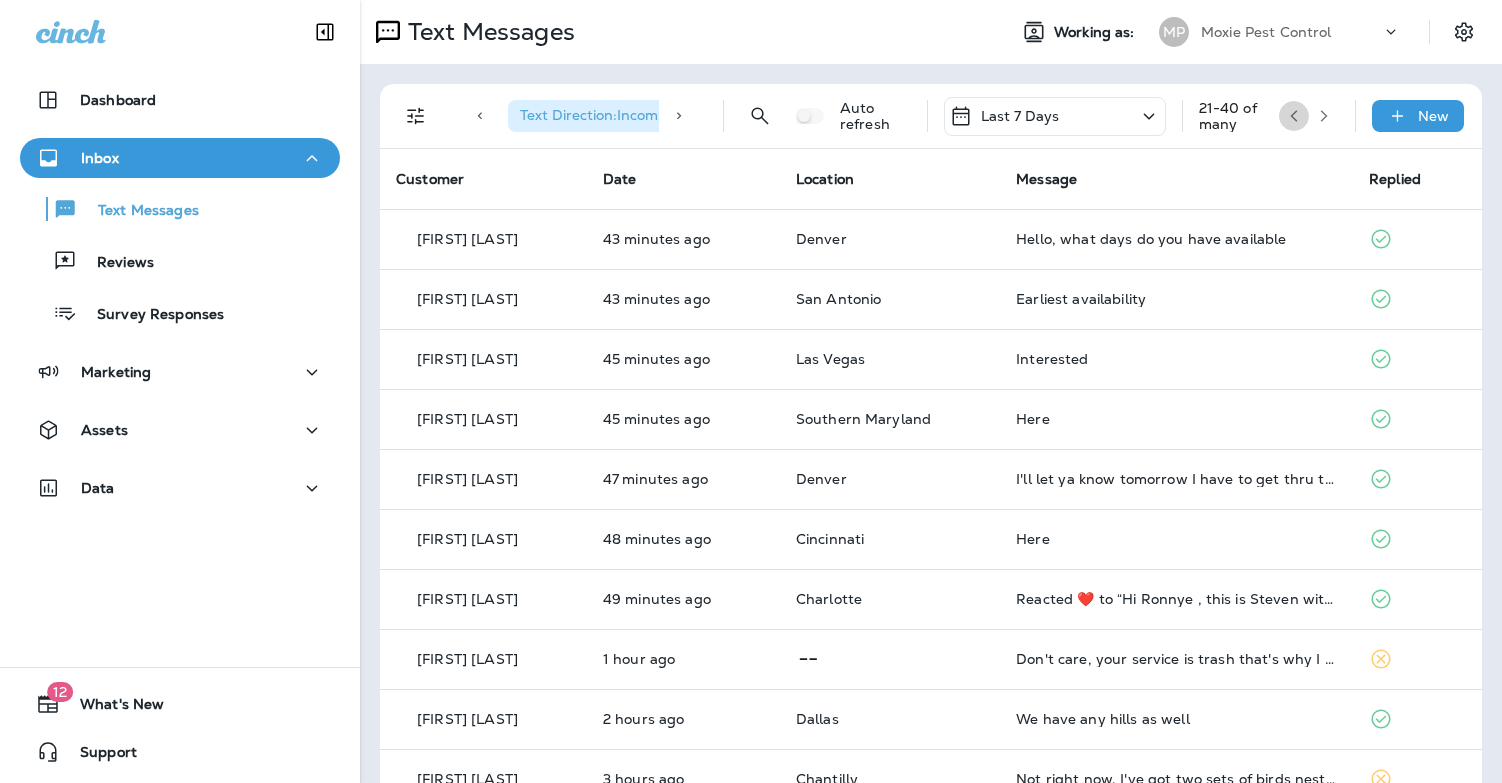 click at bounding box center [1294, 116] 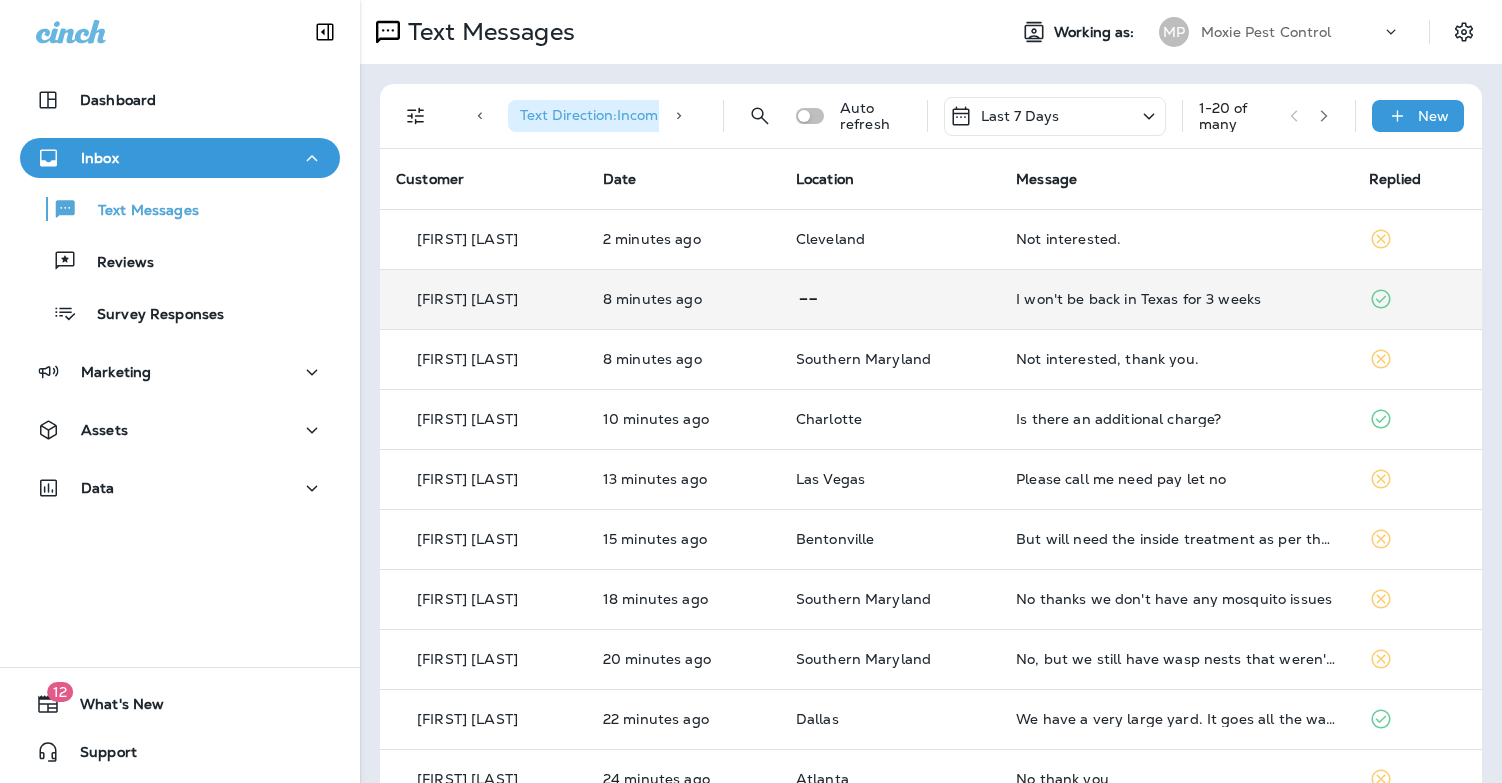 click on "I won't be back in Texas for 3 weeks" at bounding box center (1176, 299) 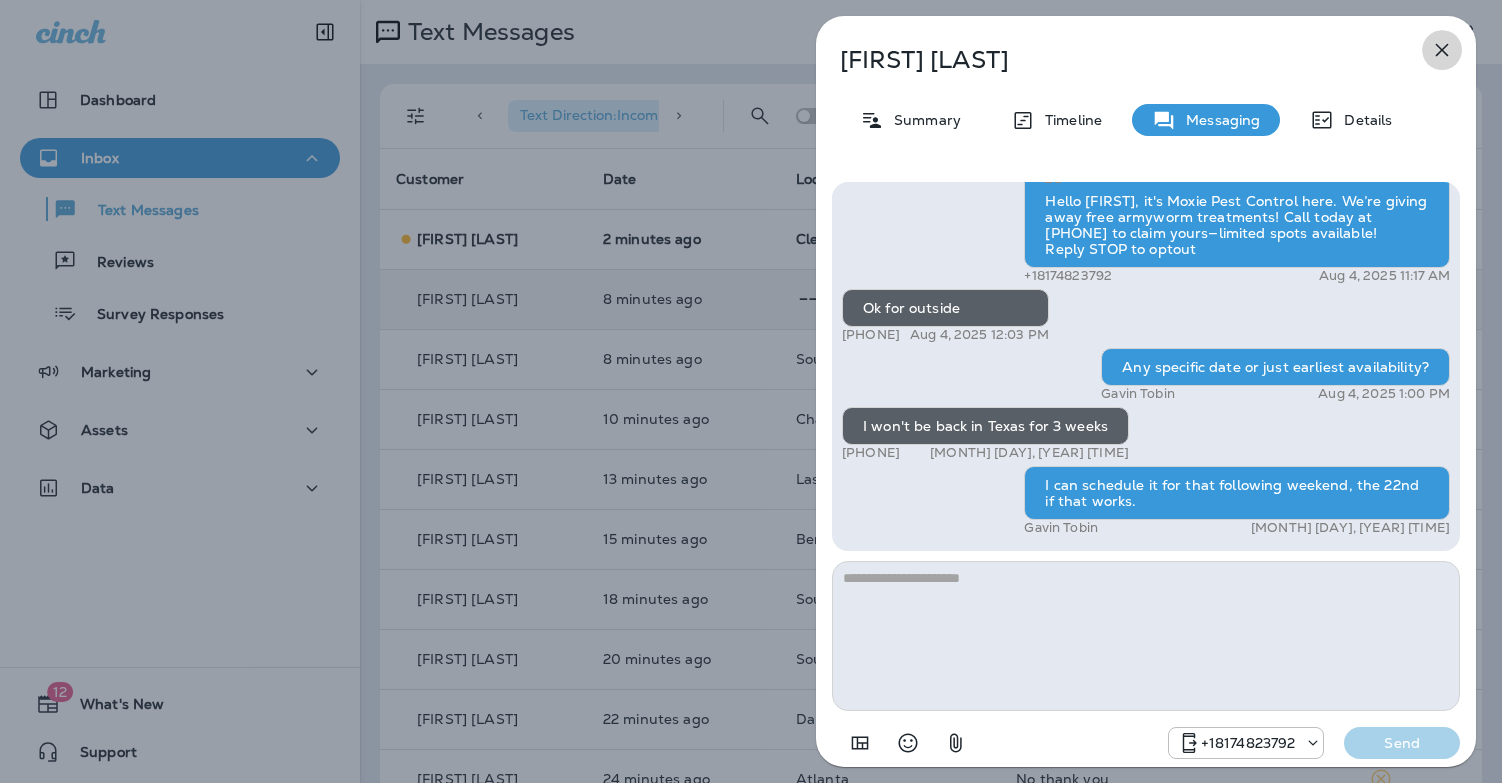 click 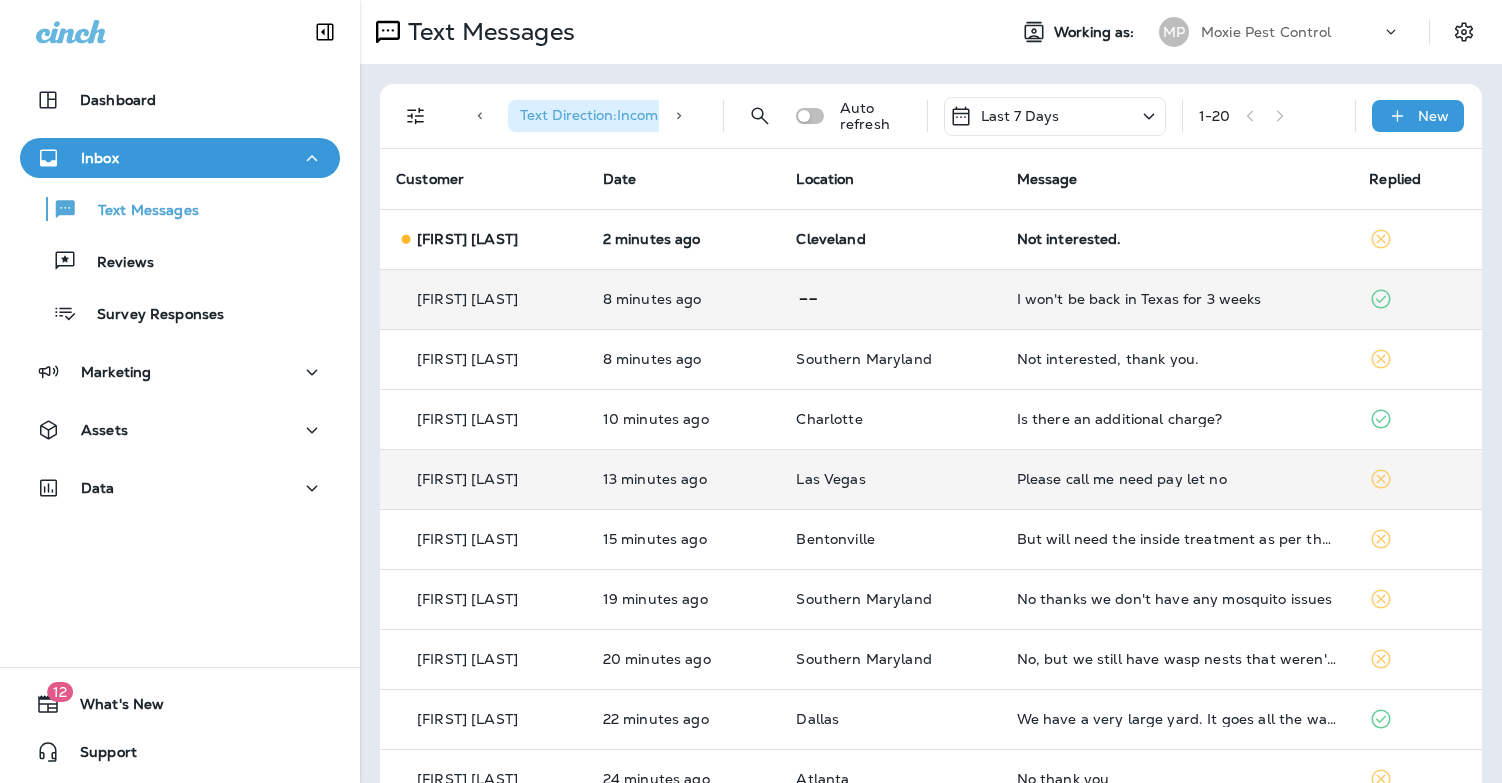 click on "Please call me need pay let no" at bounding box center (1177, 479) 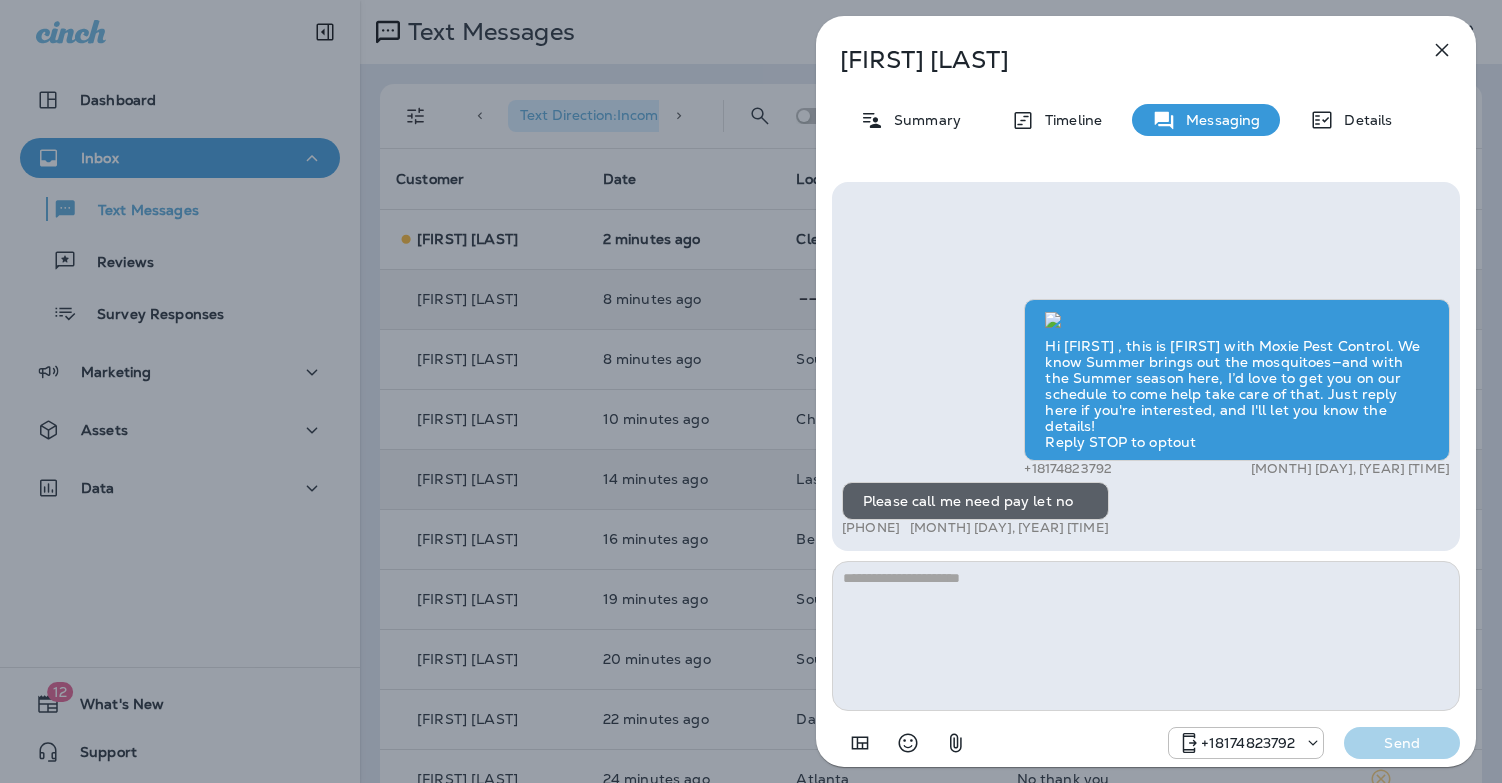 click at bounding box center [1146, 636] 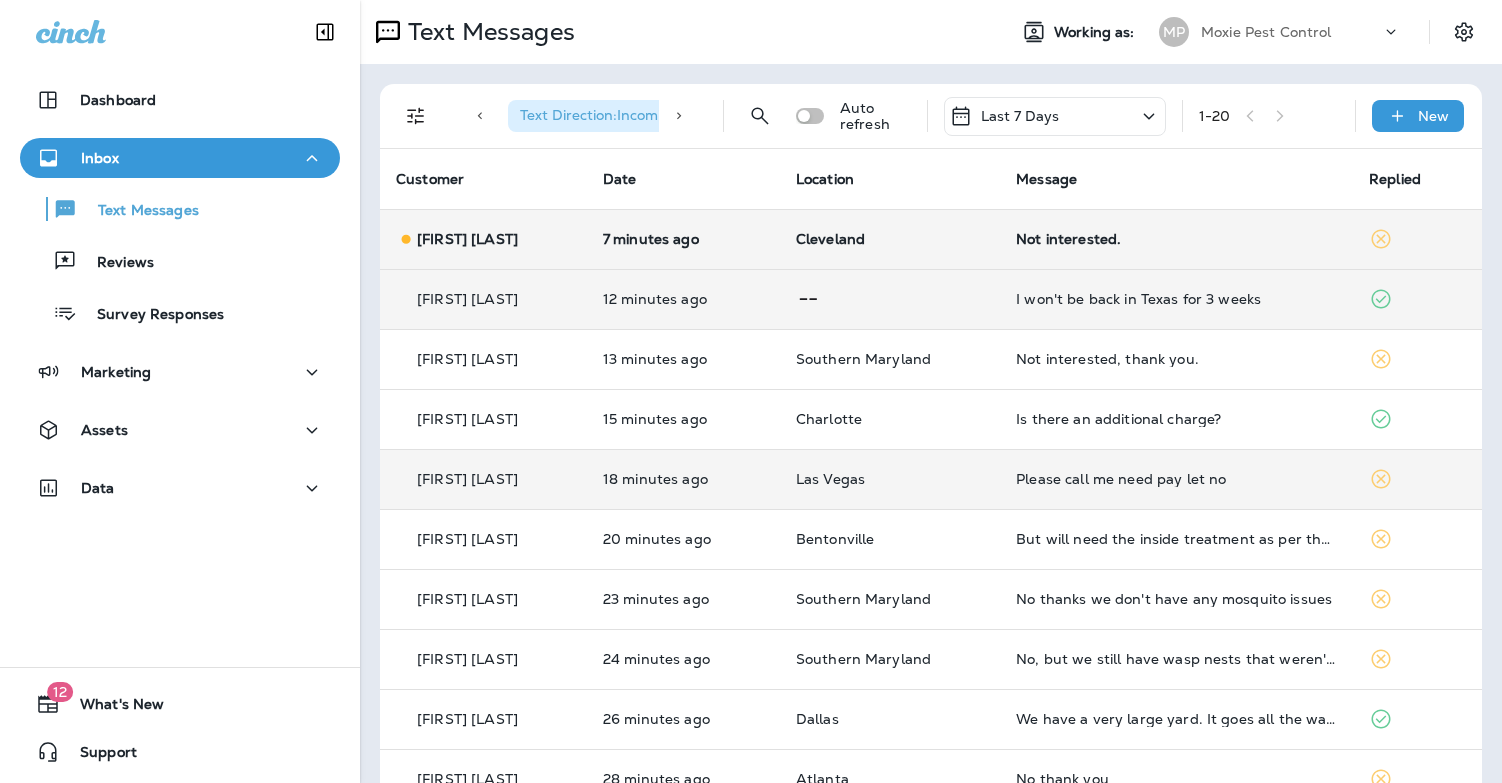 click on "Not interested." at bounding box center (1176, 239) 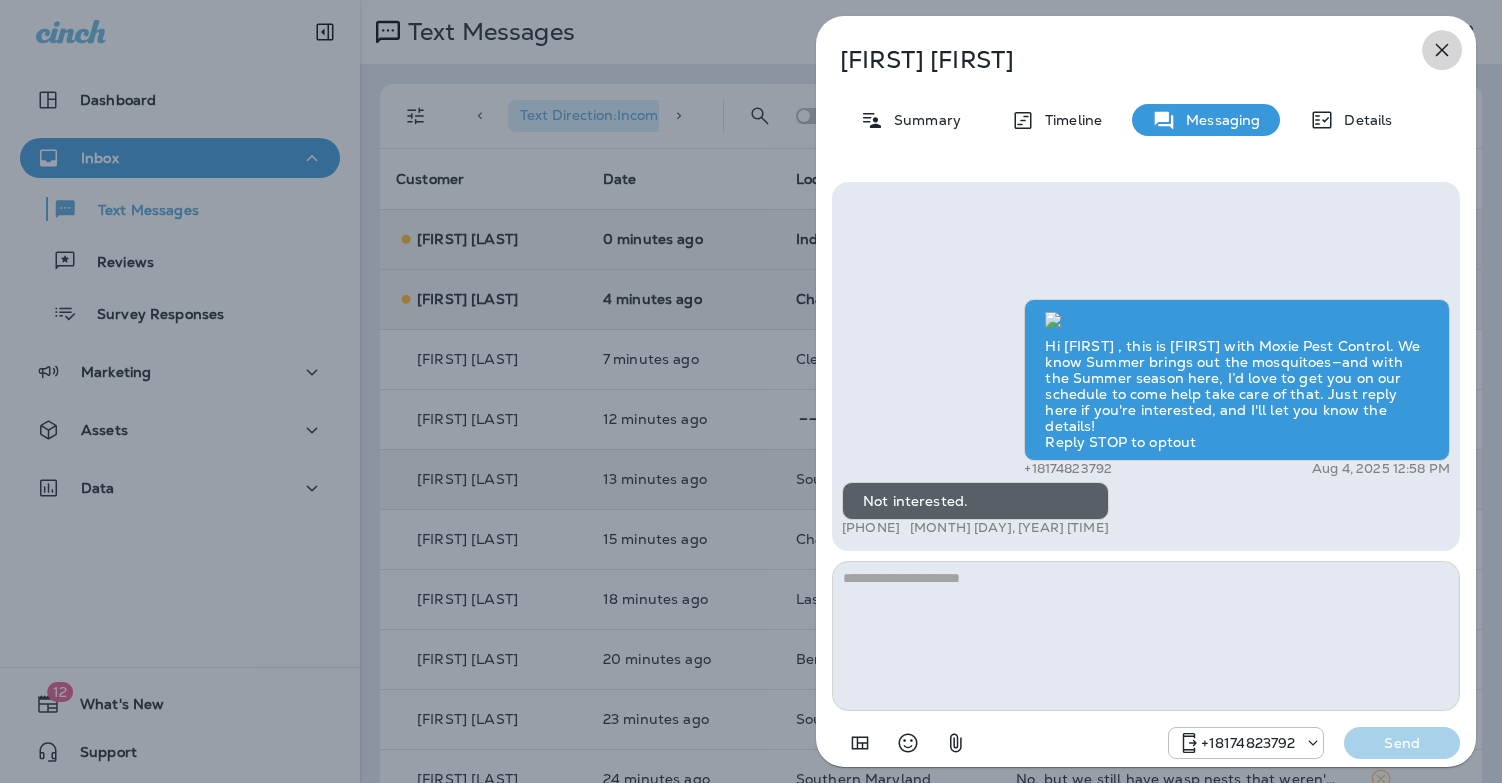 click 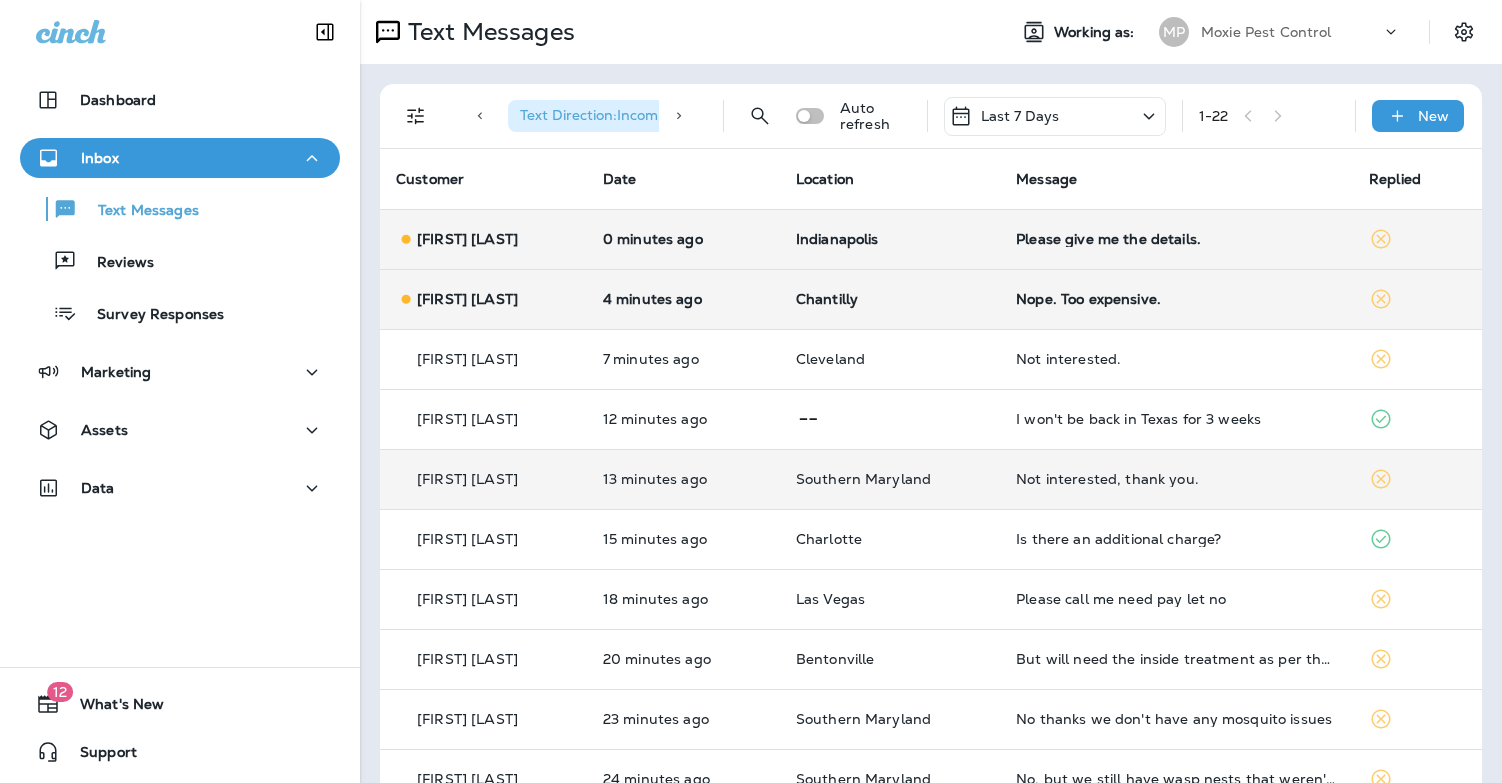 click on "Please give me the details." at bounding box center [1176, 239] 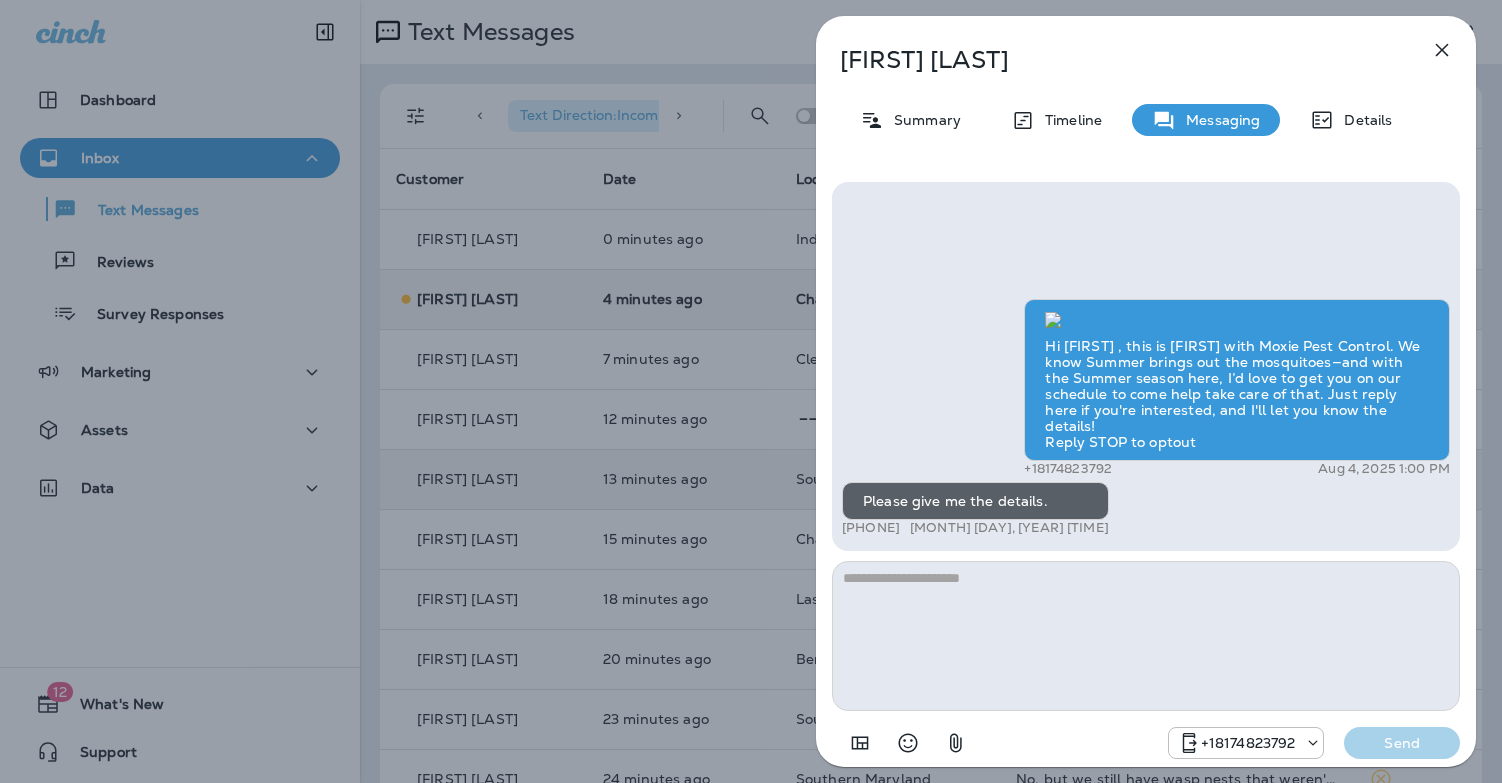 click at bounding box center [1146, 636] 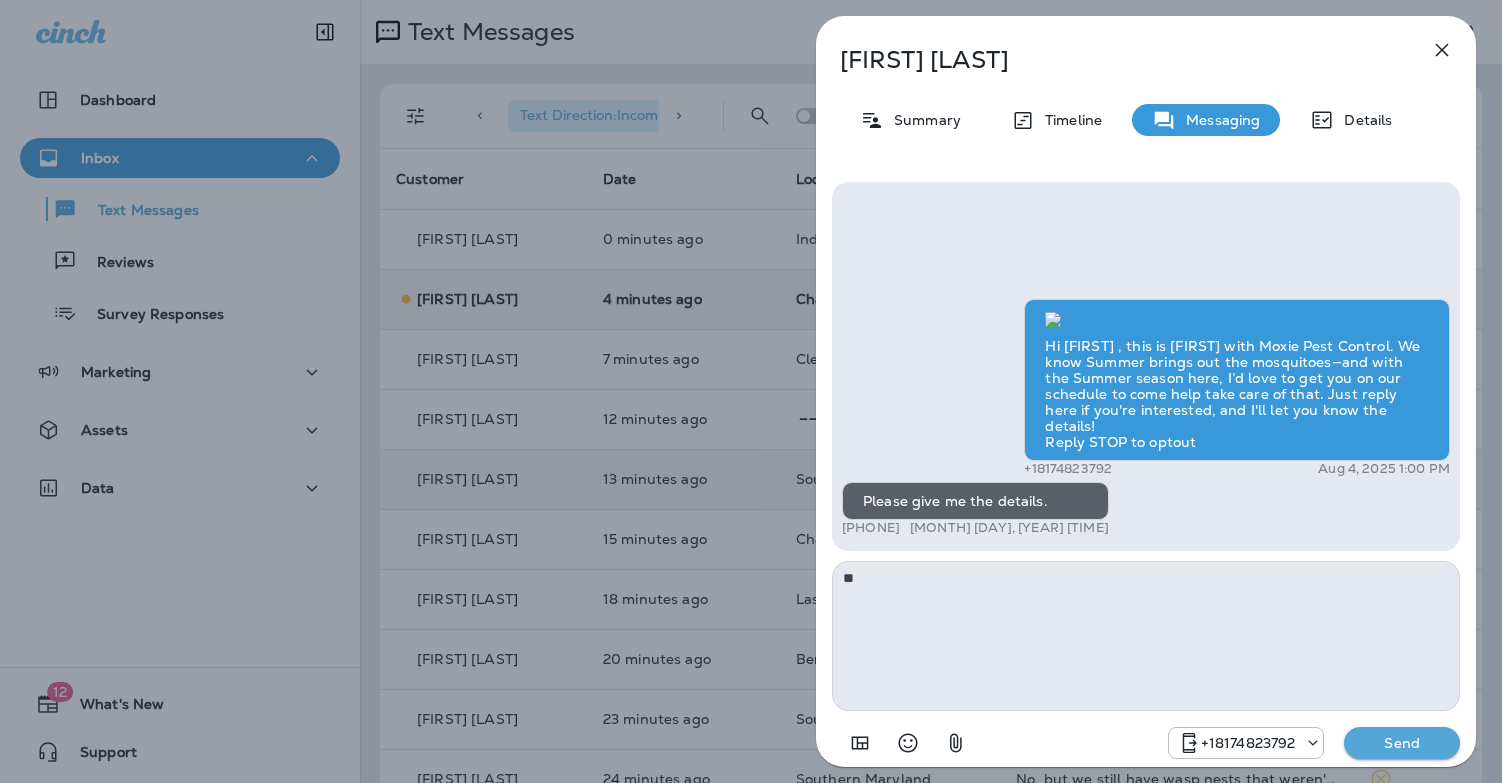 type on "**" 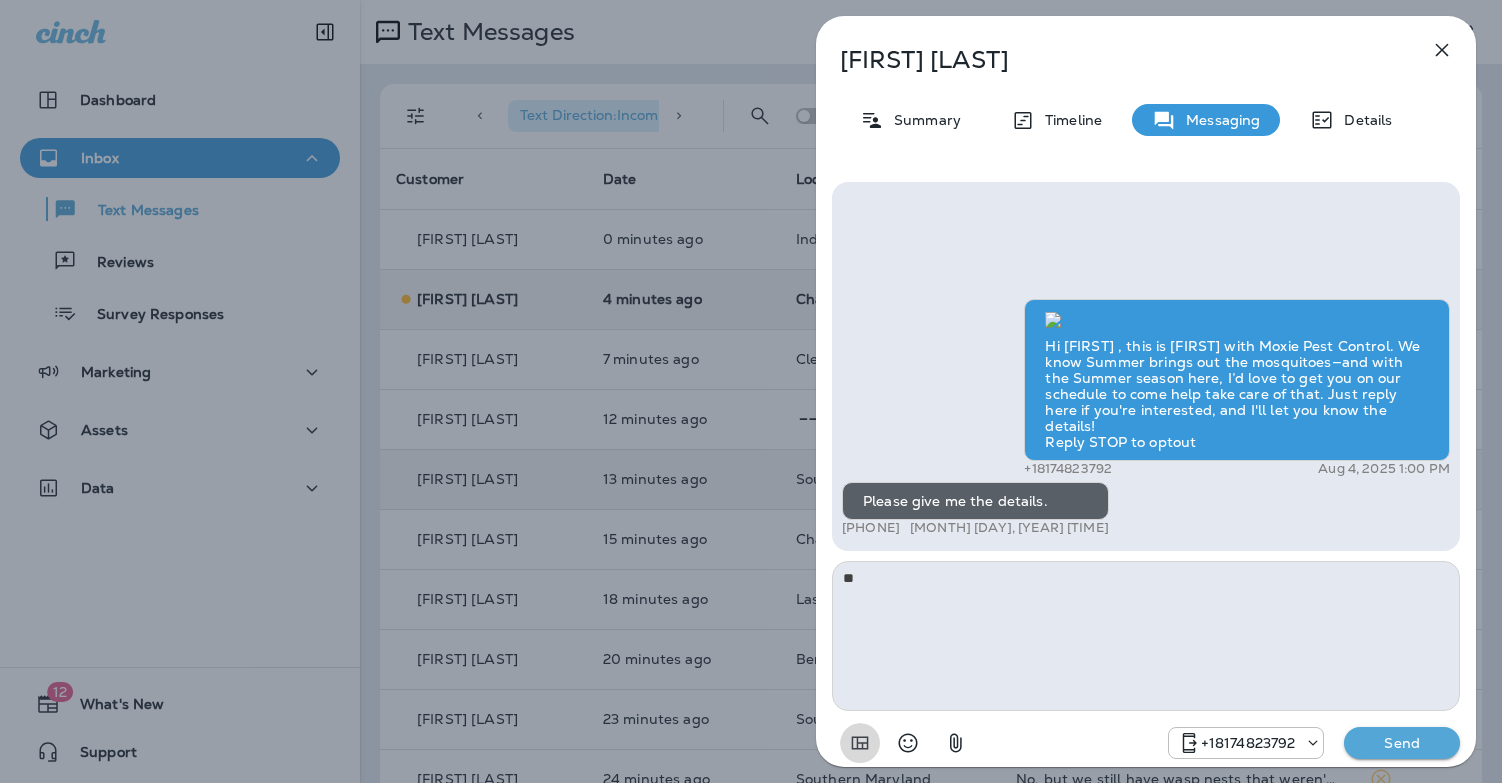 type 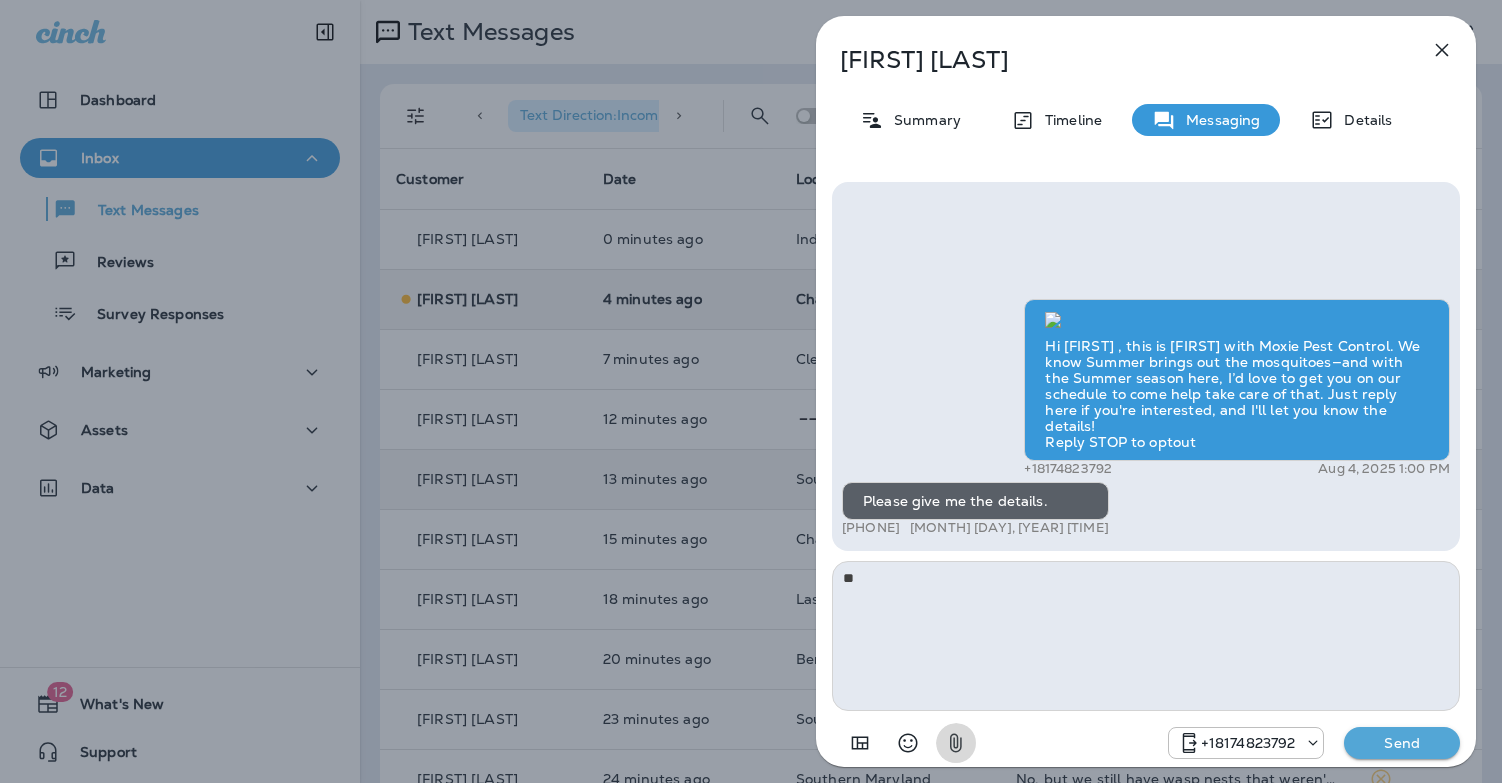 type 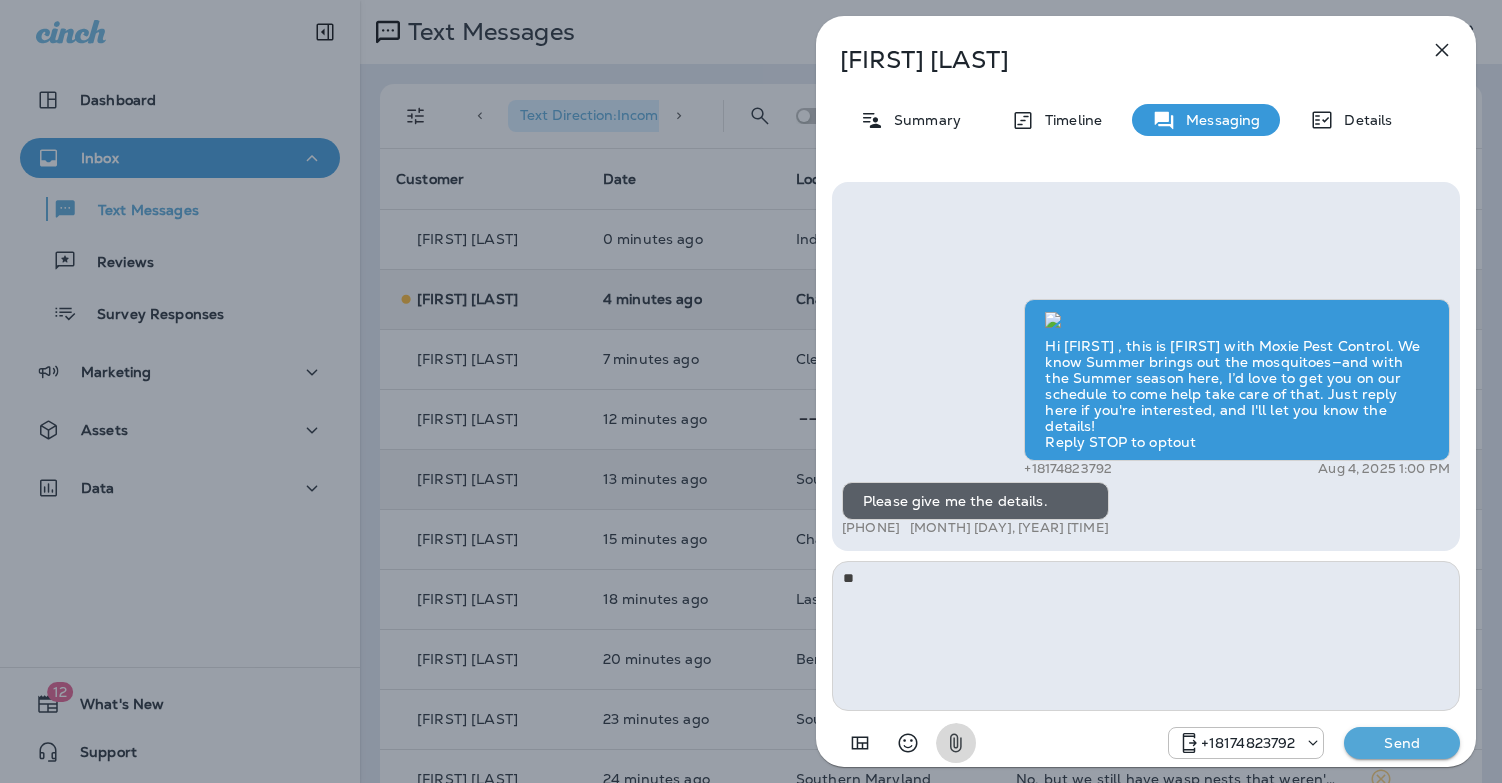 type 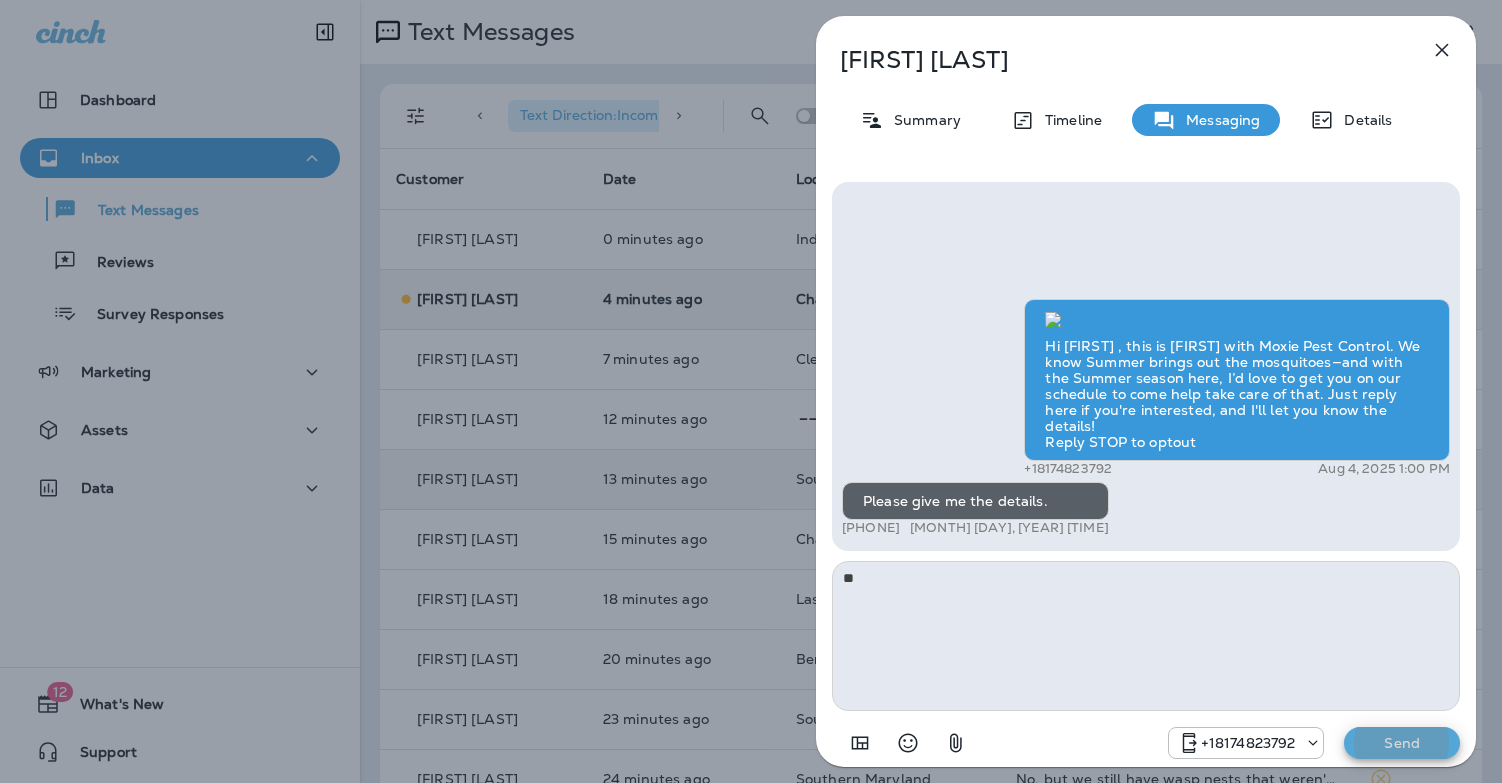 click on "Send" at bounding box center [1402, 743] 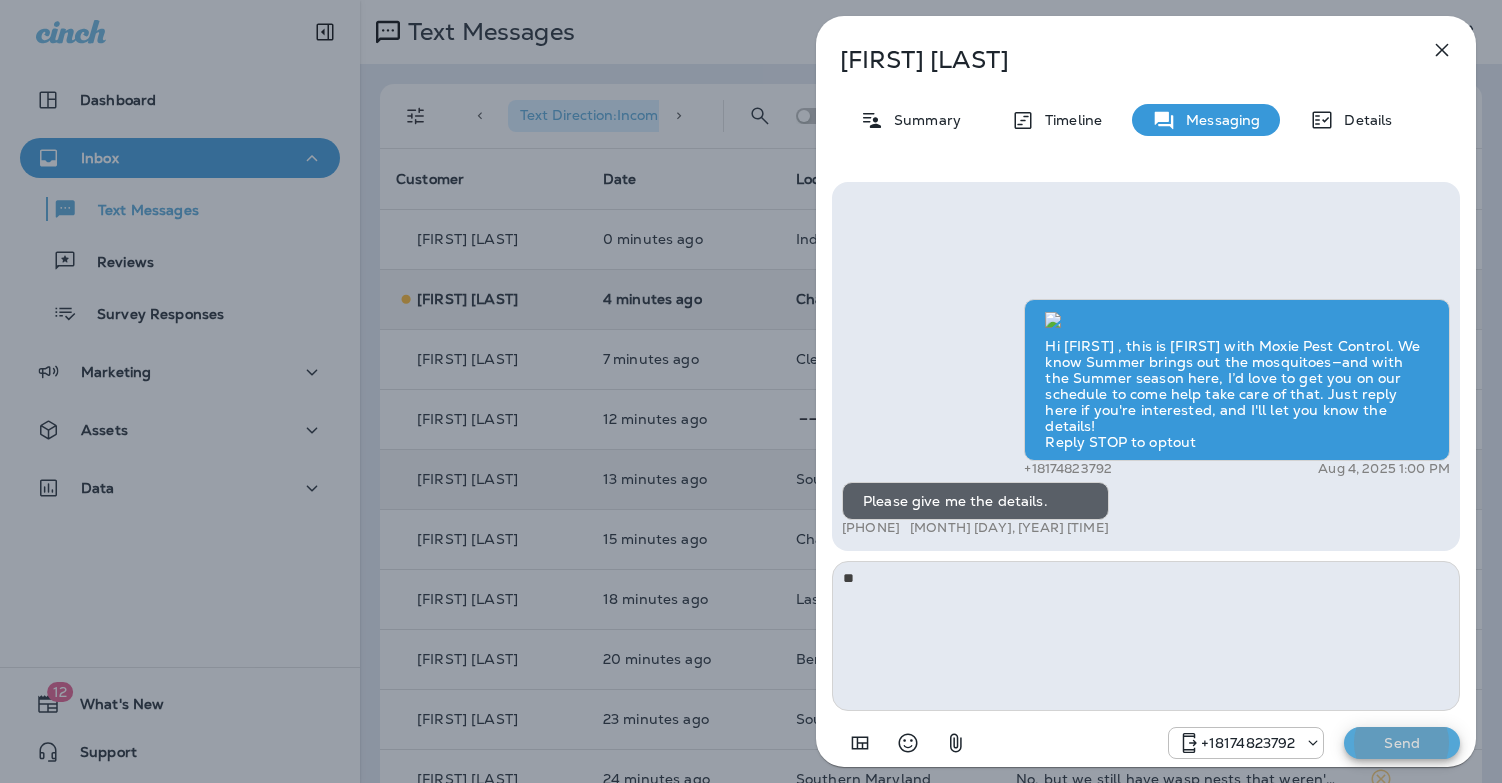 type 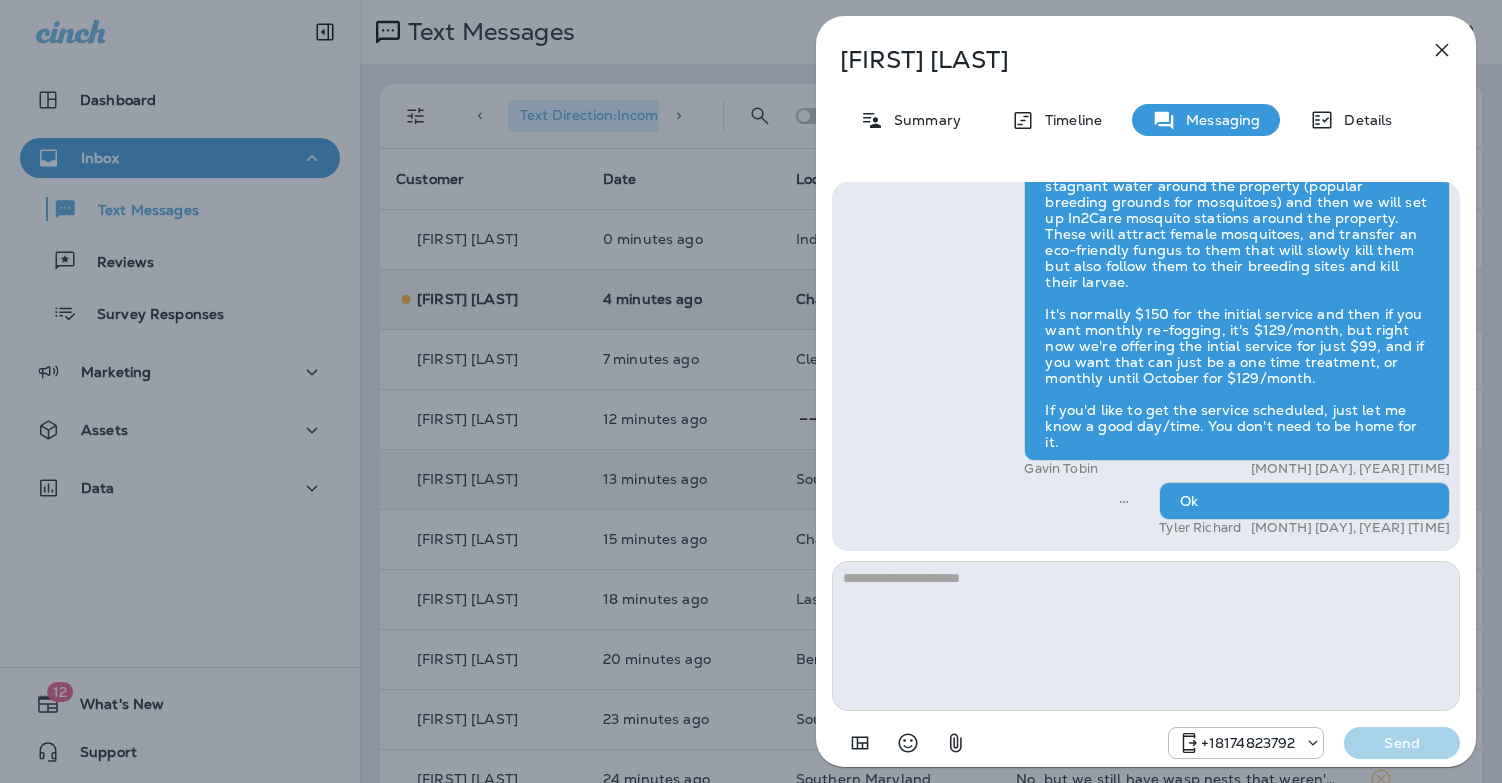 click on "Madeline   Baker Summary   Timeline   Messaging   Details   Hi Madeline , this is Steven with Moxie Pest Control. We know Summer brings out the mosquitoes—and with the Summer season here, I’d love to get you on our schedule to come help take care of that. Just reply here if you're interested, and I'll let you know the details!
Reply STOP to optout +18174823792 Aug 4, 2025 1:00 PM Please give me the details.  +1 (317) 523-1003 Aug 4, 2025 1:55 PM   Gavin Tobin Aug 4, 2025 1:56 PM   Ok Tyler Richard Aug 4, 2025 1:56 PM +18174823792 Send" at bounding box center (751, 391) 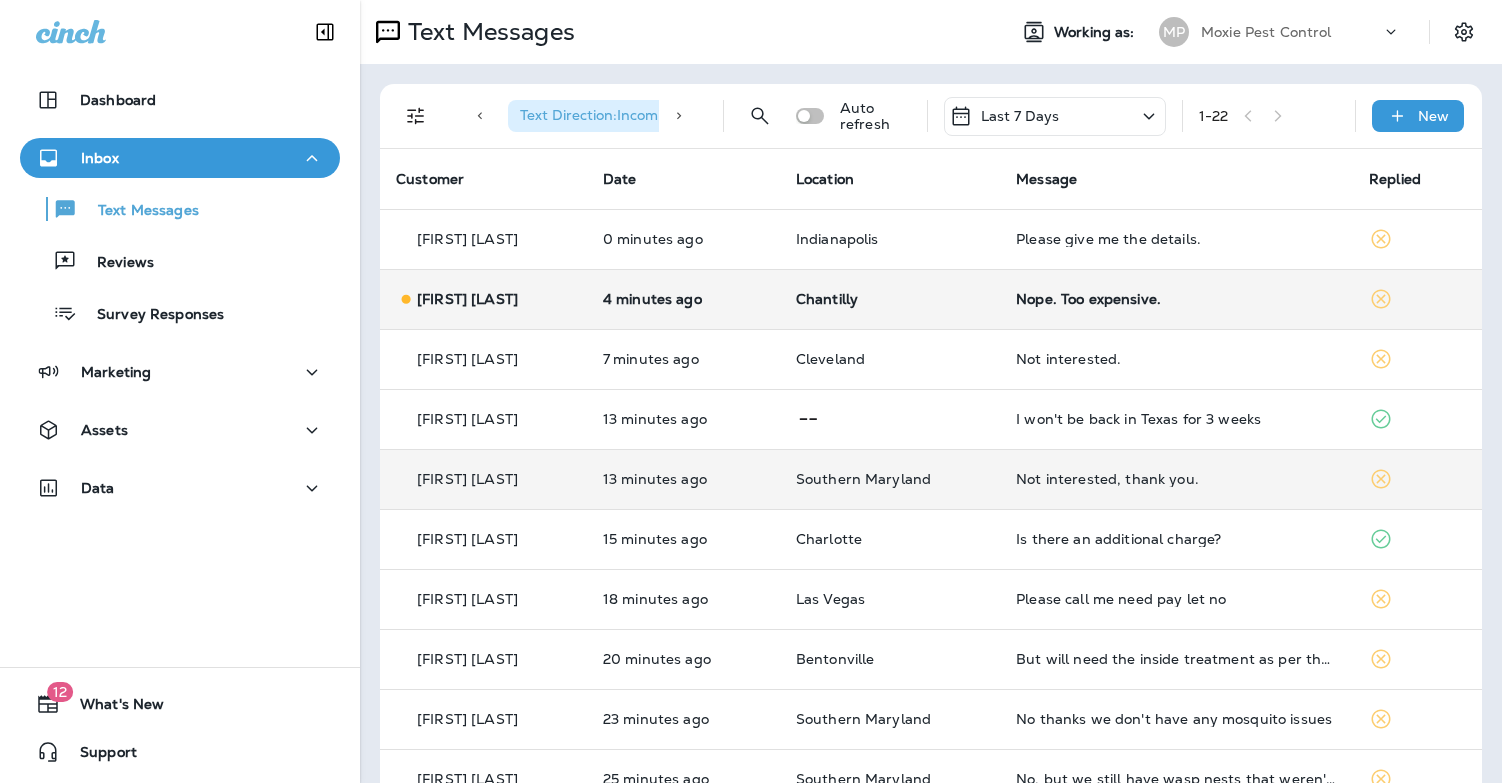 click on "Nope. Too expensive." at bounding box center [1176, 299] 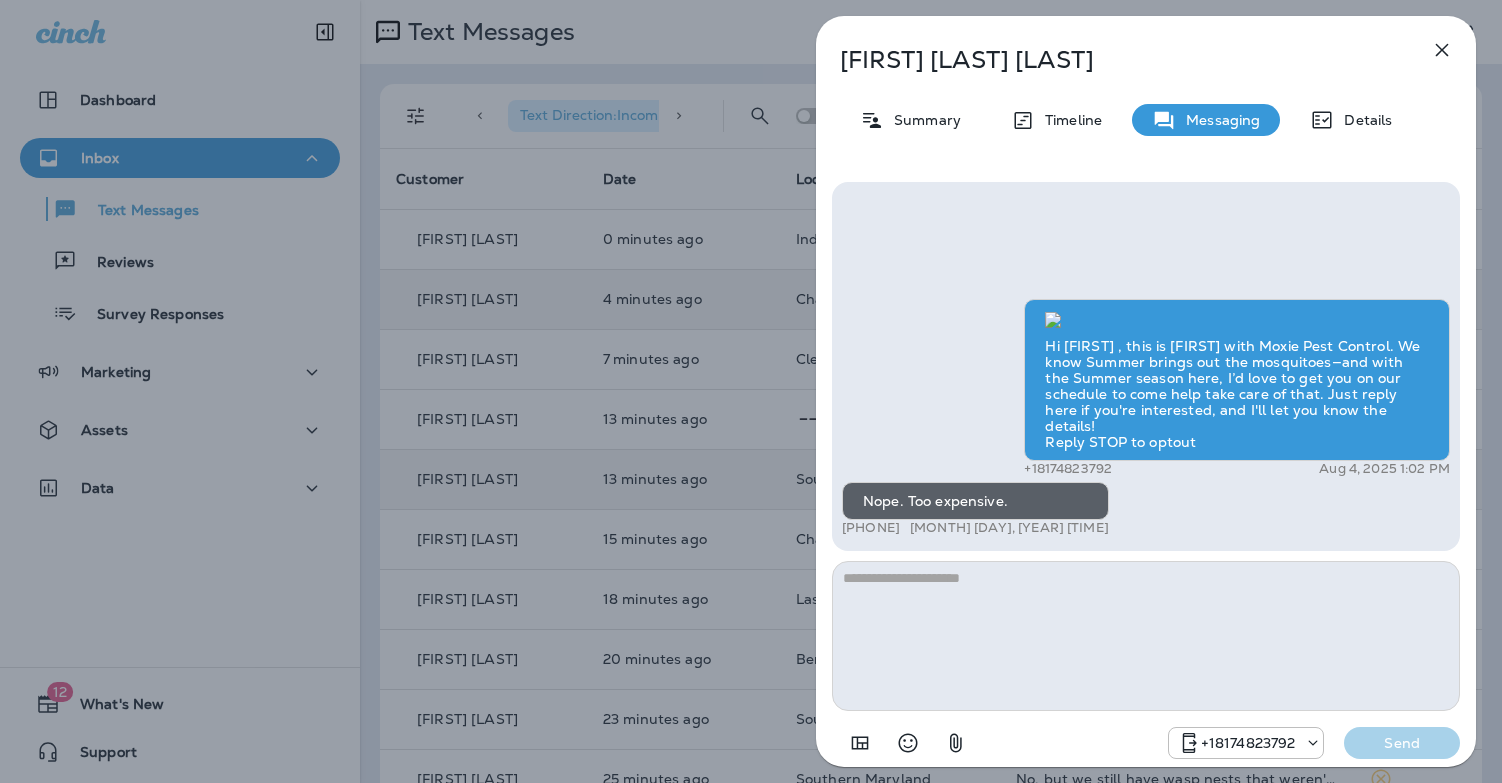 click on "Norma J   Duncan Summary   Timeline   Messaging   Details   Hi Norma J , this is Steven with Moxie Pest Control. We know Summer brings out the mosquitoes—and with the Summer season here, I’d love to get you on our schedule to come help take care of that. Just reply here if you're interested, and I'll let you know the details!
Reply STOP to optout +18174823792 Aug 4, 2025 1:02 PM Nope. Too expensive. +1 (703) 434-9493 Aug 4, 2025 1:51 PM +18174823792 Send" at bounding box center [751, 391] 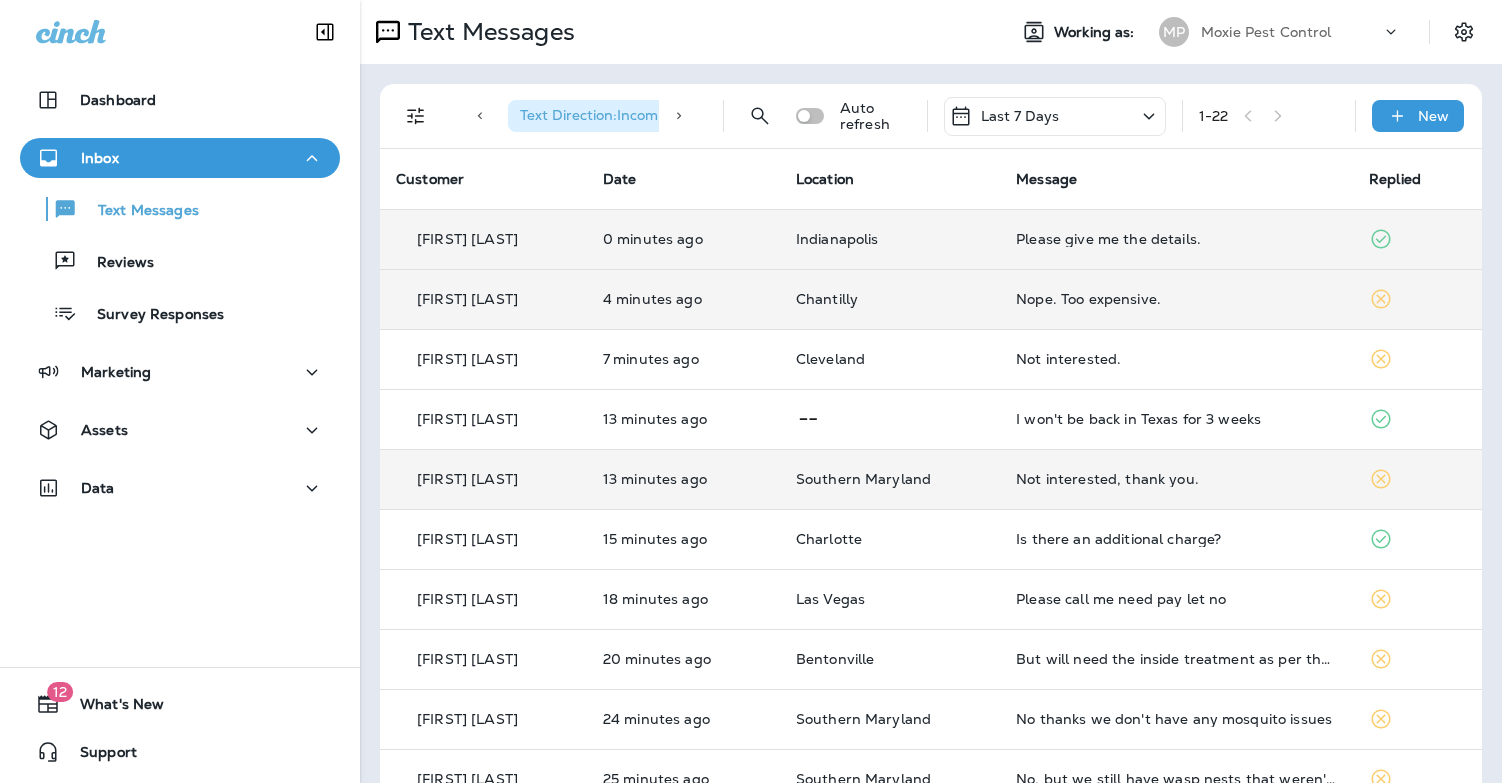 click on "Indianapolis" at bounding box center [890, 239] 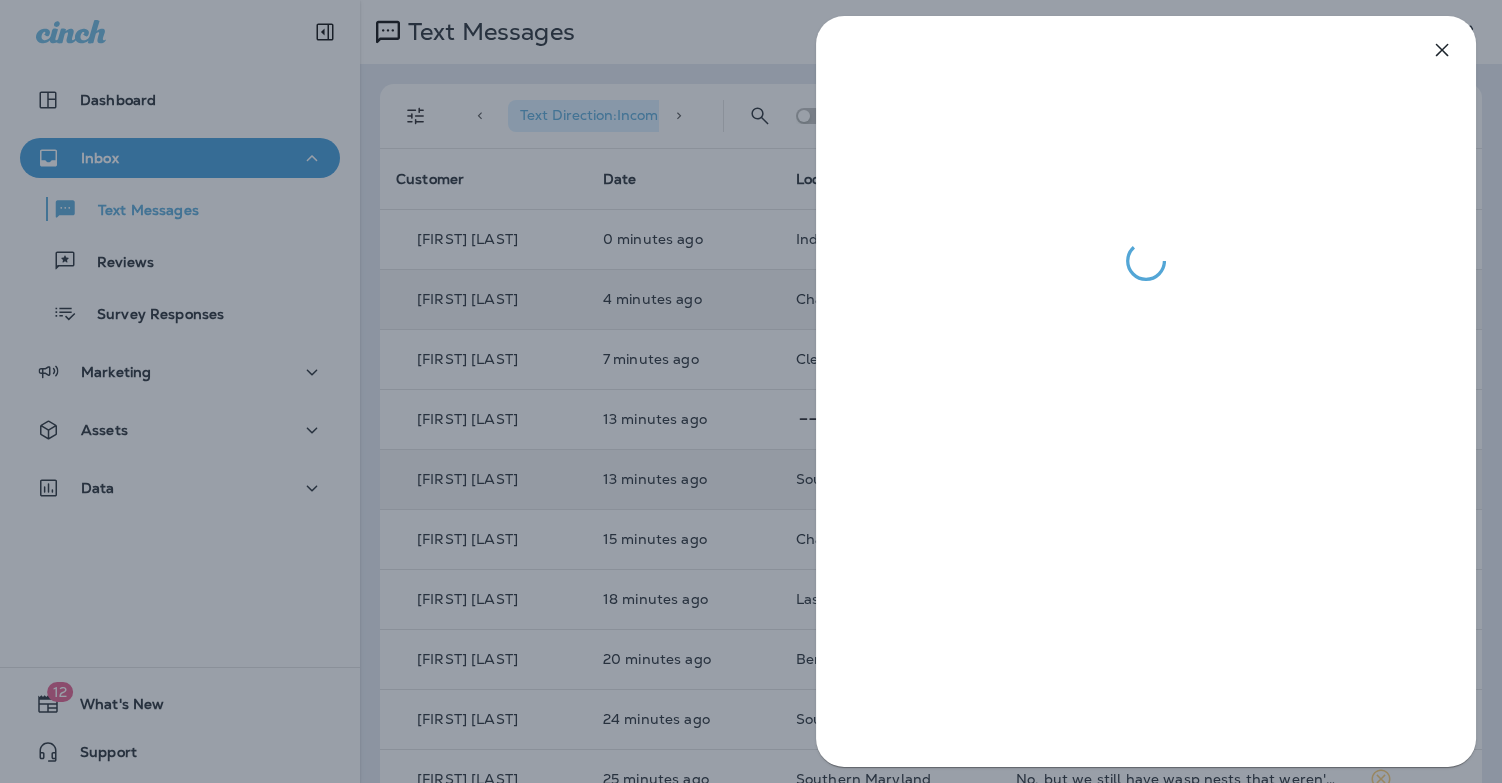 click at bounding box center [751, 391] 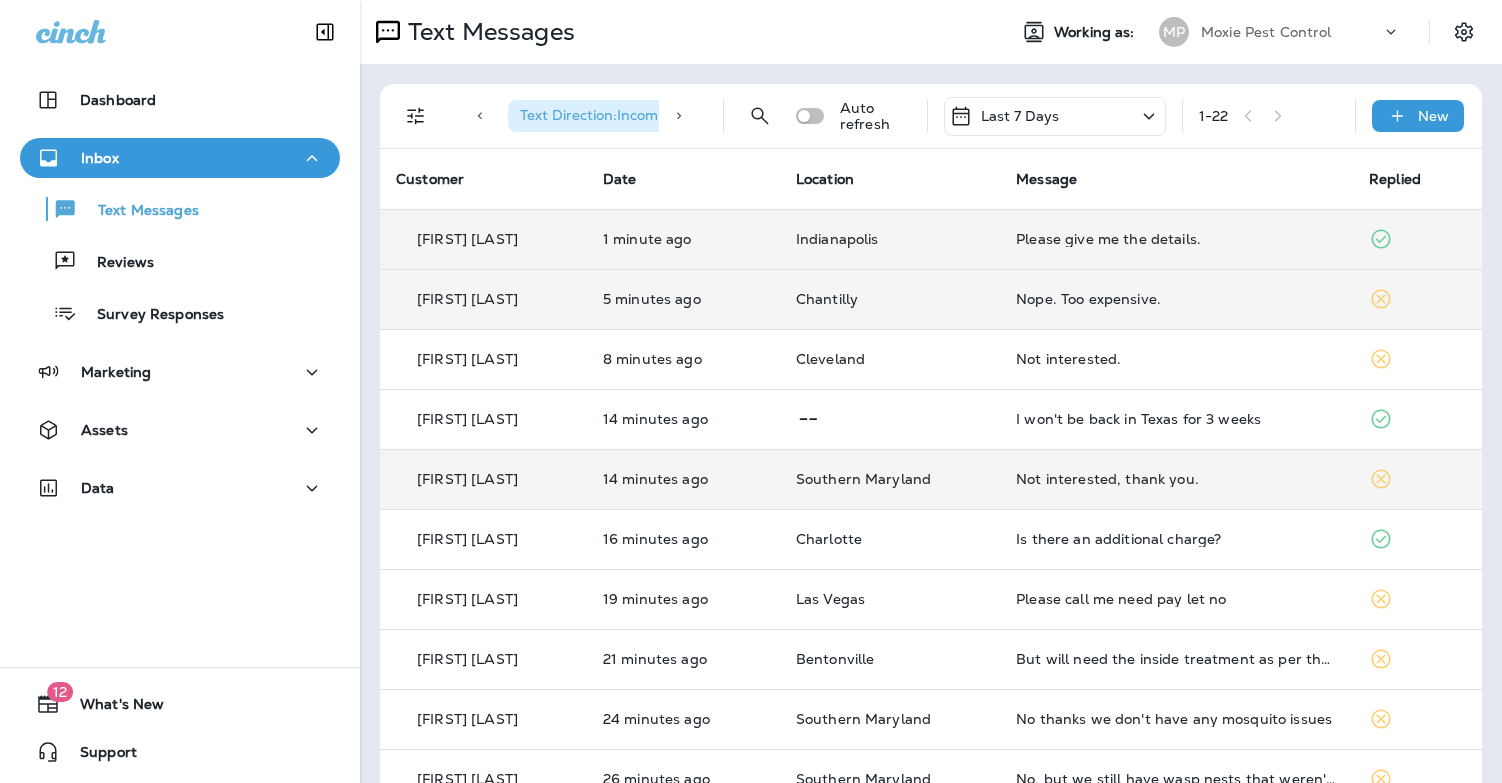 click on "Please give me the details." at bounding box center (1176, 239) 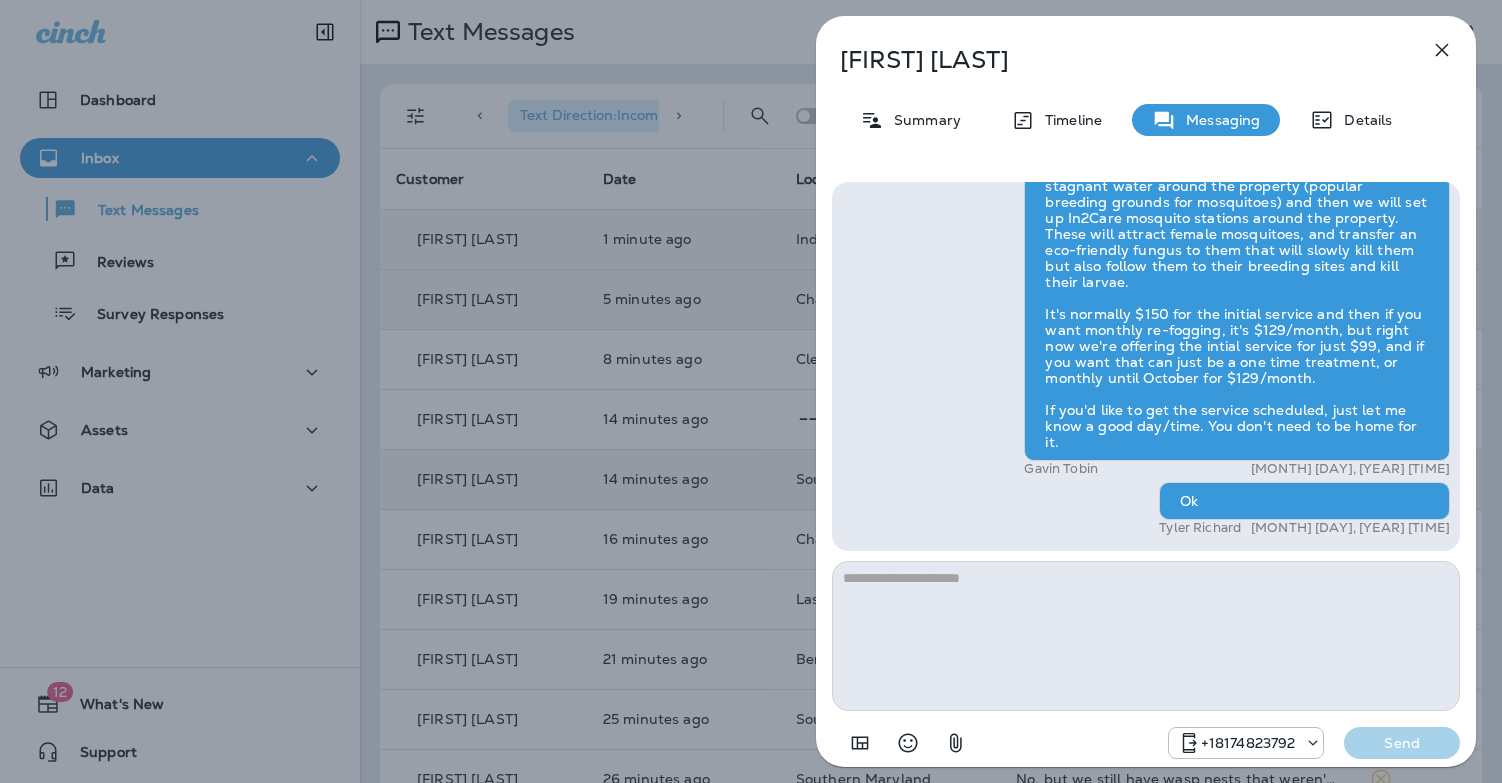 click 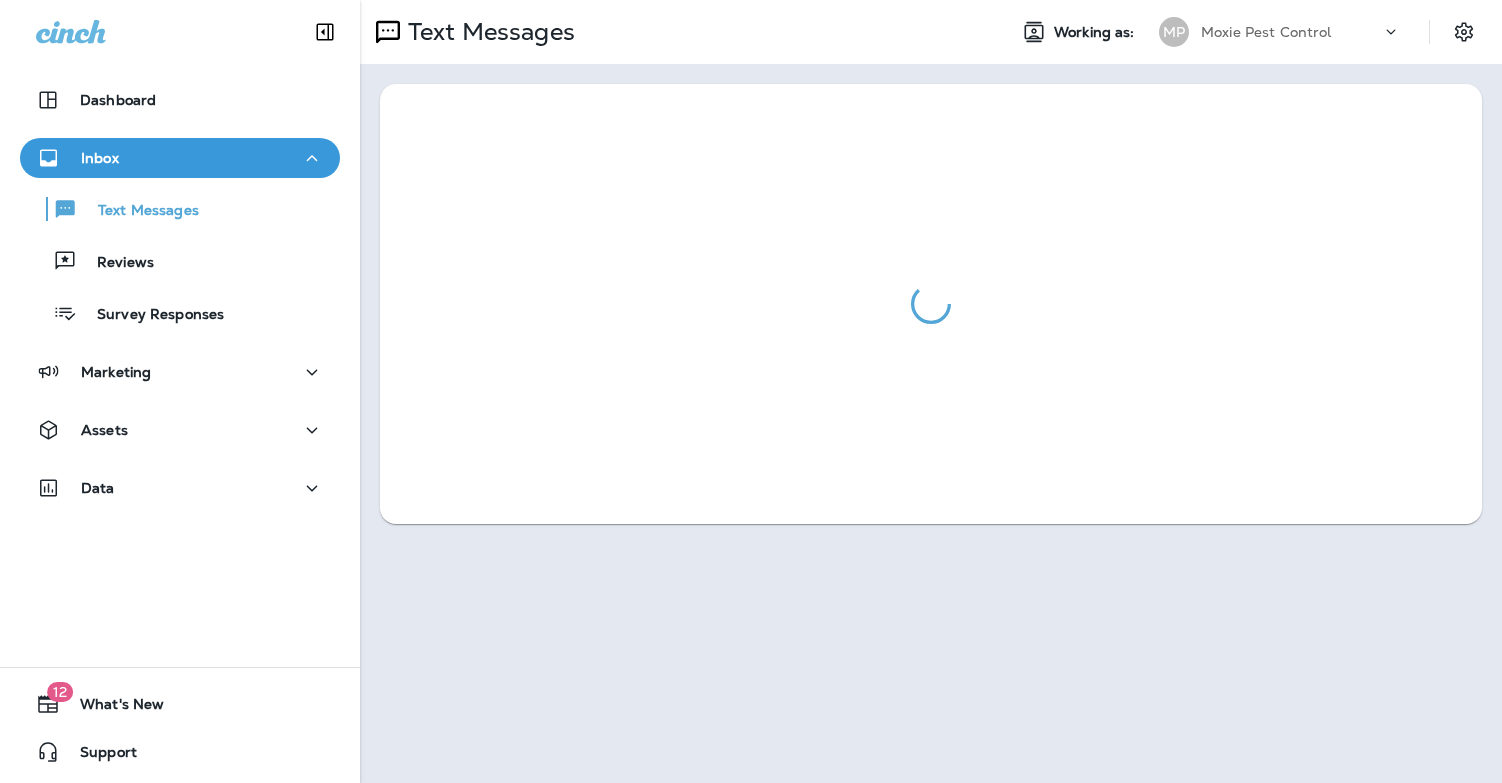 scroll, scrollTop: 0, scrollLeft: 0, axis: both 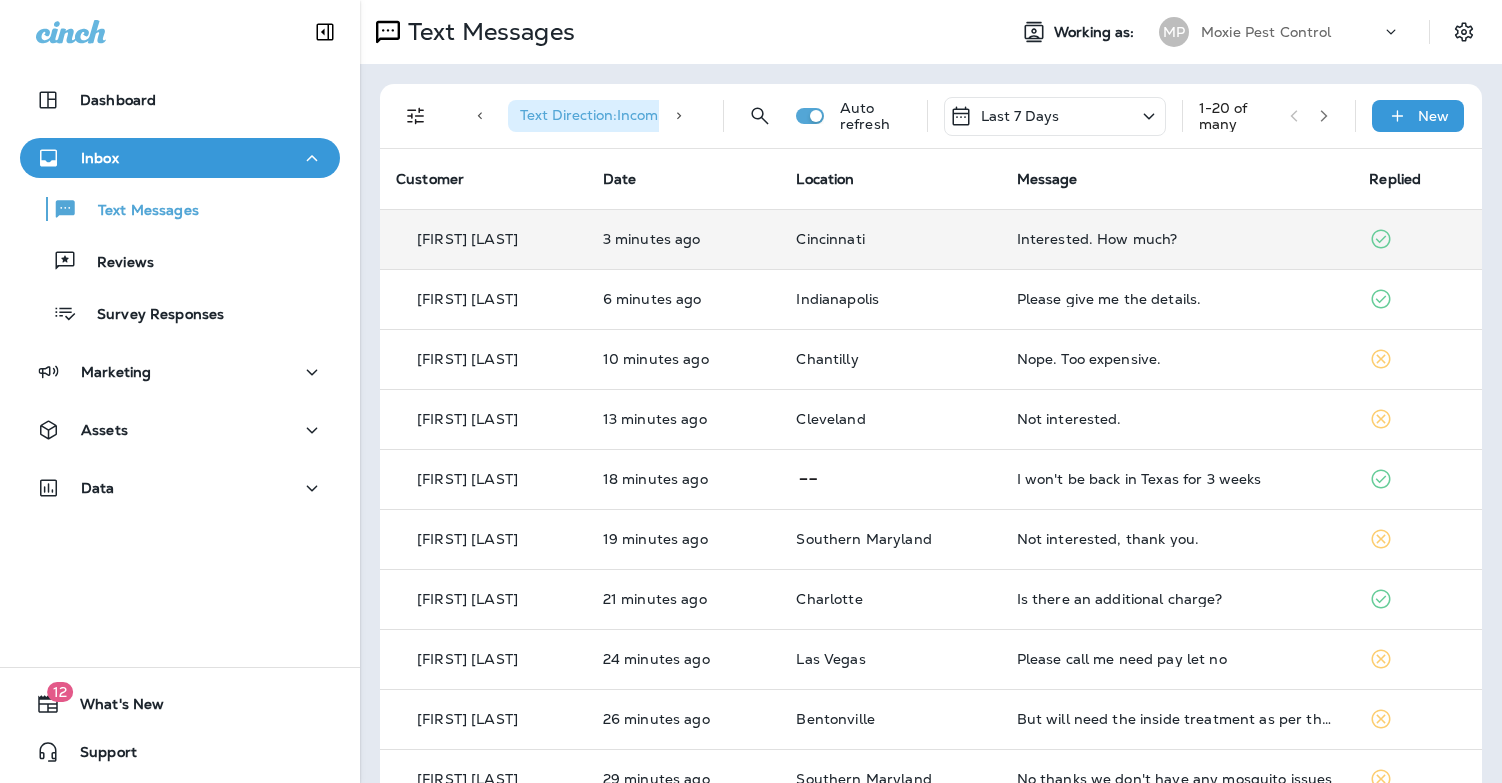 click on "Interested. How much?" at bounding box center (1177, 239) 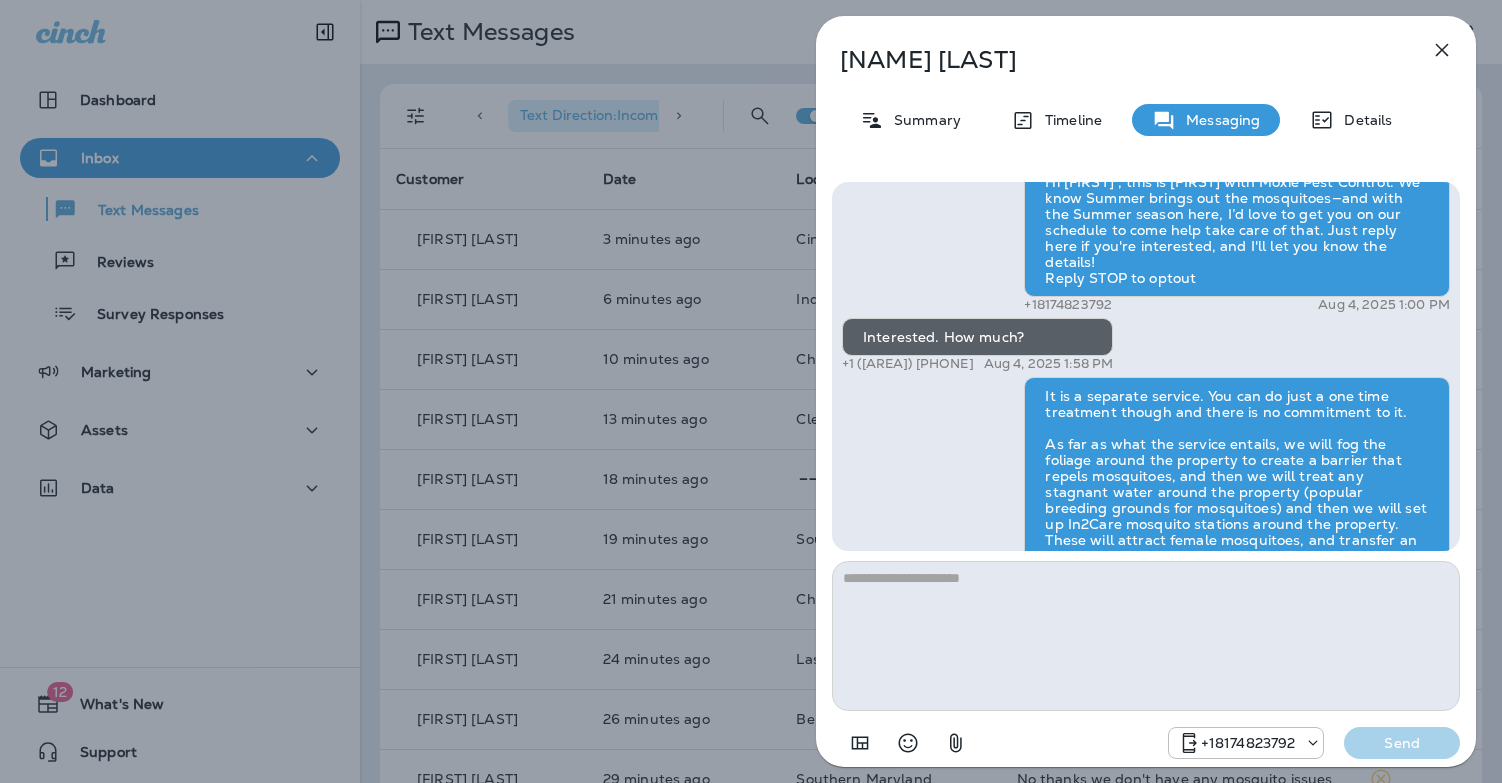 scroll, scrollTop: 1, scrollLeft: 0, axis: vertical 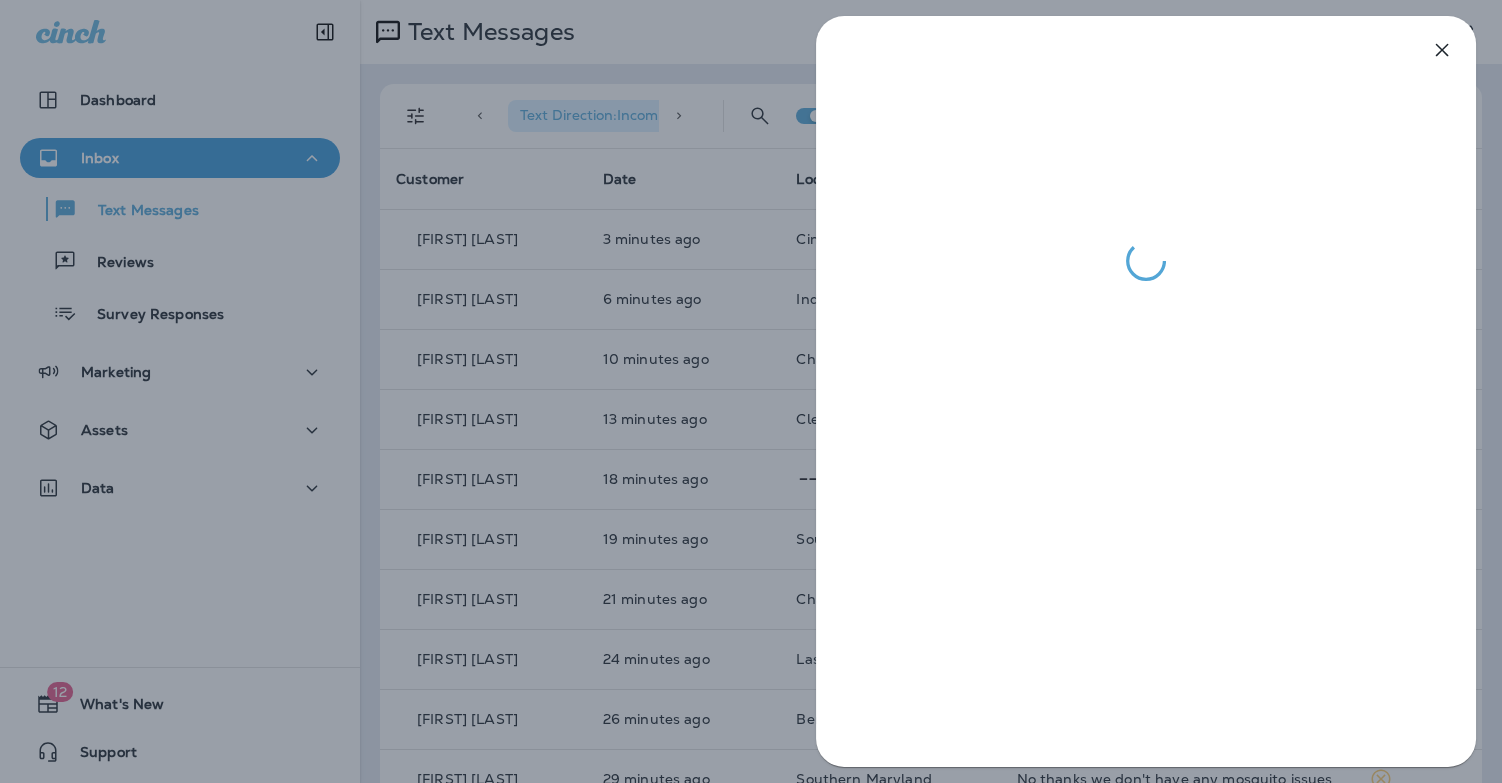 click at bounding box center (751, 391) 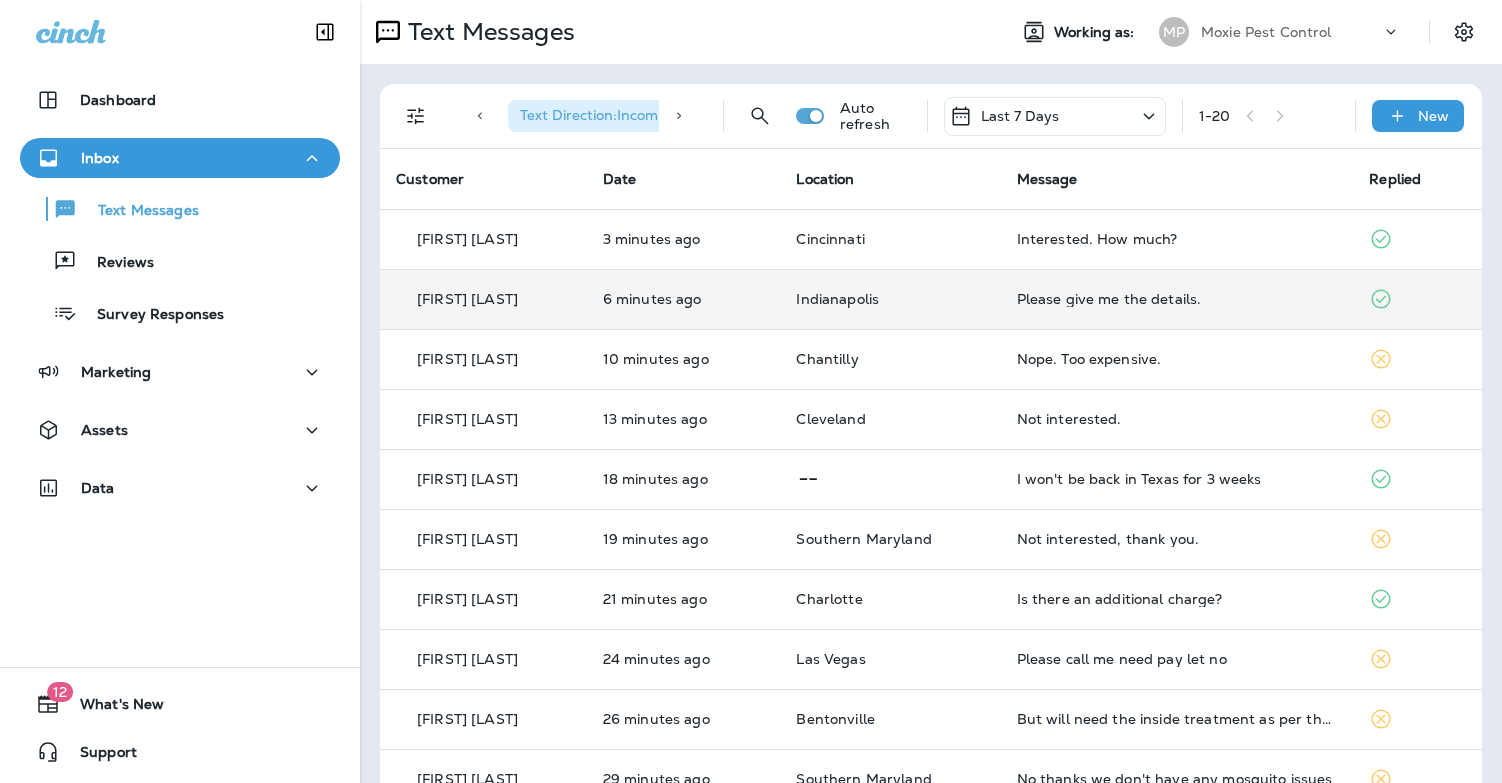 click on "Please give me the details." at bounding box center (1177, 299) 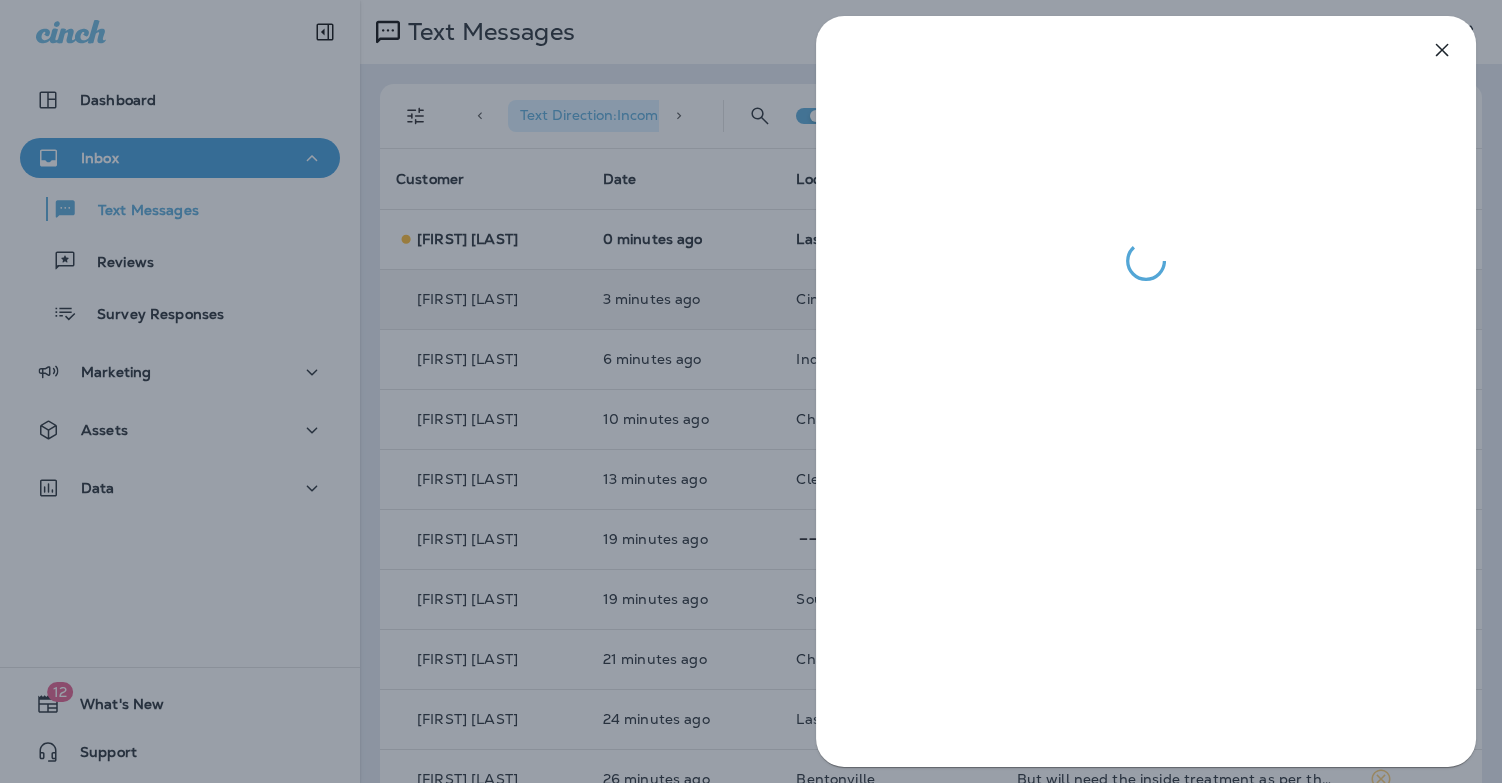 click at bounding box center [751, 391] 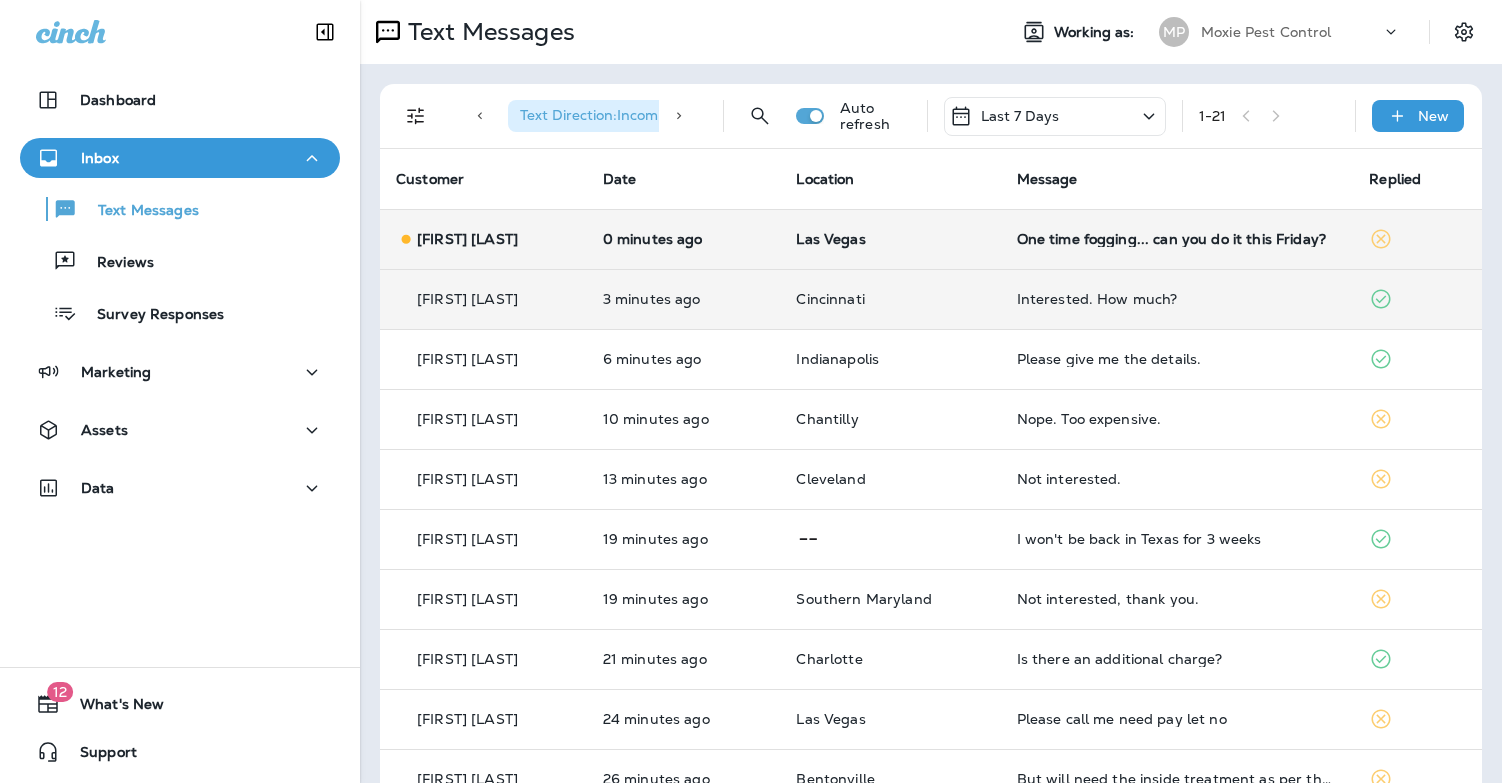 click on "One time fogging... can you do it this Friday?" at bounding box center [1177, 239] 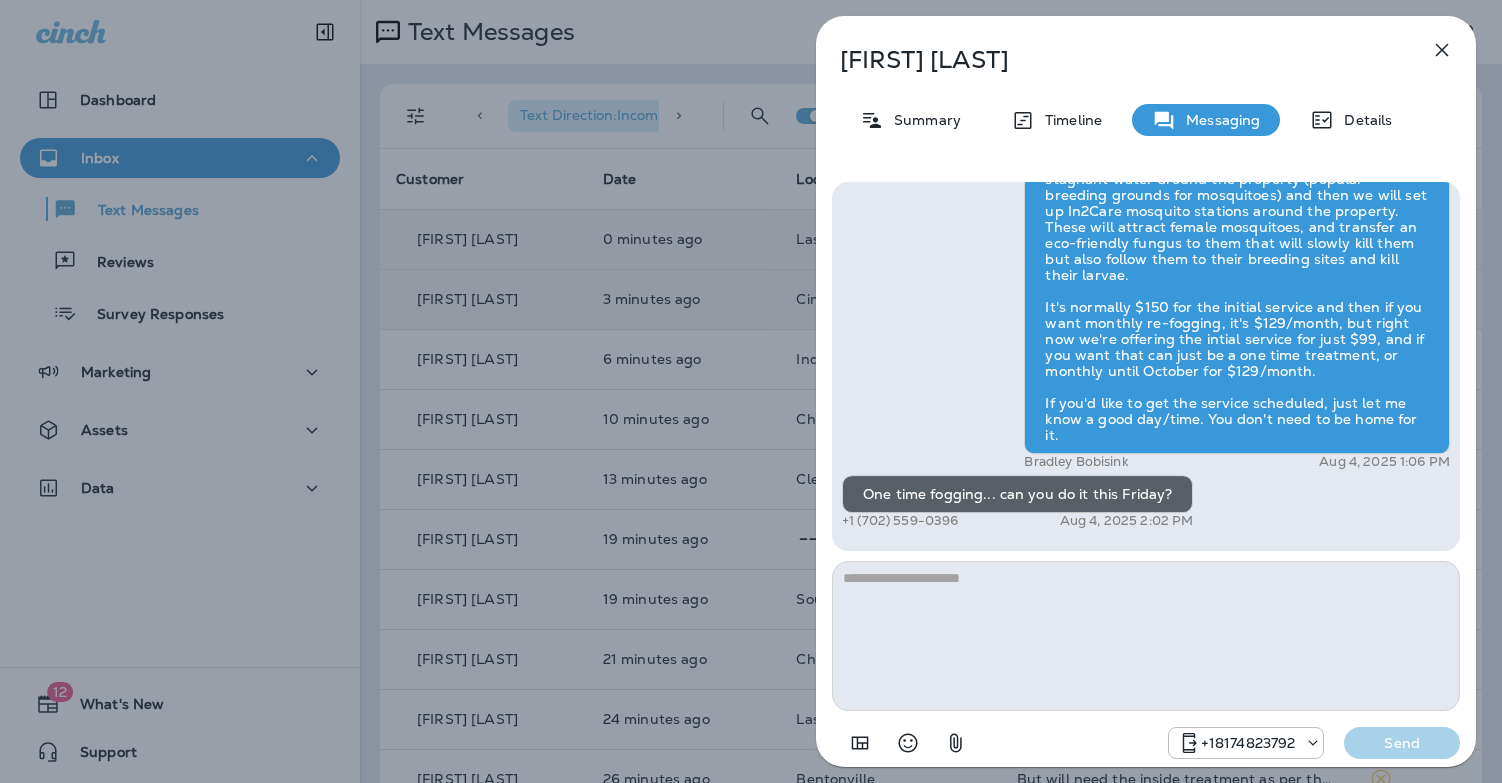 click at bounding box center [1146, 636] 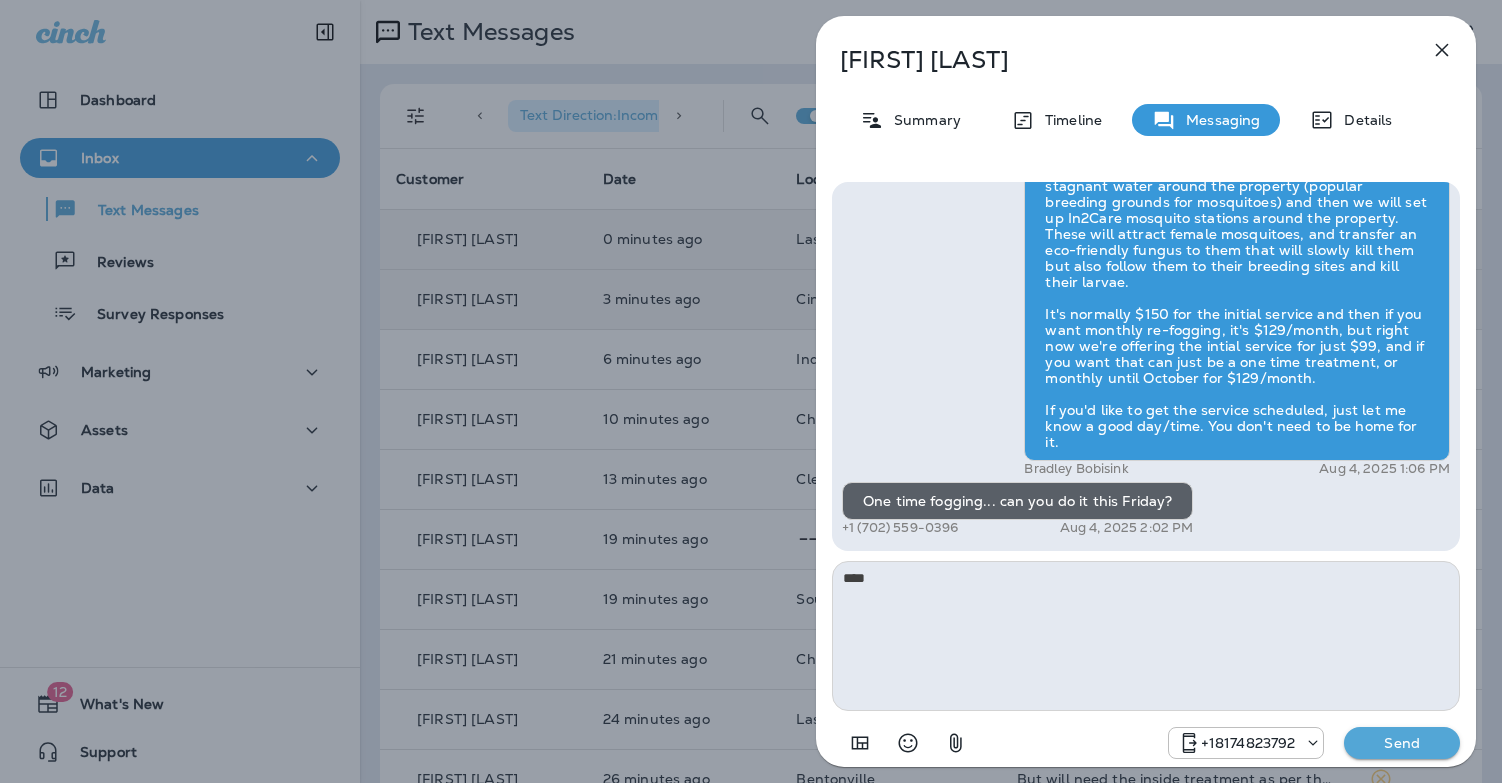 type on "****" 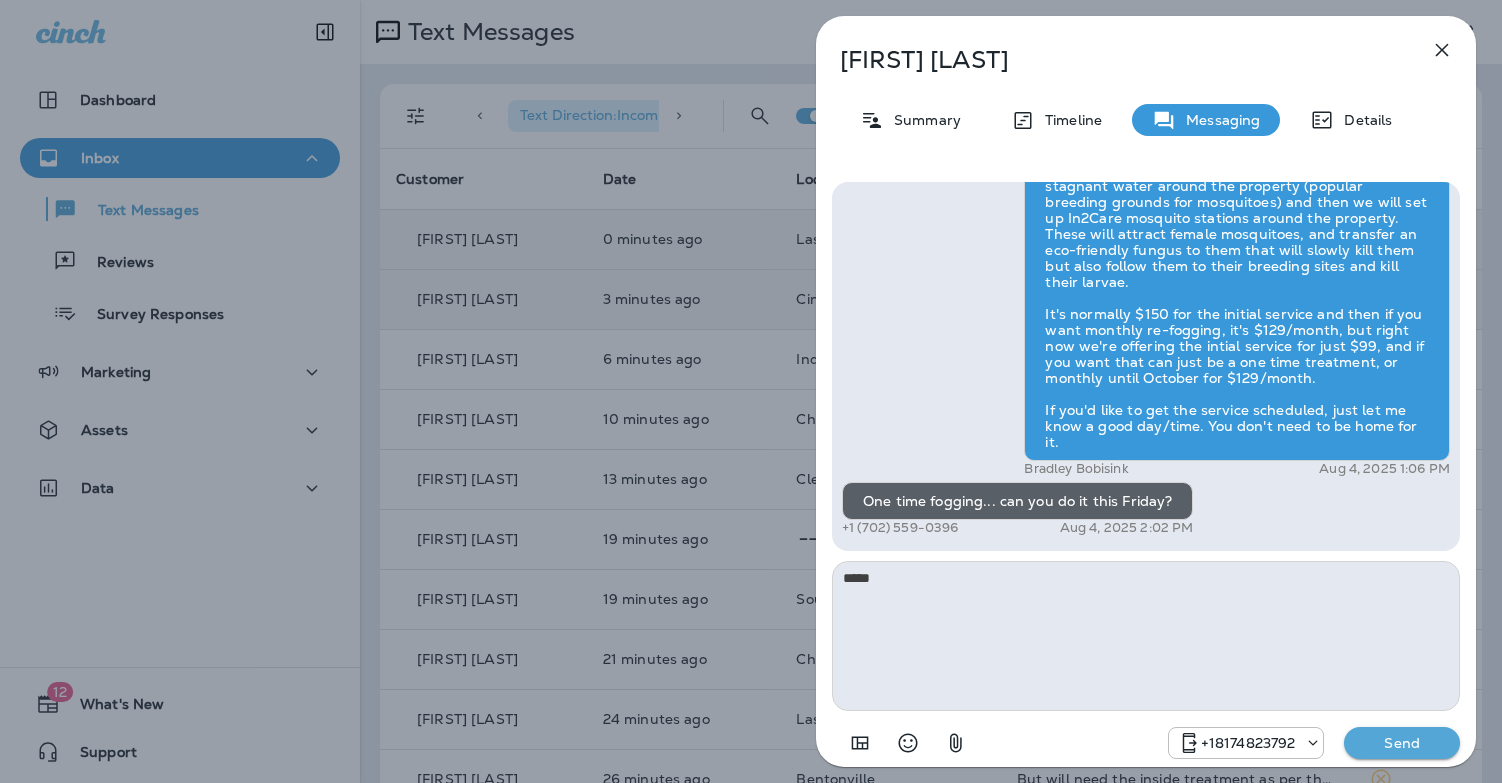 drag, startPoint x: 877, startPoint y: 580, endPoint x: 748, endPoint y: 576, distance: 129.062 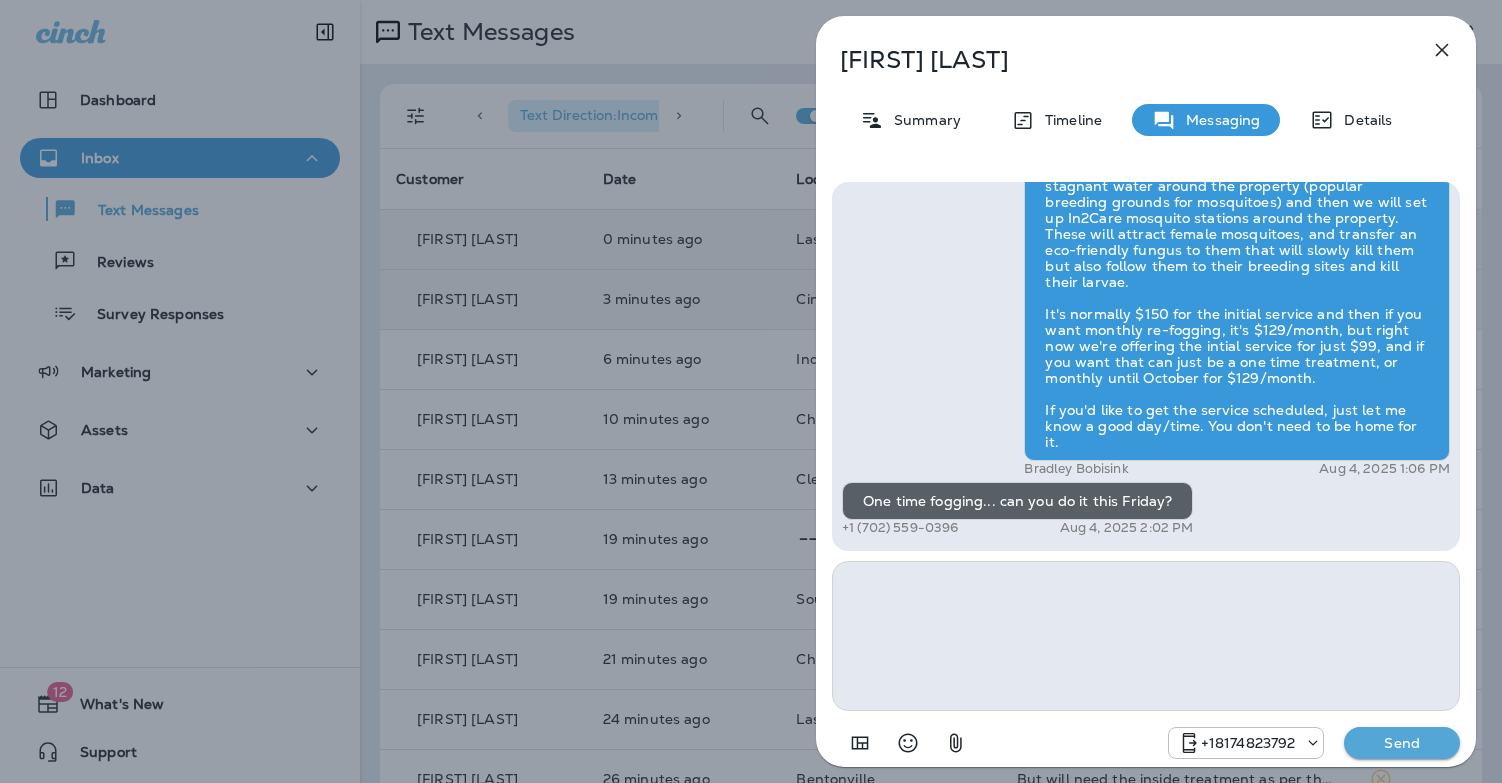 click at bounding box center [1146, 636] 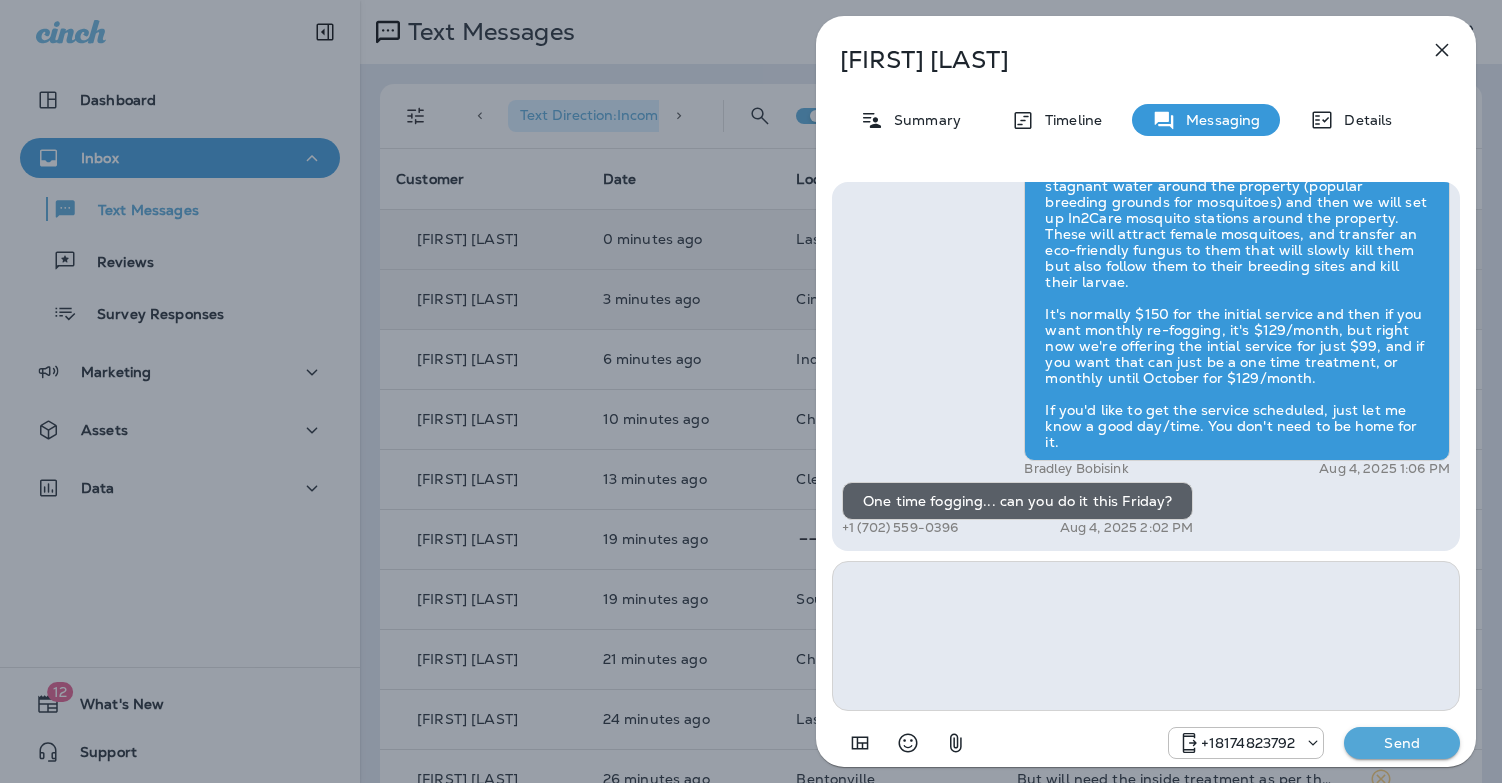 type 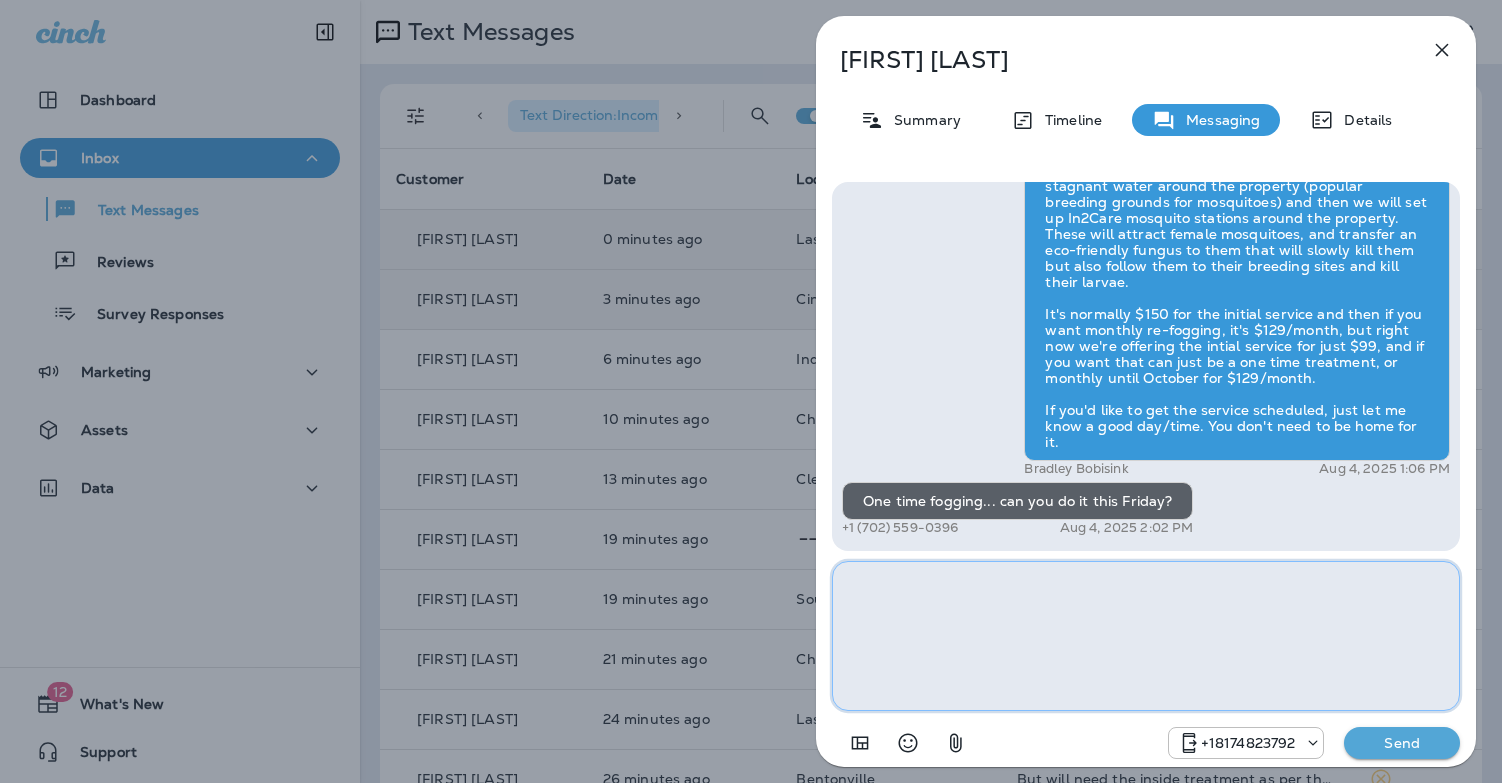 click at bounding box center (1146, 636) 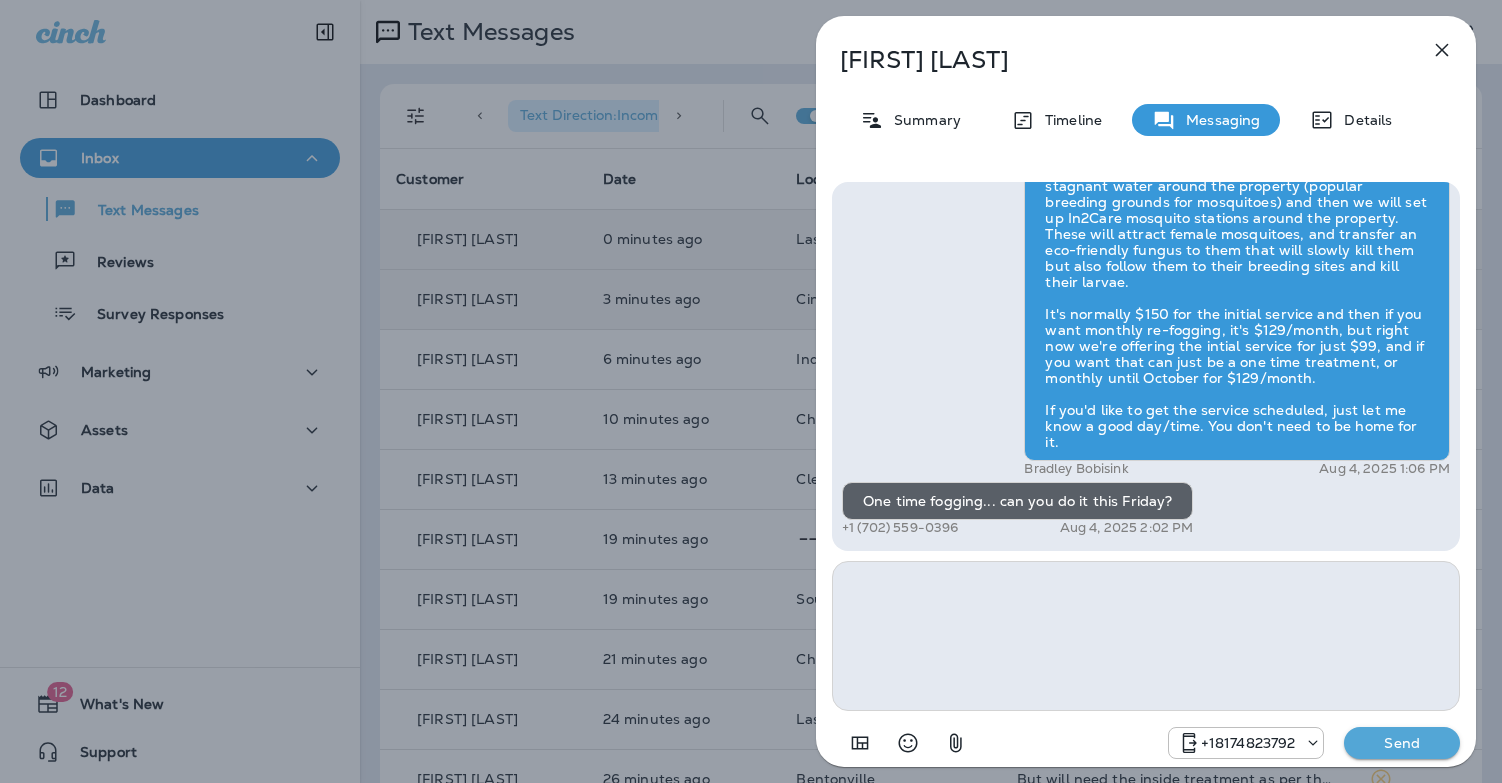 click 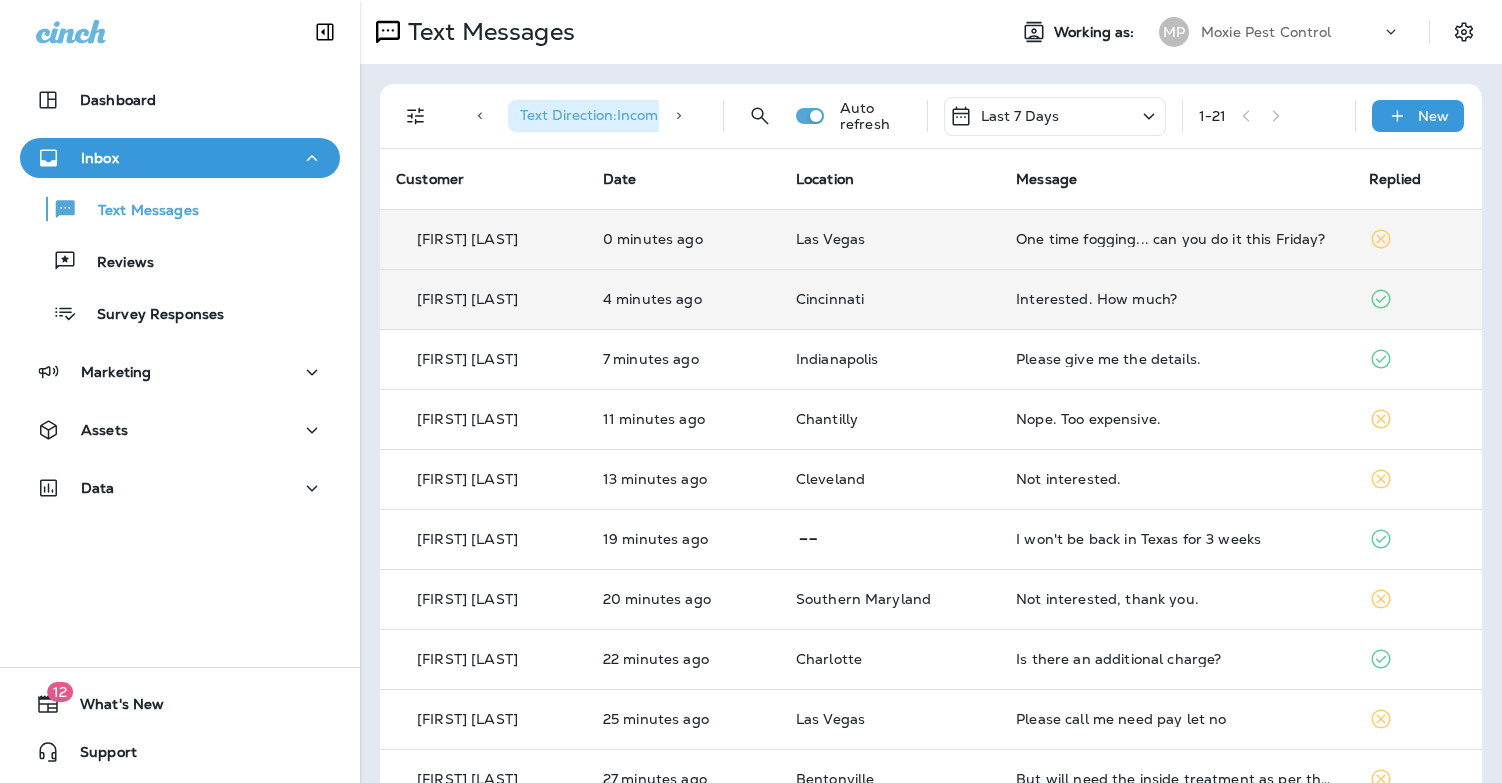 click on "Interested. How much?" at bounding box center (1176, 299) 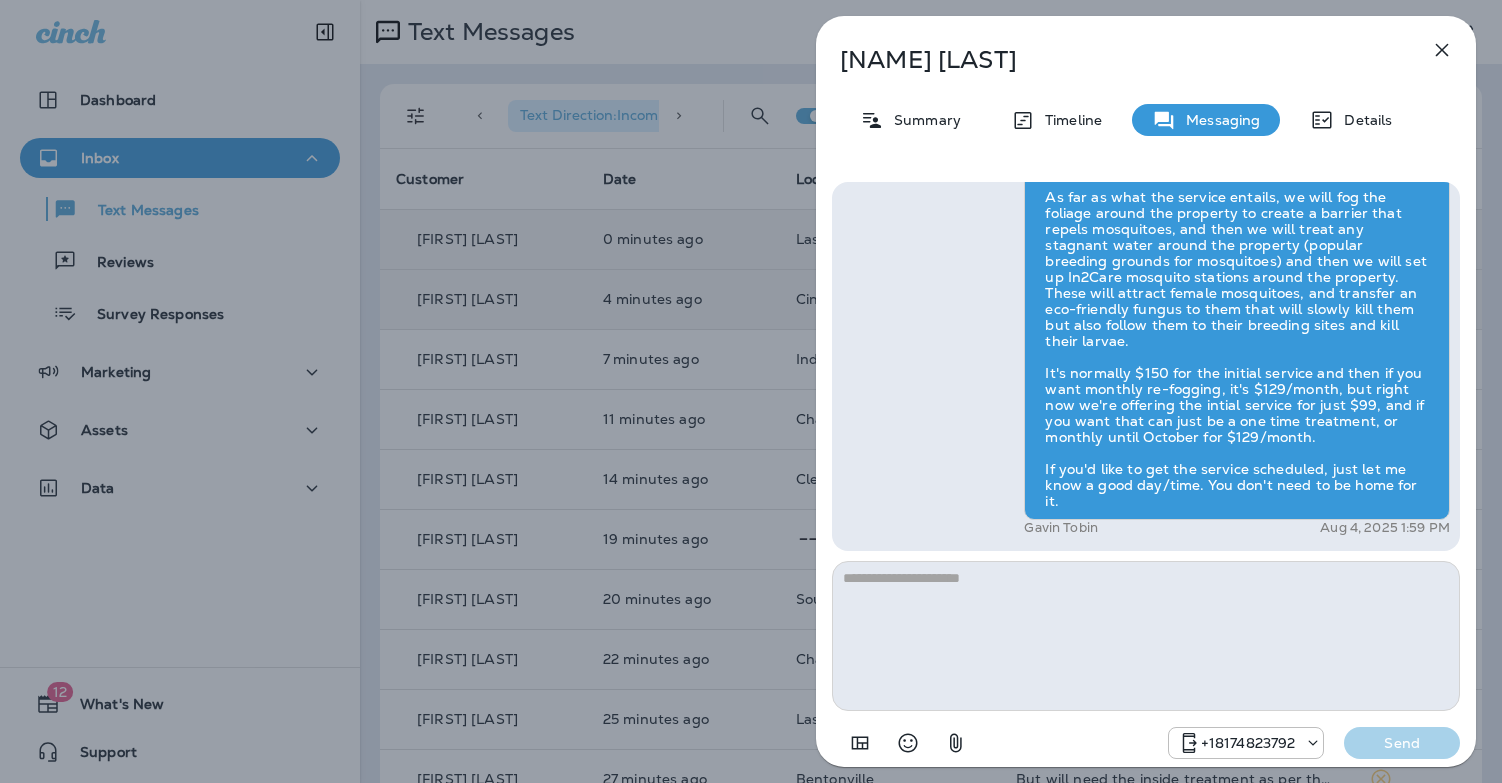 click 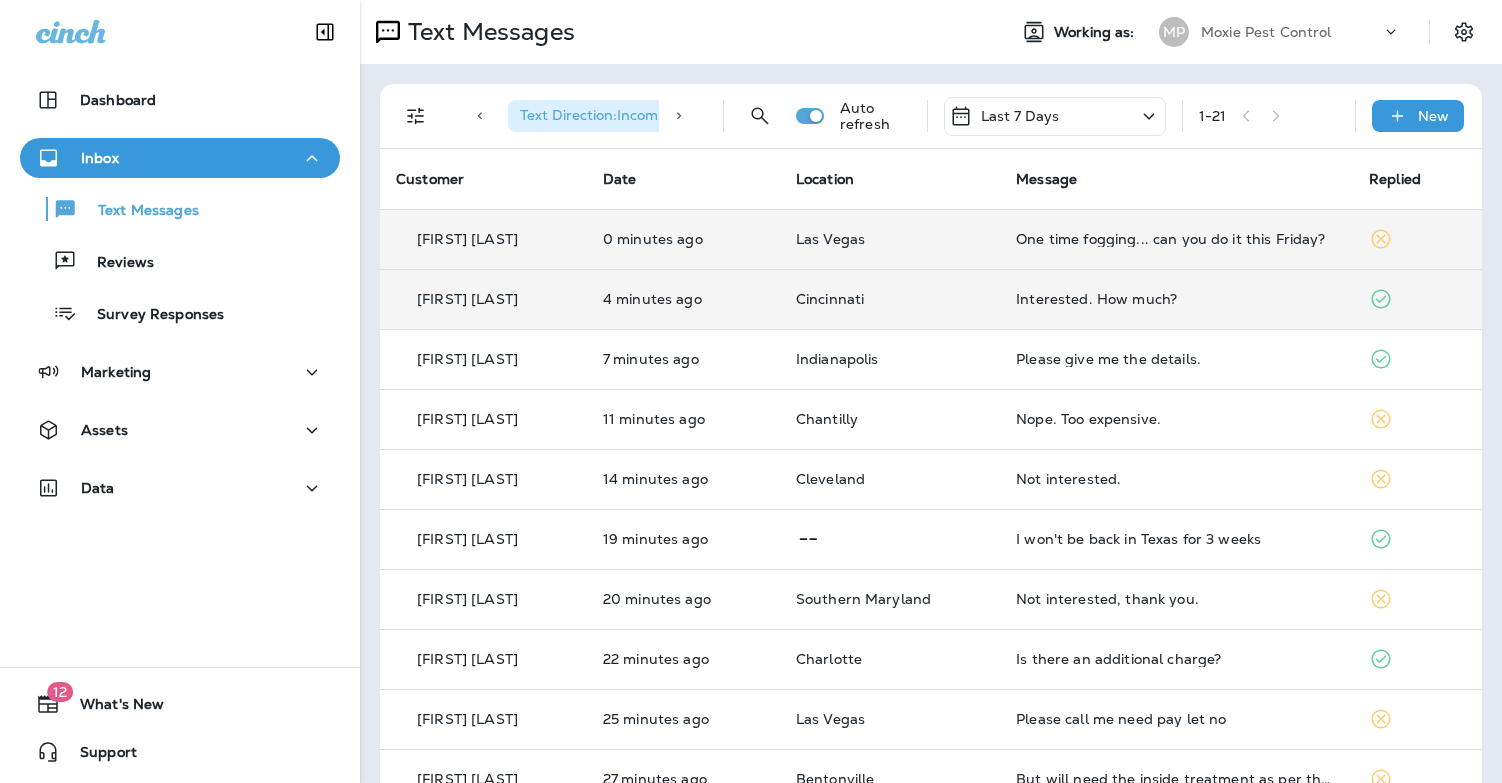 click on "One time fogging... can you do it this Friday?" at bounding box center [1176, 239] 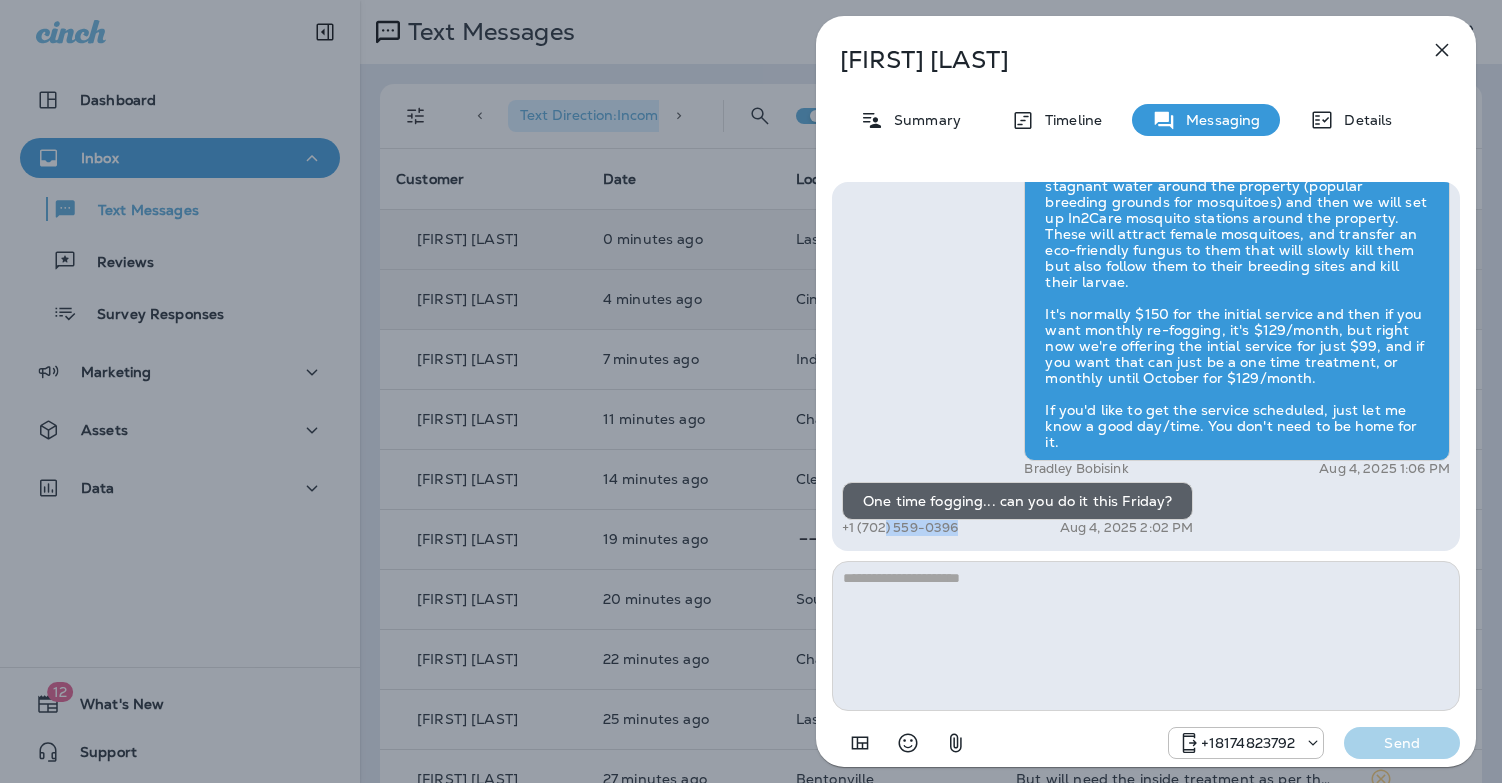 scroll, scrollTop: 1, scrollLeft: 0, axis: vertical 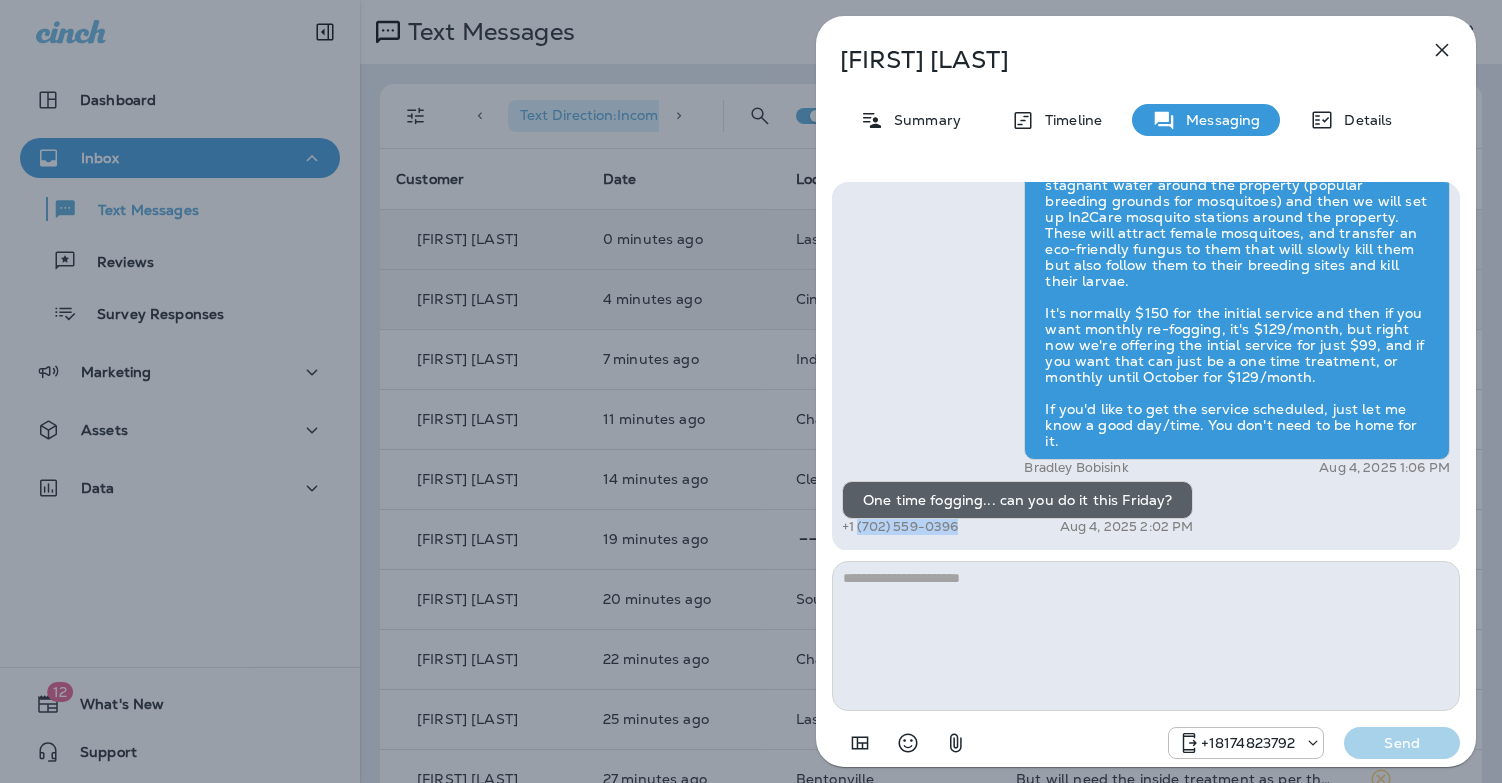 drag, startPoint x: 937, startPoint y: 529, endPoint x: 857, endPoint y: 529, distance: 80 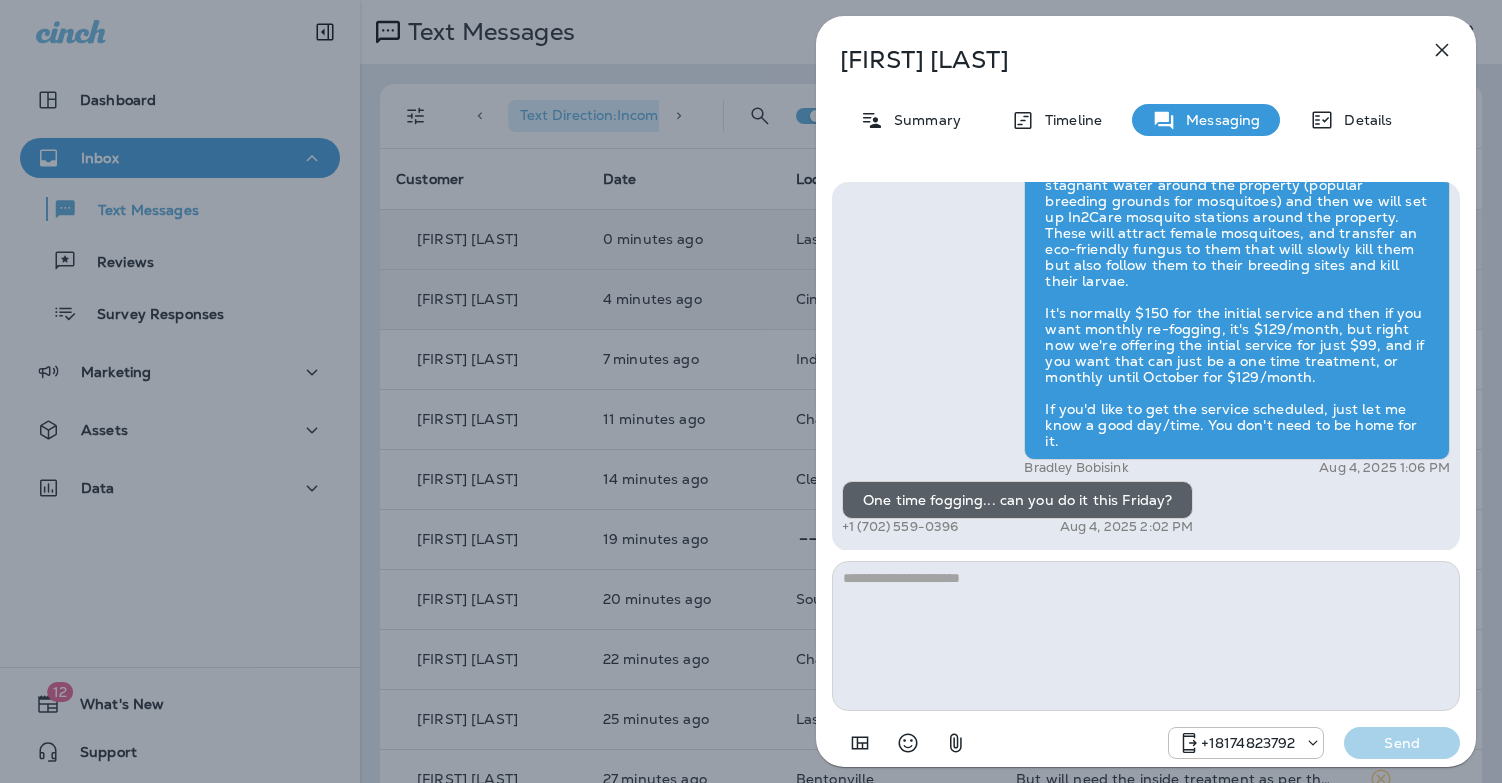 click on "Dana   Middleton Summary   Timeline   Messaging   Details   Hi Dana , this is Steven with Moxie Pest Control. We know Summer brings out the mosquitoes—and with the Summer season here, I’d love to get you on our schedule to come help take care of that. Just reply here if you're interested, and I'll let you know the details!
Reply STOP to optout +18174823792 Aug 4, 2025 12:59 PM Interested  +1 (702) 559-0396 Aug 4, 2025 1:06 PM Bradley Bobisink Aug 4, 2025 1:06 PM One time fogging... can you do it this Friday? +1 (702) 559-0396 Aug 4, 2025 2:02 PM +18174823792 Send" at bounding box center (751, 391) 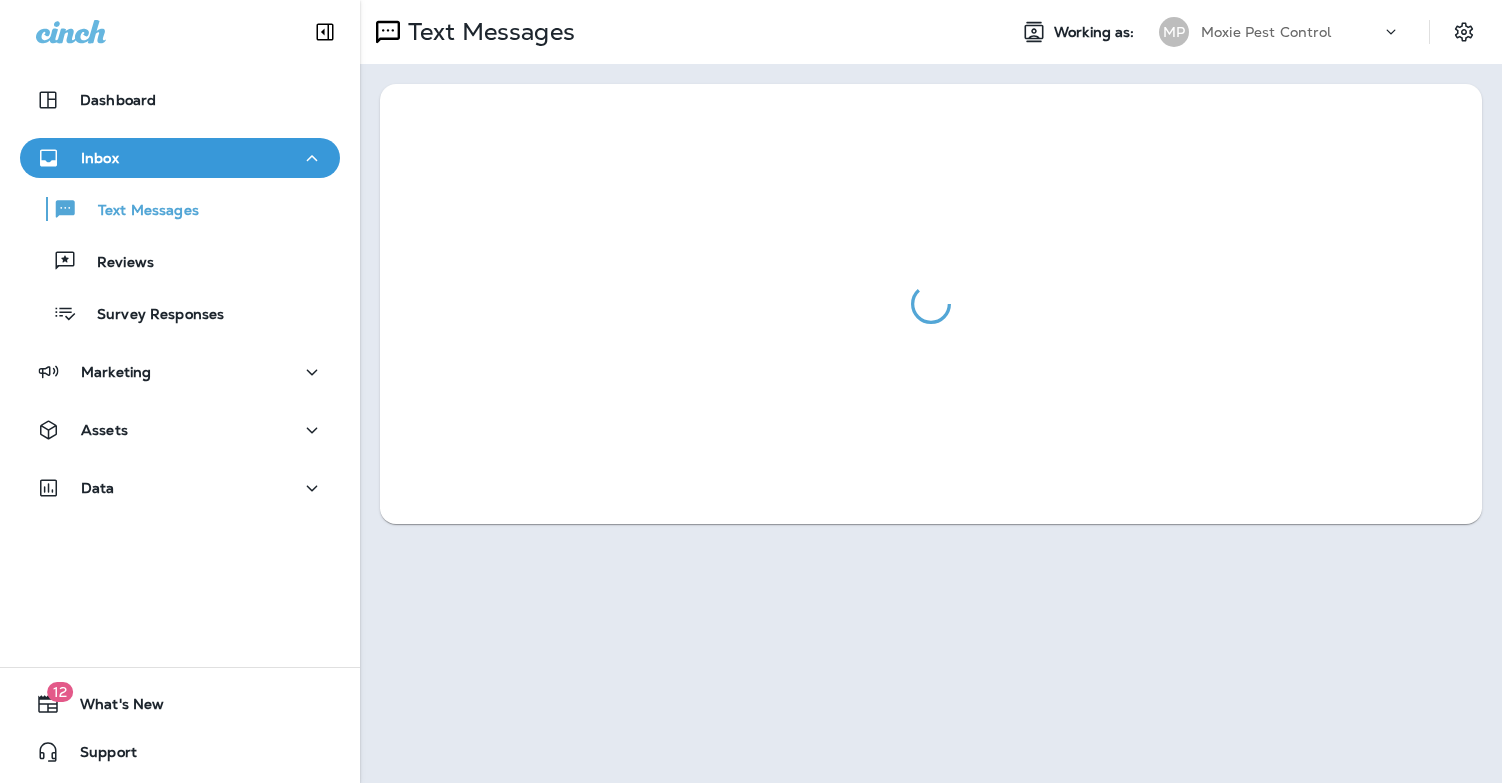 scroll, scrollTop: 0, scrollLeft: 0, axis: both 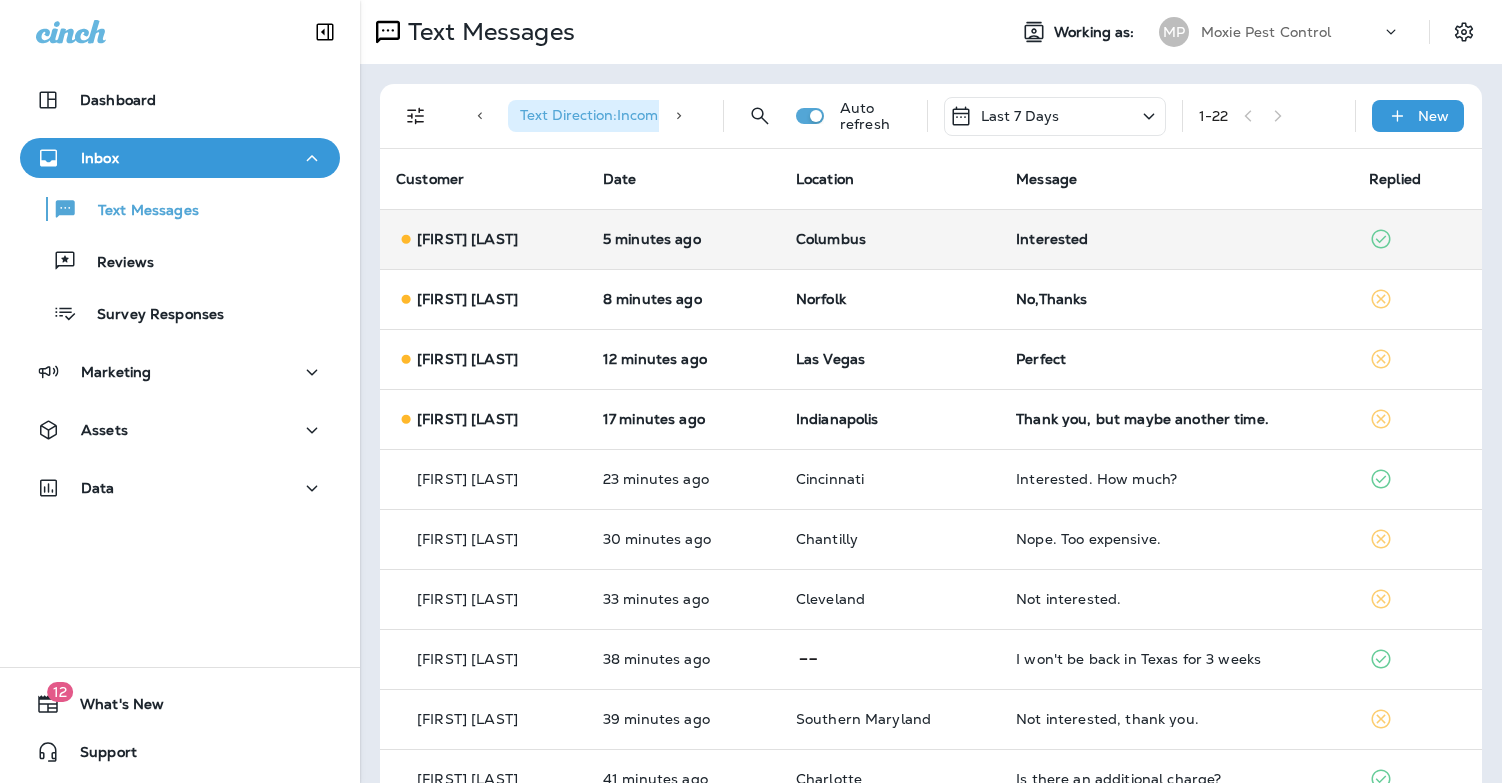 click on "Interested" at bounding box center [1176, 239] 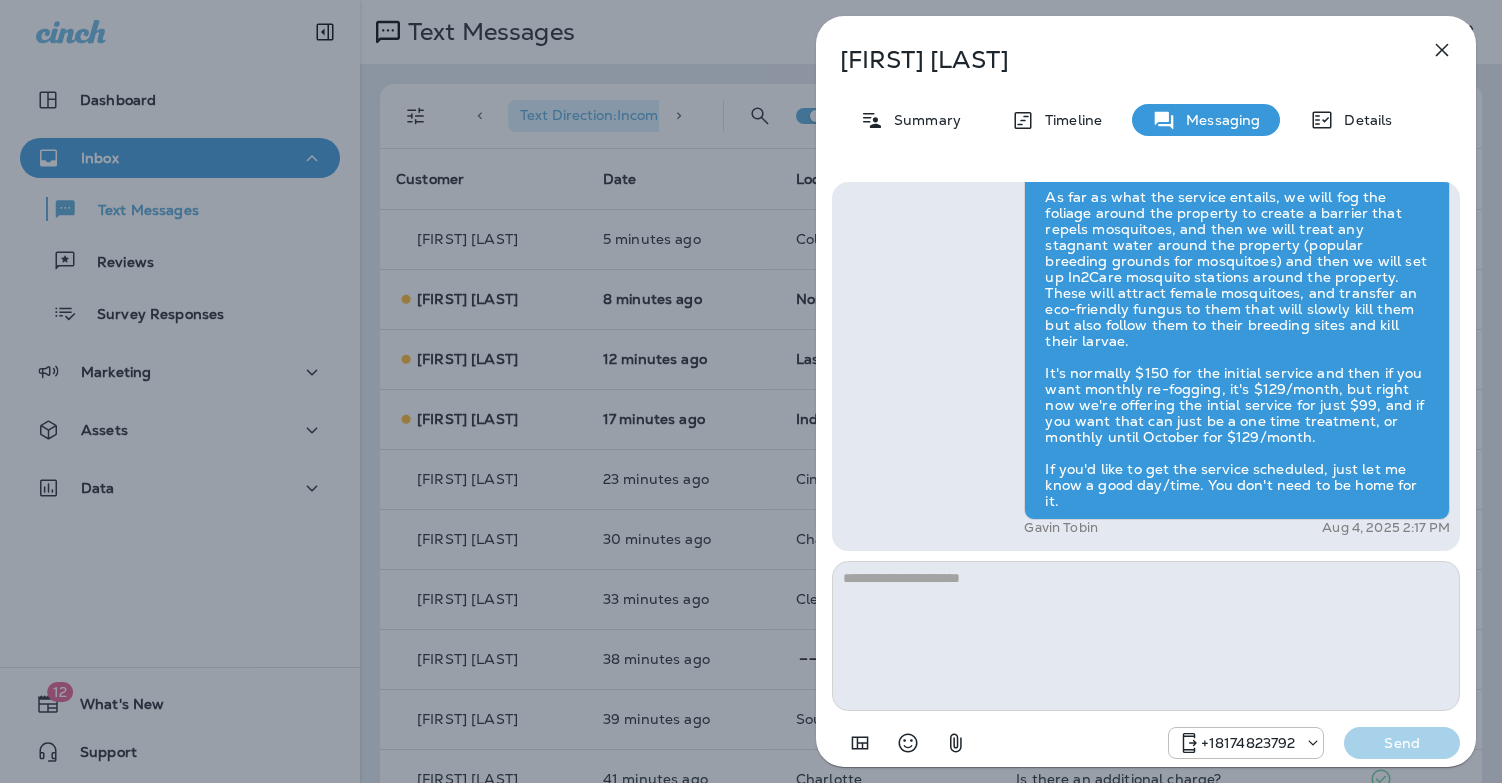 click on "[FIRST] [LAST] Summary Timeline Messaging Details Hi [FIRST] , this is Steven with Moxie Pest Control. We know Summer brings out the mosquitoes—and with the Summer season here, I’d love to get you on our schedule to come help take care of that. Just reply here if you're interested, and I'll let you know the details!
Reply STOP to optout +1[PHONE] Aug 4, 2025 12:59 PM Interested +1 ([PHONE]) Aug 4, 2025 2:16 PM [FIRST] [LAST] Aug 4, 2025 2:17 PM +1[PHONE] Send" at bounding box center [751, 391] 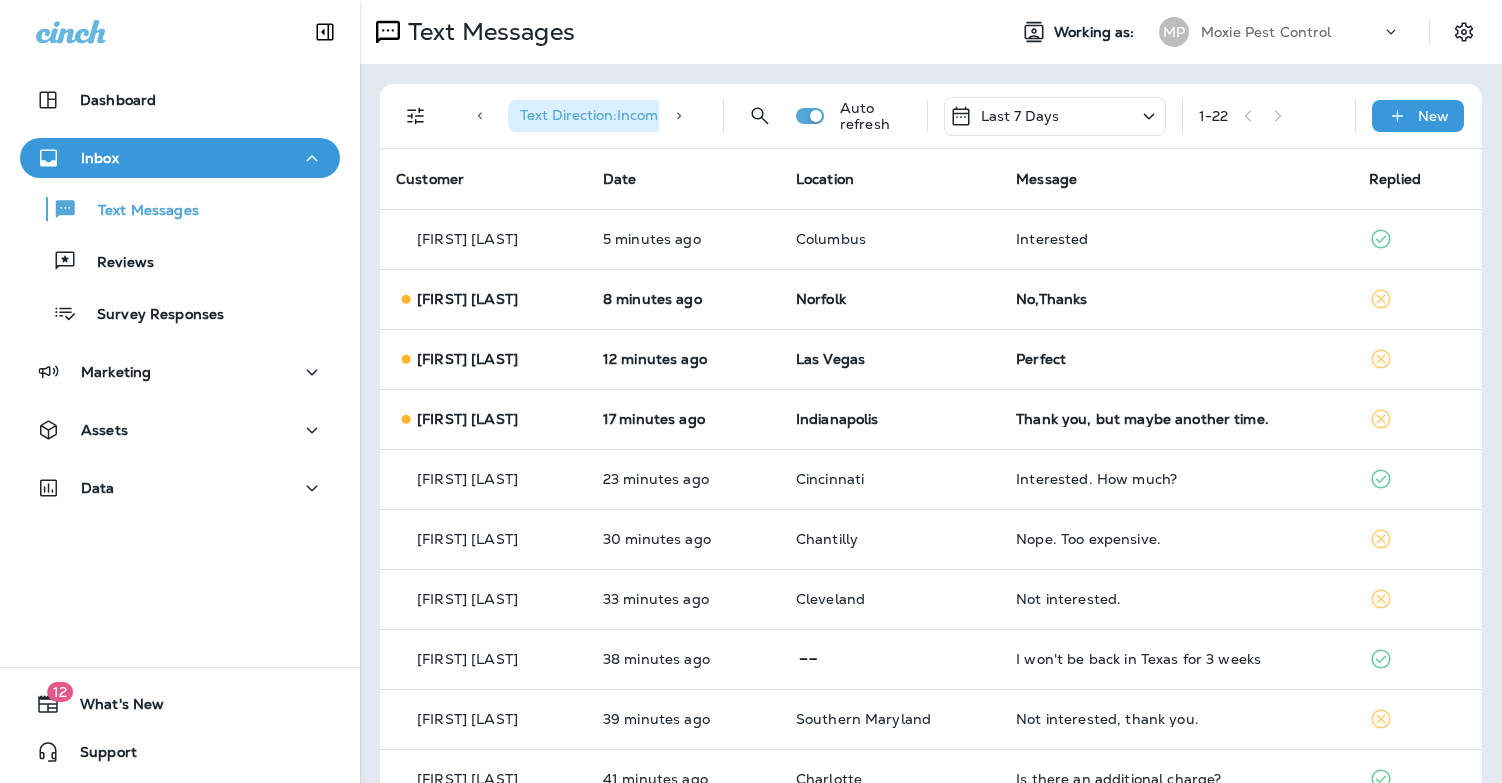 click on "No,Thanks" at bounding box center (1176, 299) 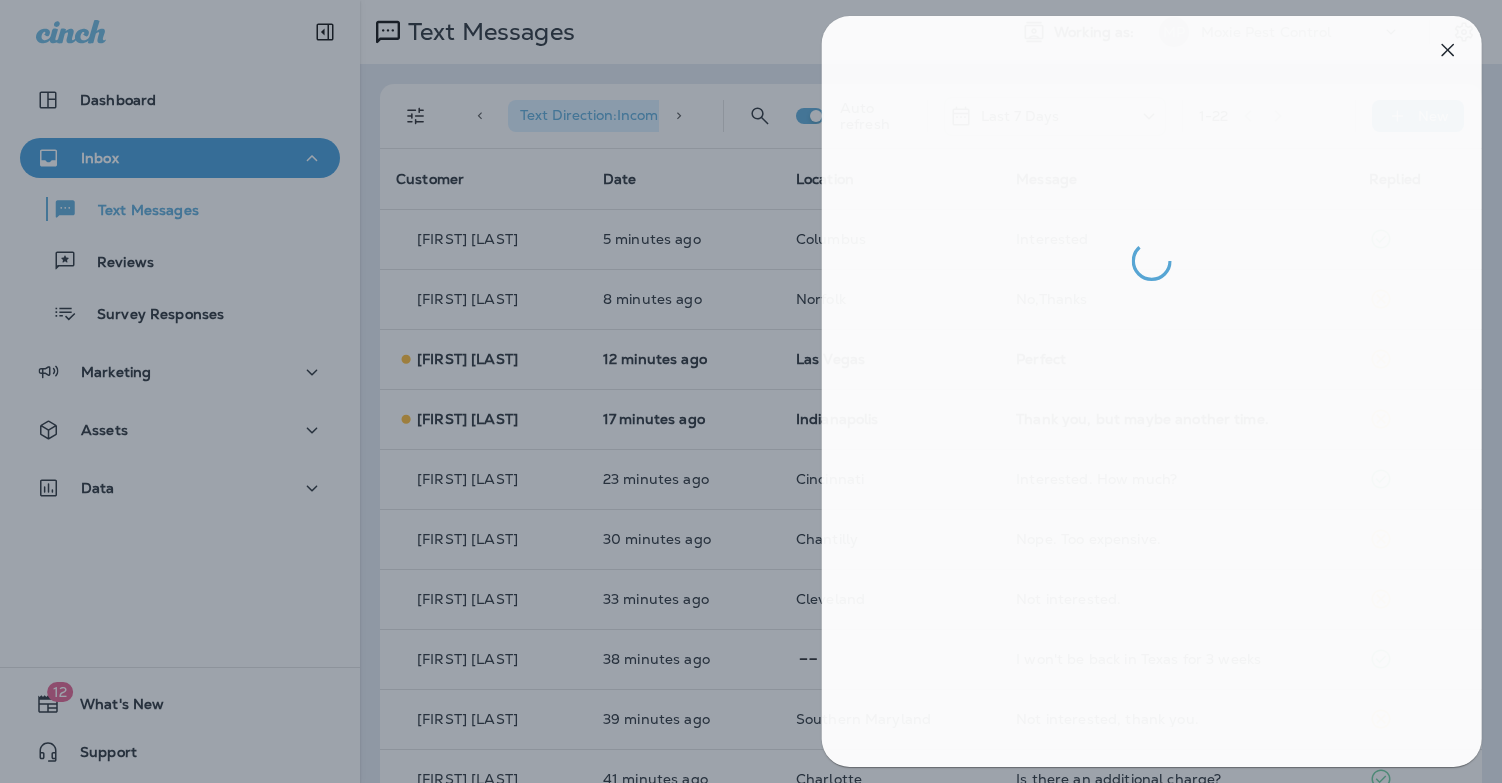 click at bounding box center [757, 391] 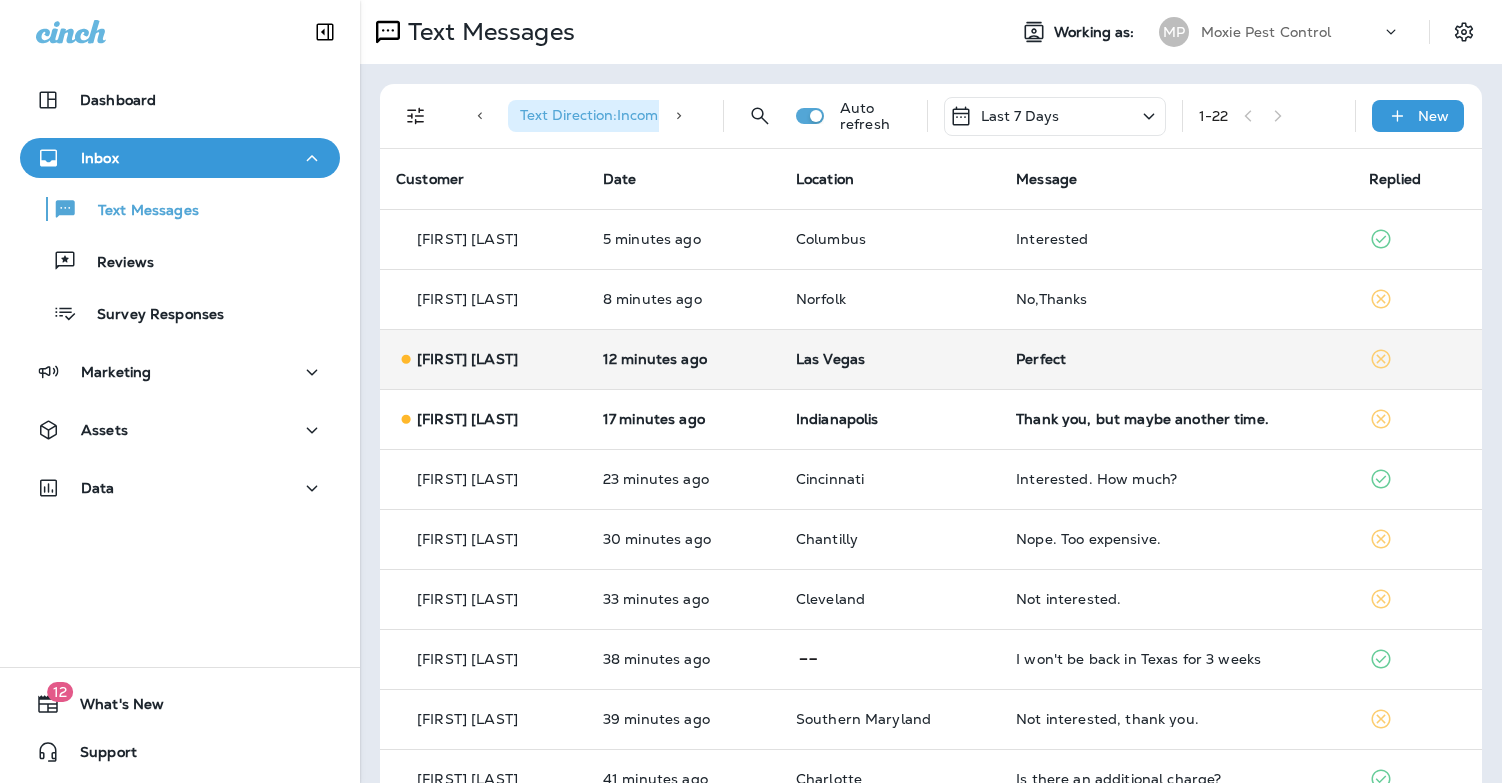 click on "Perfect" at bounding box center (1176, 359) 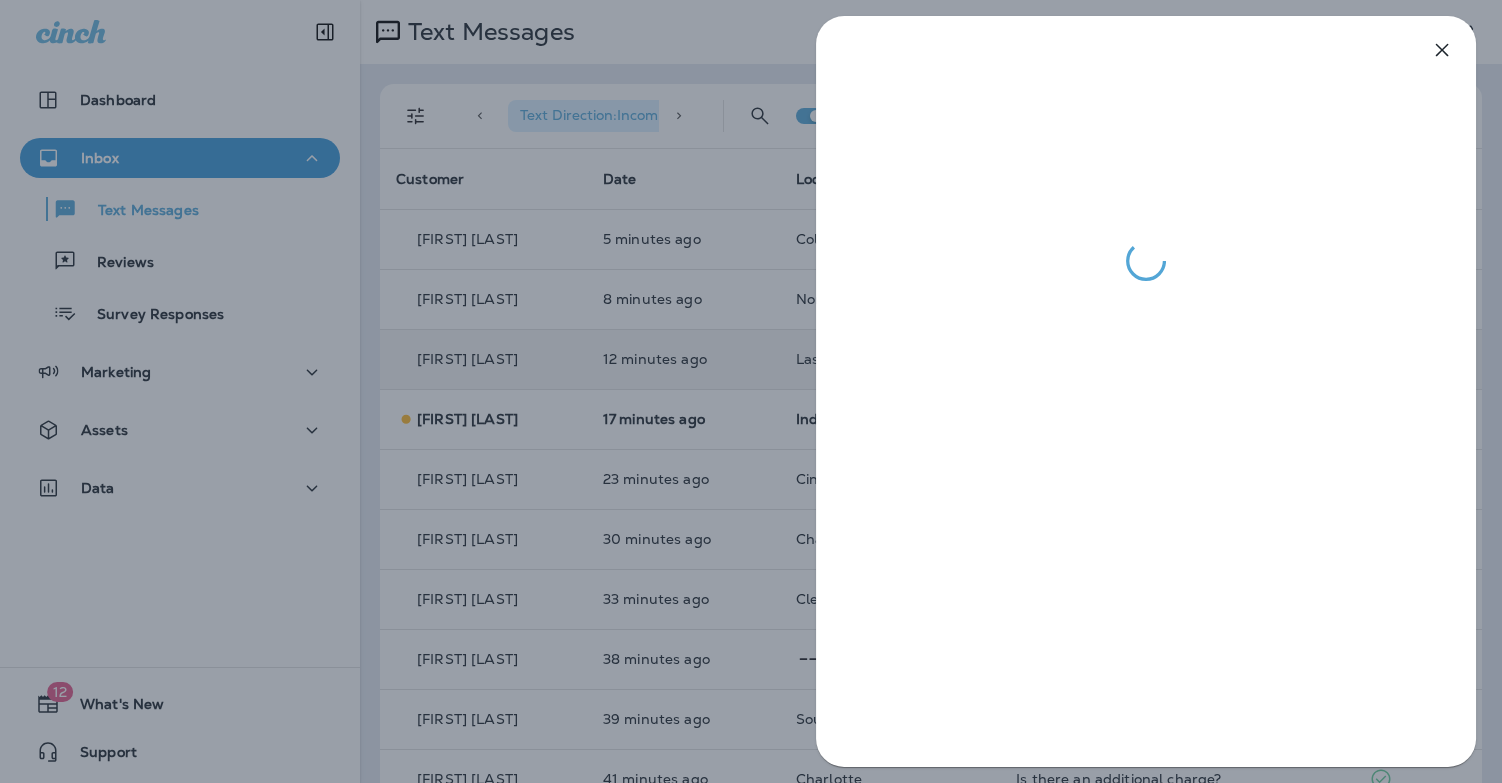 drag, startPoint x: 664, startPoint y: 391, endPoint x: 956, endPoint y: 394, distance: 292.0154 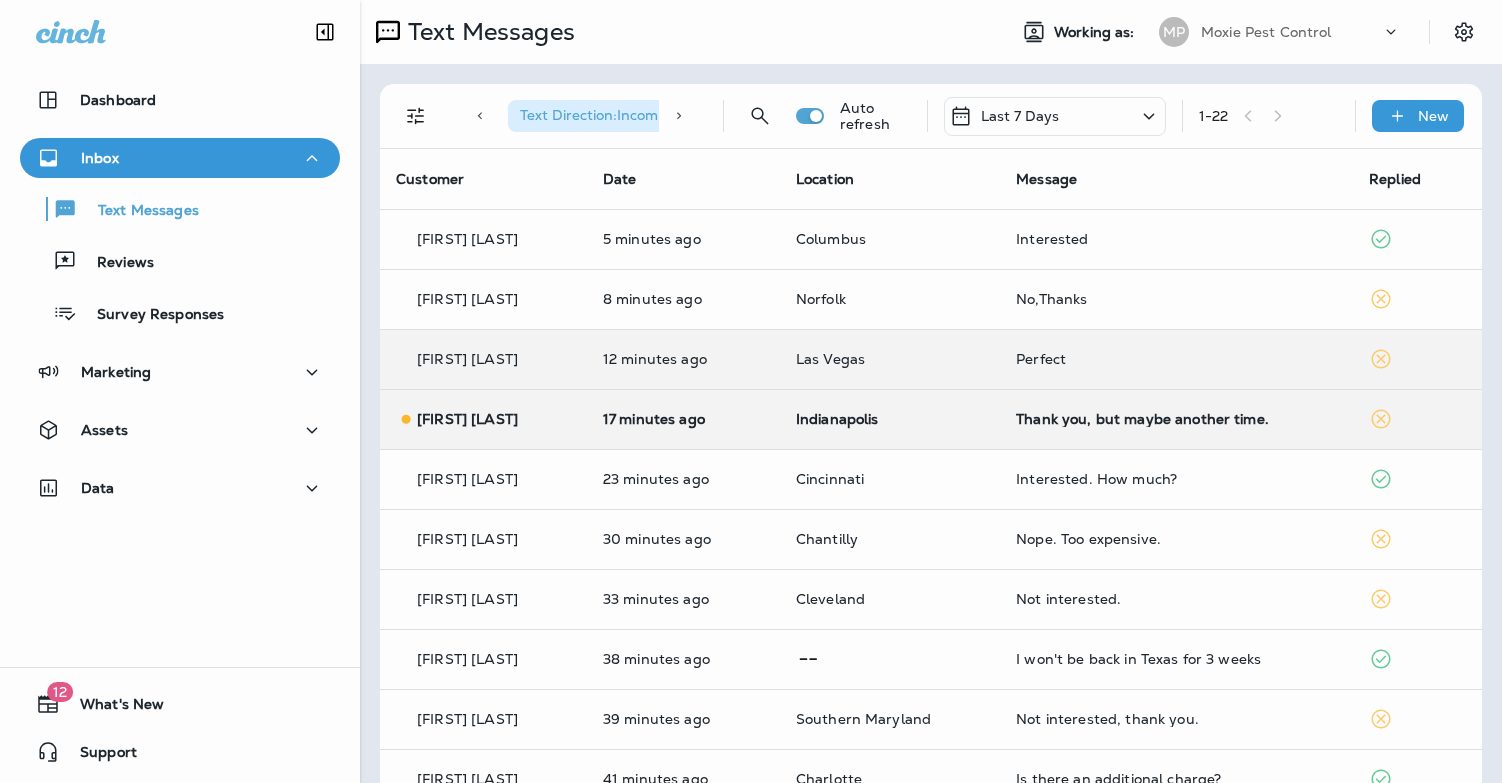 click at bounding box center [751, 391] 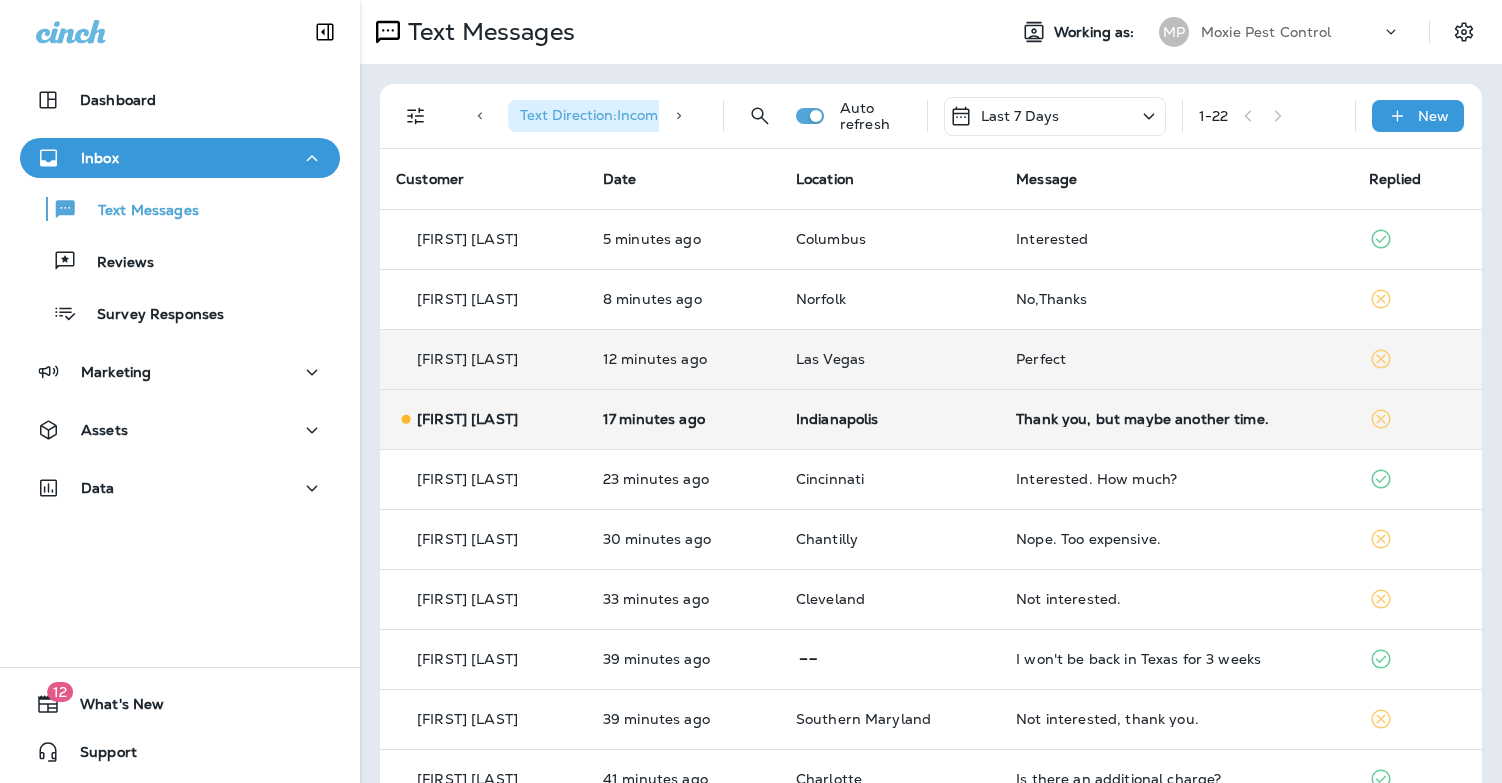 click on "Thank you, but maybe another time." at bounding box center (1176, 419) 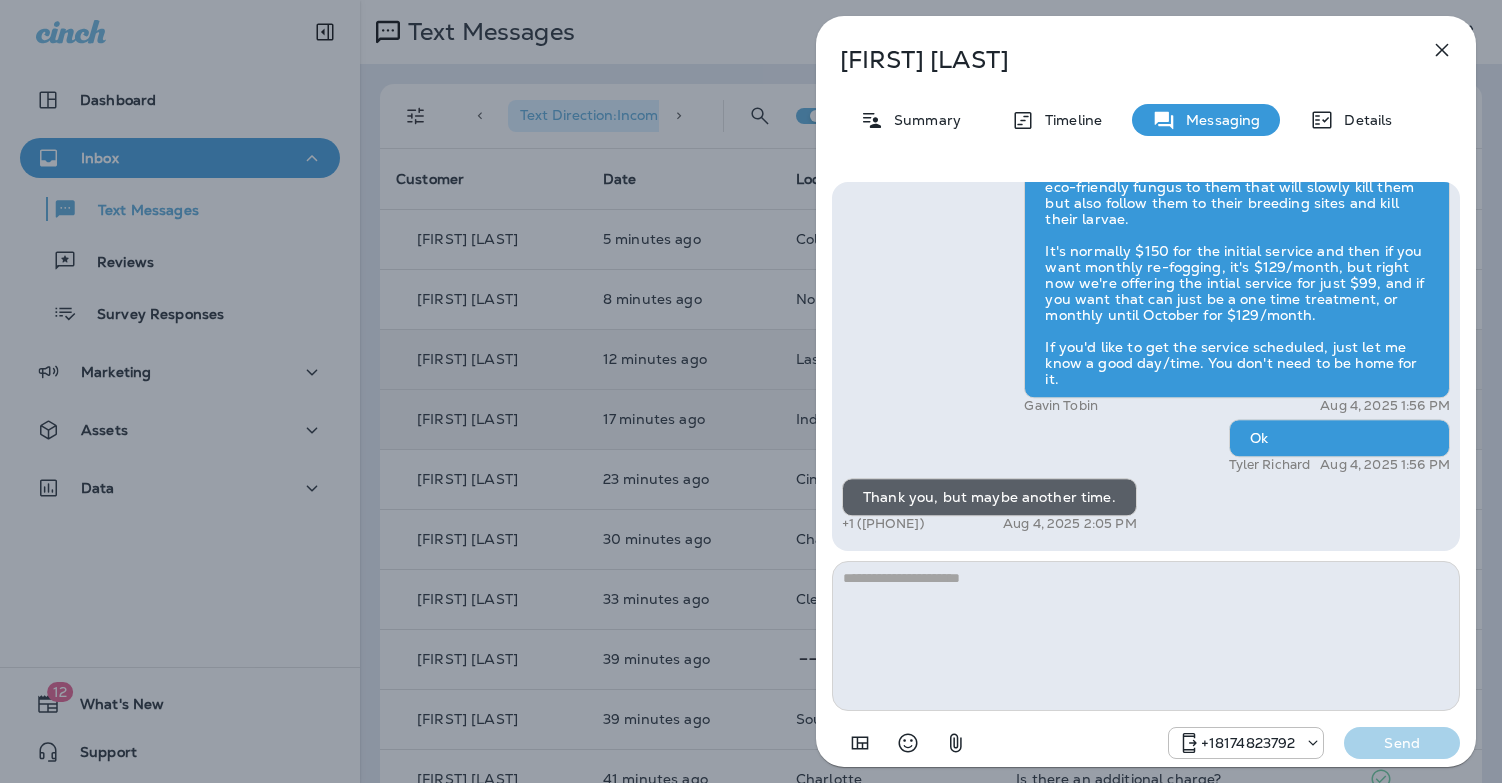 click on "Madeline   Baker Summary   Timeline   Messaging   Details   Hi Madeline , this is Steven with Moxie Pest Control. We know Summer brings out the mosquitoes—and with the Summer season here, I’d love to get you on our schedule to come help take care of that. Just reply here if you're interested, and I'll let you know the details!
Reply STOP to optout +18174823792 Aug 4, 2025 1:00 PM Please give me the details.  +1 (317) 523-1003 Aug 4, 2025 1:55 PM Gavin Tobin Aug 4, 2025 1:56 PM Ok Tyler Richard Aug 4, 2025 1:56 PM Thank you, but maybe another time.   +1 (317) 523-1003 Aug 4, 2025 2:05 PM +18174823792 Send" at bounding box center (751, 391) 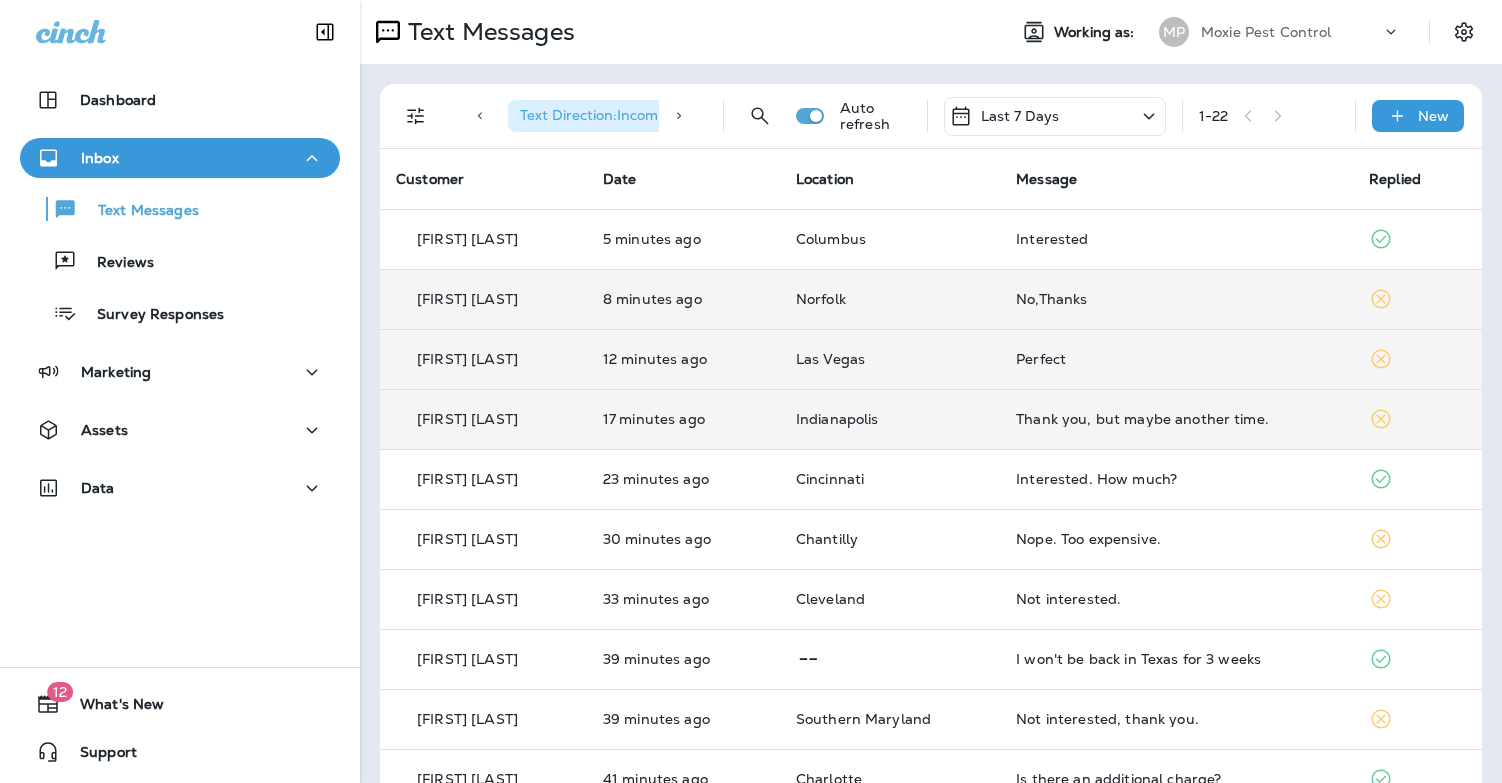 click on "No,Thanks" at bounding box center (1176, 299) 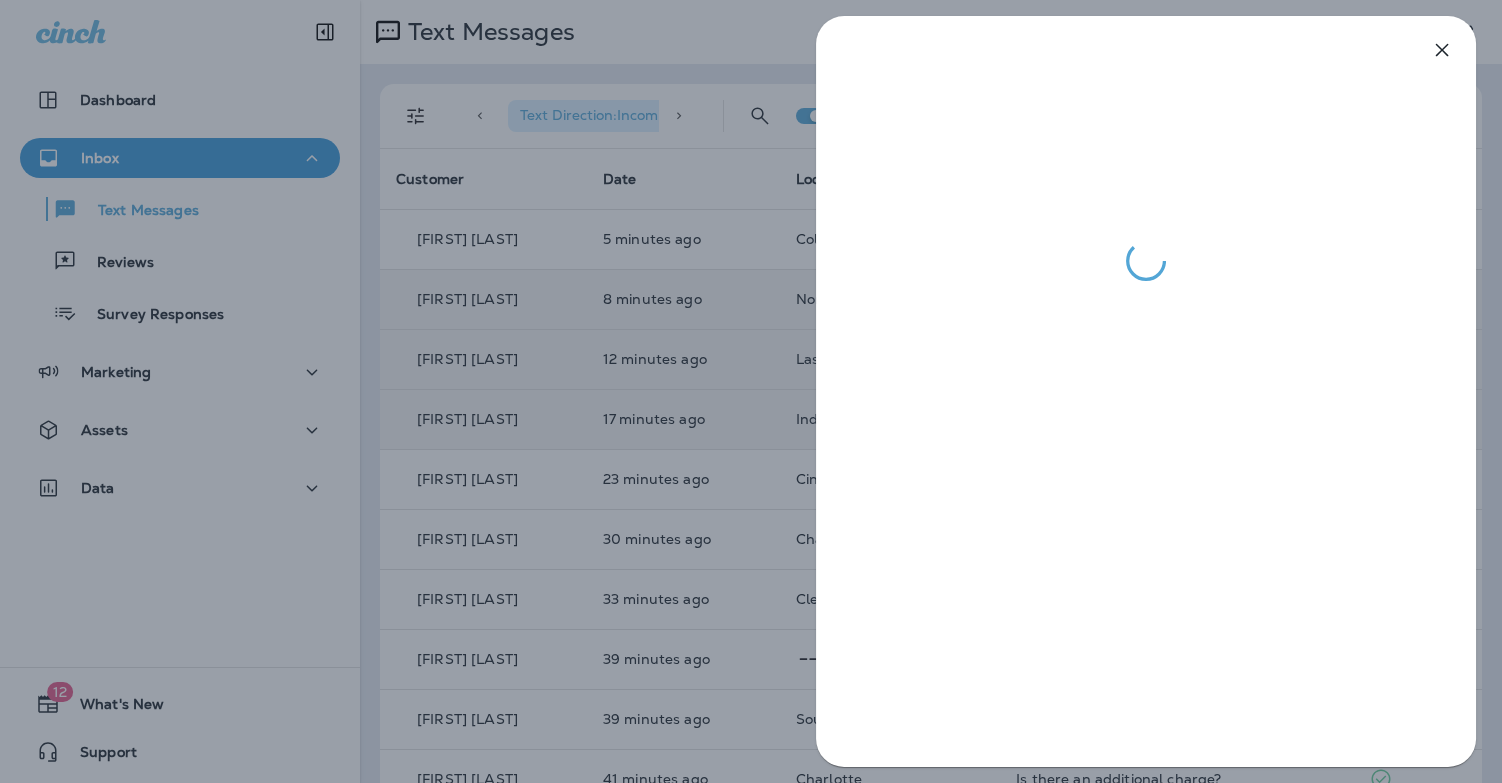 click at bounding box center [751, 391] 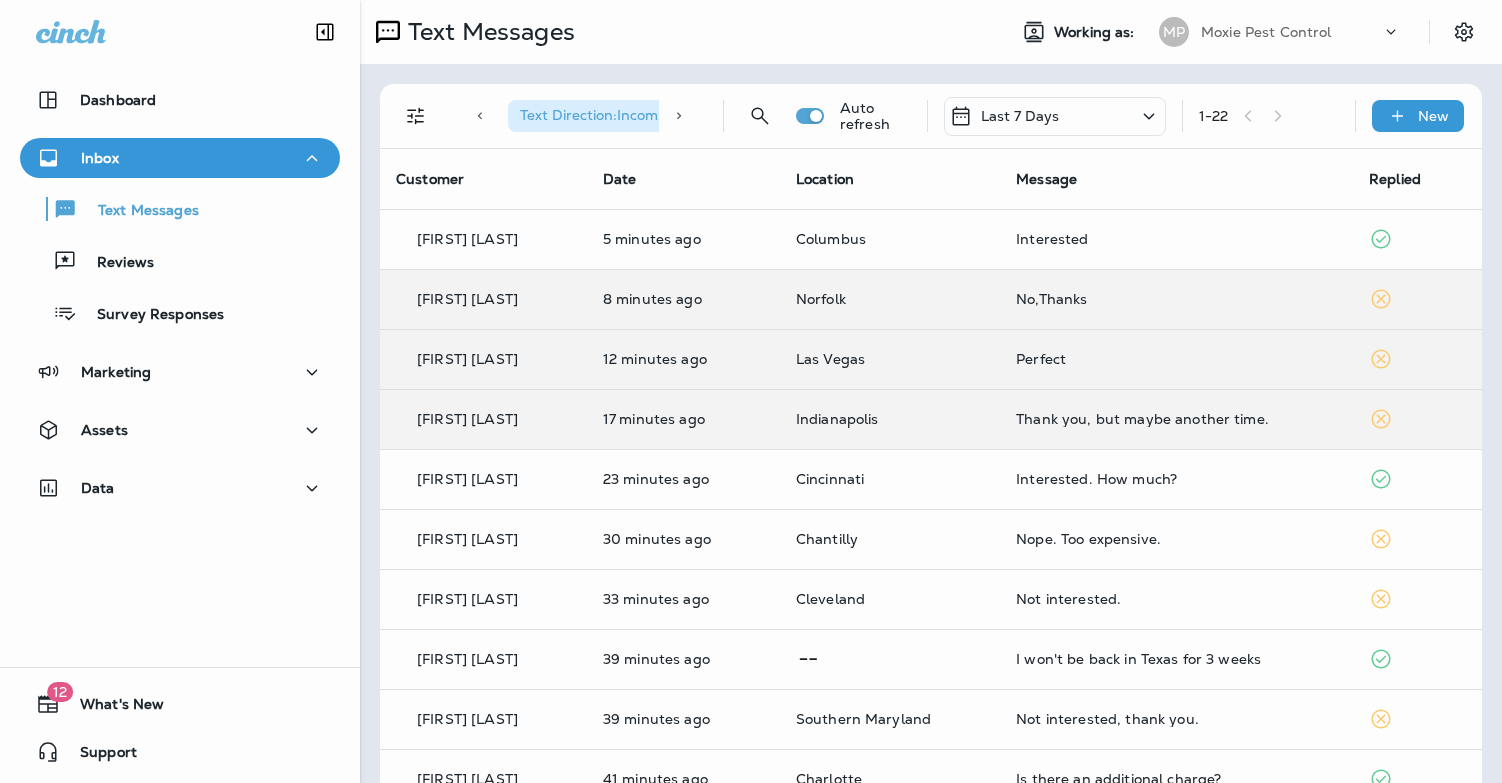 click at bounding box center [751, 391] 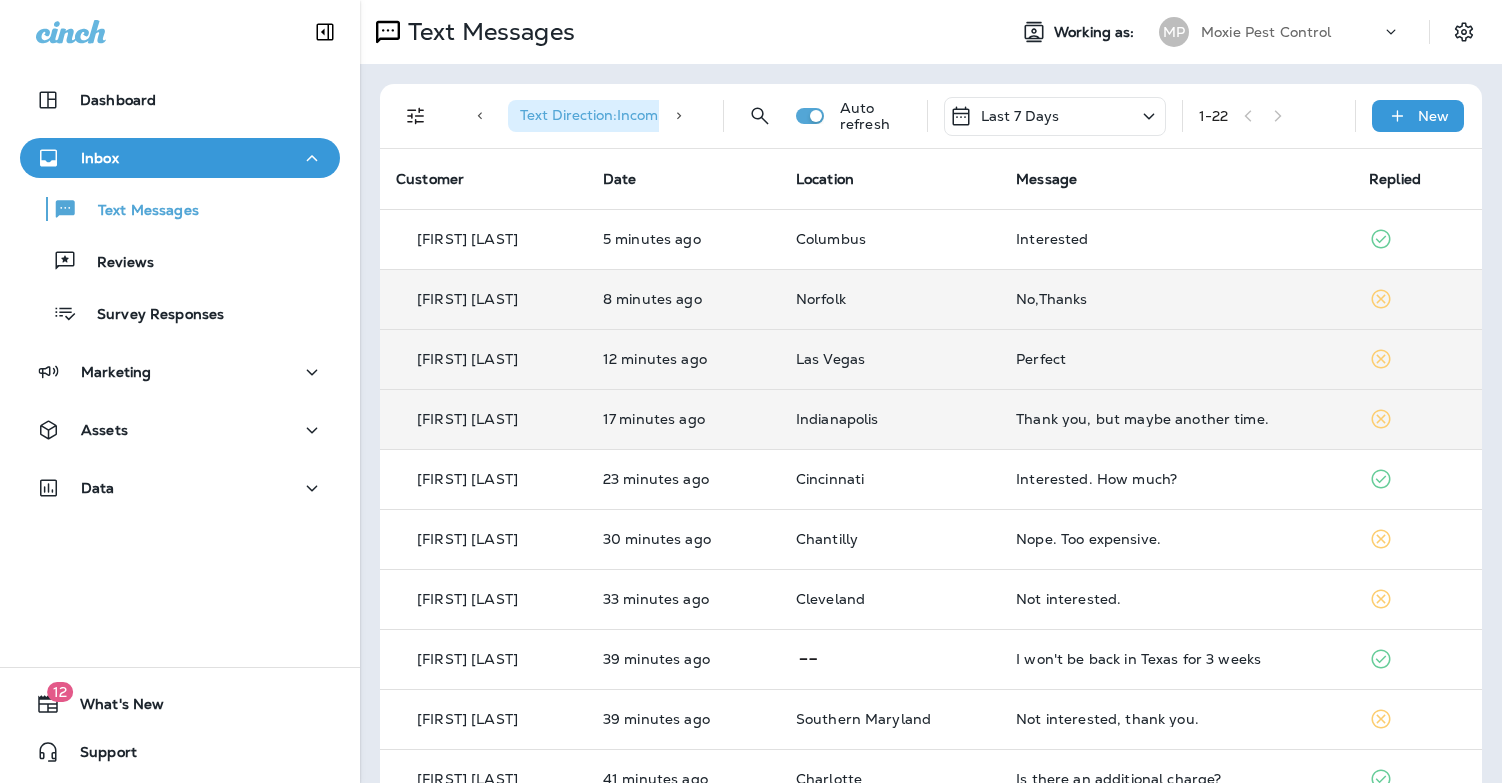 click on "Perfect" at bounding box center (1176, 359) 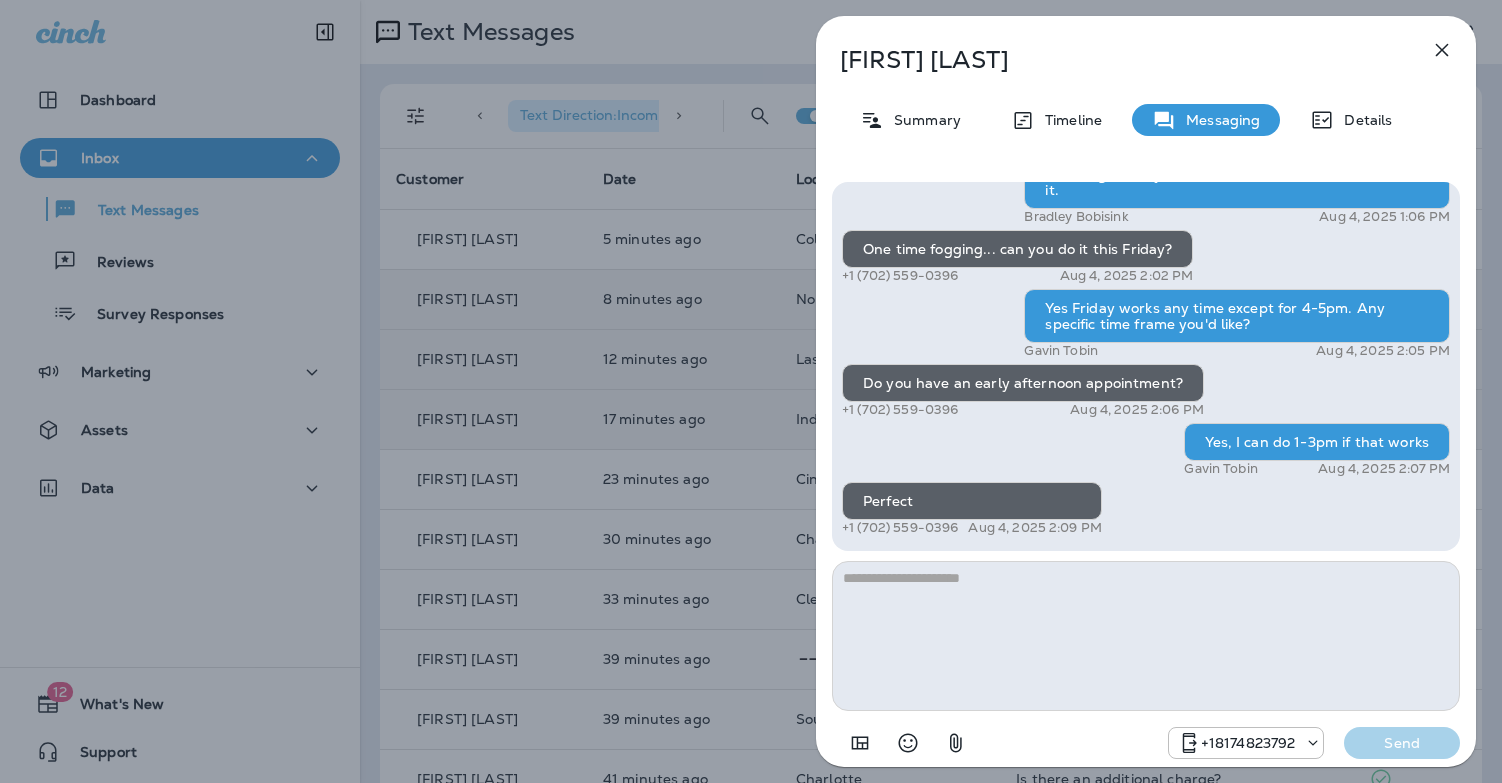 scroll, scrollTop: 1, scrollLeft: 0, axis: vertical 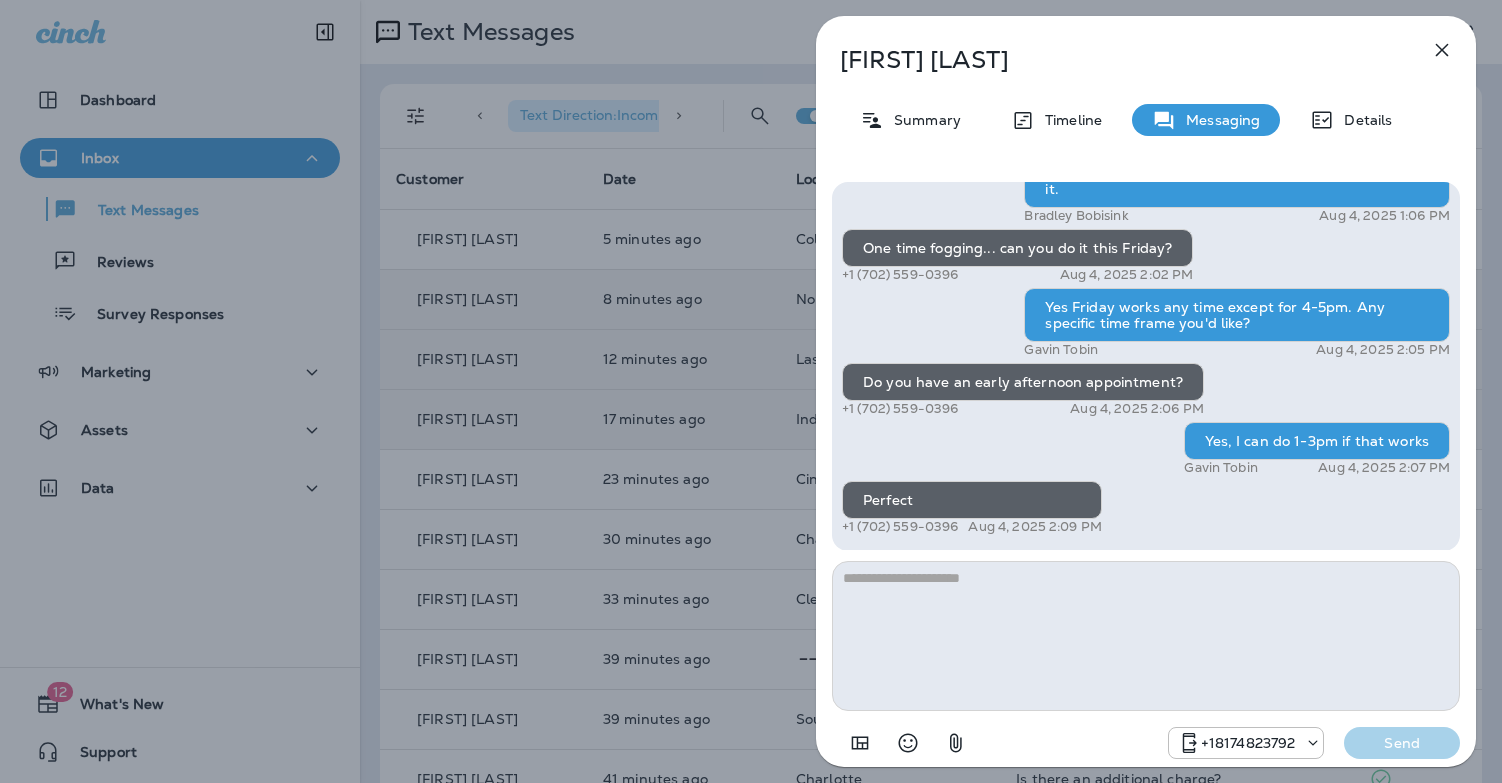 click on "Dana   Middleton Summary   Timeline   Messaging   Details   Hi Dana , this is Steven with Moxie Pest Control. We know Summer brings out the mosquitoes—and with the Summer season here, I’d love to get you on our schedule to come help take care of that. Just reply here if you're interested, and I'll let you know the details!
Reply STOP to optout +18174823792 Aug 4, 2025 12:59 PM Interested  +1 (702) 559-0396 Aug 4, 2025 1:06 PM Bradley Bobisink Aug 4, 2025 1:06 PM One time fogging... can you do it this Friday? +1 (702) 559-0396 Aug 4, 2025 2:02 PM Yes Friday works any time except for 4-5pm. Any specific time frame you'd like? Gavin Tobin Aug 4, 2025 2:05 PM Do you have an early afternoon appointment? +1 (702) 559-0396 Aug 4, 2025 2:06 PM Yes, I can do 1-3pm if that works Gavin Tobin Aug 4, 2025 2:07 PM Perfect  +1 (702) 559-0396 Aug 4, 2025 2:09 PM +18174823792 Send" at bounding box center [751, 391] 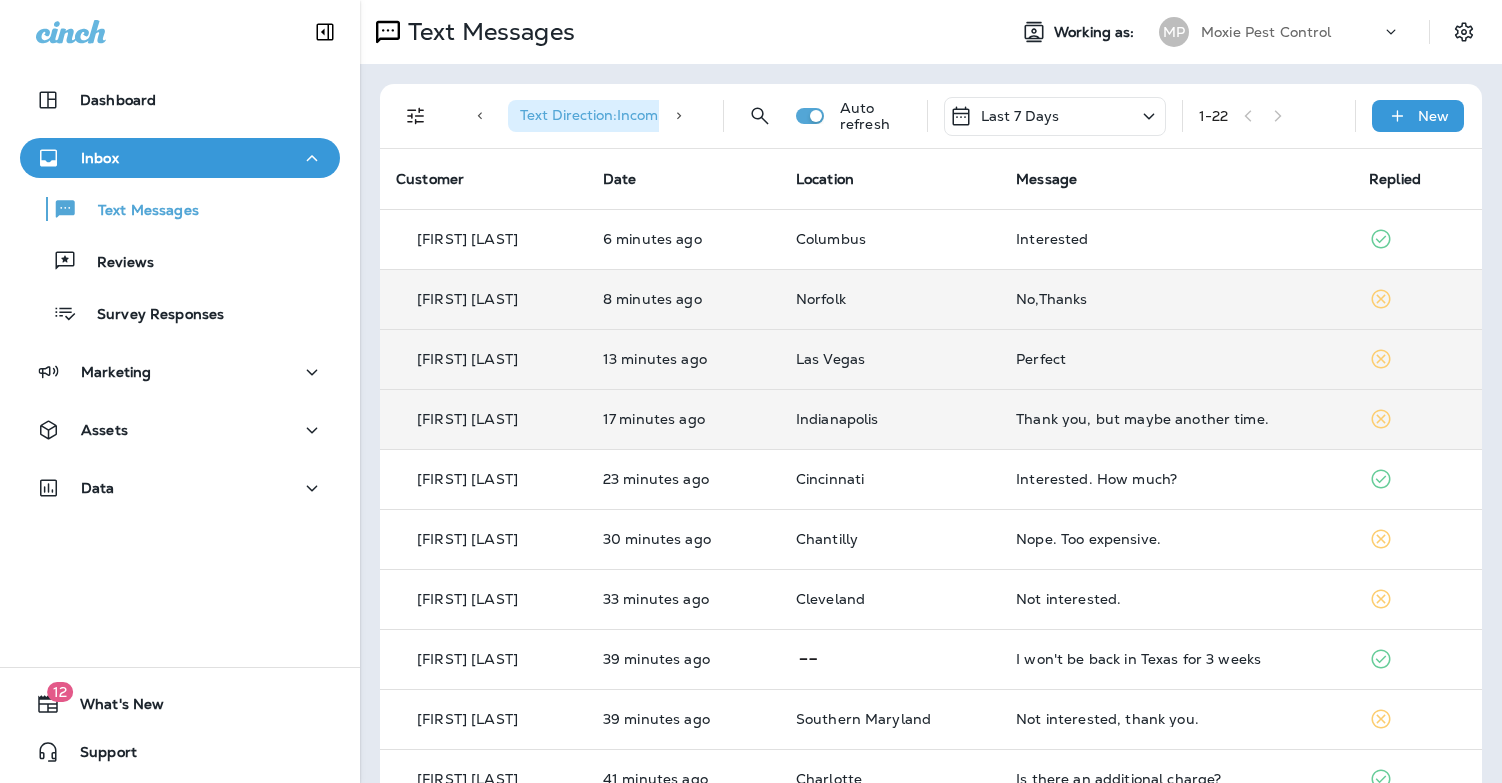 click on "No,Thanks" at bounding box center (1176, 299) 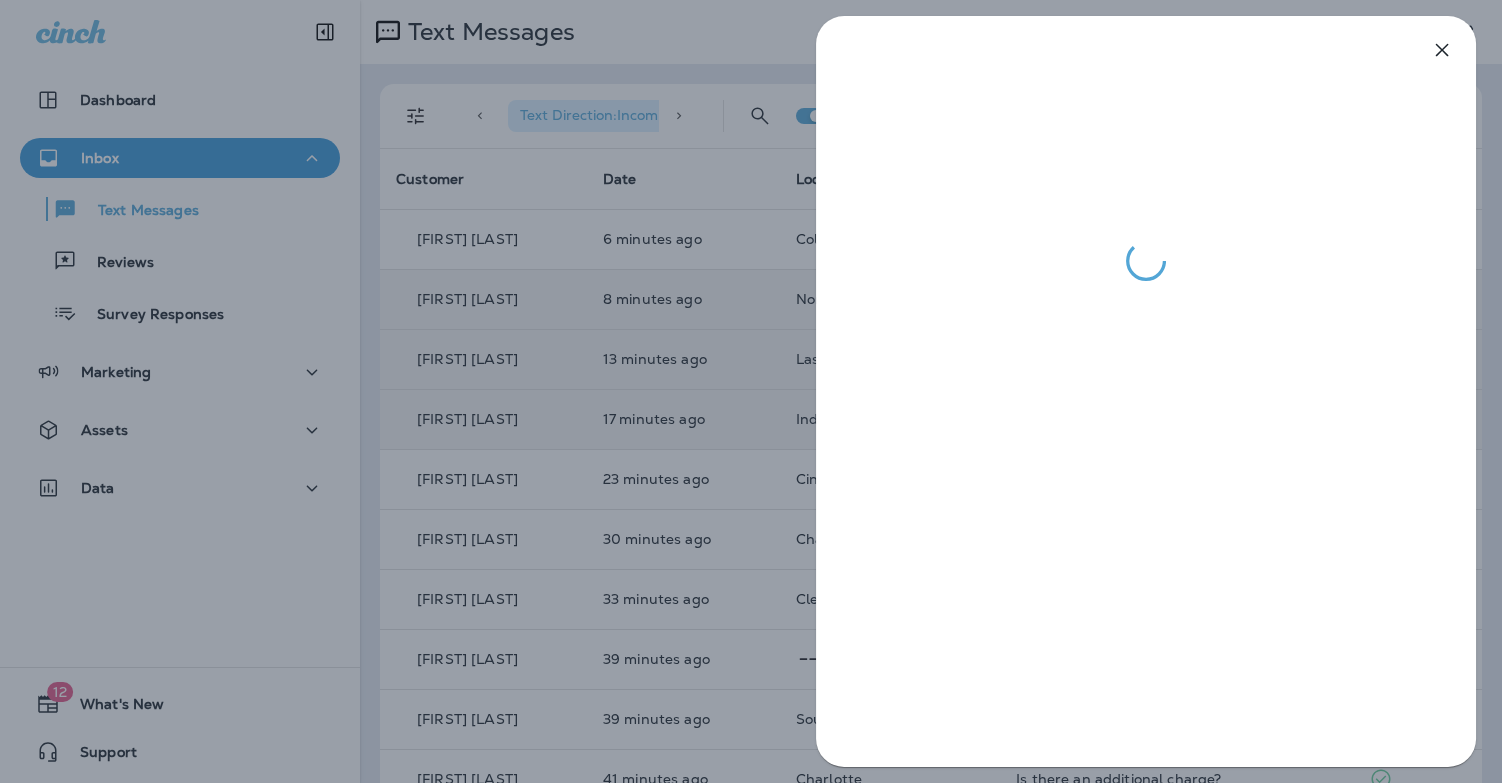 click at bounding box center [751, 391] 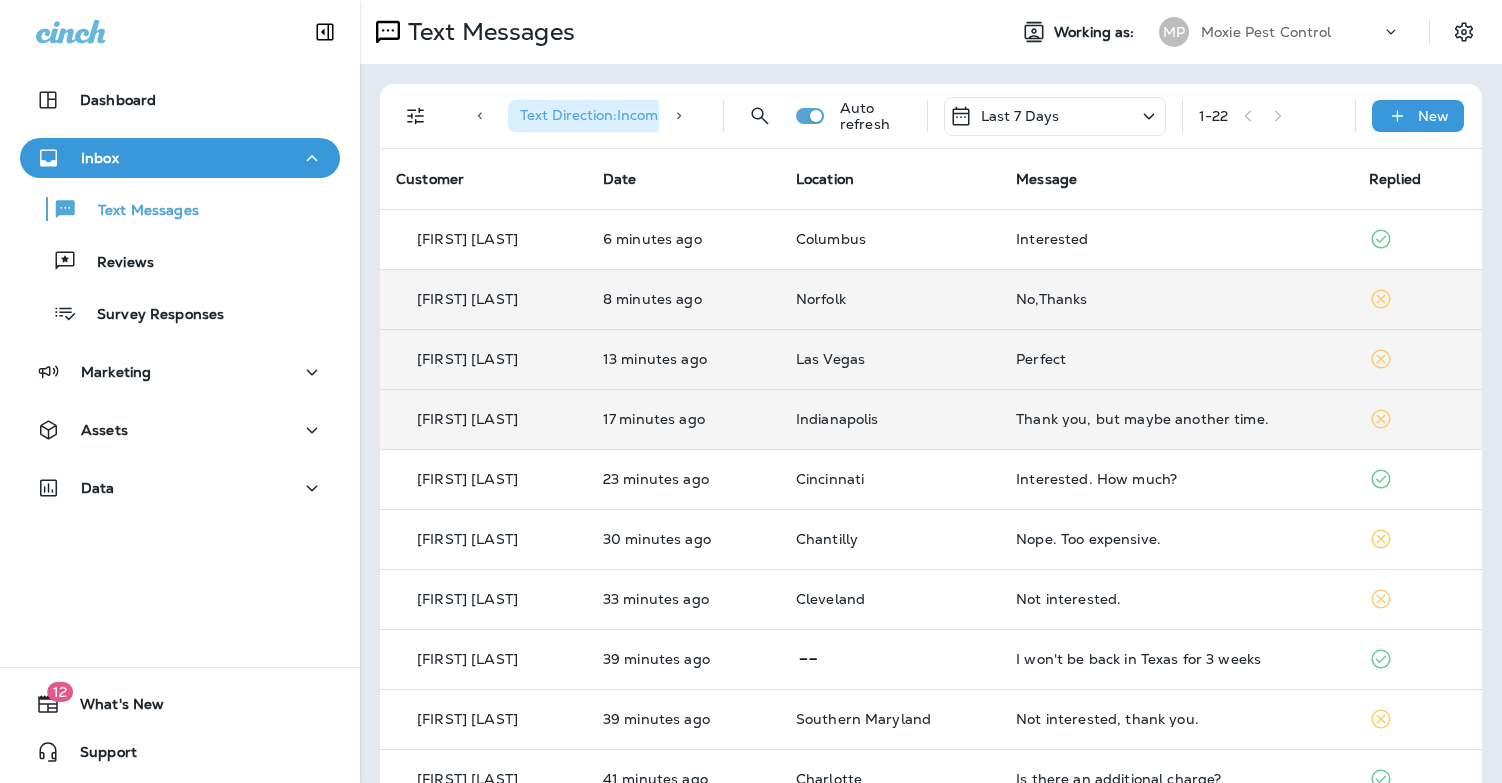 click on "Perfect" at bounding box center [1176, 359] 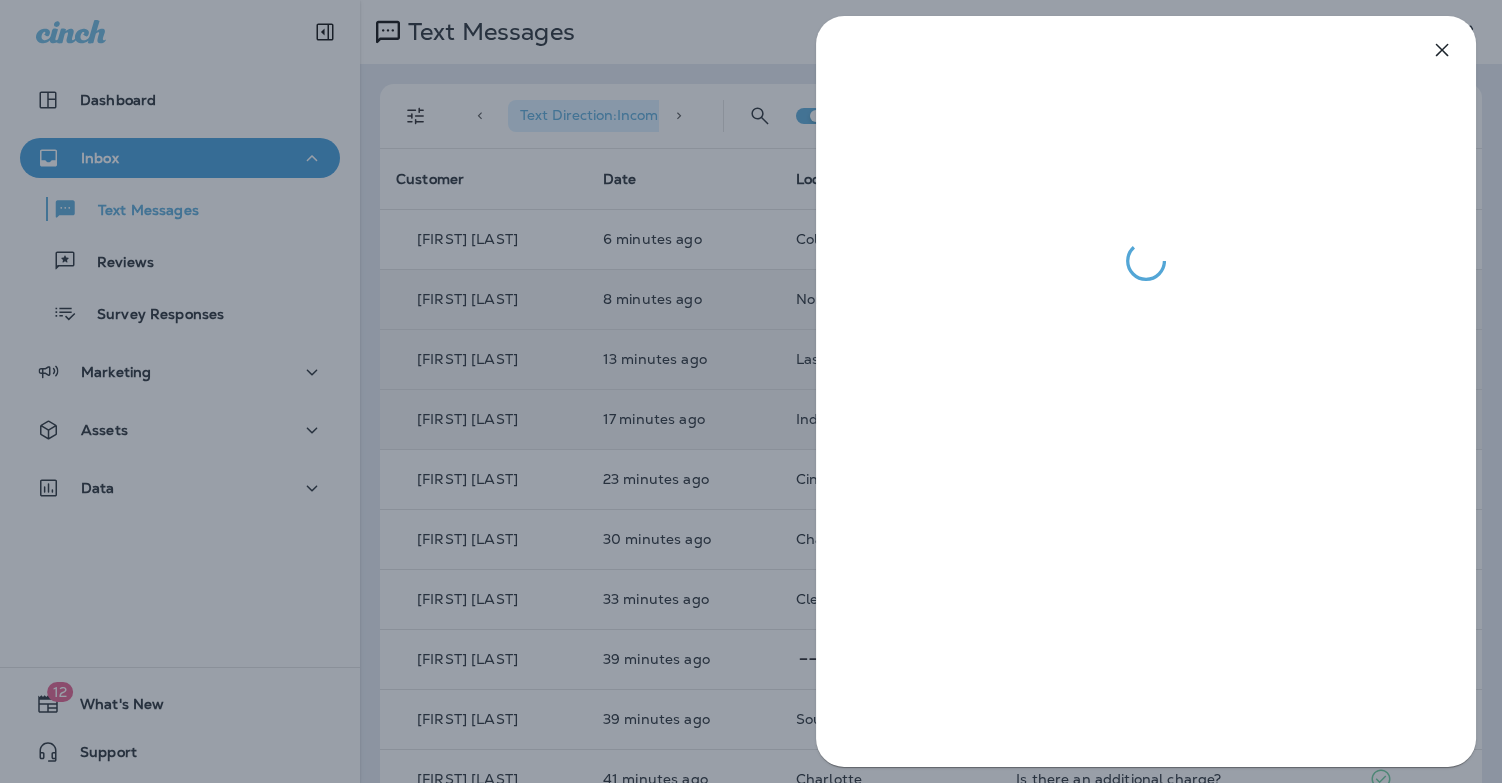 click at bounding box center [751, 391] 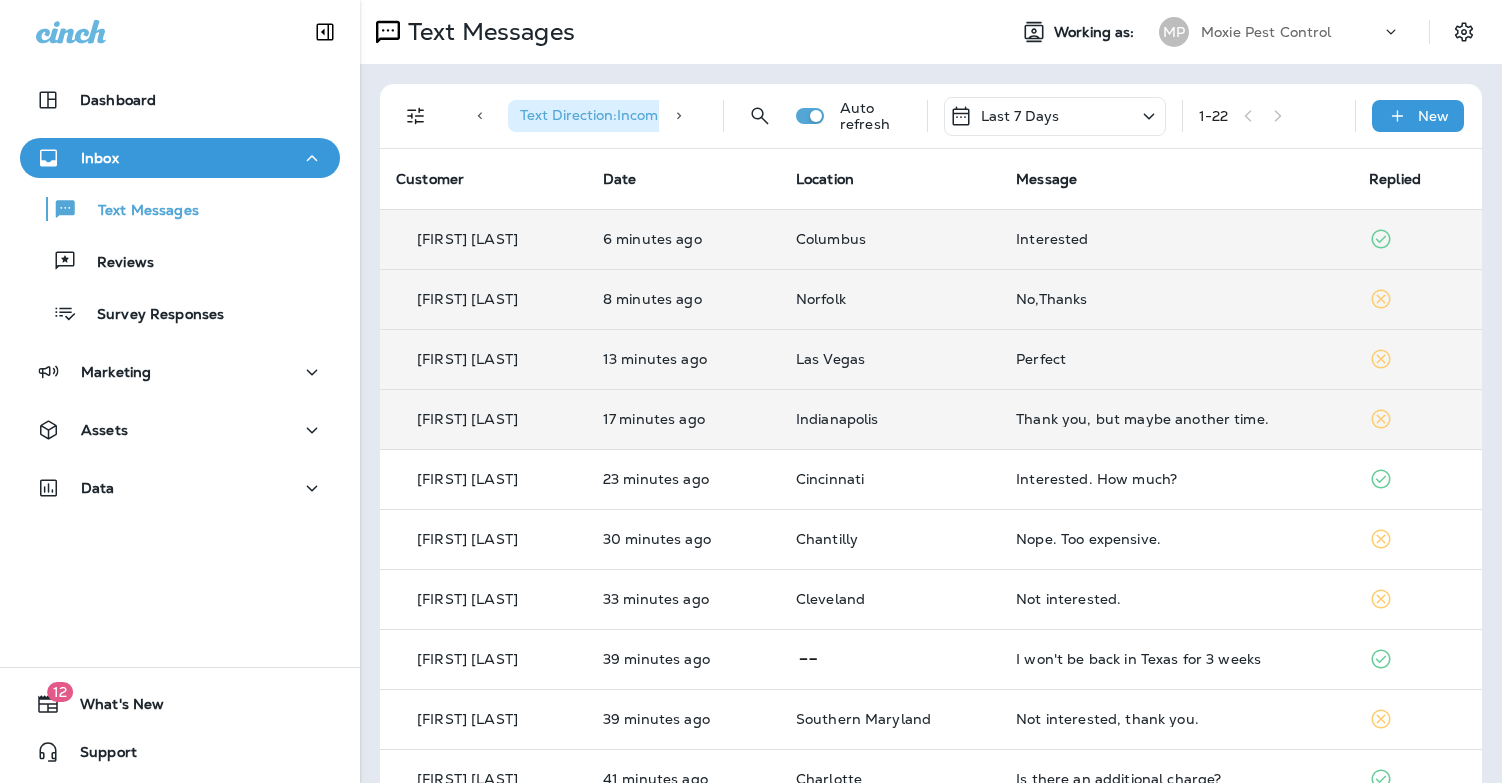 click on "Interested" at bounding box center [1176, 239] 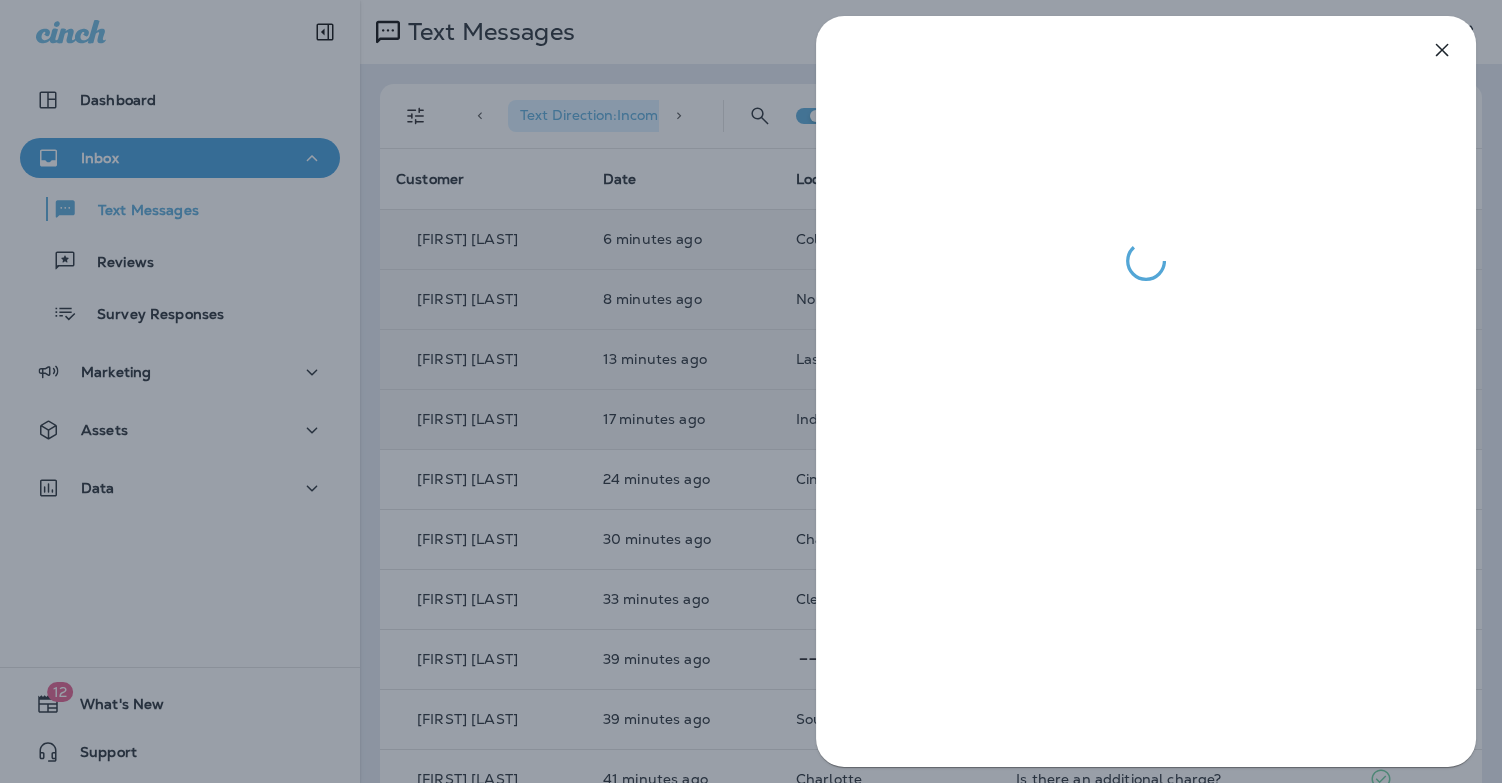 click at bounding box center [751, 391] 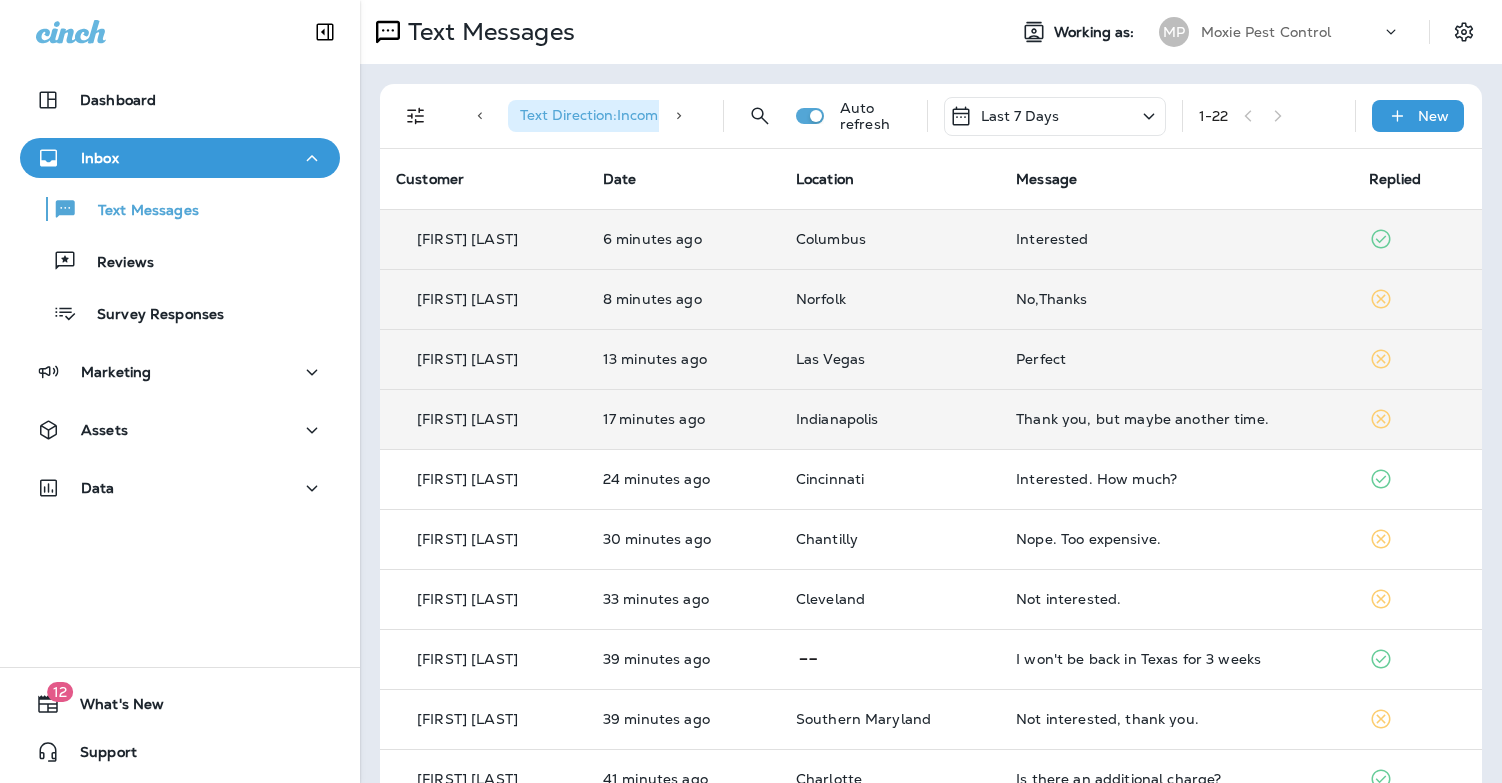 click on "No,Thanks" at bounding box center [1176, 299] 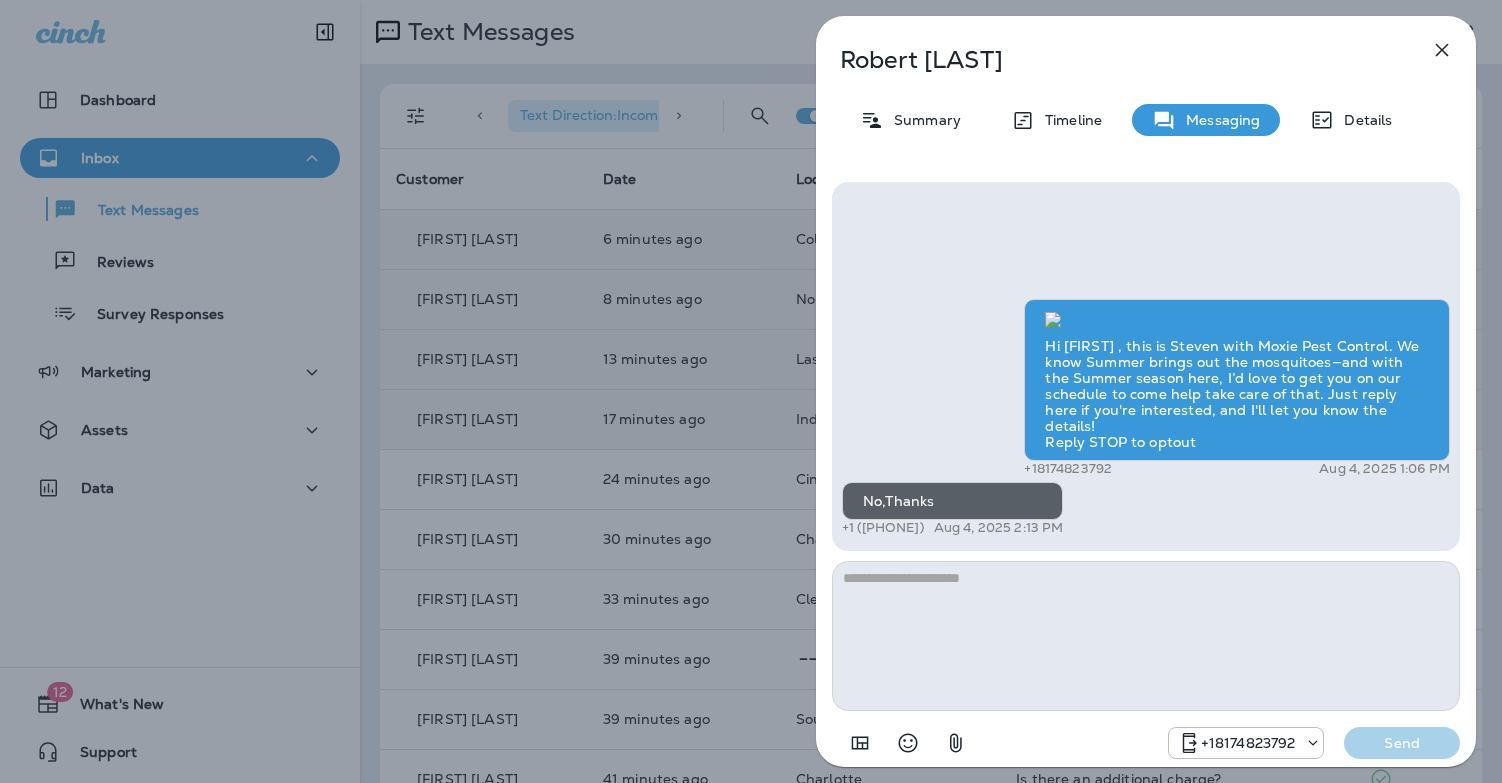 click on "Robert   Picott Summary   Timeline   Messaging   Details   Hi Robert , this is Steven with Moxie Pest Control. We know Summer brings out the mosquitoes—and with the Summer season here, I’d love to get you on our schedule to come help take care of that. Just reply here if you're interested, and I'll let you know the details!
Reply STOP to optout +18174823792 Aug 4, 2025 1:06 PM No,Thanks  +1 (757) 617-7958 Aug 4, 2025 2:13 PM +18174823792 Send" at bounding box center [751, 391] 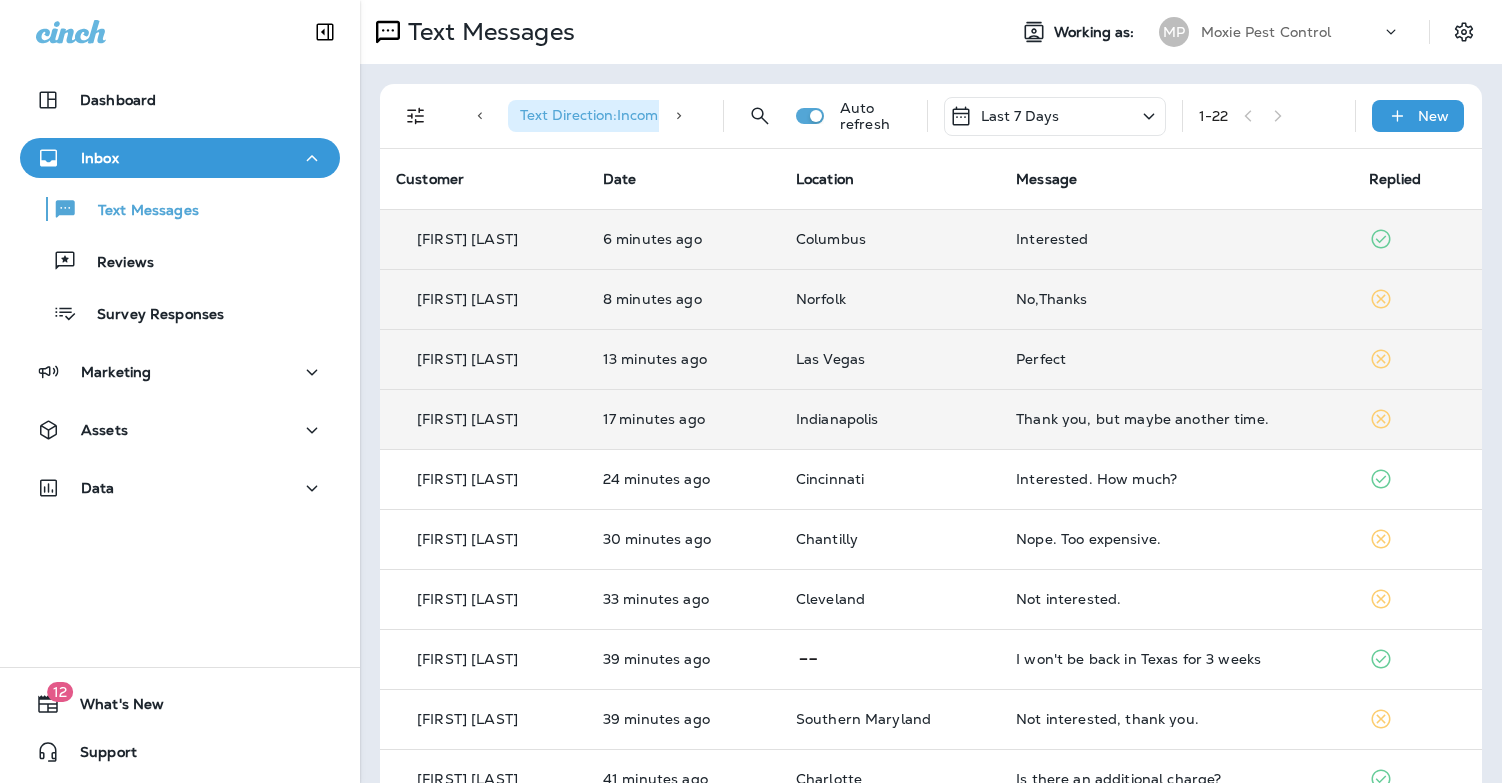 click on "Perfect" at bounding box center [1176, 359] 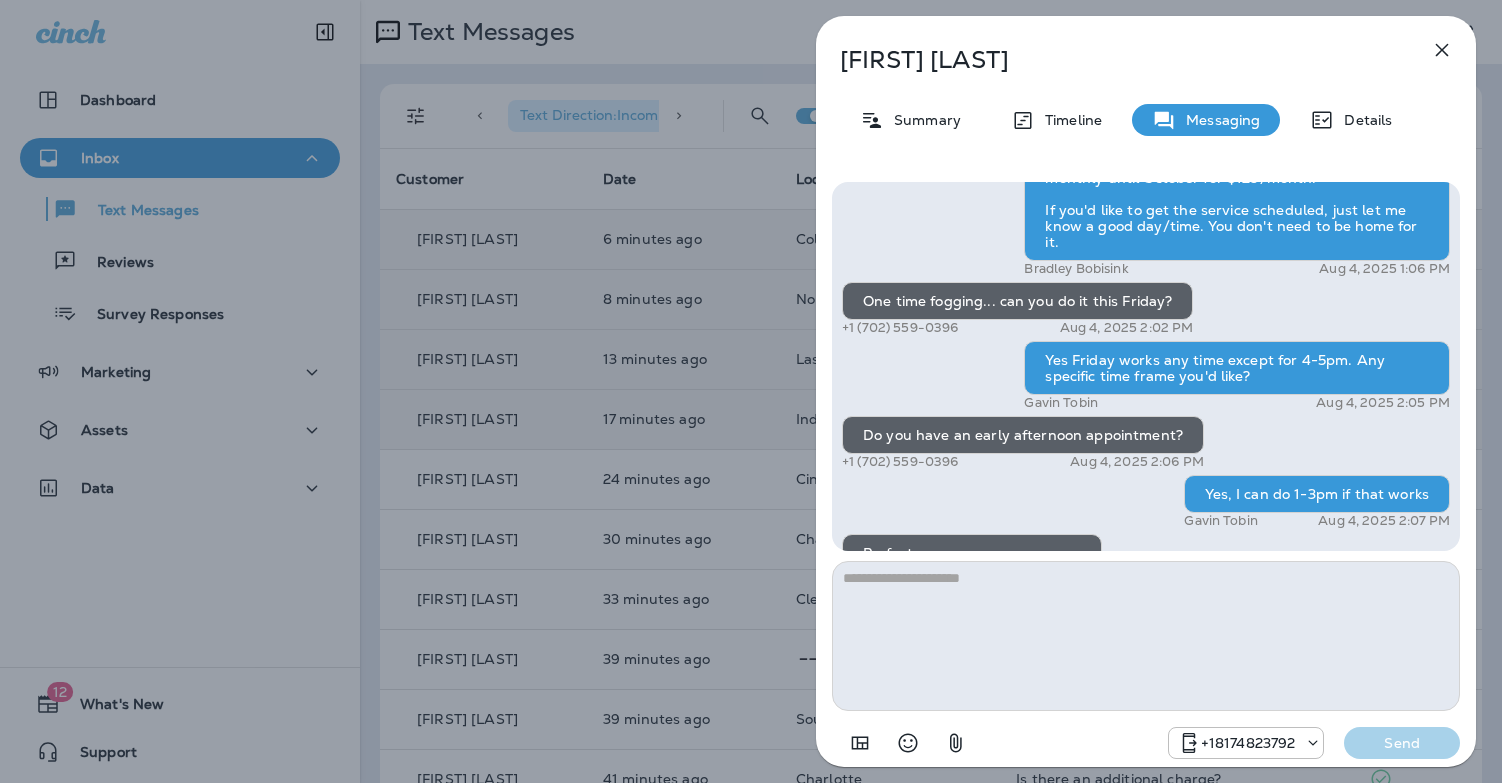 scroll, scrollTop: -55, scrollLeft: 0, axis: vertical 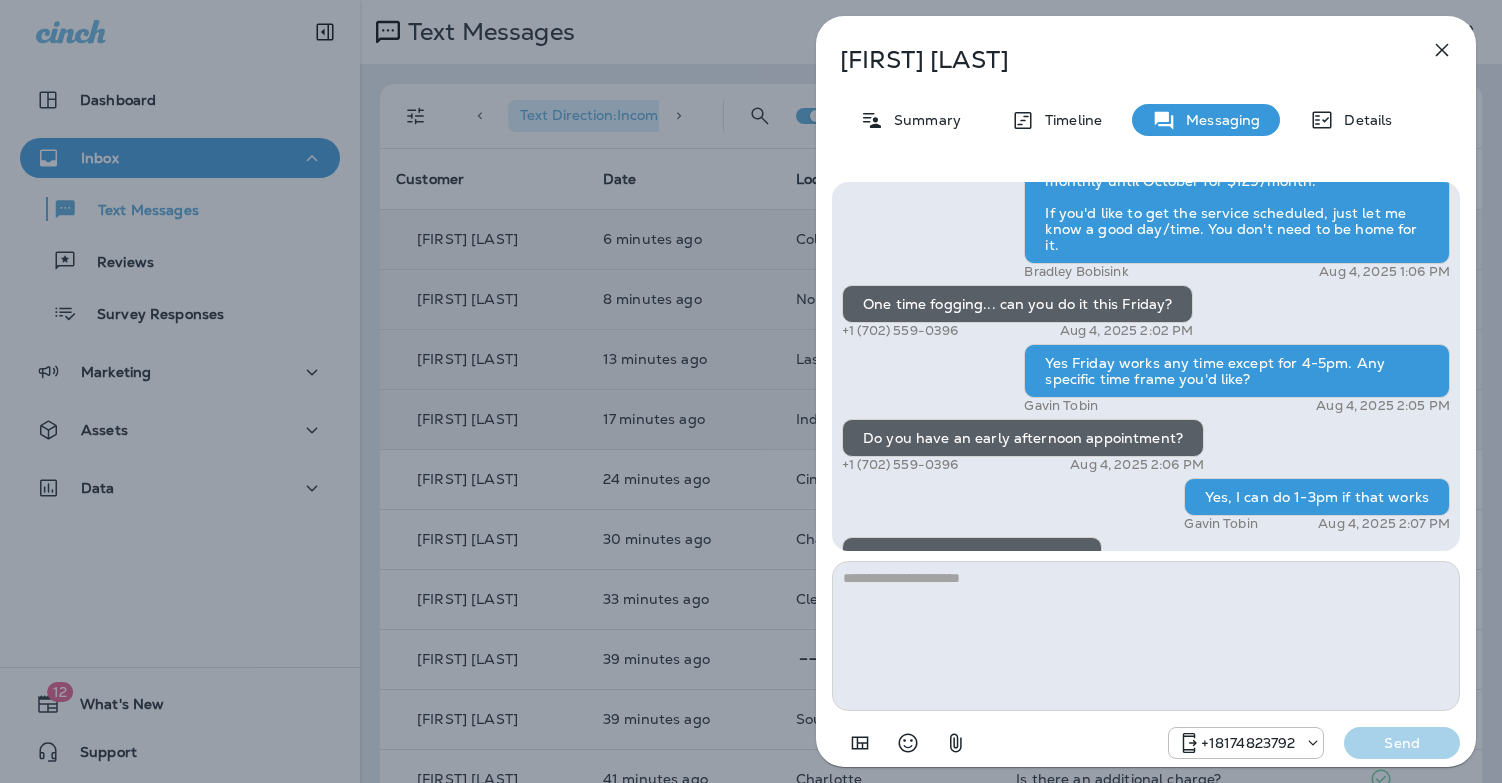 click on "Dana   Middleton Summary   Timeline   Messaging   Details   Hi Dana , this is Steven with Moxie Pest Control. We know Summer brings out the mosquitoes—and with the Summer season here, I’d love to get you on our schedule to come help take care of that. Just reply here if you're interested, and I'll let you know the details!
Reply STOP to optout +18174823792 Aug 4, 2025 12:59 PM Interested  +1 (702) 559-0396 Aug 4, 2025 1:06 PM Bradley Bobisink Aug 4, 2025 1:06 PM One time fogging... can you do it this Friday? +1 (702) 559-0396 Aug 4, 2025 2:02 PM Yes Friday works any time except for 4-5pm. Any specific time frame you'd like? Gavin Tobin Aug 4, 2025 2:05 PM Do you have an early afternoon appointment? +1 (702) 559-0396 Aug 4, 2025 2:06 PM Yes, I can do 1-3pm if that works Gavin Tobin Aug 4, 2025 2:07 PM Perfect  +1 (702) 559-0396 Aug 4, 2025 2:09 PM +18174823792 Send" at bounding box center (751, 391) 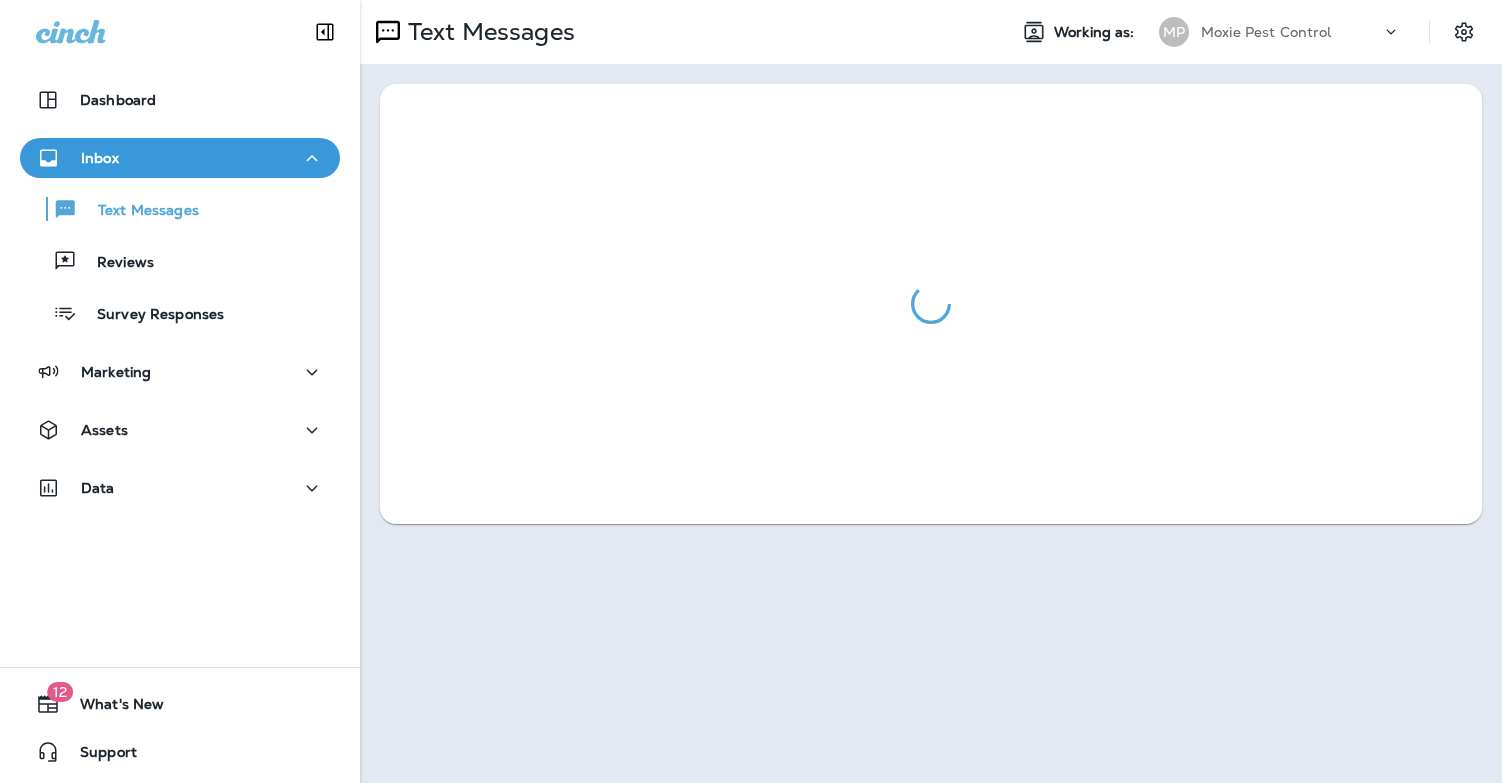 scroll, scrollTop: 0, scrollLeft: 0, axis: both 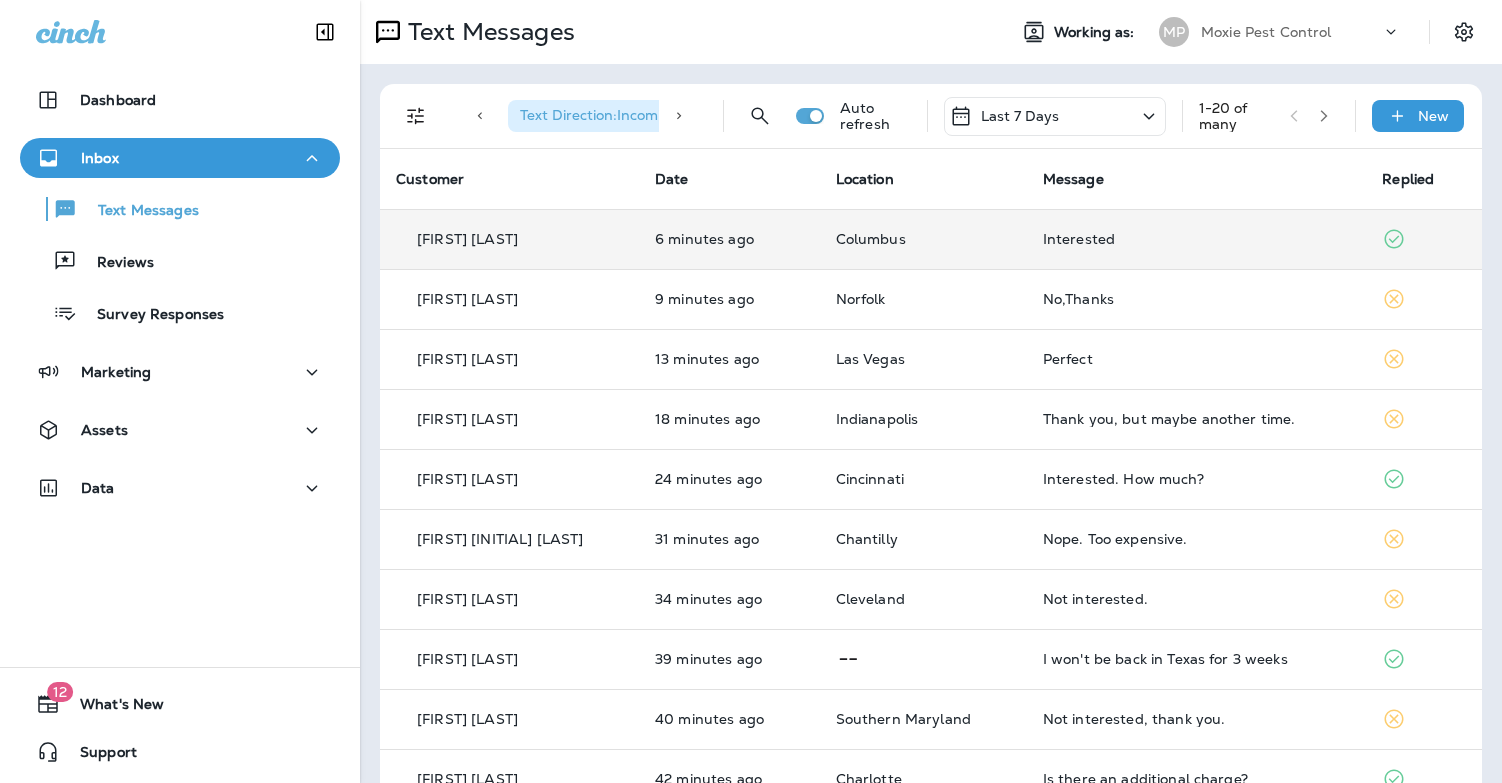 click on "Interested" at bounding box center (1197, 239) 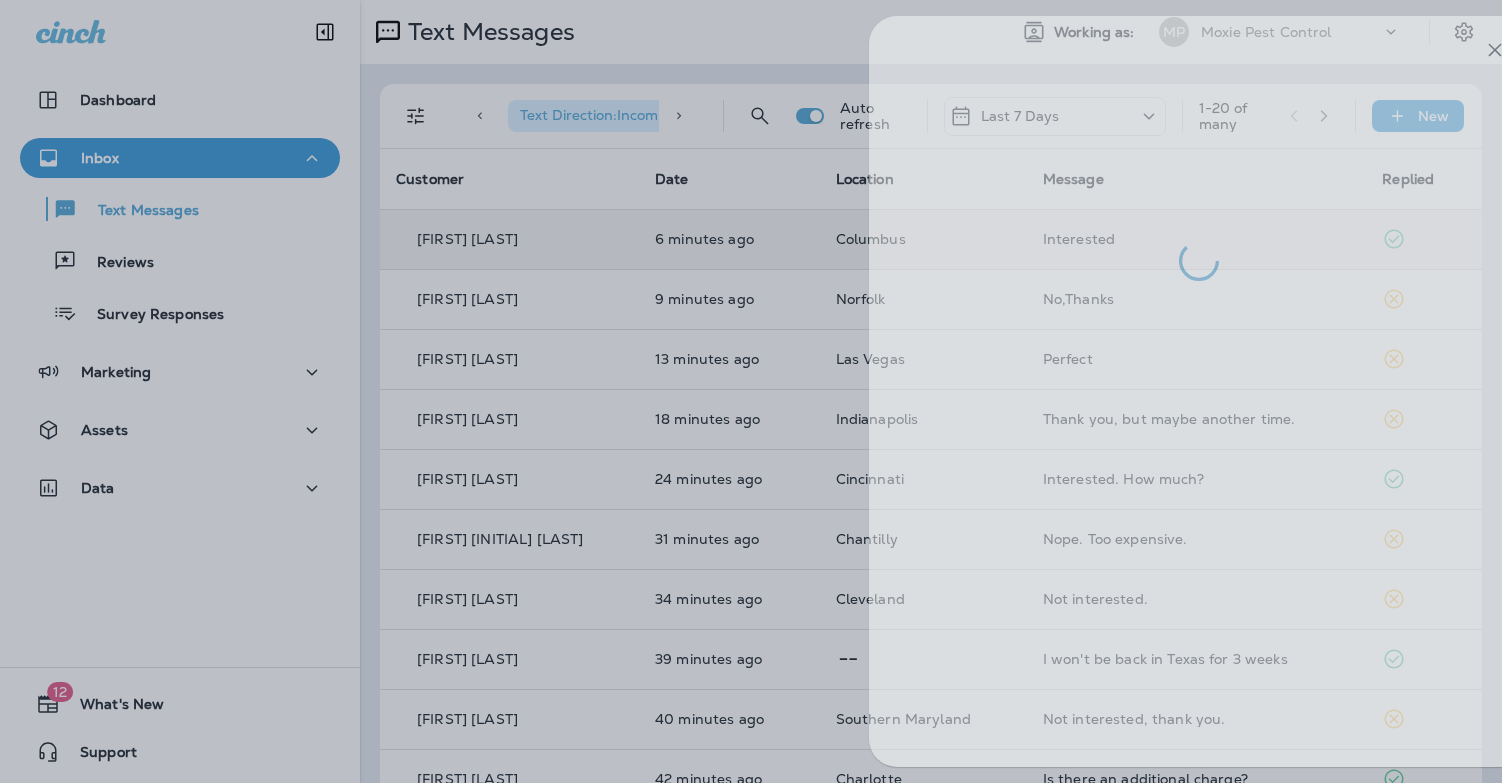 click at bounding box center (804, 391) 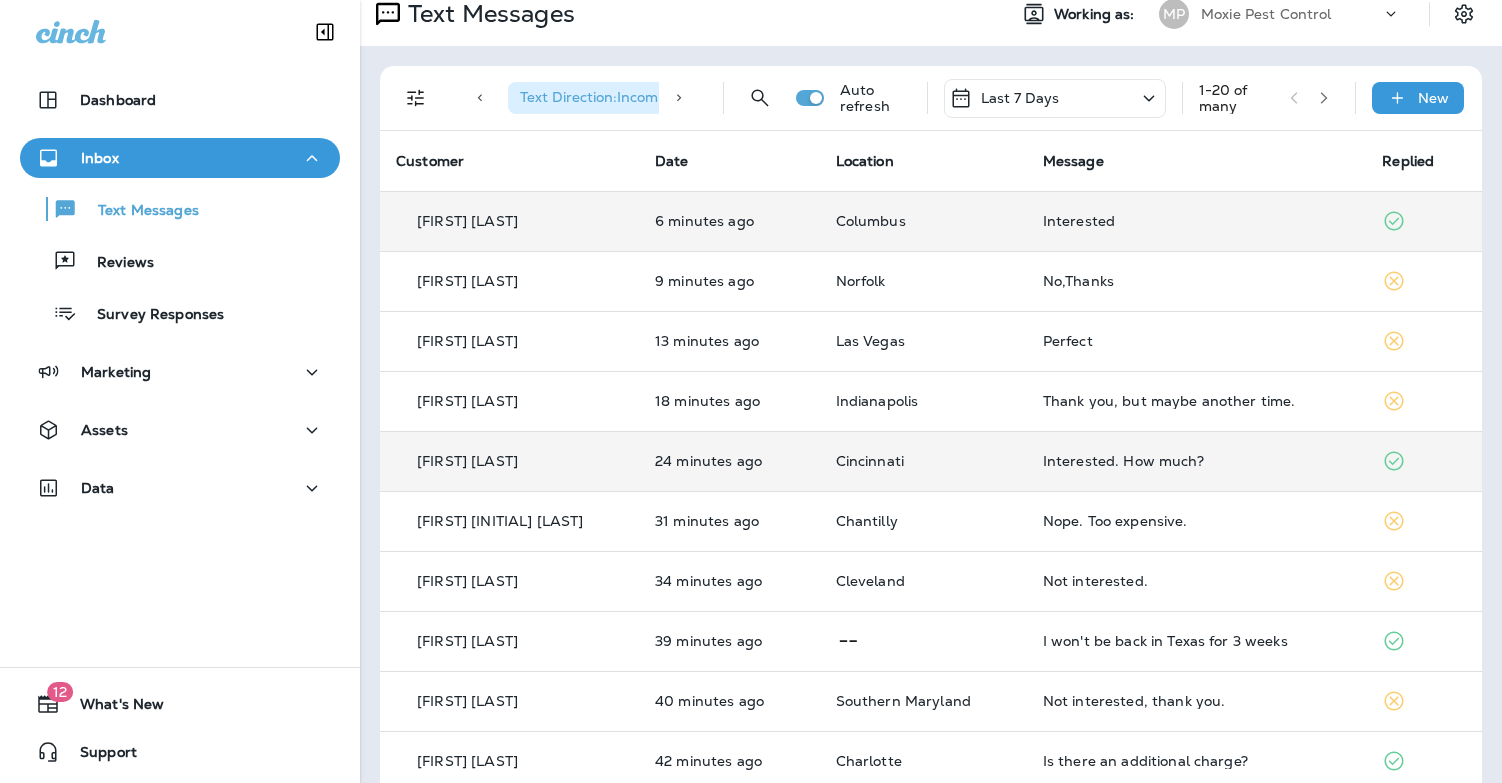 scroll, scrollTop: 0, scrollLeft: 0, axis: both 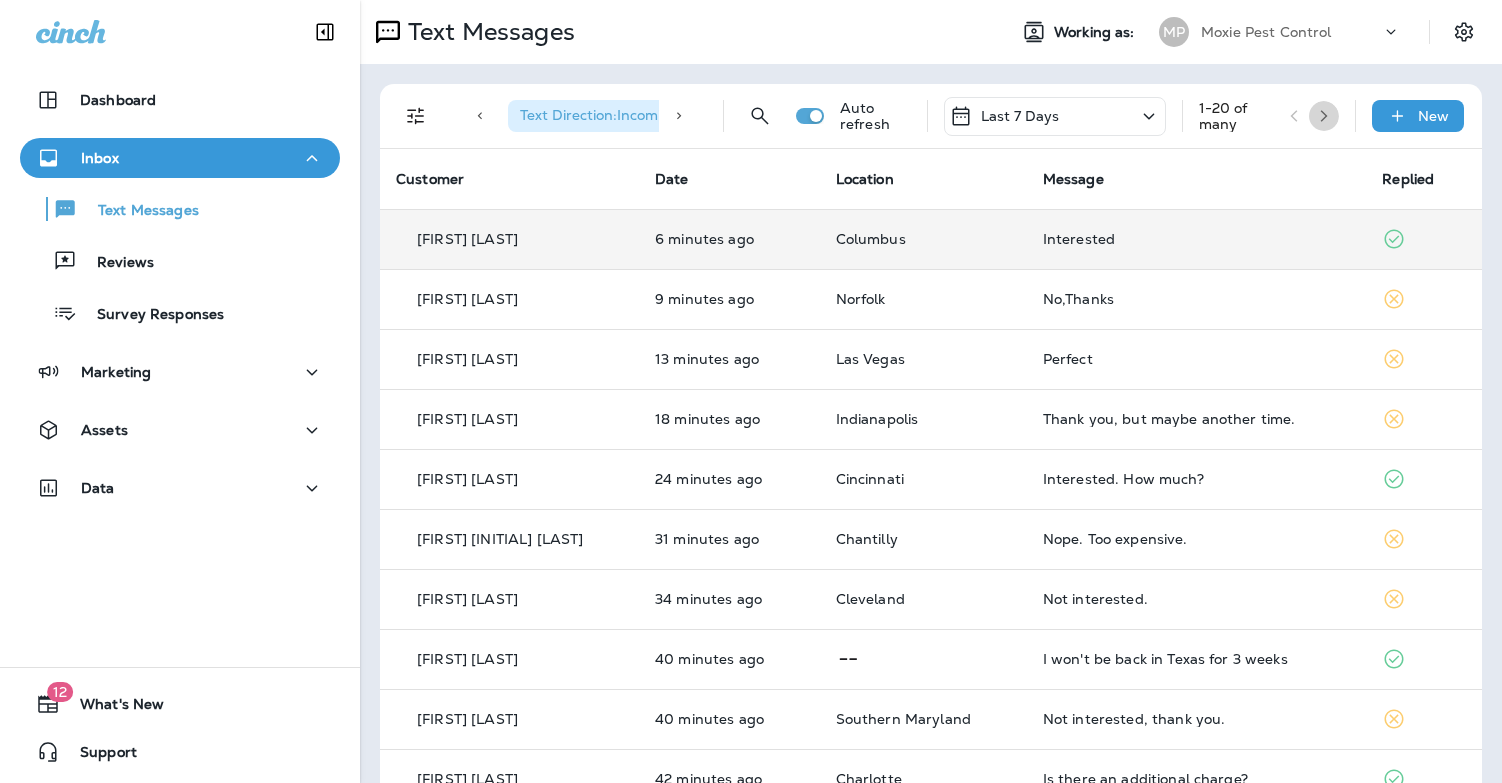 click 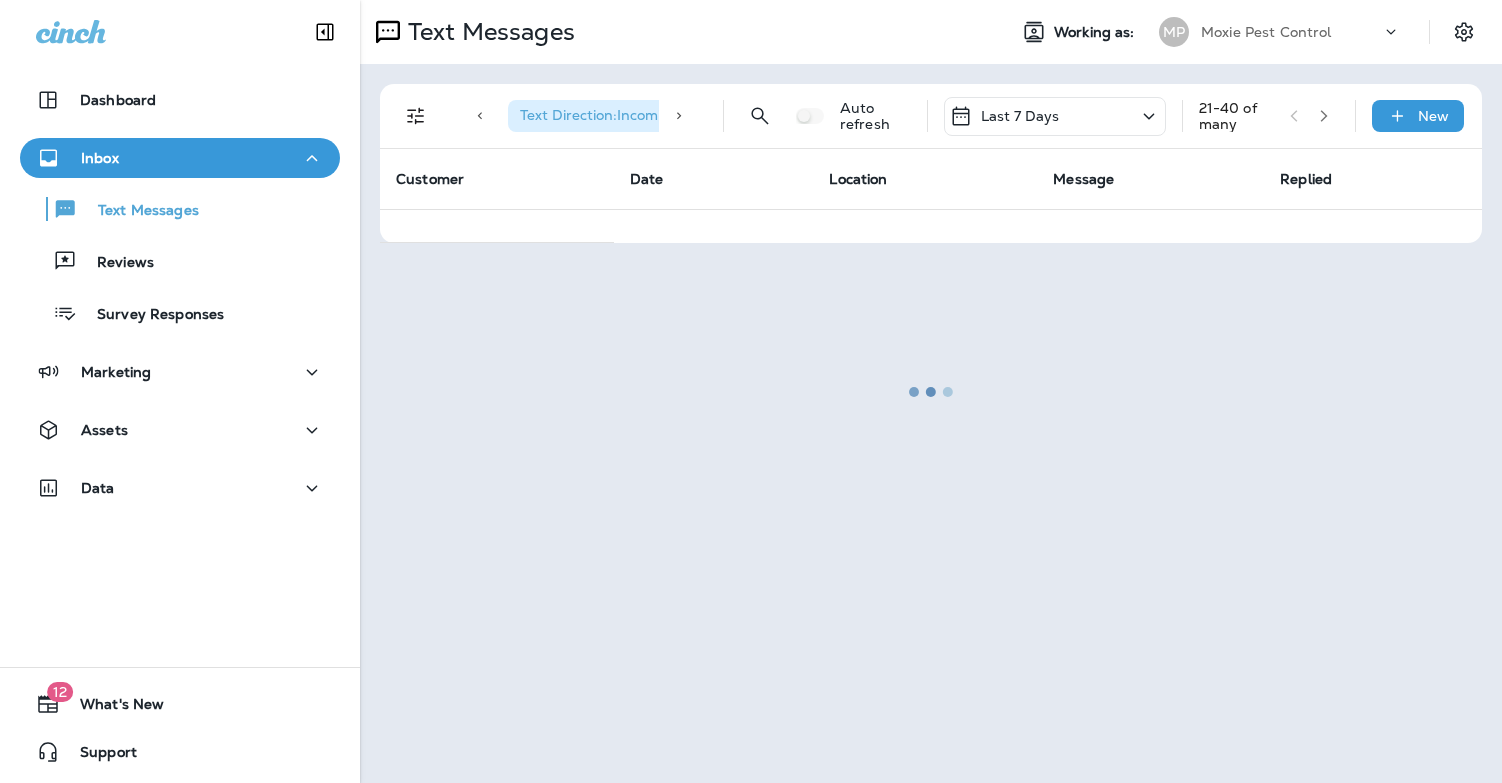 click at bounding box center [1324, 116] 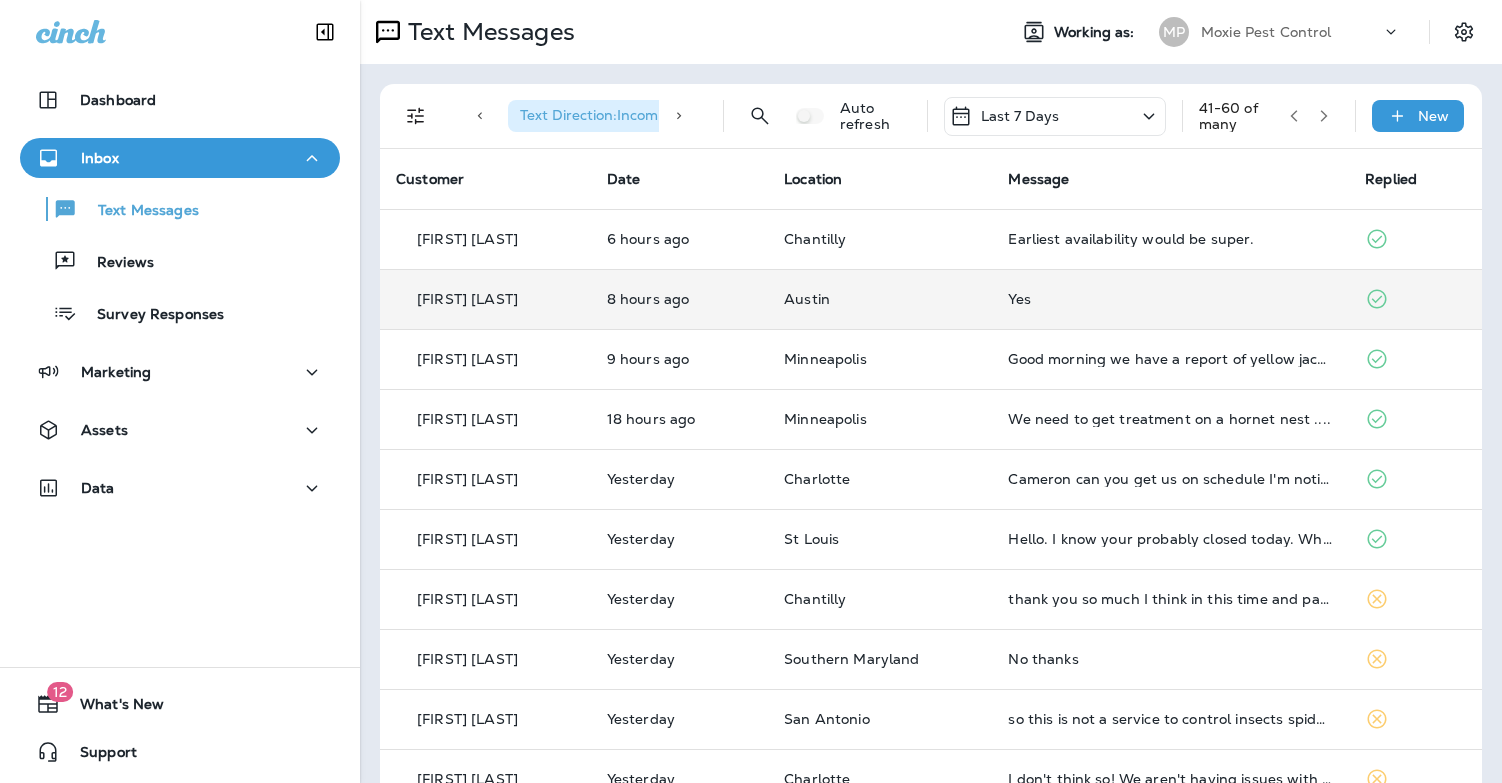 click on "Yes" at bounding box center (1170, 299) 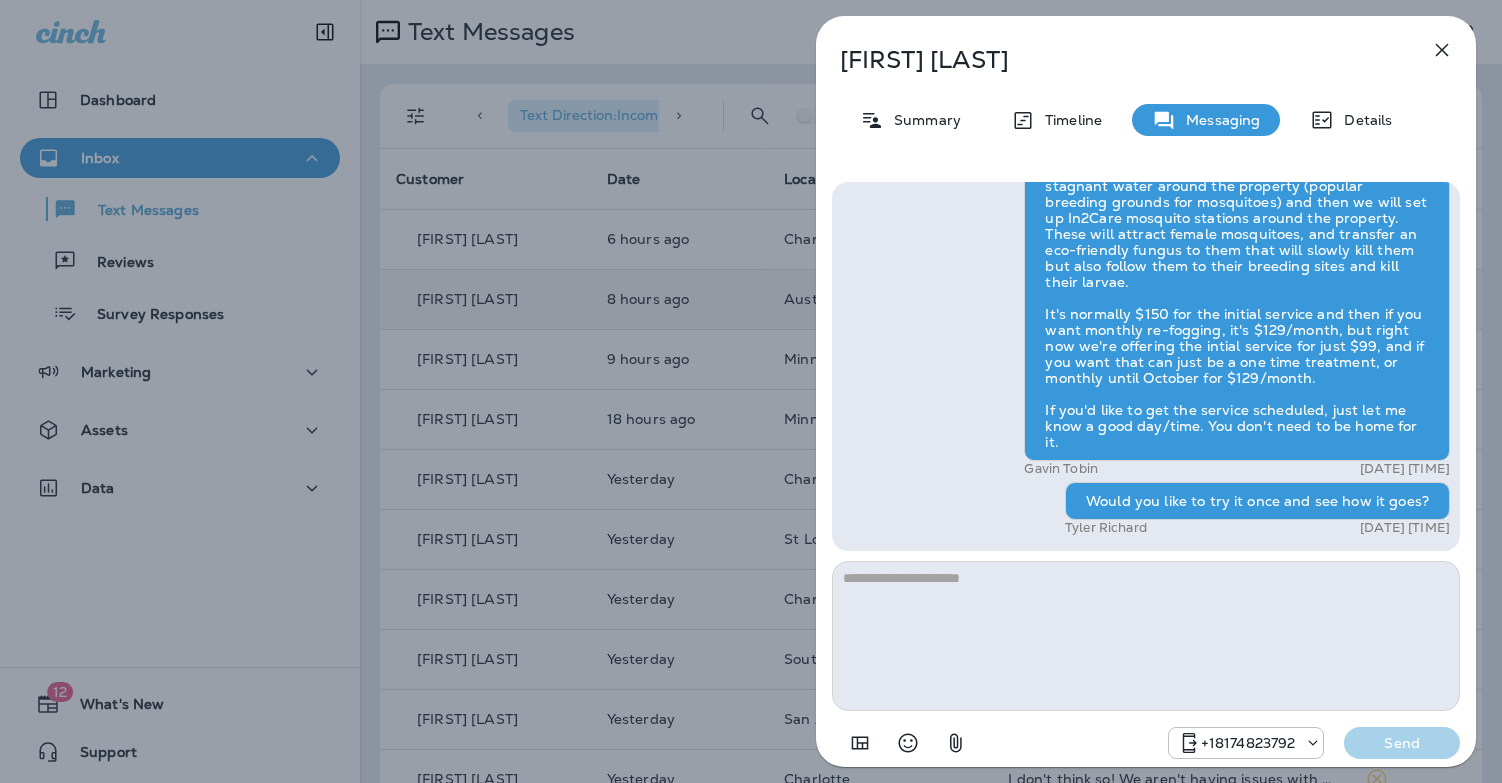 click 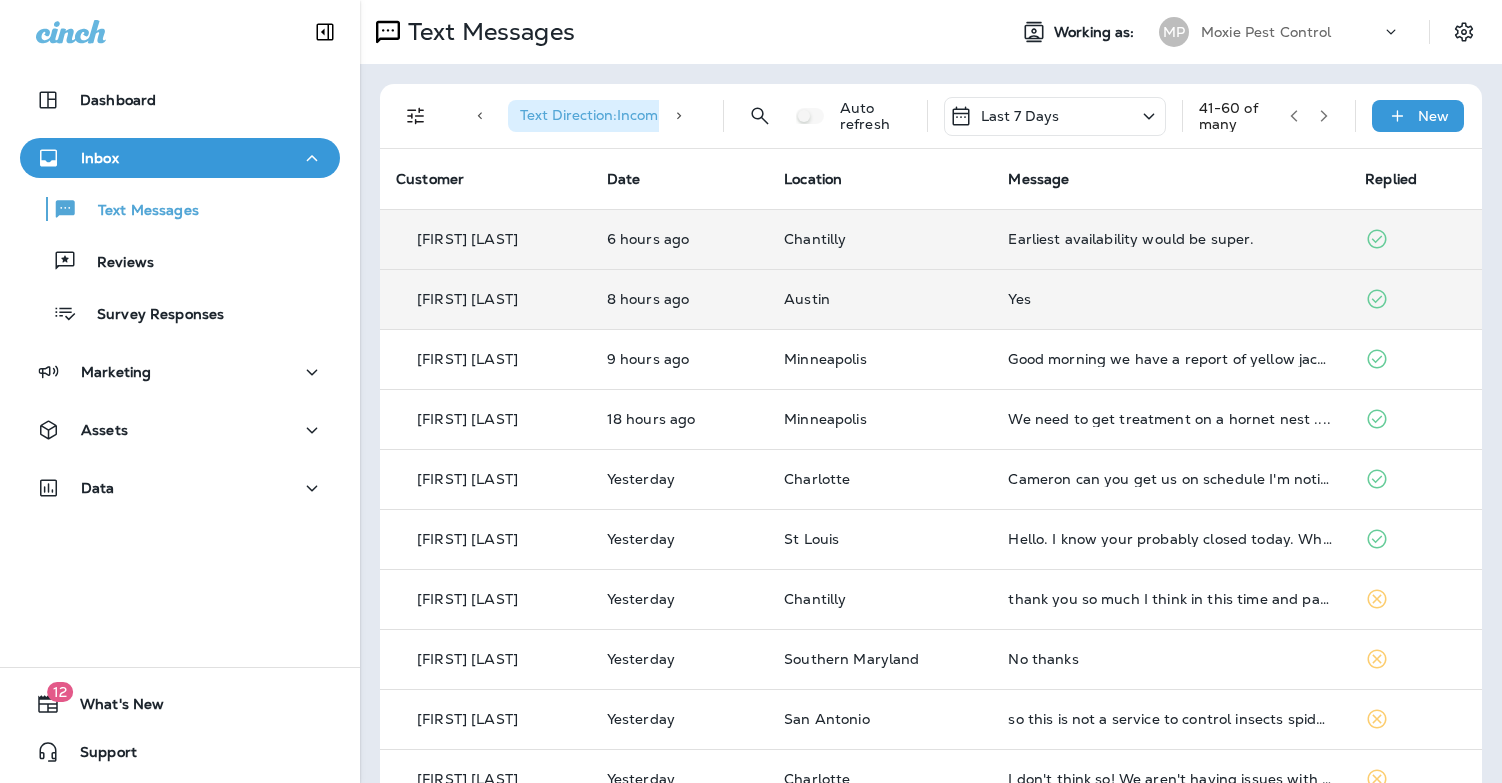 click on "Earliest availability would be super." at bounding box center (1170, 239) 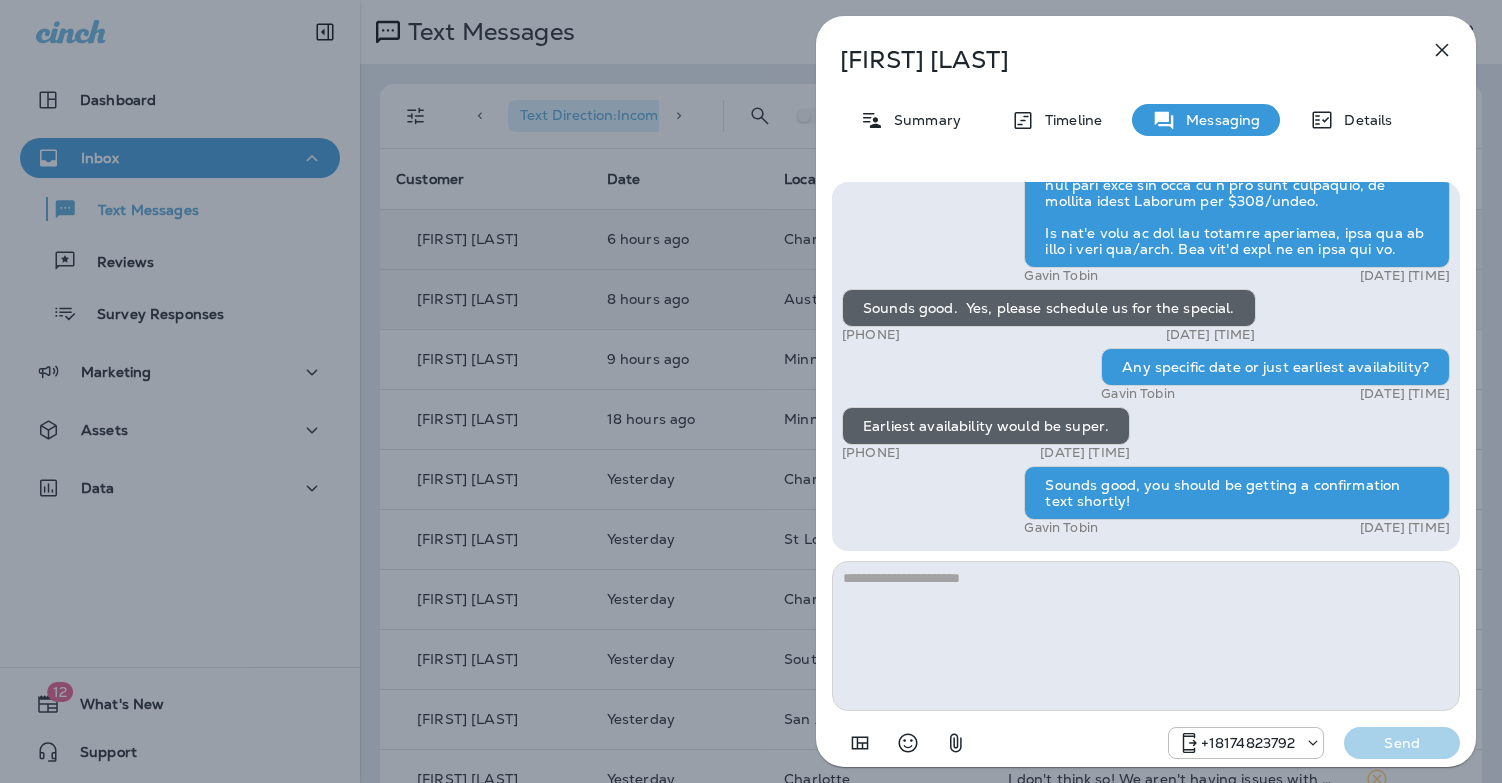 click 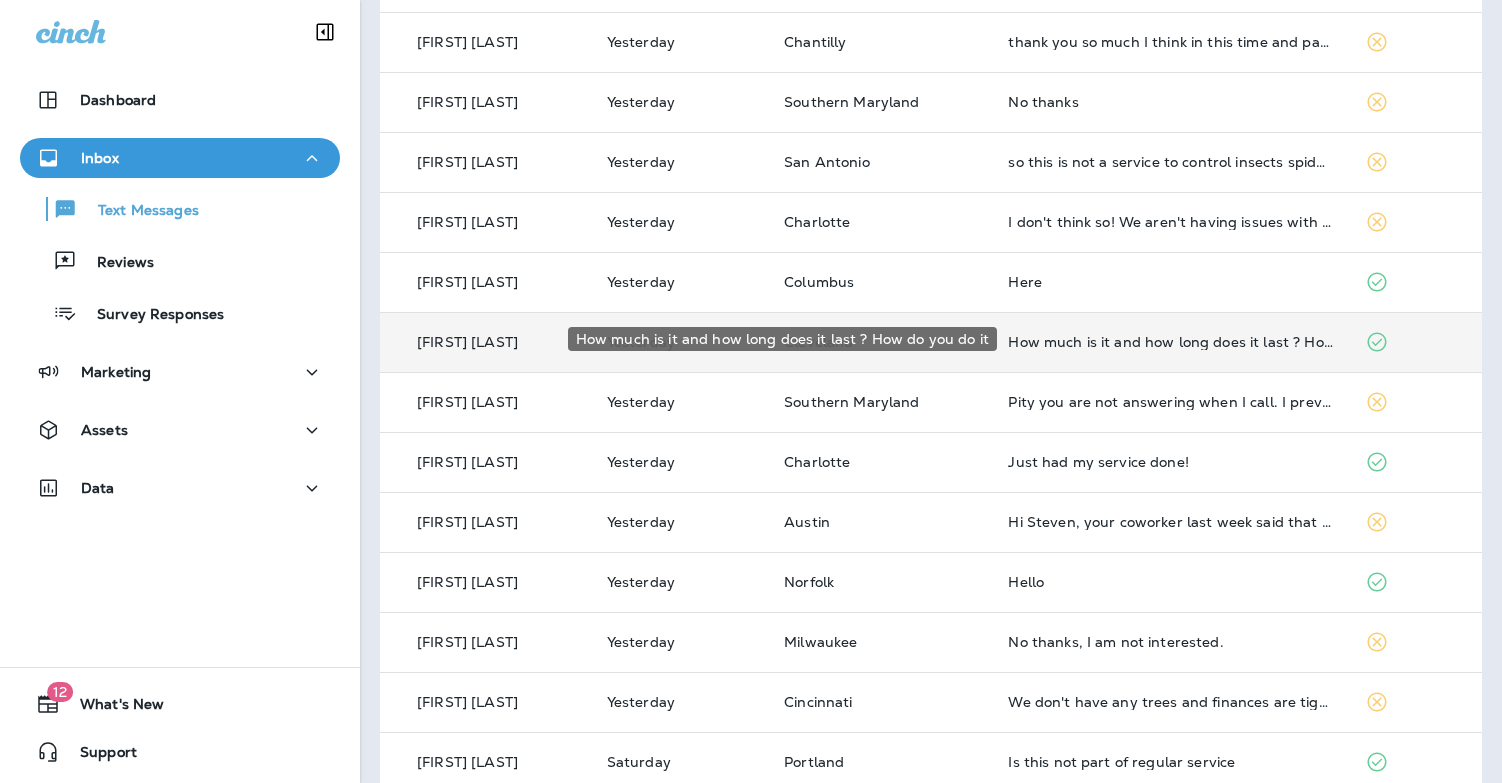 scroll, scrollTop: 577, scrollLeft: 0, axis: vertical 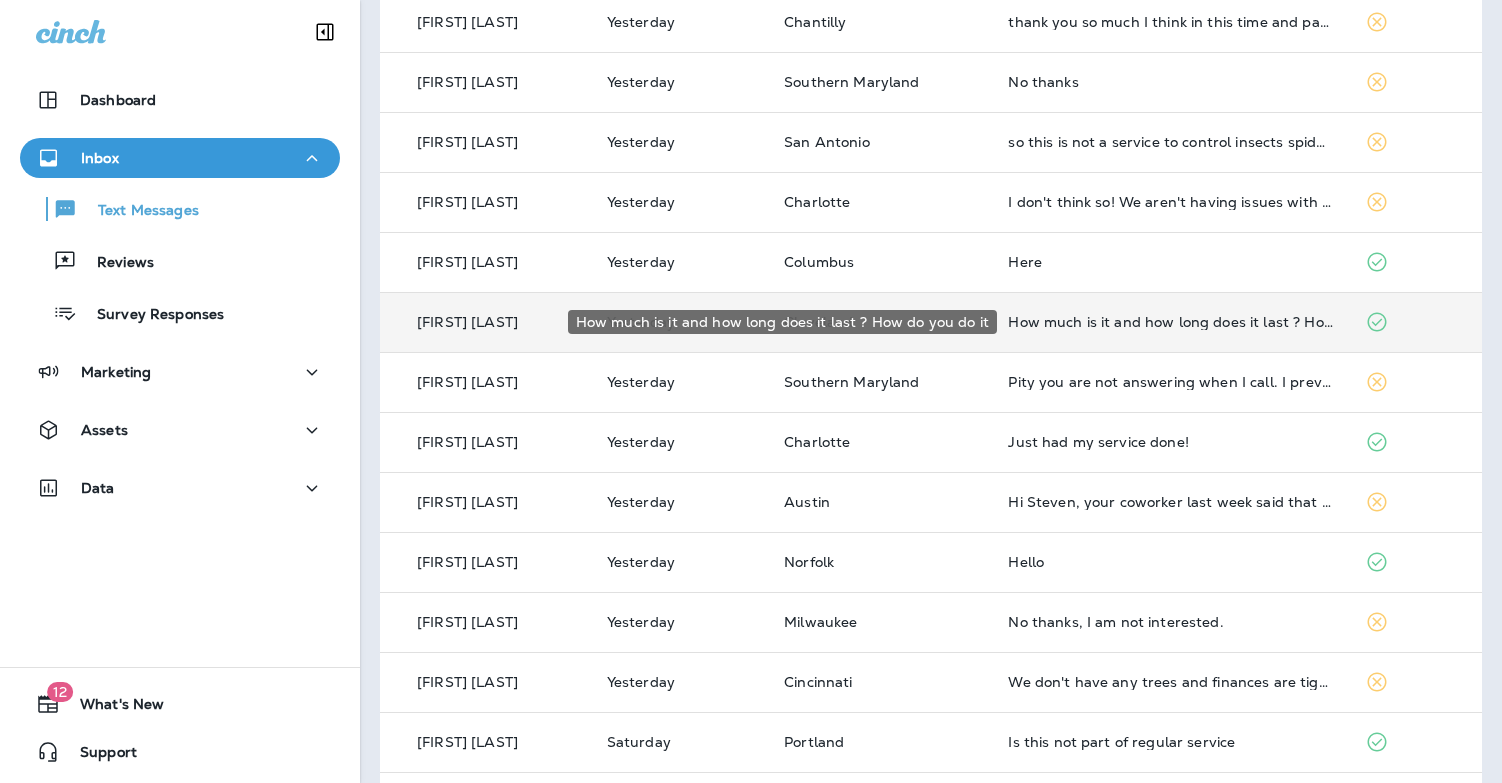 click on "How much is it and how long does it last ? How do you do it" at bounding box center [1170, 322] 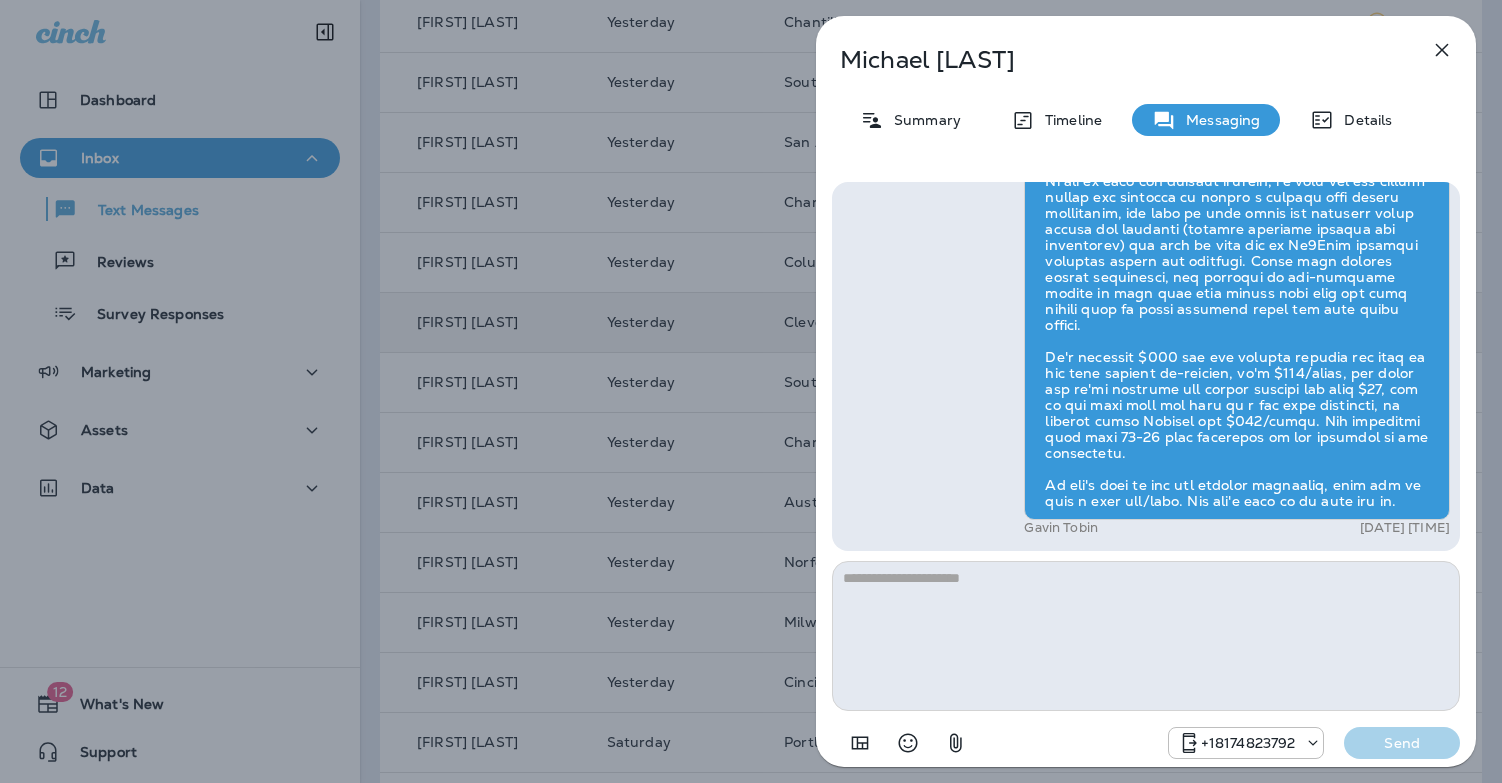 click at bounding box center (1146, 636) 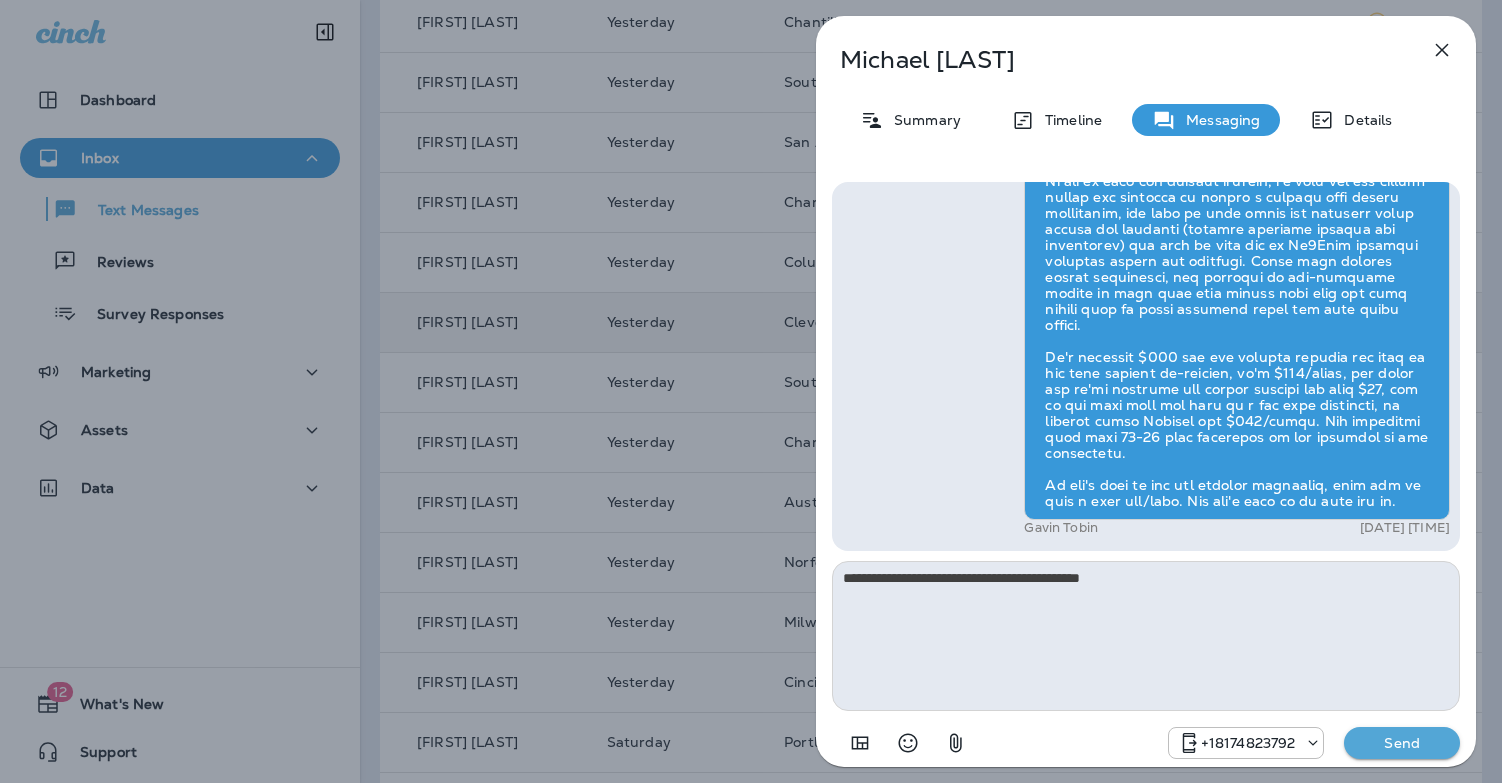 type on "**********" 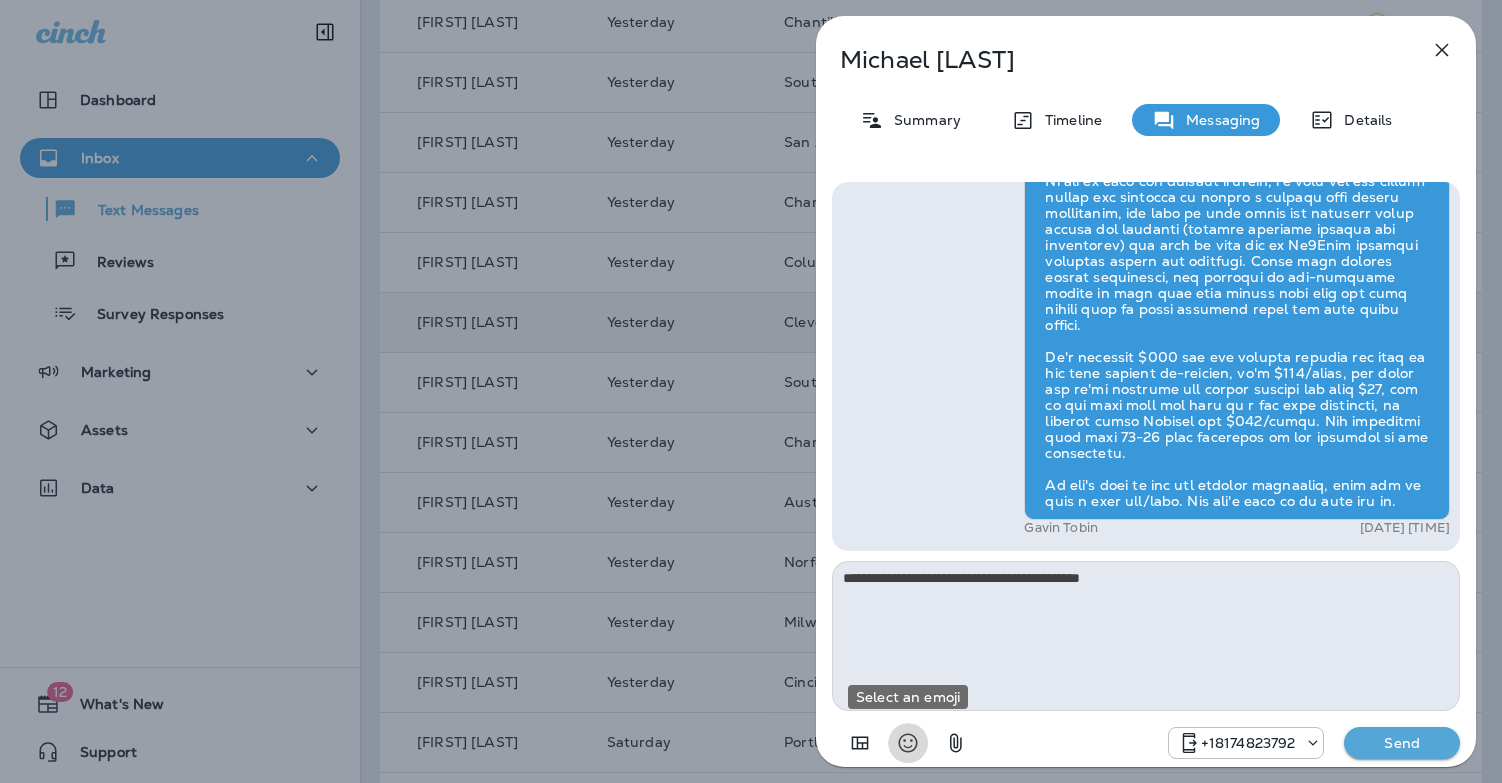 type 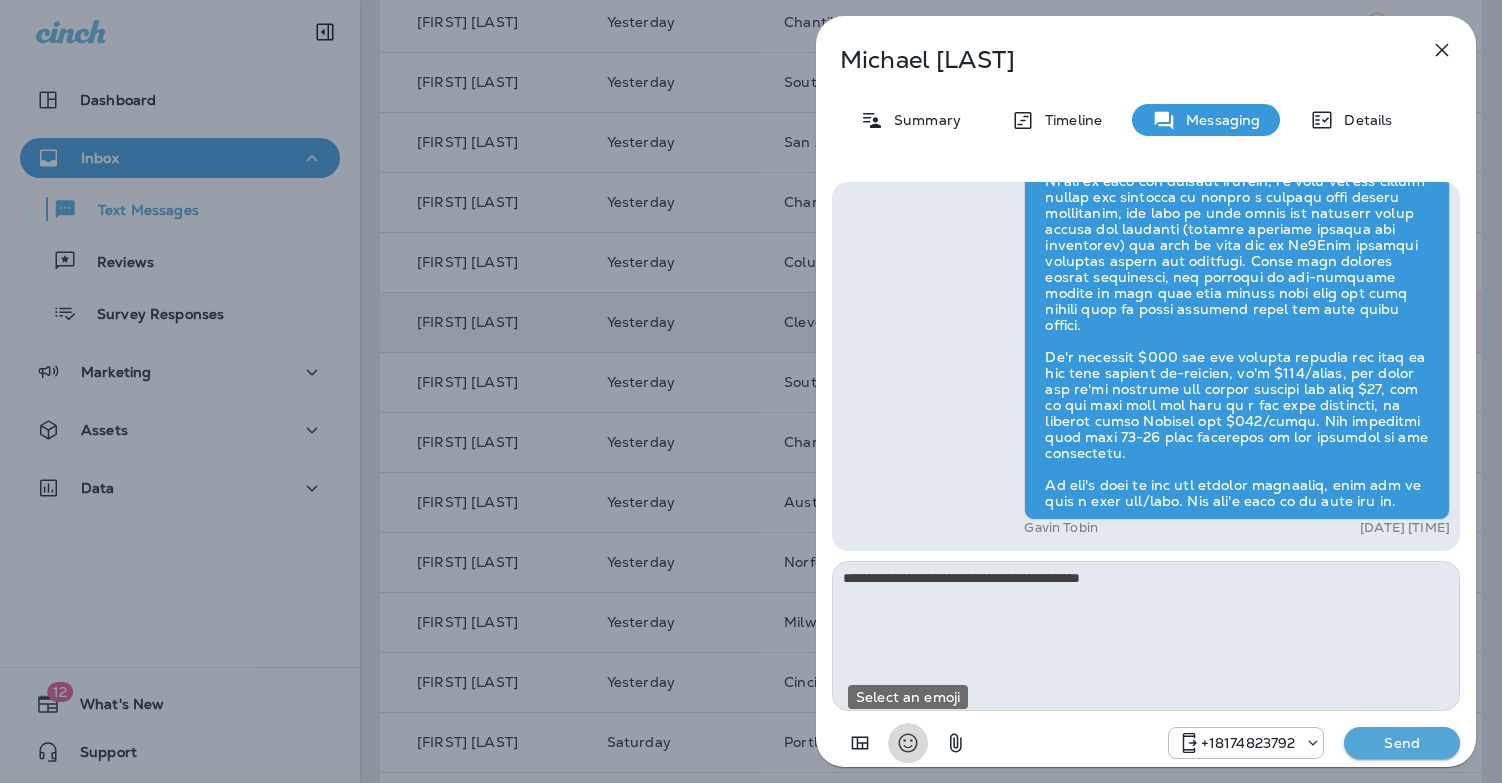 type 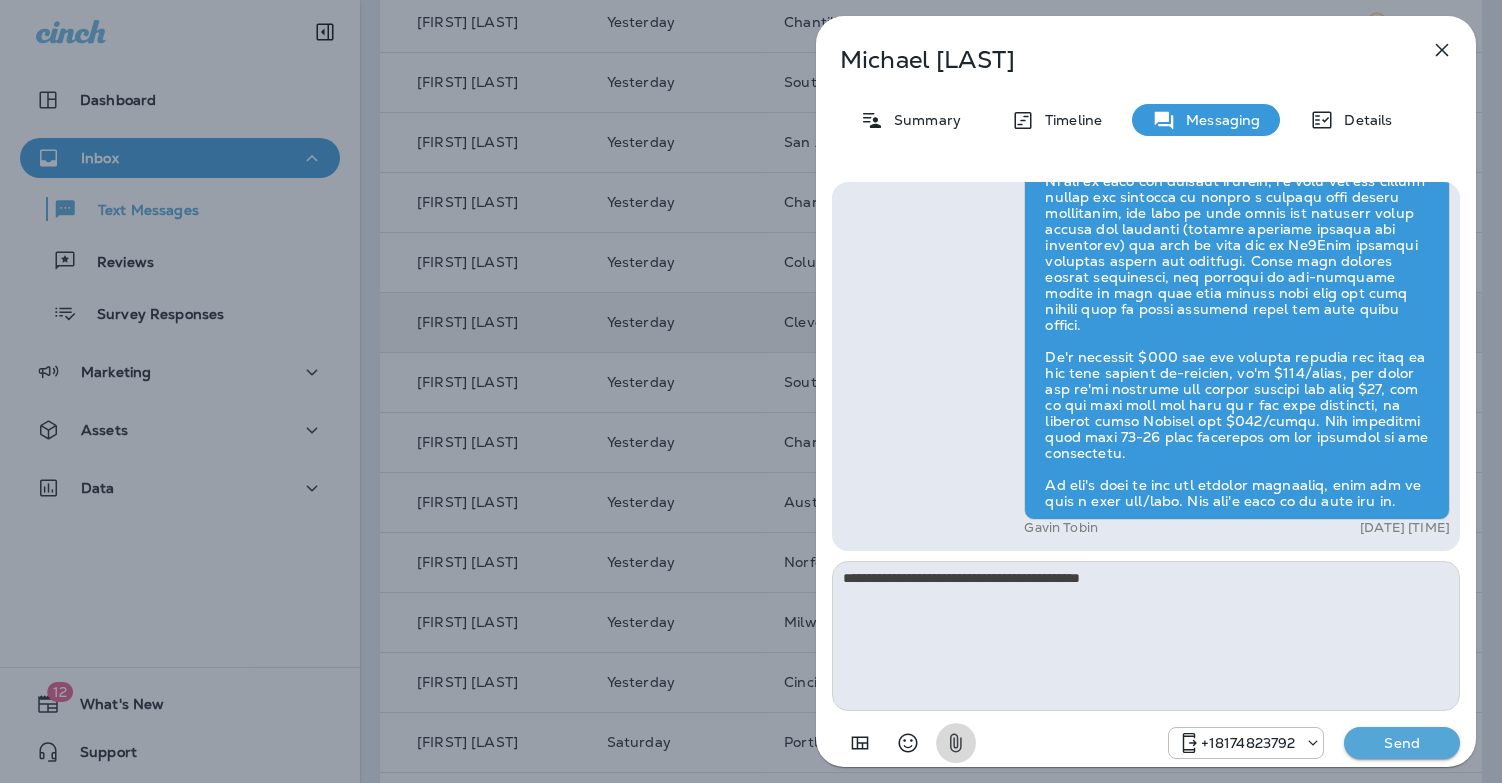 type 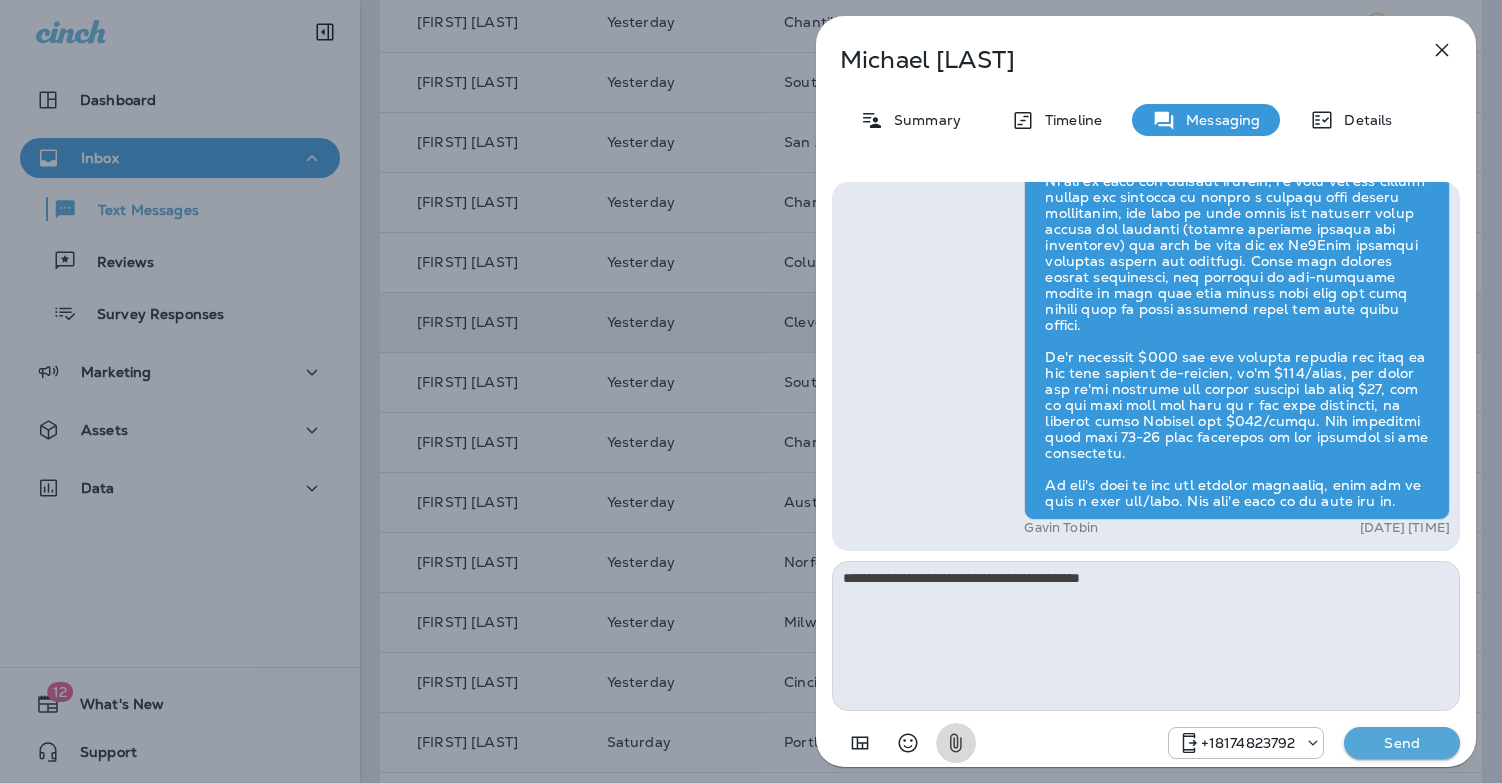 click on "Send" at bounding box center (1402, 743) 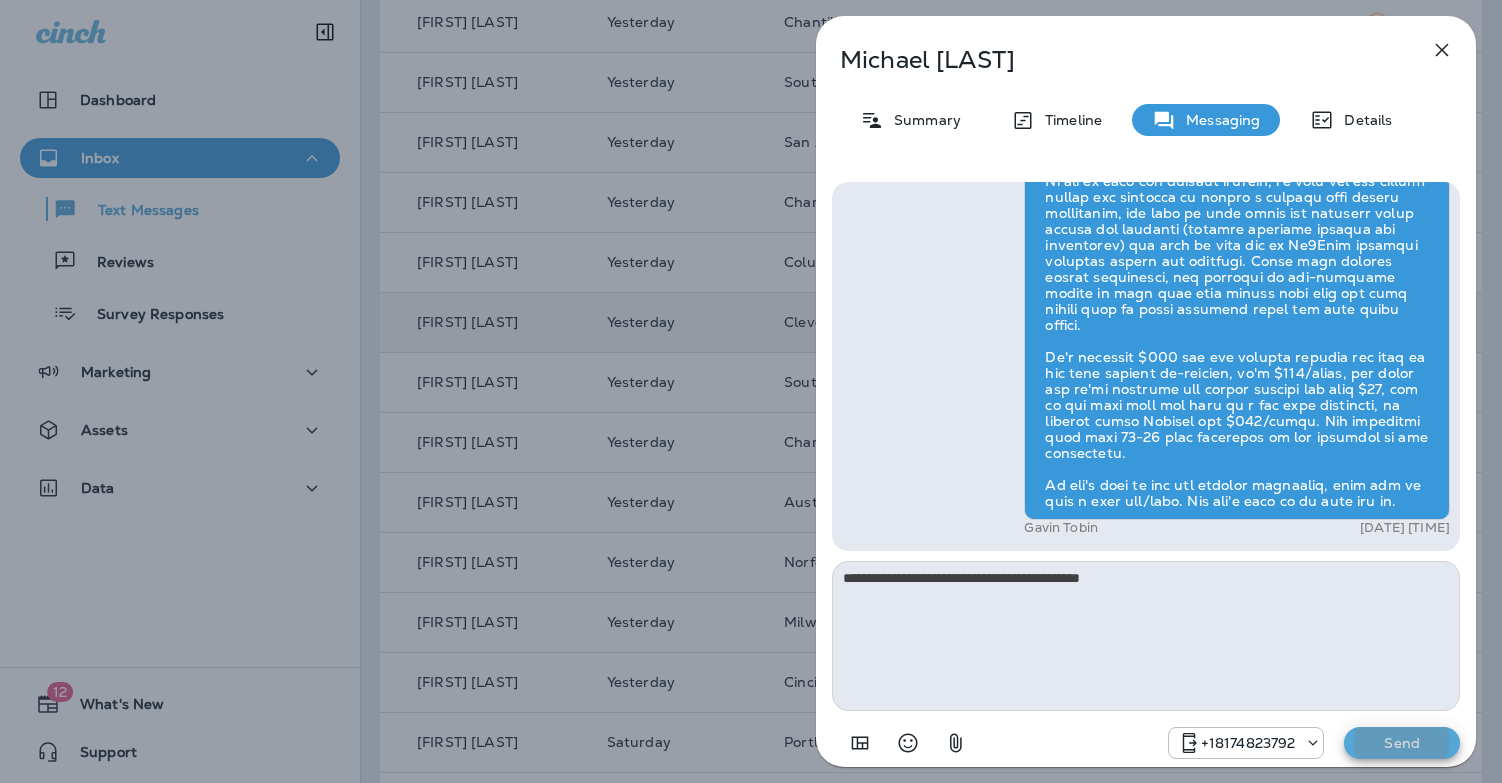 type 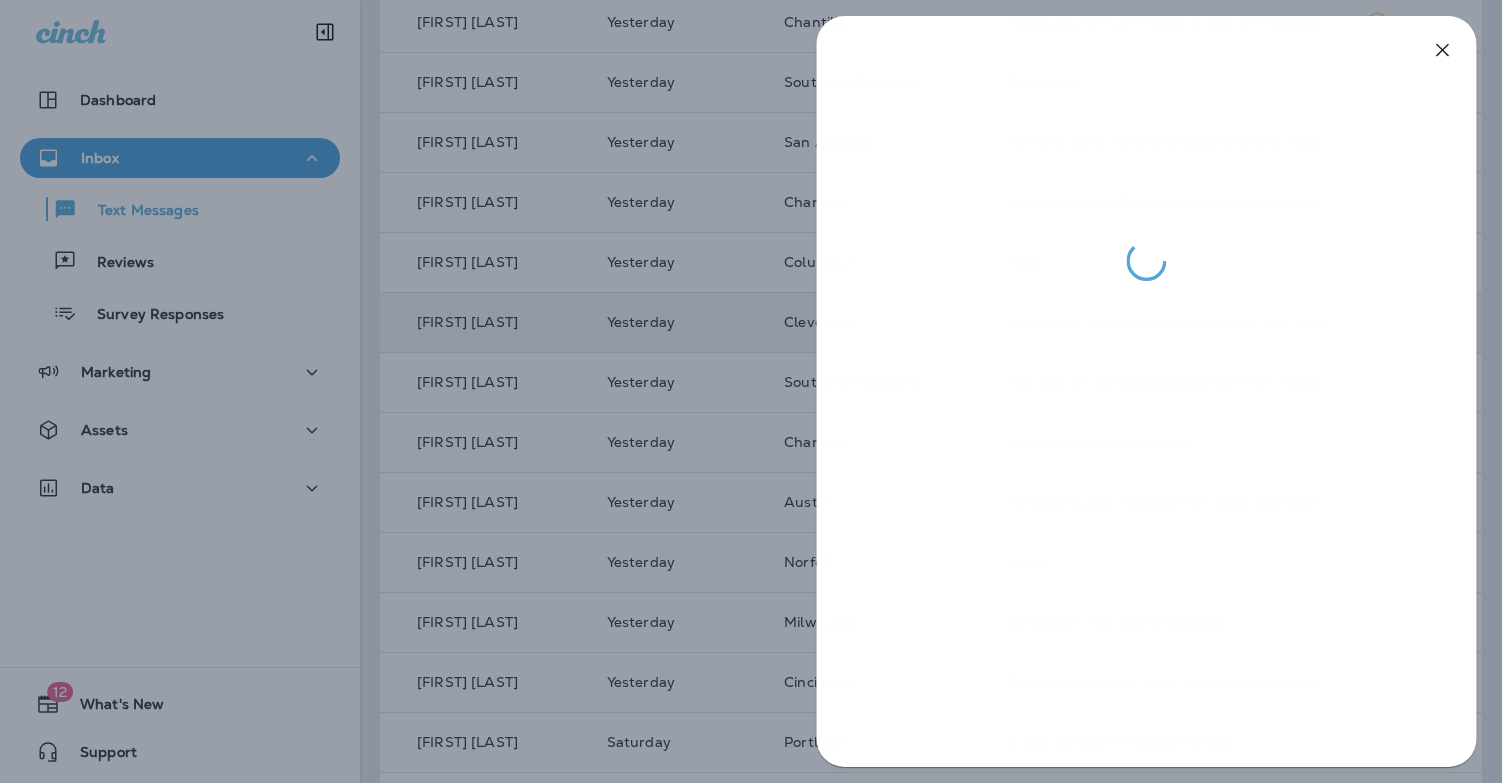 click at bounding box center (751, 391) 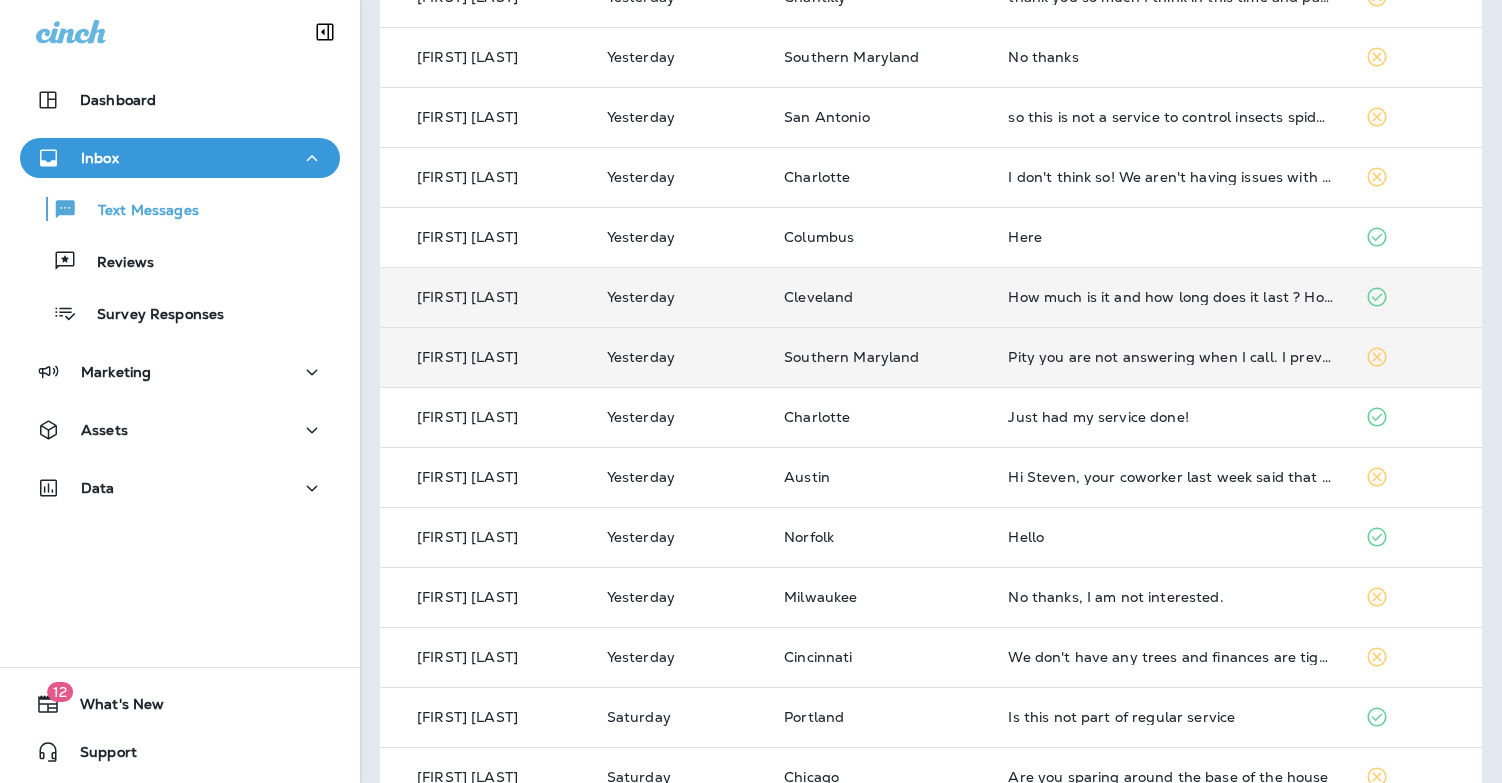 scroll, scrollTop: 606, scrollLeft: 0, axis: vertical 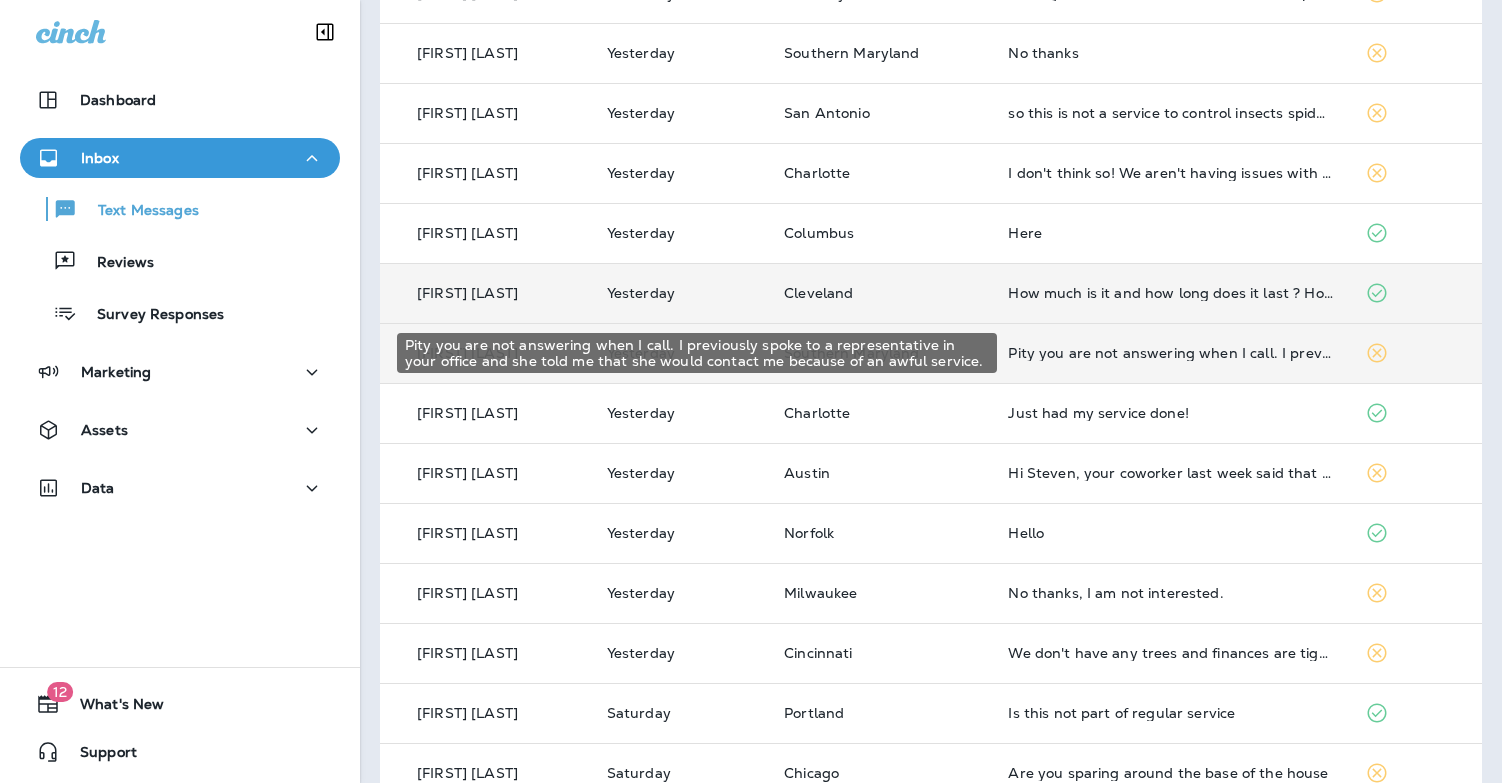 click on "Pity you are not answering when I call. I previously spoke to a representative in your office and she told me that she would contact me because of an awful service." at bounding box center (1170, 353) 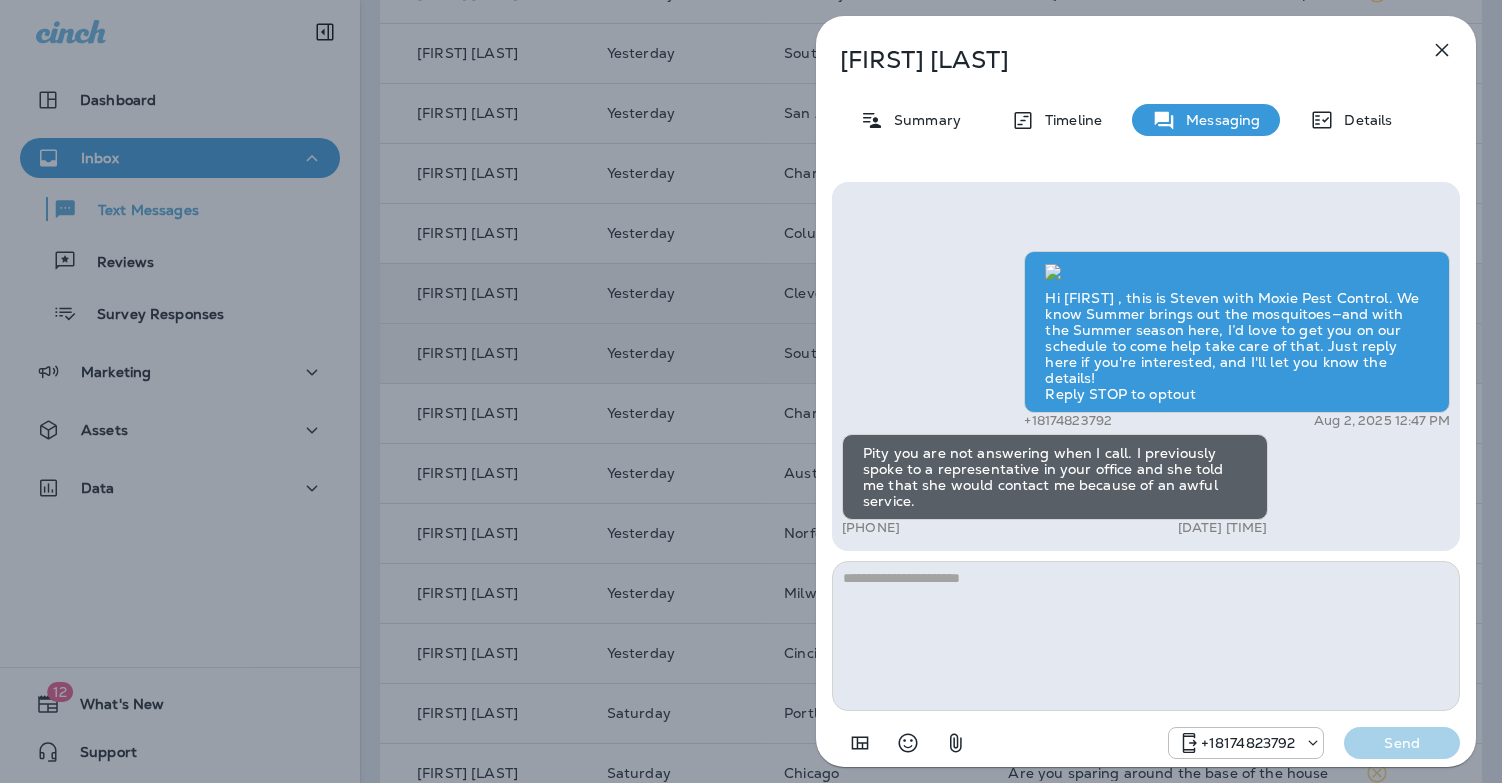 click on "[FIRST] [LAST] Summary Timeline Messaging Details Hi [FIRST] , this is Steven with Moxie Pest Control. We know Summer brings out the mosquitoes—and with the Summer season here, I’d love to get you on our schedule to come help take care of that. Just reply here if you're interested, and I'll let you know the details!
Reply STOP to optout [PHONE] [DATE] [TIME] Pity you are not answering when I call. I previously spoke to a representative in your office and she told me that she would contact me because of an awful service. [PHONE] [DATE] [TIME] [PHONE] Send" at bounding box center (751, 391) 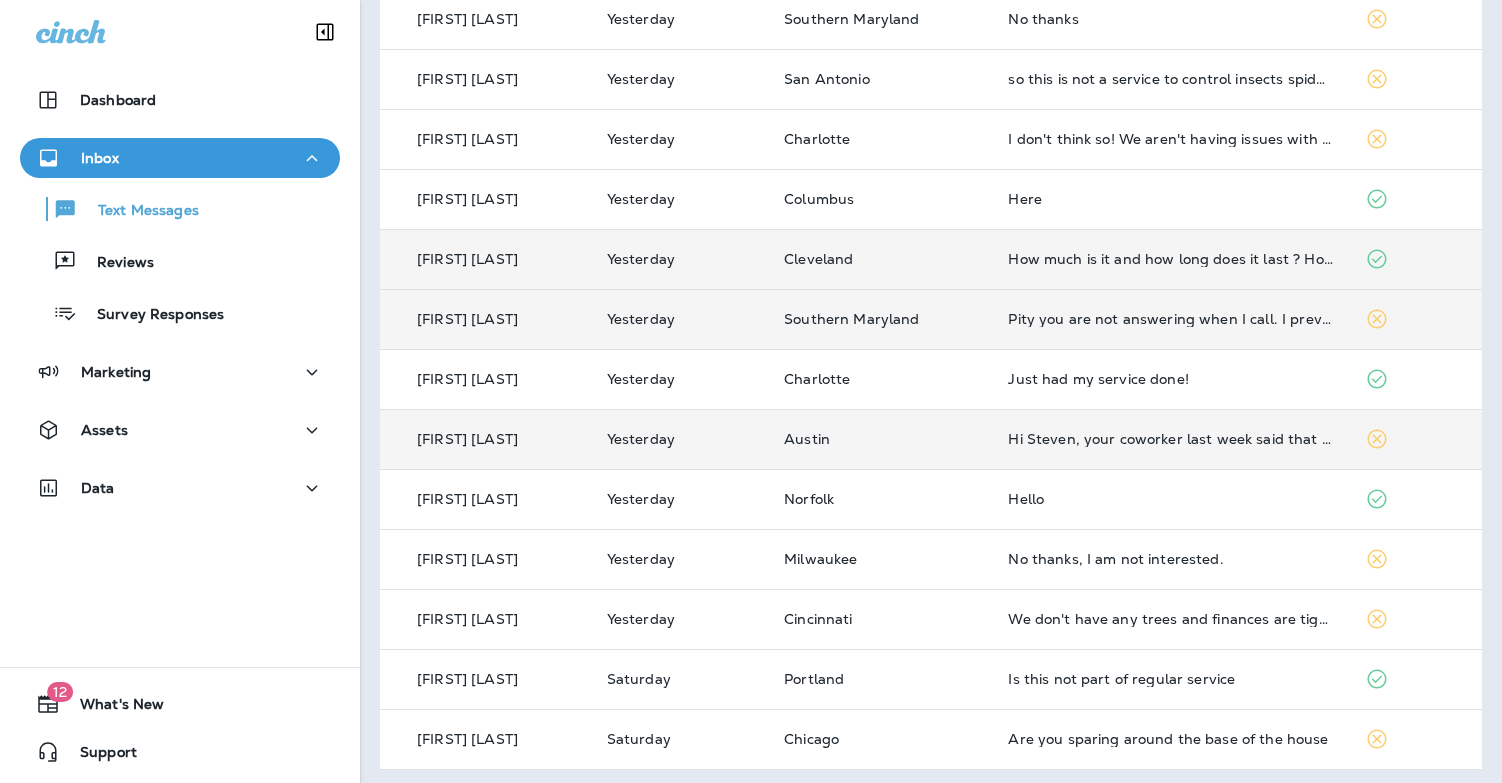 scroll, scrollTop: 647, scrollLeft: 0, axis: vertical 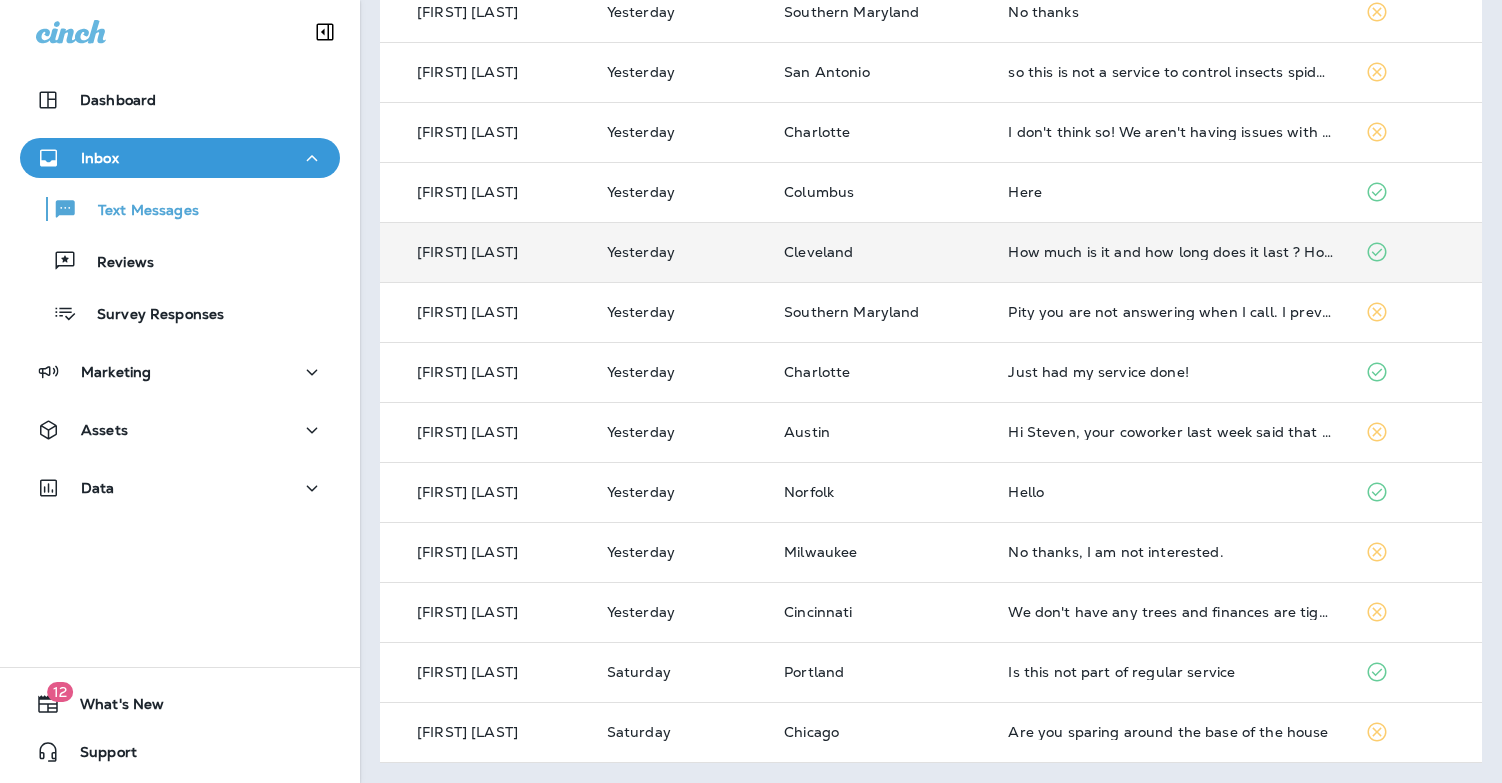 drag, startPoint x: 741, startPoint y: 343, endPoint x: 702, endPoint y: 355, distance: 40.804413 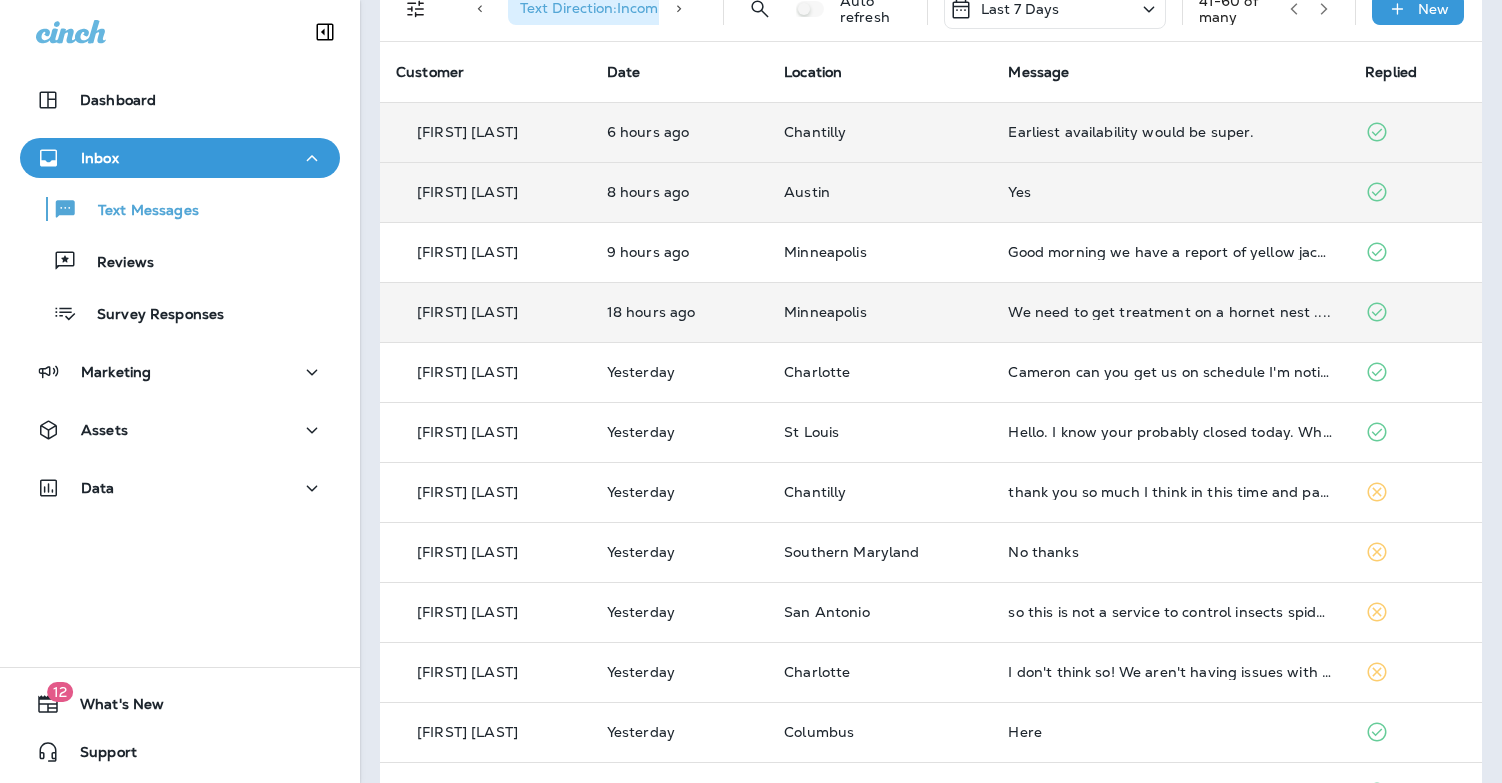 scroll, scrollTop: 0, scrollLeft: 0, axis: both 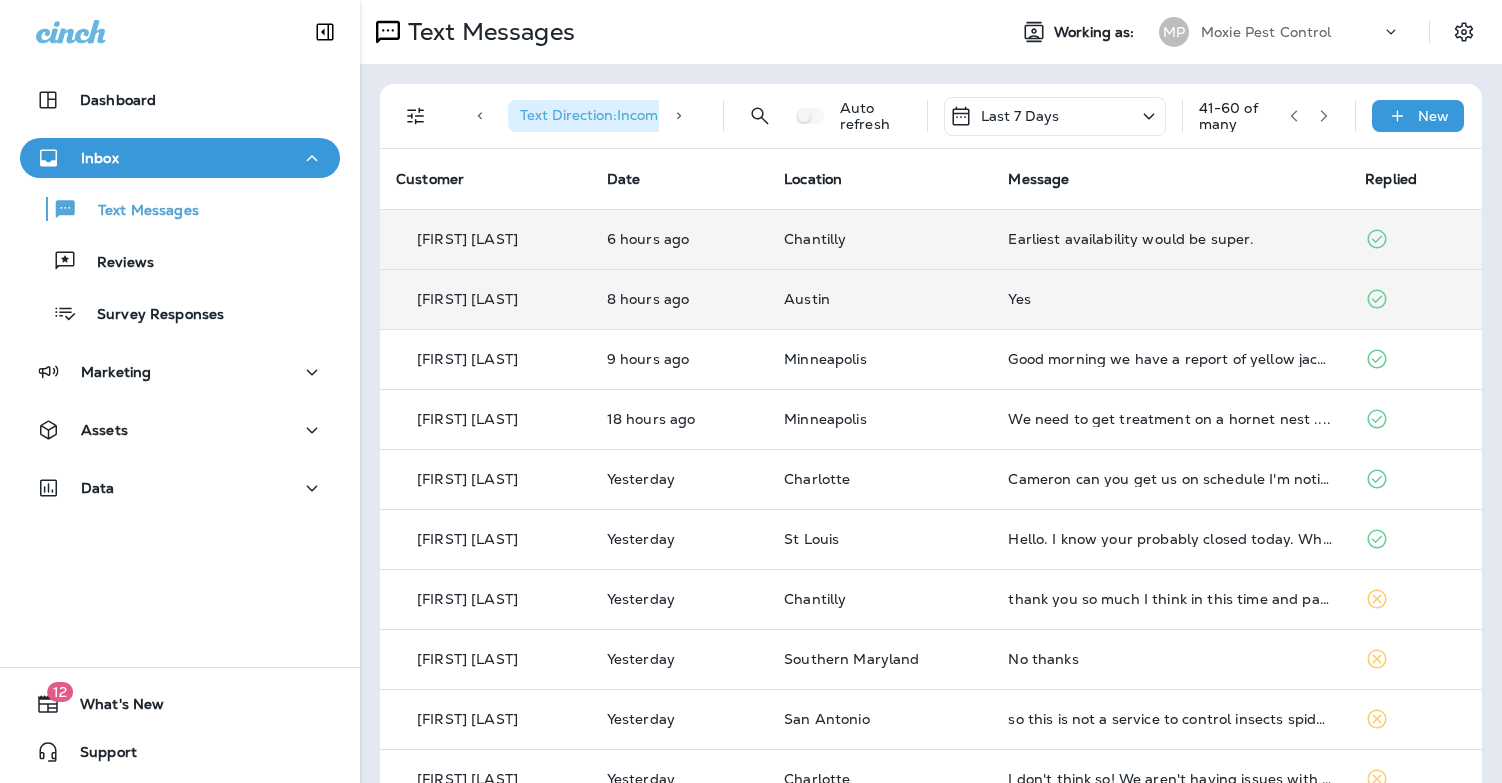 click 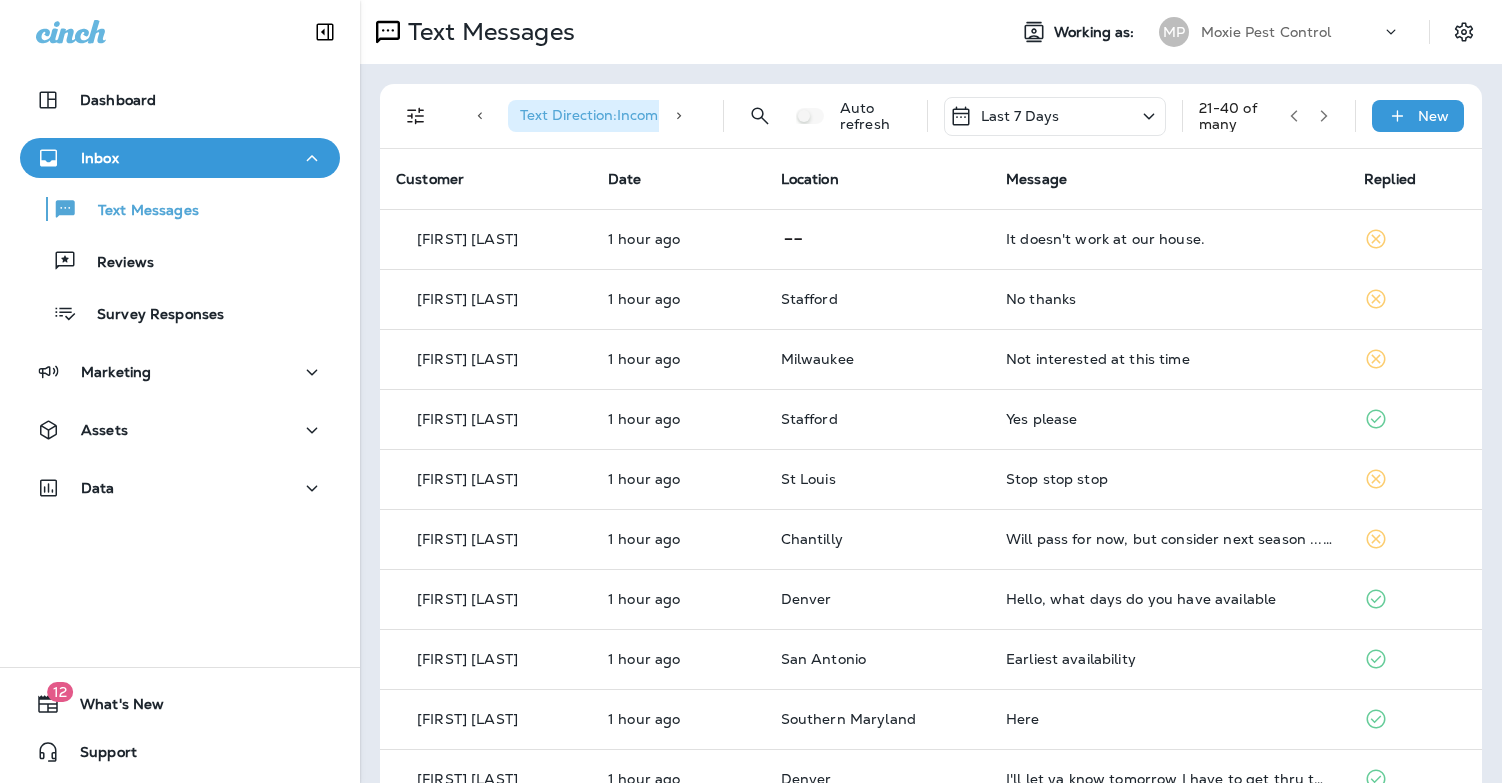 click at bounding box center (1294, 116) 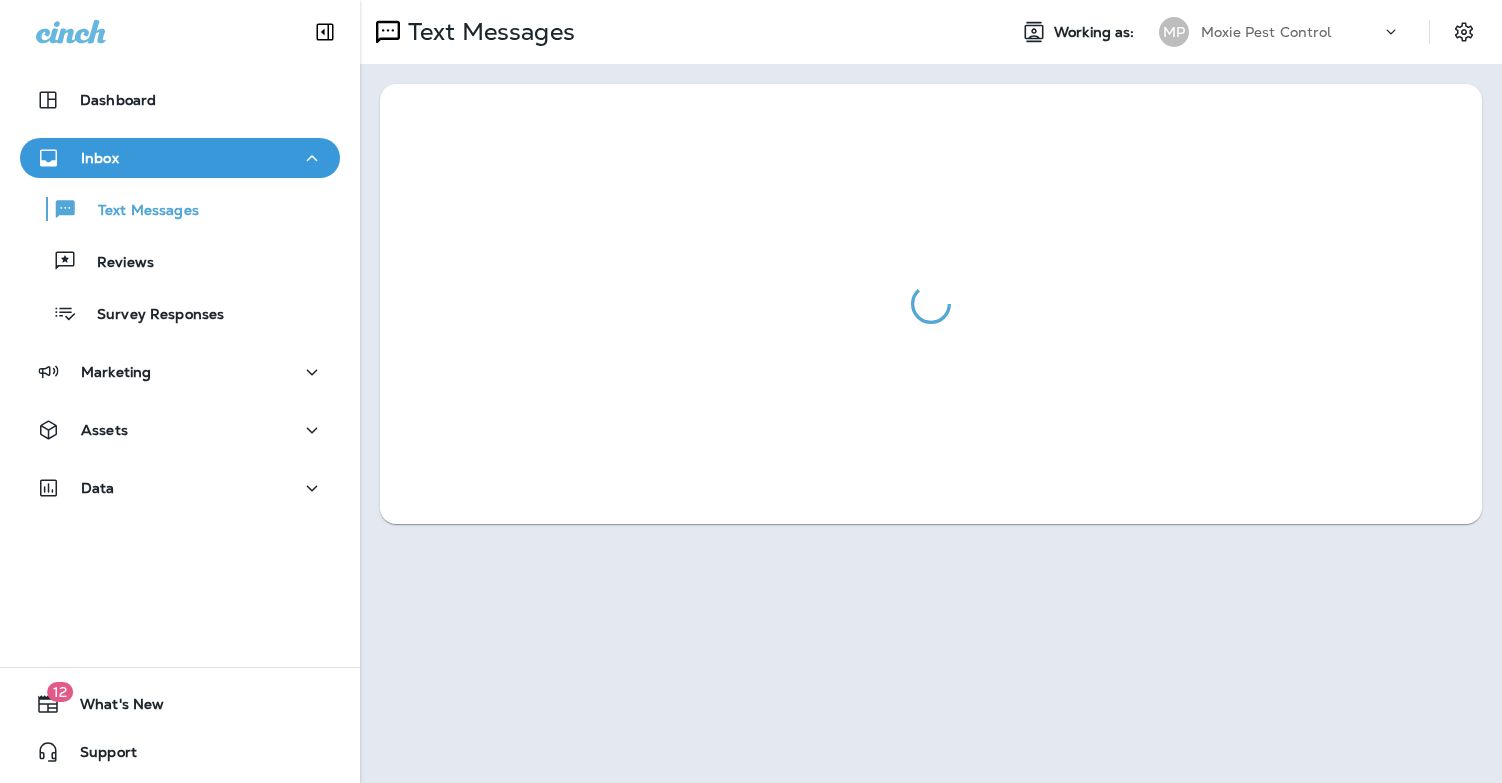 scroll, scrollTop: 0, scrollLeft: 0, axis: both 